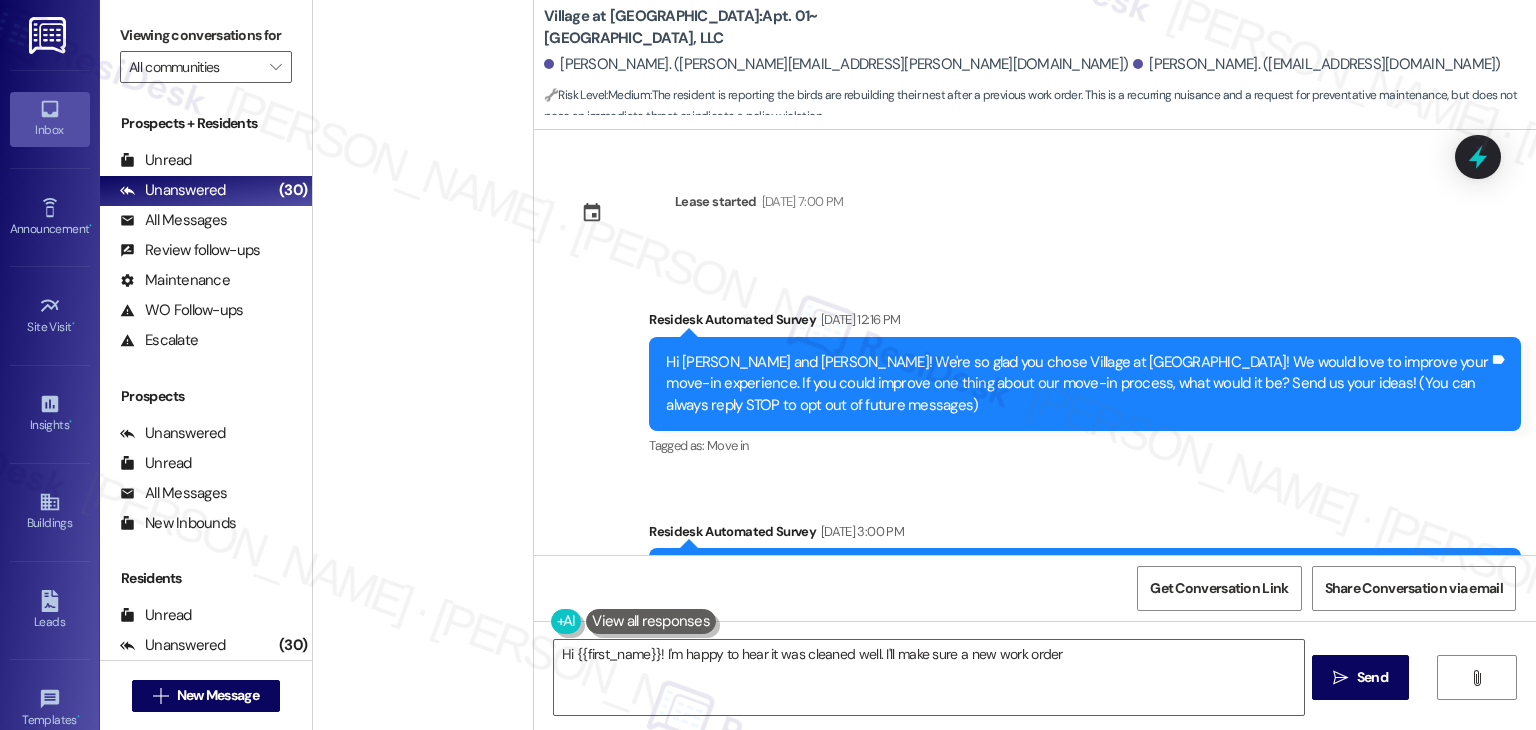 scroll, scrollTop: 0, scrollLeft: 0, axis: both 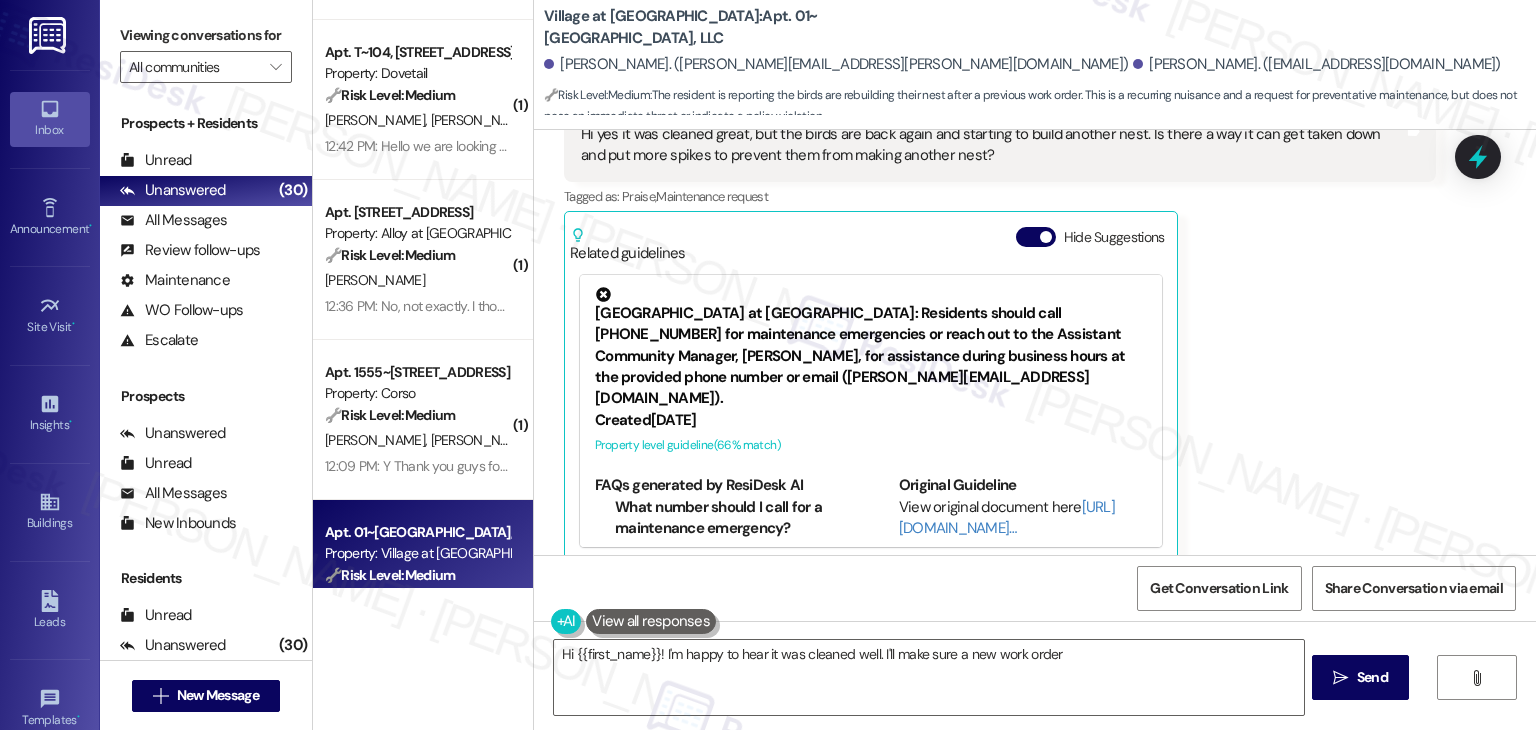 click on "Valeria Perez Question 11:46 AM Hi yes it was cleaned great, but the birds are back again and starting to build another nest. Is there a way it can get taken down and put more spikes to prevent them from making another nest?  Tags and notes Tagged as:   Praise ,  Click to highlight conversations about Praise Maintenance request Click to highlight conversations about Maintenance request  Related guidelines Hide Suggestions Roundhouse - Village at Westmeadow: Residents should call 719-538-5668 for maintenance emergencies or reach out to the Assistant Community Manager, Shakira Johnson, for assistance during business hours at the provided phone number or email (sjohnson@rndhouse.com). Created  9 months ago Property level guideline  ( 66 % match) FAQs generated by ResiDesk AI What number should I call for a maintenance emergency? For maintenance emergencies, you should call 719-538-5668. Who is the Assistant Community Manager I can contact during business hours? What is Shakira Johnson's email address? Created" at bounding box center [1000, 320] 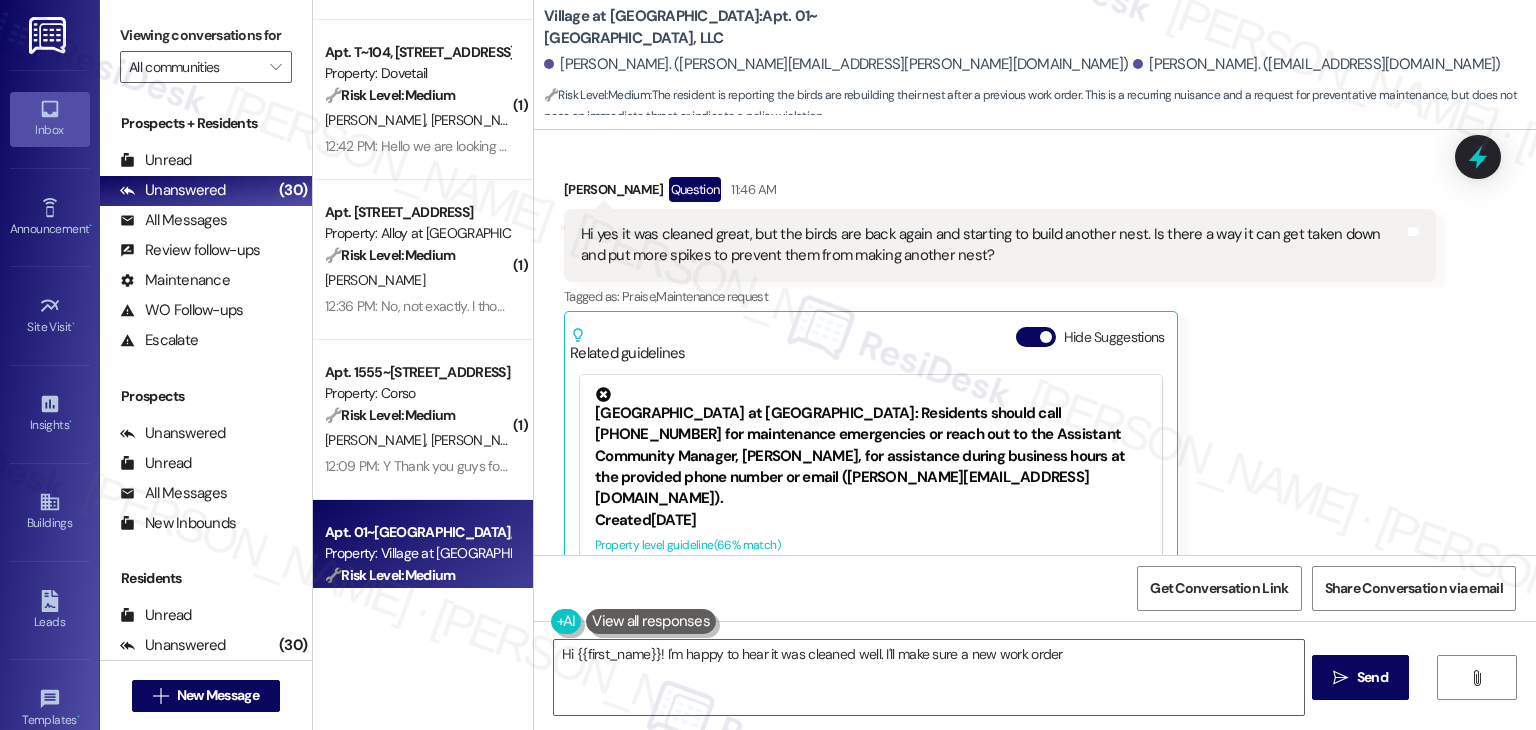 click on "Valeria Perez Question 11:46 AM Hi yes it was cleaned great, but the birds are back again and starting to build another nest. Is there a way it can get taken down and put more spikes to prevent them from making another nest?  Tags and notes Tagged as:   Praise ,  Click to highlight conversations about Praise Maintenance request Click to highlight conversations about Maintenance request  Related guidelines Hide Suggestions Roundhouse - Village at Westmeadow: Residents should call 719-538-5668 for maintenance emergencies or reach out to the Assistant Community Manager, Shakira Johnson, for assistance during business hours at the provided phone number or email (sjohnson@rndhouse.com). Created  9 months ago Property level guideline  ( 66 % match) FAQs generated by ResiDesk AI What number should I call for a maintenance emergency? For maintenance emergencies, you should call 719-538-5668. Who is the Assistant Community Manager I can contact during business hours? What is Shakira Johnson's email address? Created" at bounding box center (1000, 420) 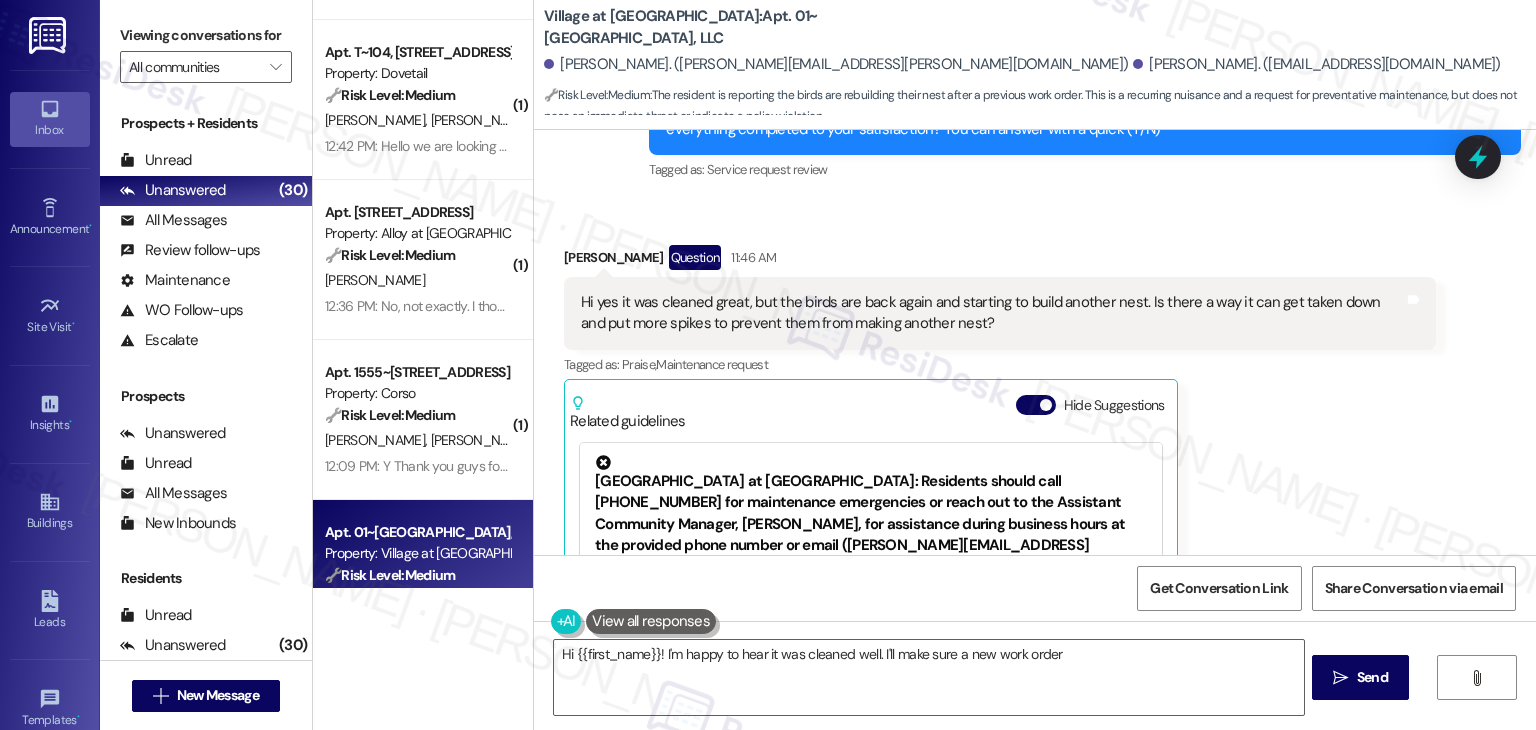 scroll, scrollTop: 624, scrollLeft: 0, axis: vertical 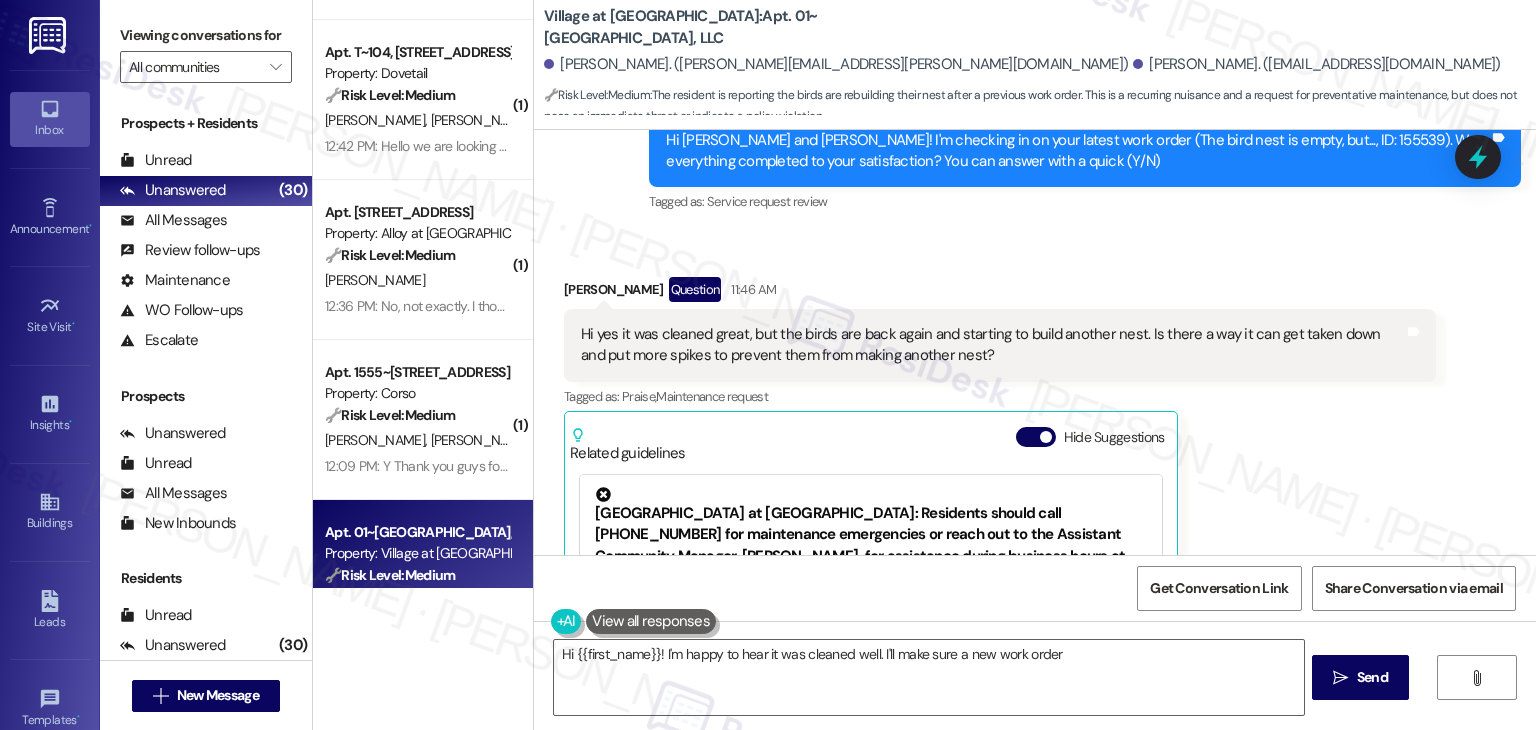 click on "Valeria Perez Question 11:46 AM Hi yes it was cleaned great, but the birds are back again and starting to build another nest. Is there a way it can get taken down and put more spikes to prevent them from making another nest?  Tags and notes Tagged as:   Praise ,  Click to highlight conversations about Praise Maintenance request Click to highlight conversations about Maintenance request  Related guidelines Hide Suggestions Roundhouse - Village at Westmeadow: Residents should call 719-538-5668 for maintenance emergencies or reach out to the Assistant Community Manager, Shakira Johnson, for assistance during business hours at the provided phone number or email (sjohnson@rndhouse.com). Created  9 months ago Property level guideline  ( 66 % match) FAQs generated by ResiDesk AI What number should I call for a maintenance emergency? For maintenance emergencies, you should call 719-538-5668. Who is the Assistant Community Manager I can contact during business hours? What is Shakira Johnson's email address? Created" at bounding box center (1000, 520) 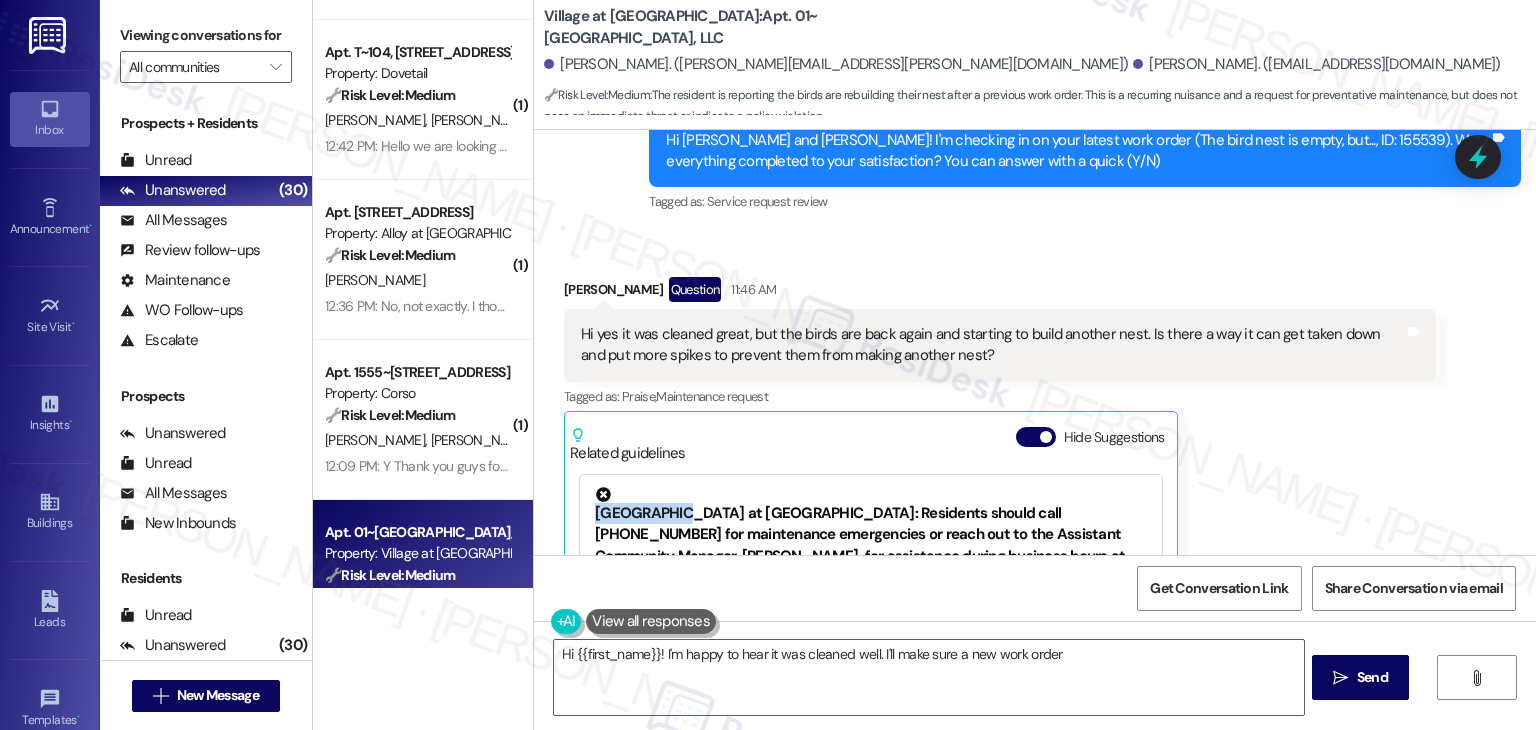 click on "Valeria Perez Question 11:46 AM Hi yes it was cleaned great, but the birds are back again and starting to build another nest. Is there a way it can get taken down and put more spikes to prevent them from making another nest?  Tags and notes Tagged as:   Praise ,  Click to highlight conversations about Praise Maintenance request Click to highlight conversations about Maintenance request  Related guidelines Hide Suggestions Roundhouse - Village at Westmeadow: Residents should call 719-538-5668 for maintenance emergencies or reach out to the Assistant Community Manager, Shakira Johnson, for assistance during business hours at the provided phone number or email (sjohnson@rndhouse.com). Created  9 months ago Property level guideline  ( 66 % match) FAQs generated by ResiDesk AI What number should I call for a maintenance emergency? For maintenance emergencies, you should call 719-538-5668. Who is the Assistant Community Manager I can contact during business hours? What is Shakira Johnson's email address? Created" at bounding box center [1000, 520] 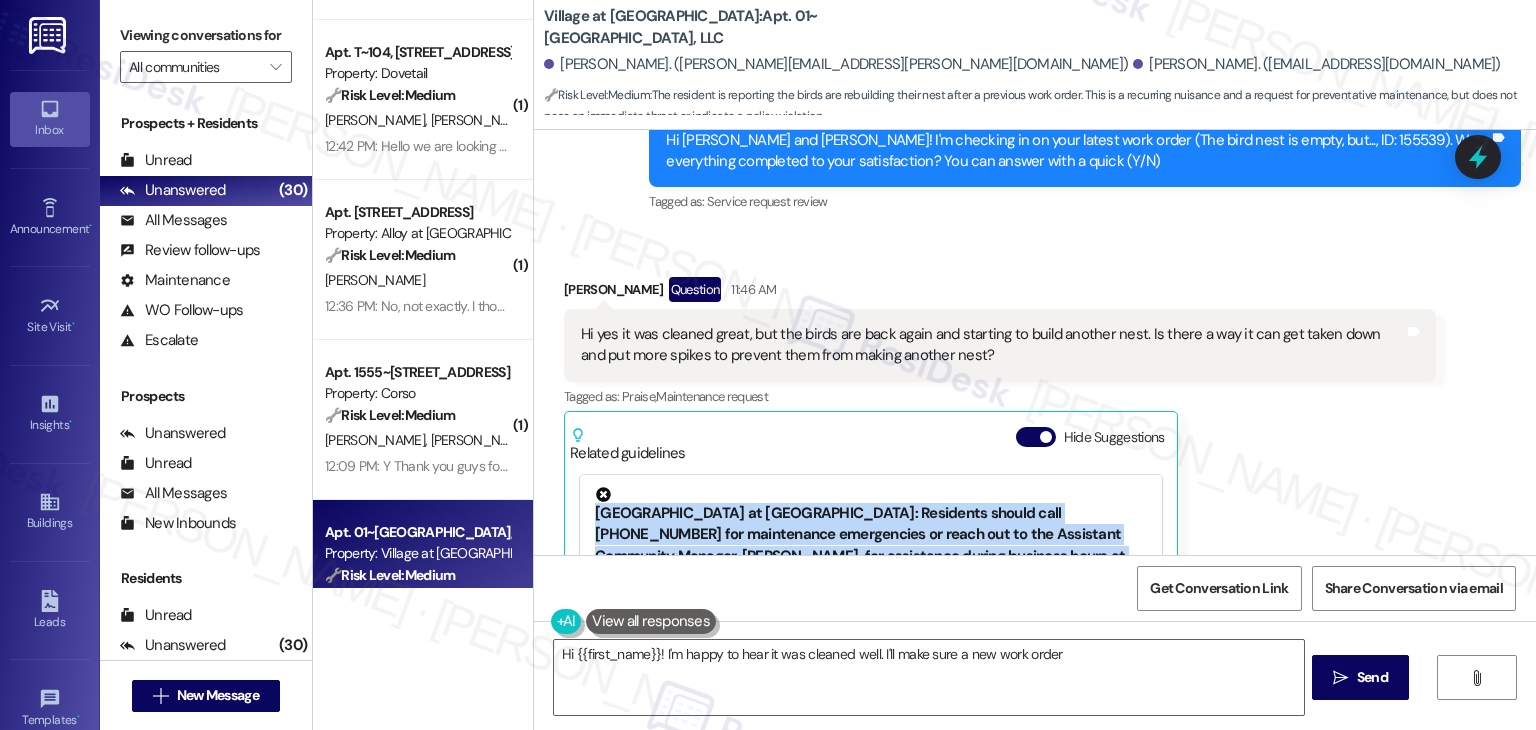 click on "Valeria Perez Question 11:46 AM Hi yes it was cleaned great, but the birds are back again and starting to build another nest. Is there a way it can get taken down and put more spikes to prevent them from making another nest?  Tags and notes Tagged as:   Praise ,  Click to highlight conversations about Praise Maintenance request Click to highlight conversations about Maintenance request  Related guidelines Hide Suggestions Roundhouse - Village at Westmeadow: Residents should call 719-538-5668 for maintenance emergencies or reach out to the Assistant Community Manager, Shakira Johnson, for assistance during business hours at the provided phone number or email (sjohnson@rndhouse.com). Created  9 months ago Property level guideline  ( 66 % match) FAQs generated by ResiDesk AI What number should I call for a maintenance emergency? For maintenance emergencies, you should call 719-538-5668. Who is the Assistant Community Manager I can contact during business hours? What is Shakira Johnson's email address? Created" at bounding box center (1000, 520) 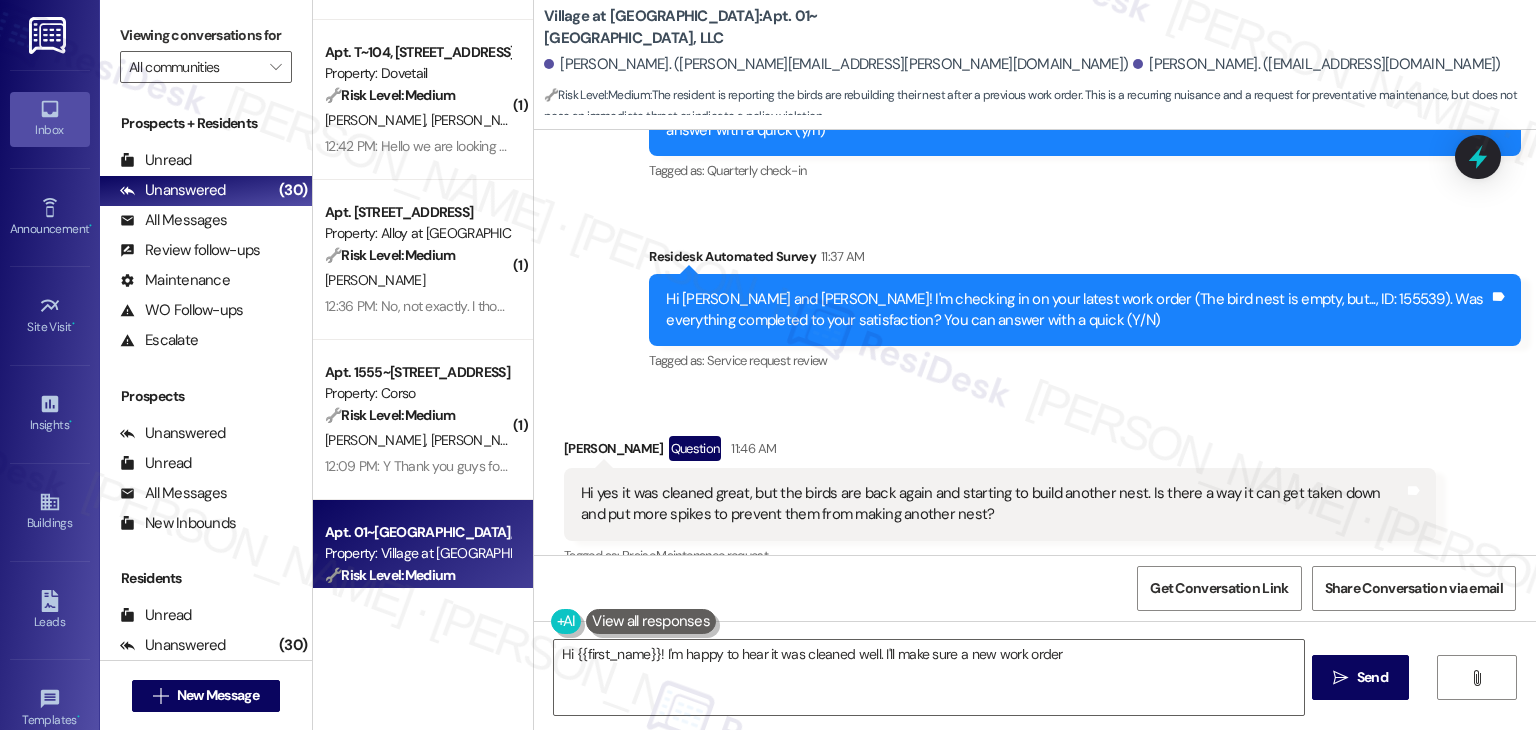 scroll, scrollTop: 424, scrollLeft: 0, axis: vertical 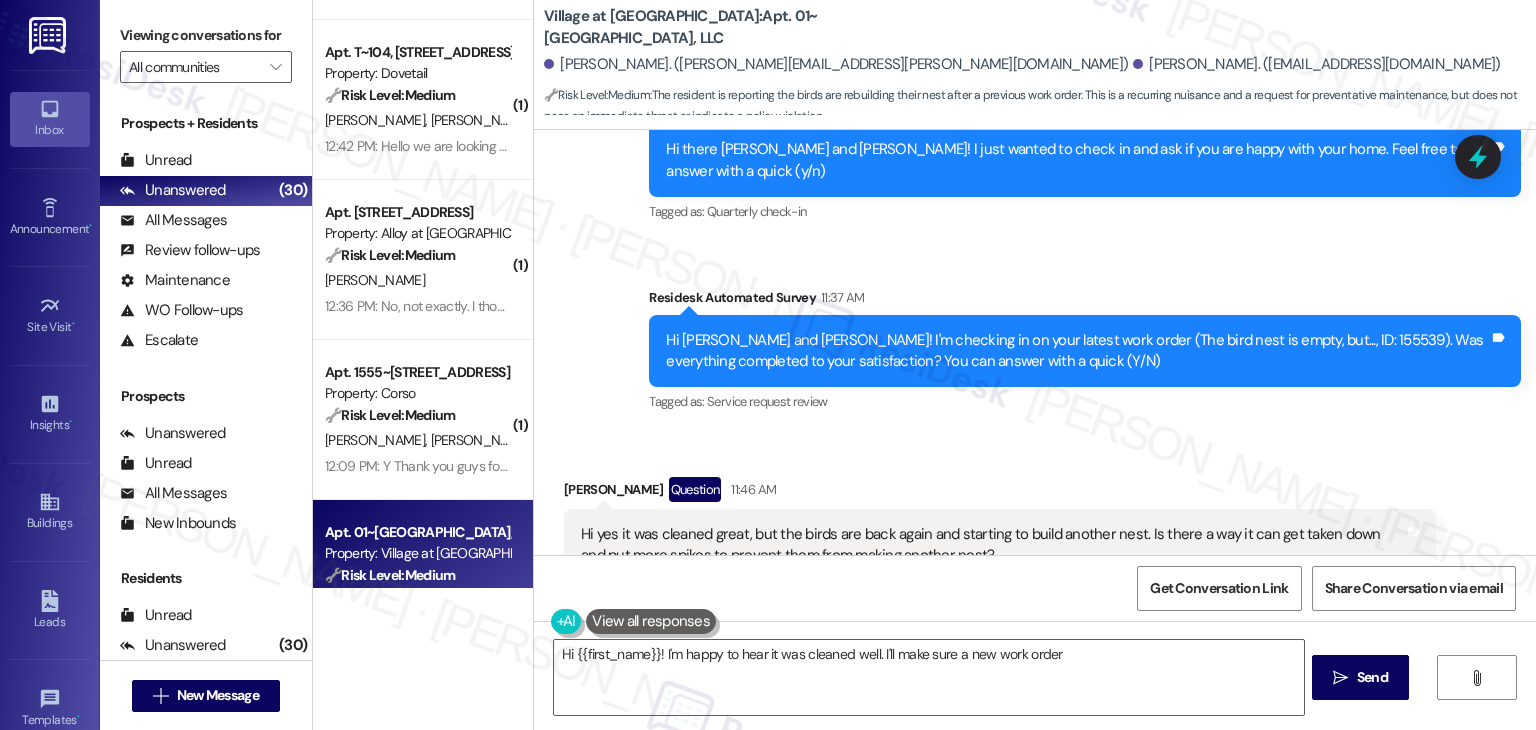 click on "Hi Daniel and Valeria! I'm checking in on your latest work order (The bird nest is empty, but..., ID: 155539). Was everything completed to your satisfaction? You can answer with a quick (Y/N)" at bounding box center [1077, 351] 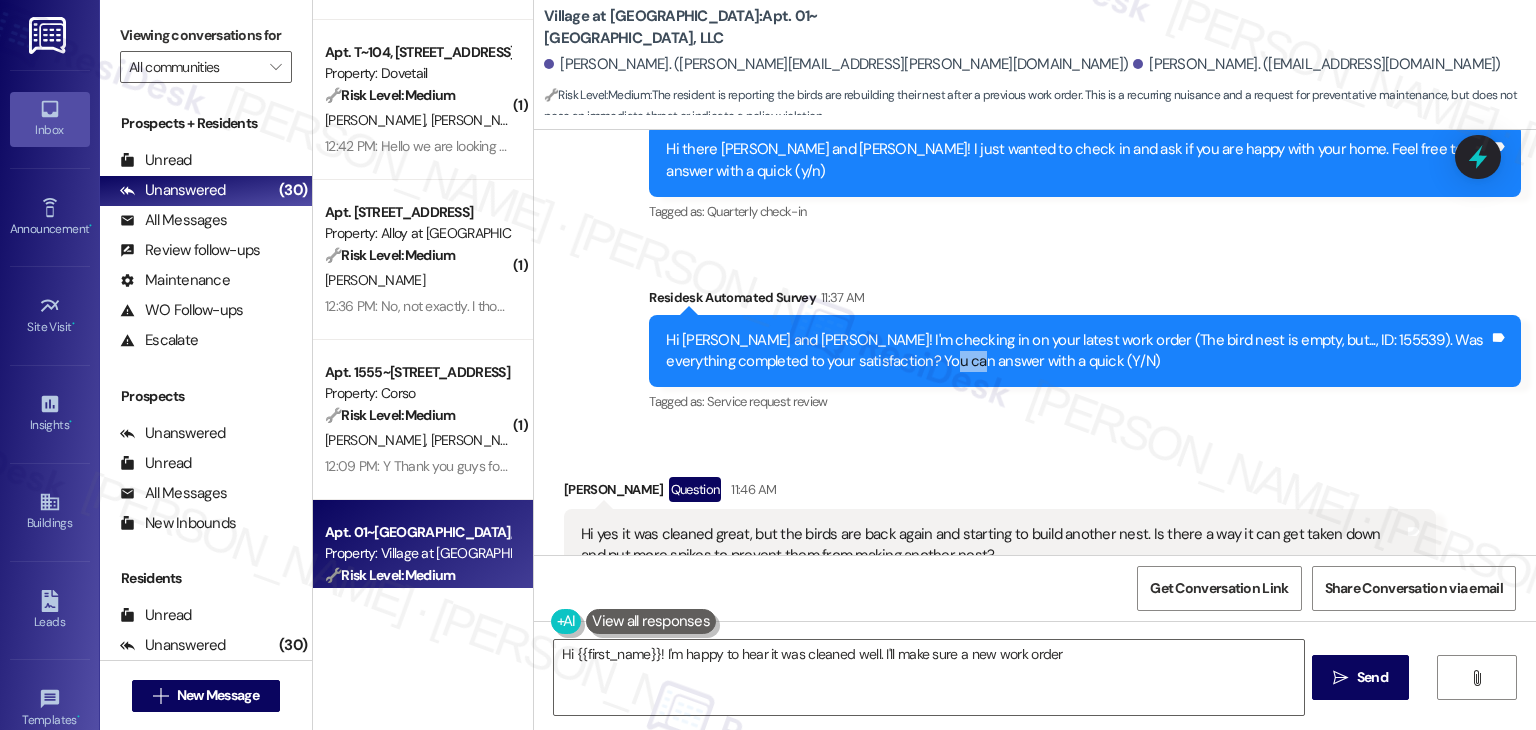 click on "Hi Daniel and Valeria! I'm checking in on your latest work order (The bird nest is empty, but..., ID: 155539). Was everything completed to your satisfaction? You can answer with a quick (Y/N)" at bounding box center [1077, 351] 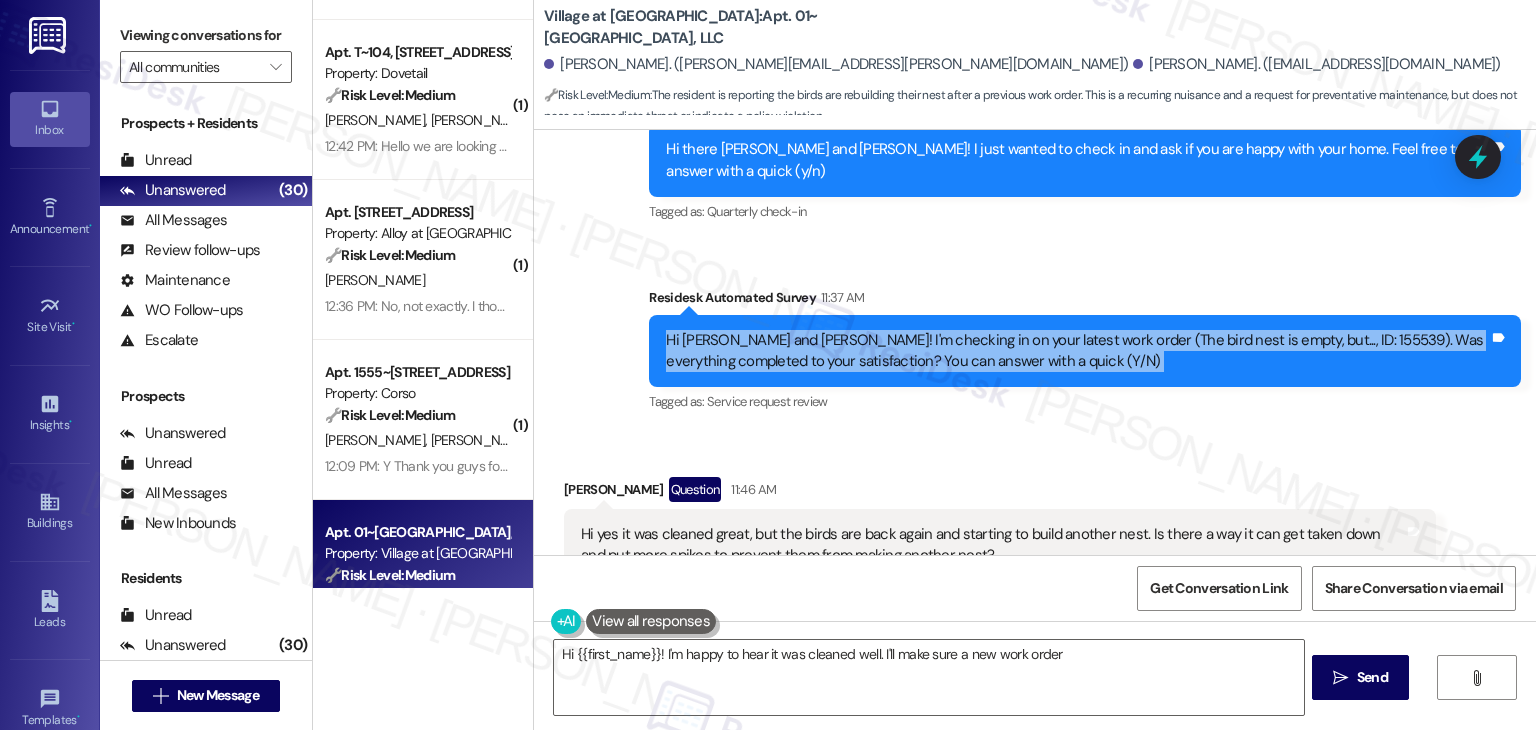 click on "Hi Daniel and Valeria! I'm checking in on your latest work order (The bird nest is empty, but..., ID: 155539). Was everything completed to your satisfaction? You can answer with a quick (Y/N)" at bounding box center (1077, 351) 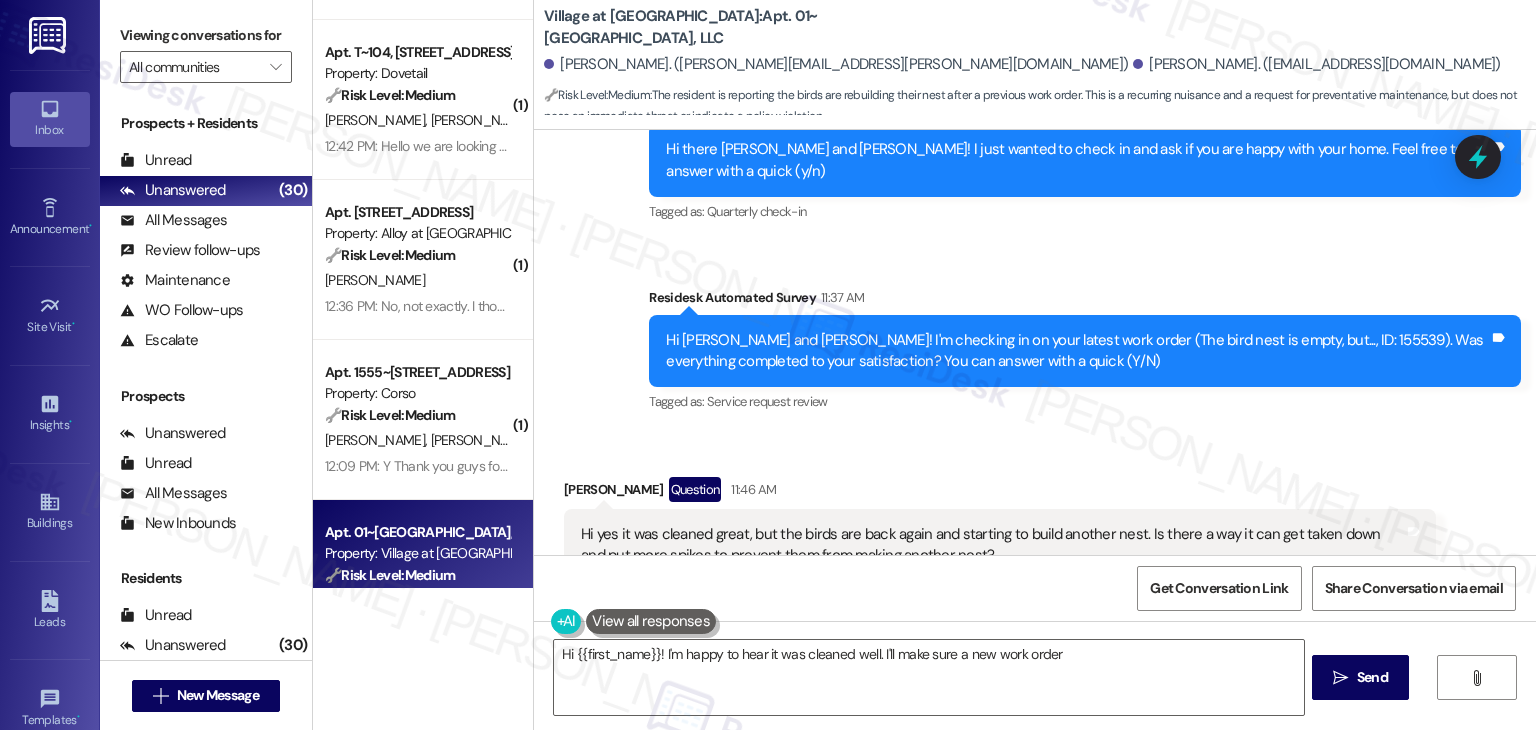 click on "Hi yes it was cleaned great, but the birds are back again and starting to build another nest. Is there a way it can get taken down and put more spikes to prevent them from making another nest?" at bounding box center [992, 545] 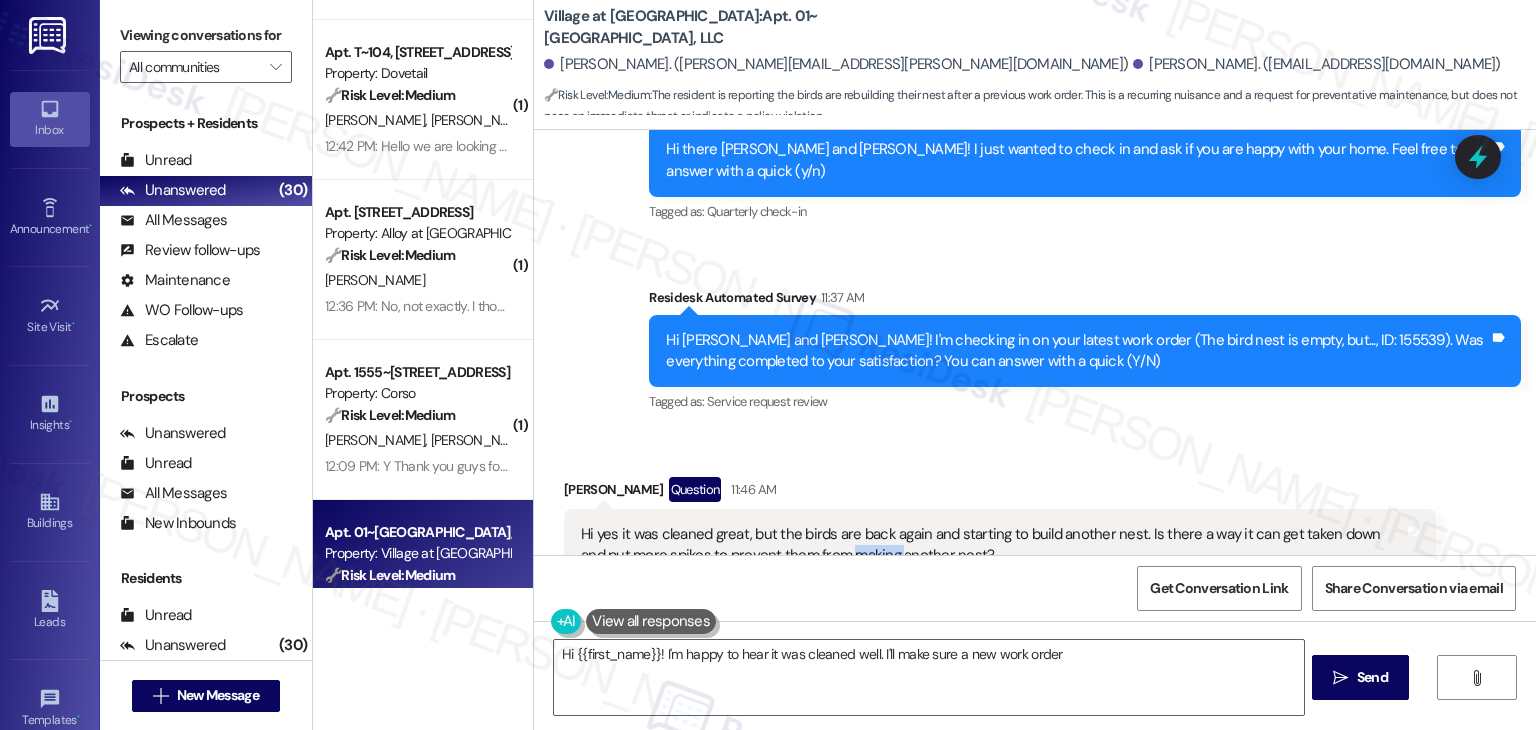 click on "Hi yes it was cleaned great, but the birds are back again and starting to build another nest. Is there a way it can get taken down and put more spikes to prevent them from making another nest?" at bounding box center (992, 545) 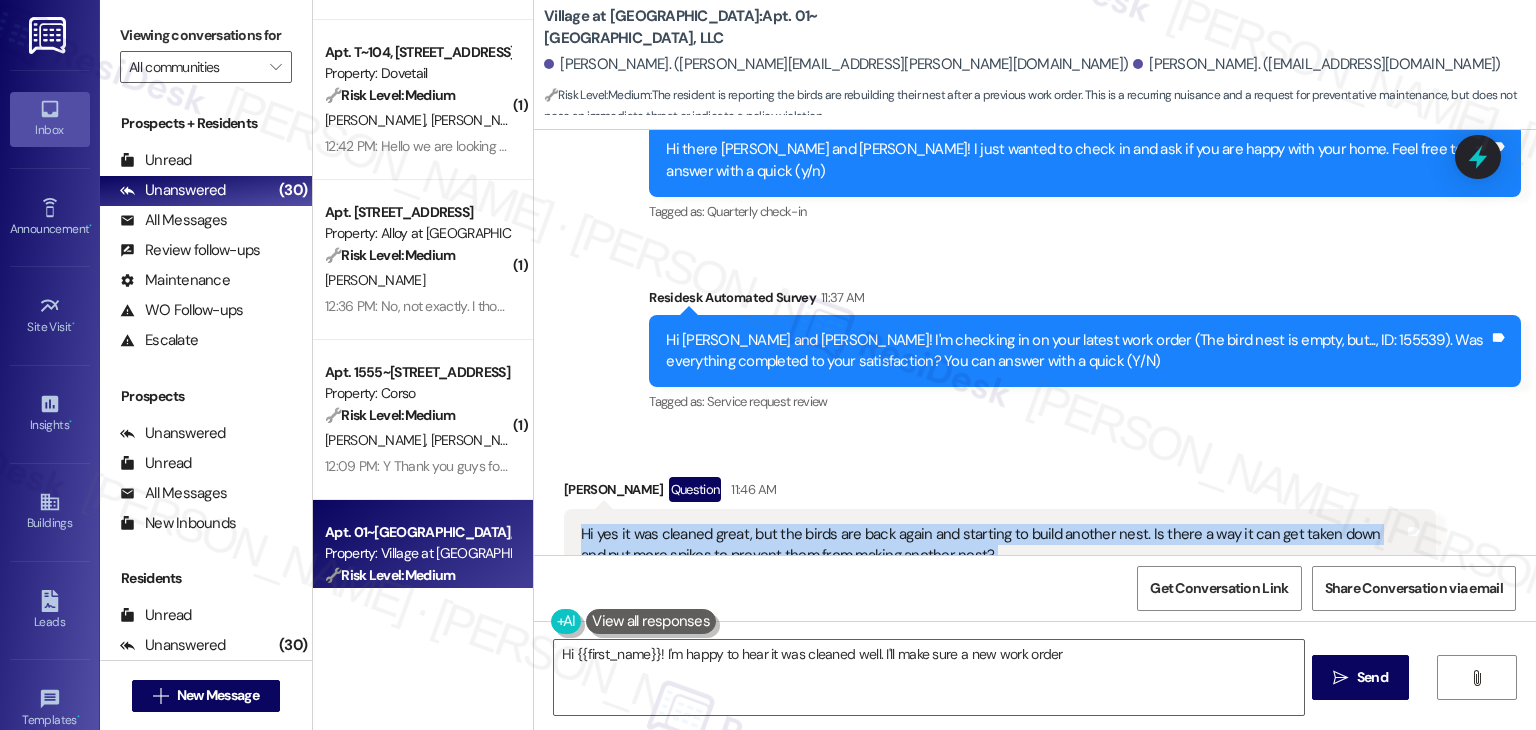 click on "Hi yes it was cleaned great, but the birds are back again and starting to build another nest. Is there a way it can get taken down and put more spikes to prevent them from making another nest?" at bounding box center (992, 545) 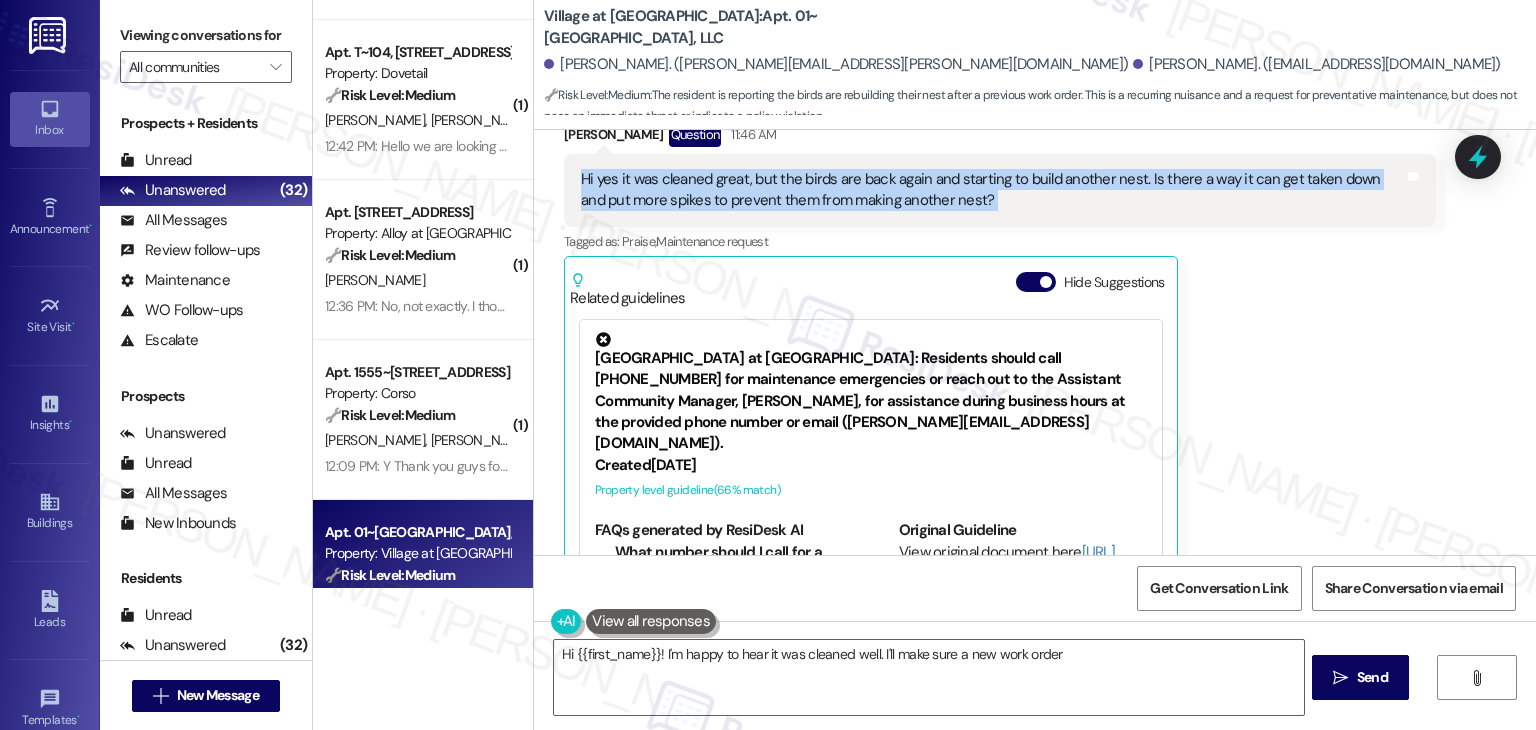 scroll, scrollTop: 825, scrollLeft: 0, axis: vertical 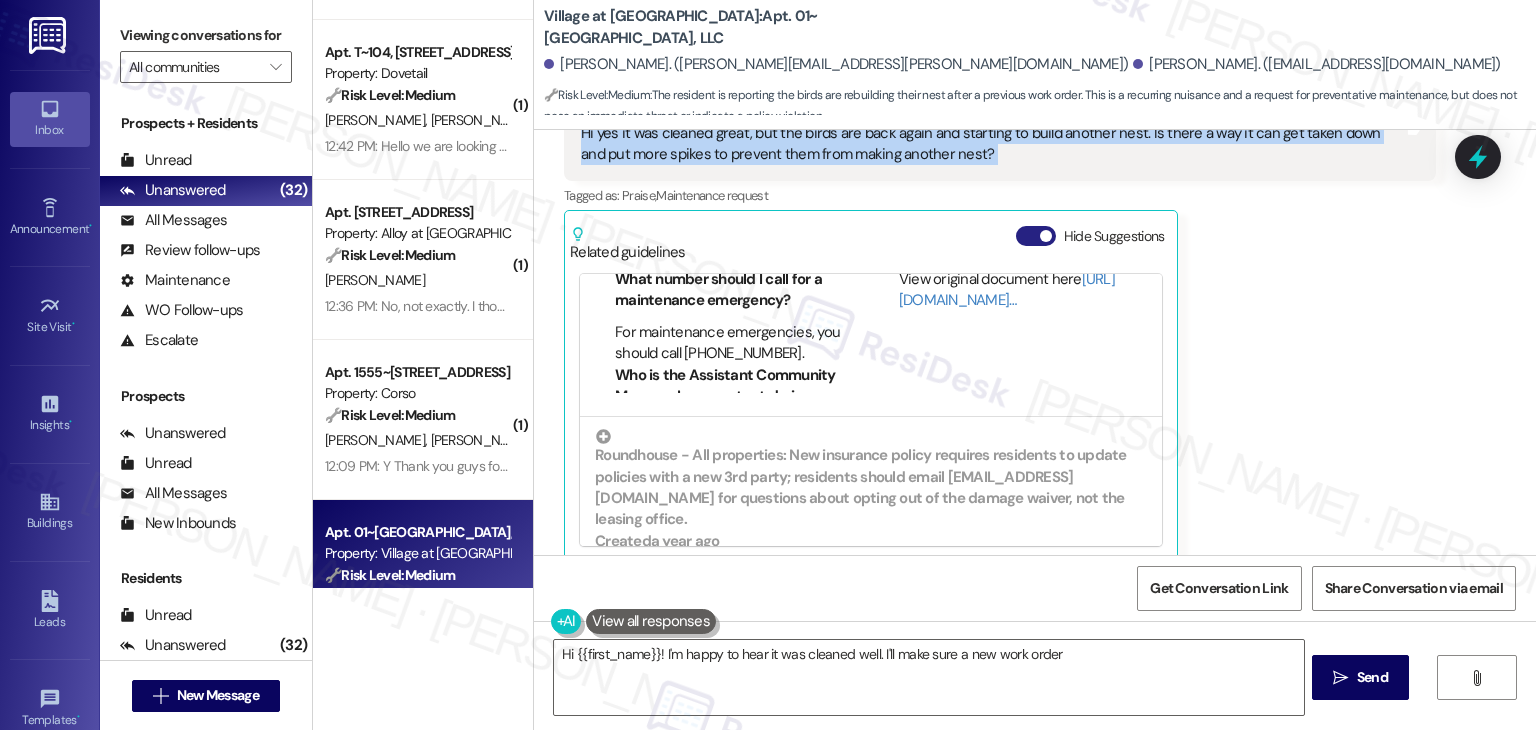 click on "Hide Suggestions" at bounding box center (1036, 236) 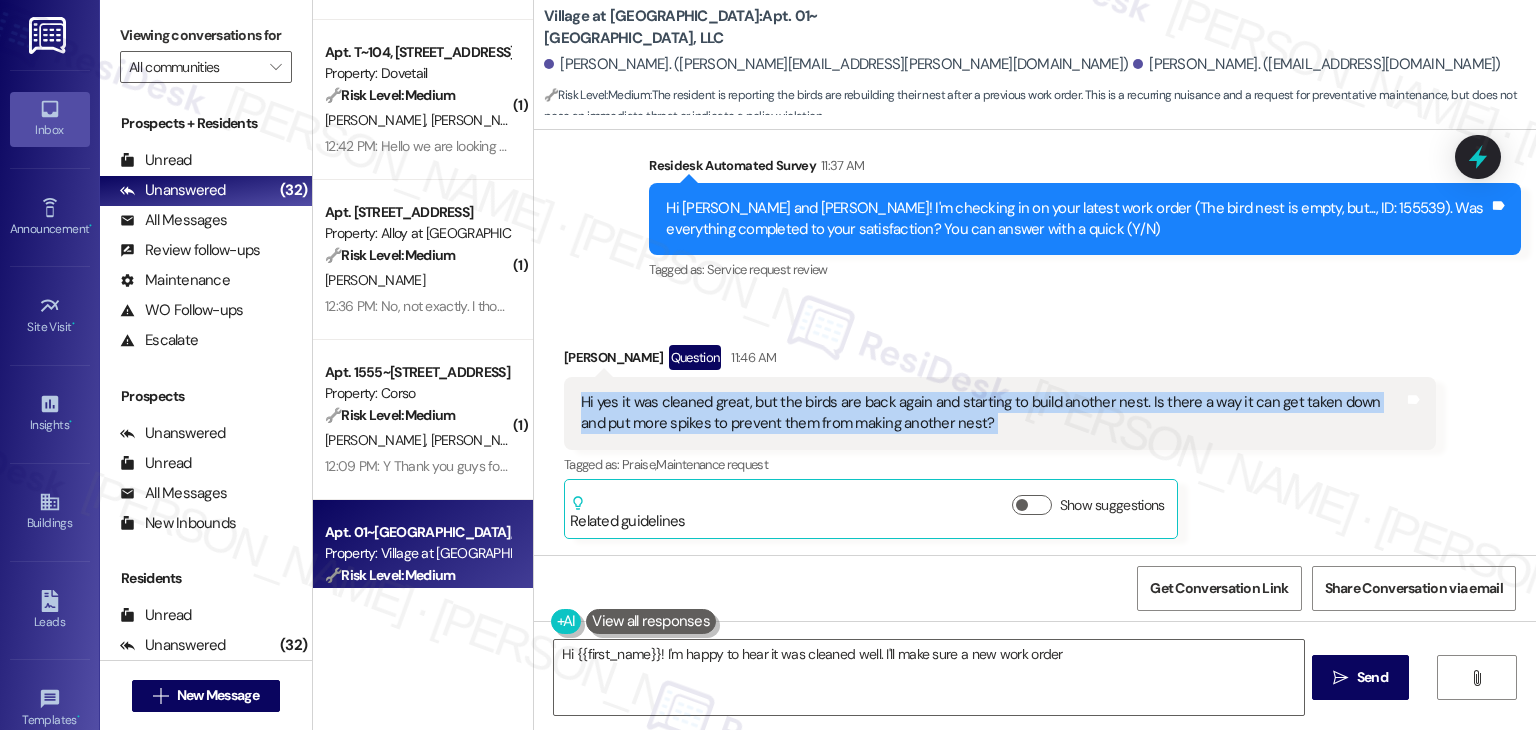 scroll, scrollTop: 533, scrollLeft: 0, axis: vertical 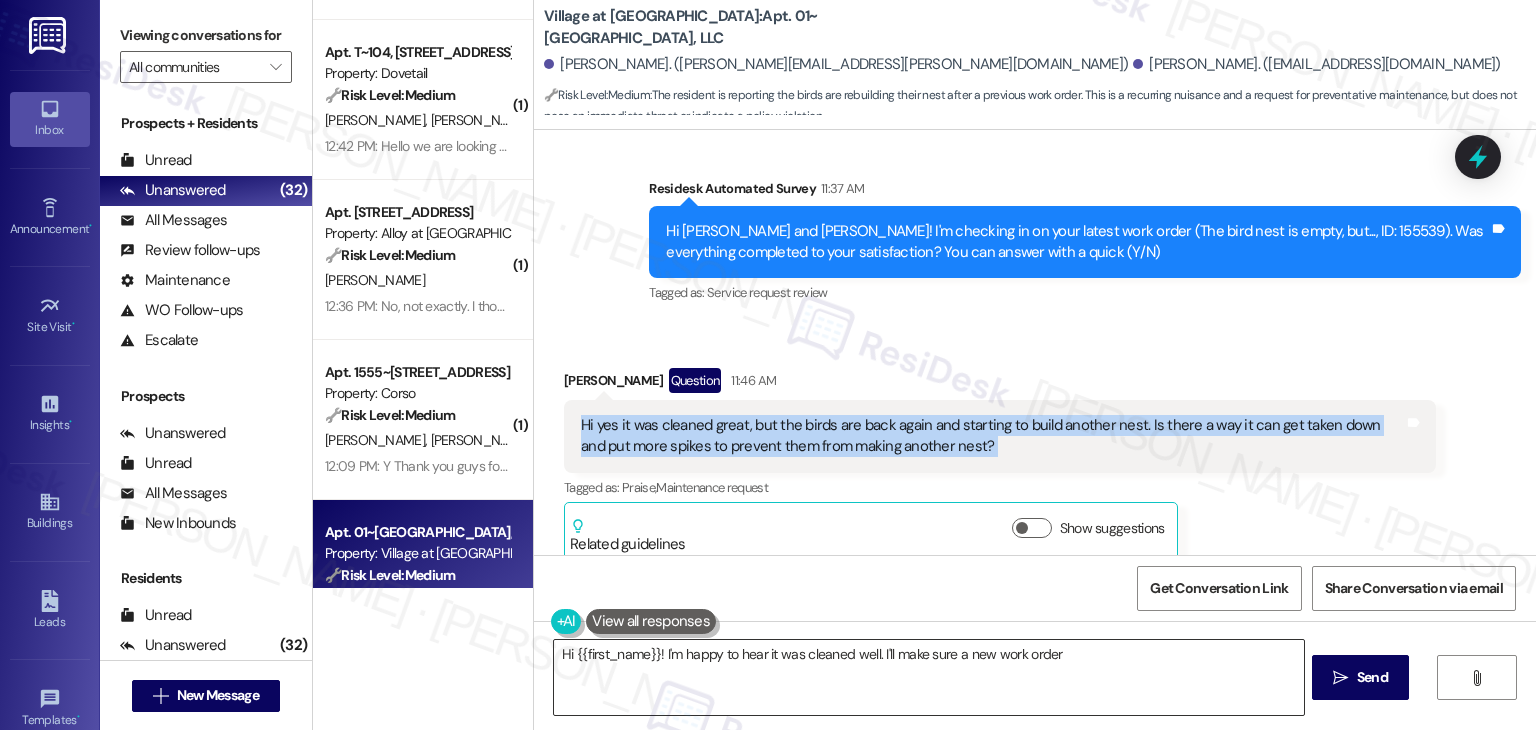 click on "Hi {{first_name}}! I'm happy to hear it was cleaned well. I'll make sure a new work order is placed to remove the nest and add spikes. I'll follow up with the team and let you know the timeline. Thanks for letting us know!" at bounding box center [928, 677] 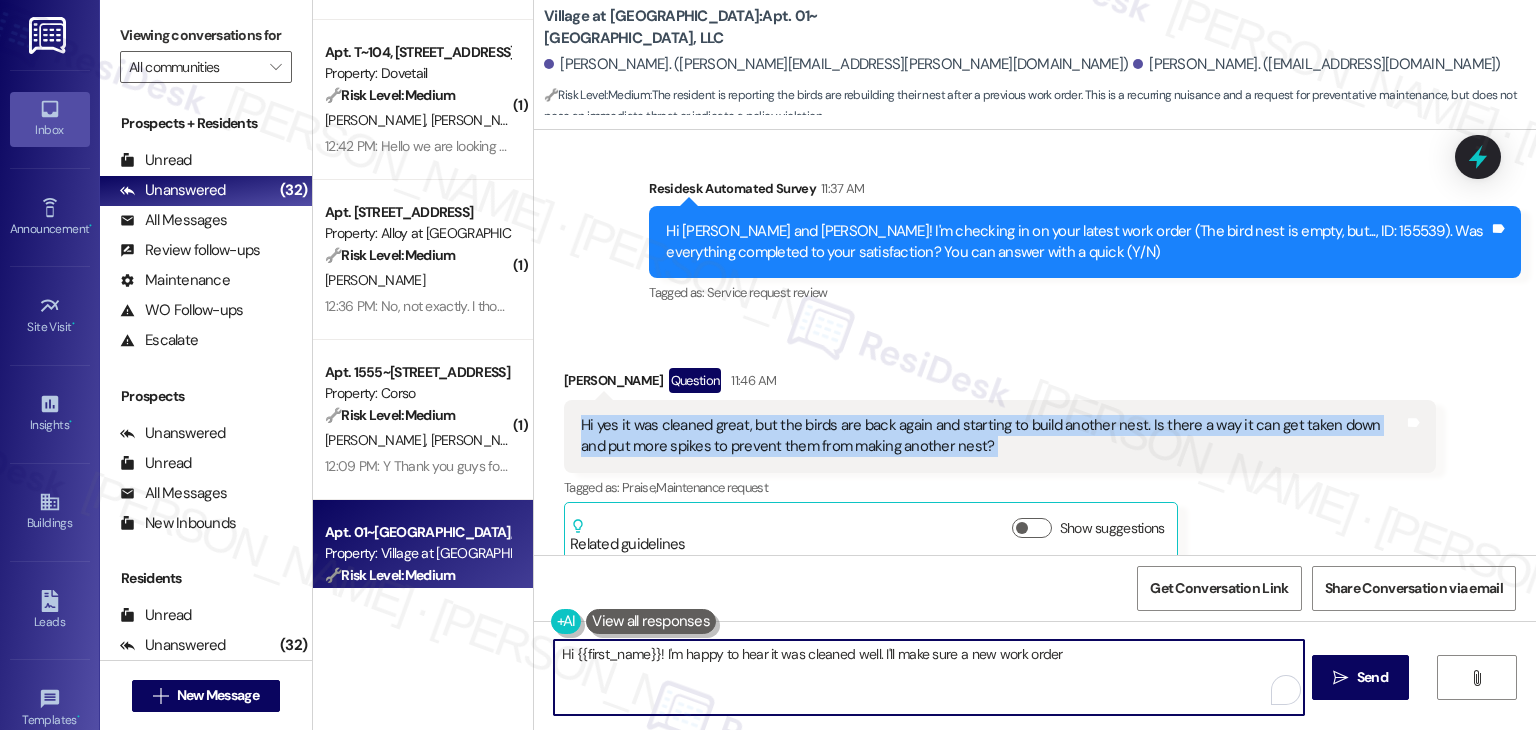 click on "Hi {{first_name}}! I'm happy to hear it was cleaned well. I'll make sure a new work order is placed to remove the nest and add spikes. I'll follow up with the team and let you know the timeline. Thanks for letting us know!" at bounding box center (928, 677) 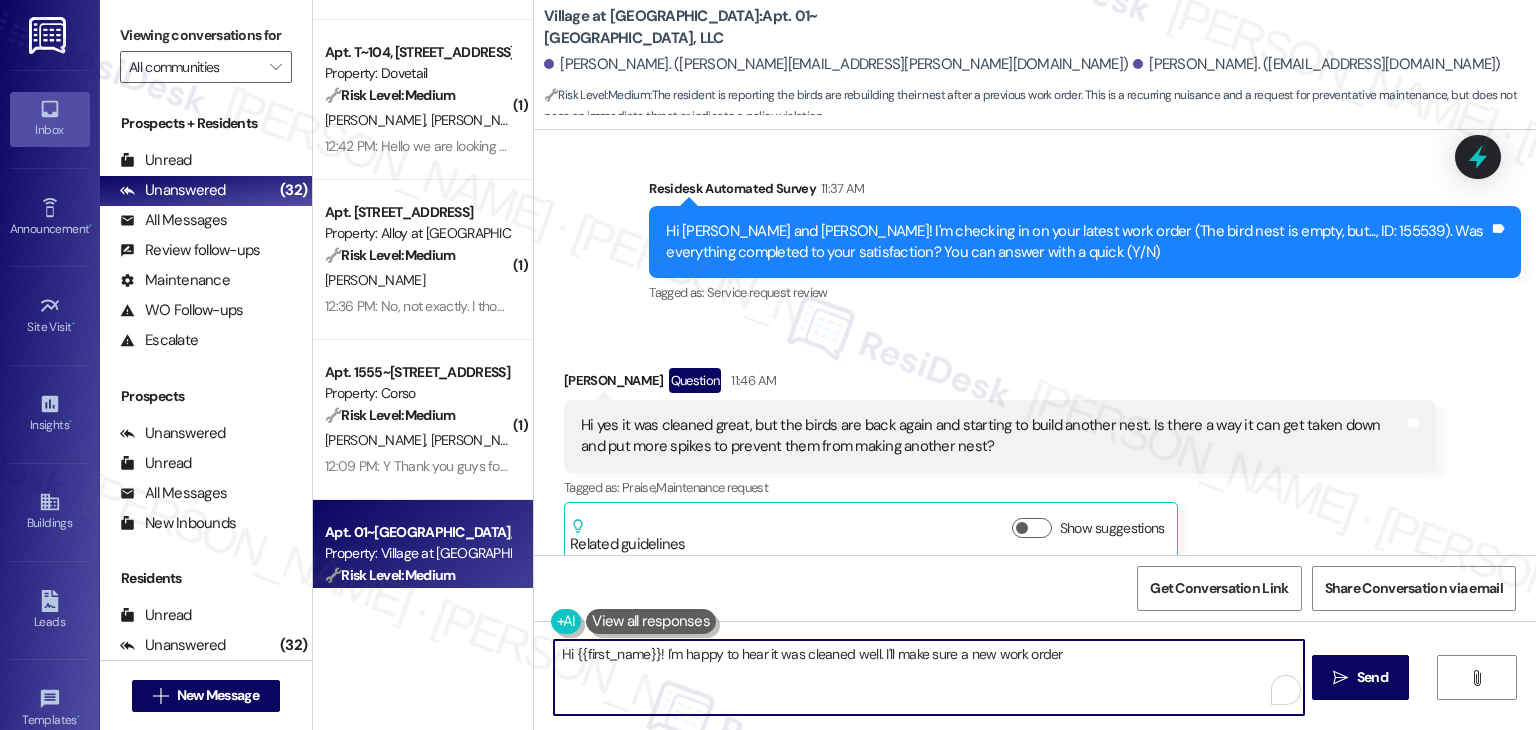 click on "Hi {{first_name}}! I'm happy to hear it was cleaned well. I'll make sure a new work order is placed to remove the nest and add spikes. I'll follow up with the team and let you know the timeline. Thanks for letting us know!" at bounding box center [928, 677] 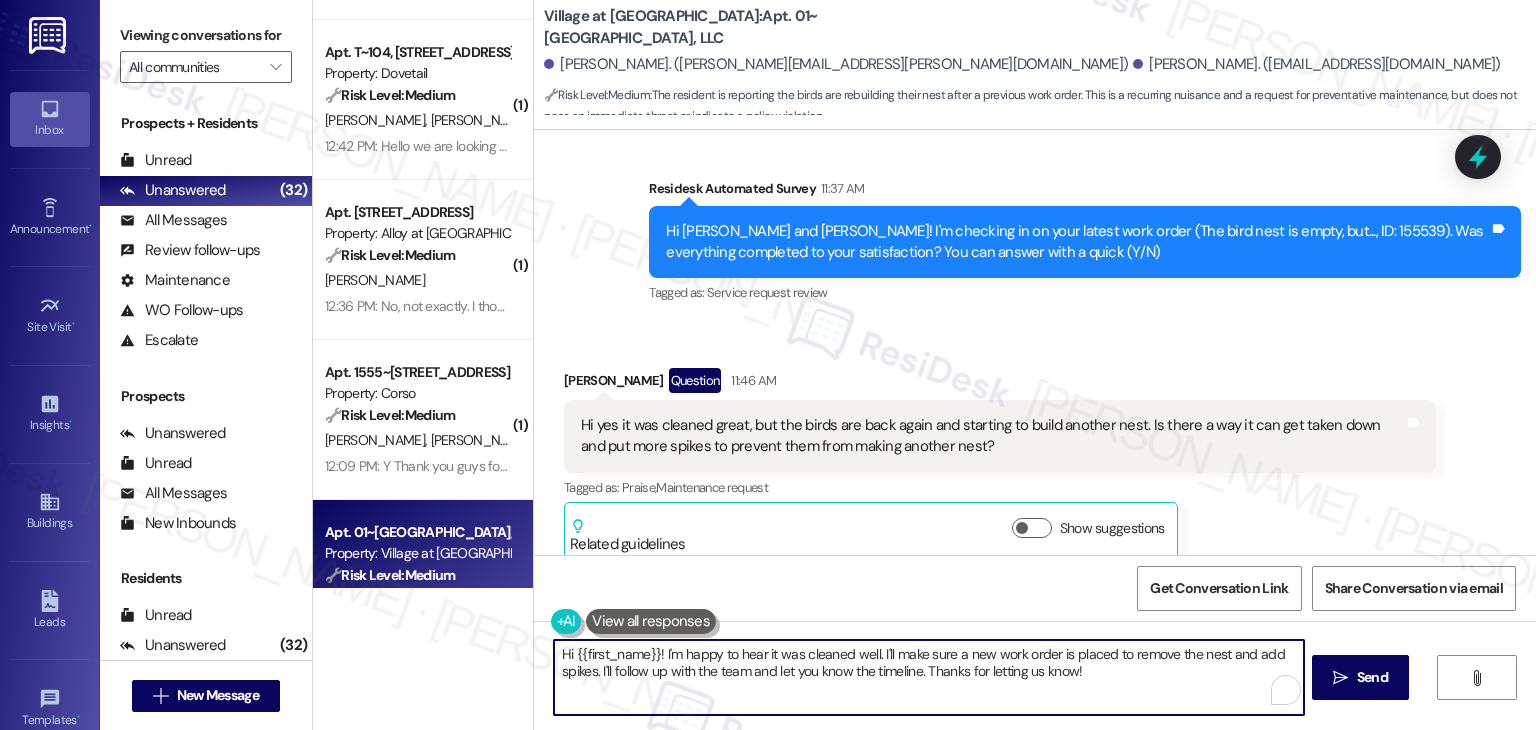 paste on "Thanks for the update! I’m glad to hear the area was cleaned, but I’m sorry to hear the birds are coming back. I’m not sure if the nest can’t be taken down if it’s active again. I’ll ask if additional deterrents like more spikes can be added to help prevent future nesting." 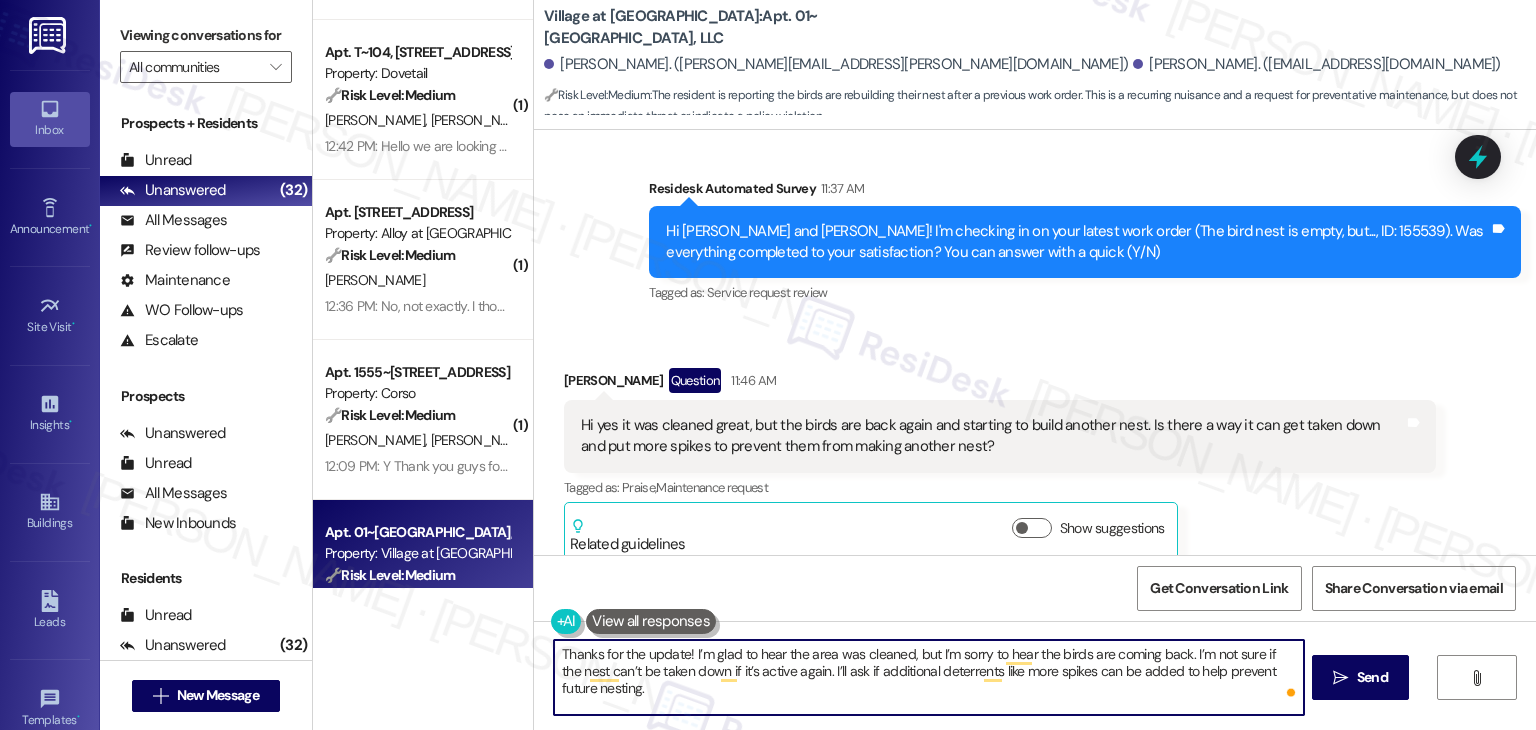 click on "Thanks for the update! I’m glad to hear the area was cleaned, but I’m sorry to hear the birds are coming back. I’m not sure if the nest can’t be taken down if it’s active again. I’ll ask if additional deterrents like more spikes can be added to help prevent future nesting." at bounding box center [928, 677] 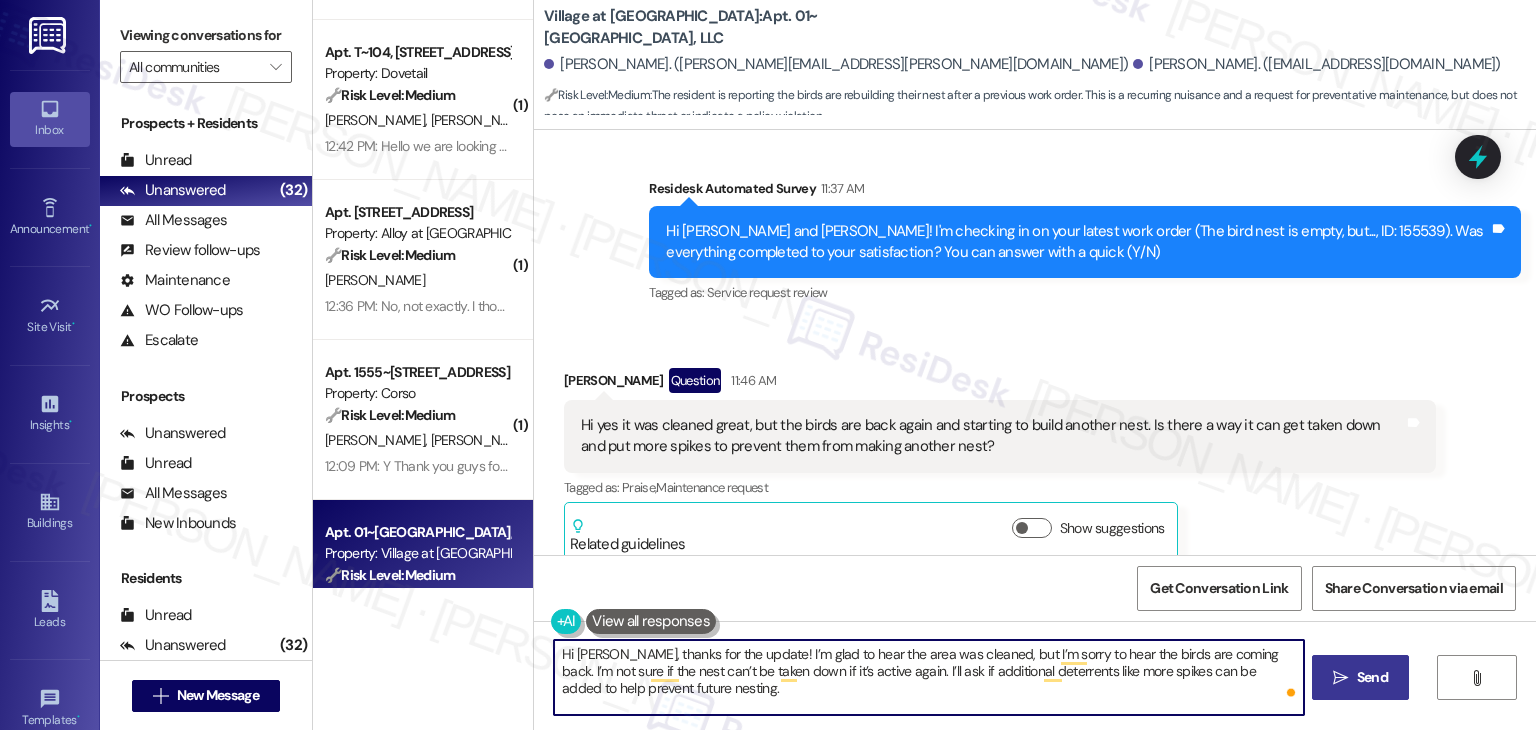 type on "Hi Valeria, thanks for the update! I’m glad to hear the area was cleaned, but I’m sorry to hear the birds are coming back. I’m not sure if the nest can’t be taken down if it’s active again. I’ll ask if additional deterrents like more spikes can be added to help prevent future nesting." 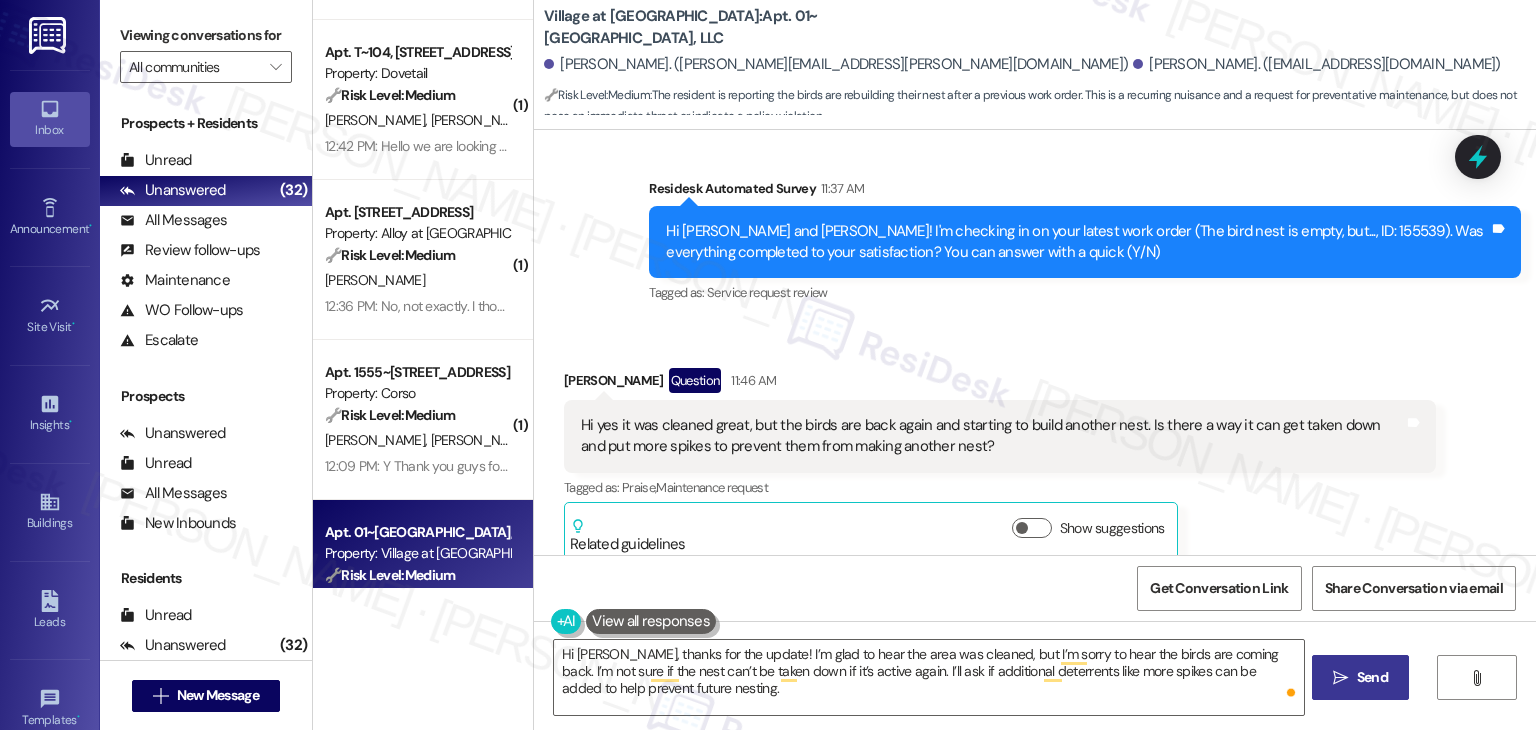 click on "Send" at bounding box center [1372, 677] 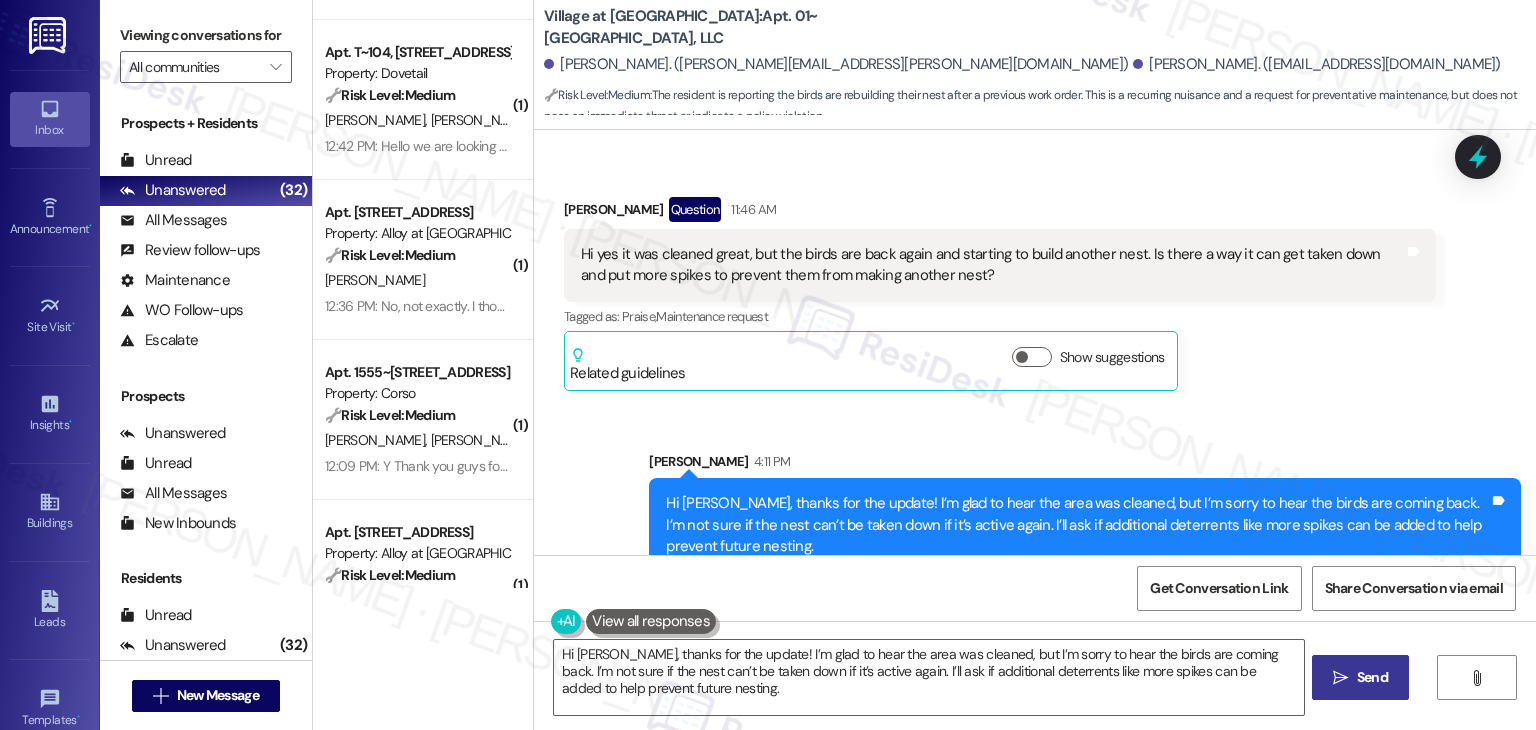 scroll, scrollTop: 716, scrollLeft: 0, axis: vertical 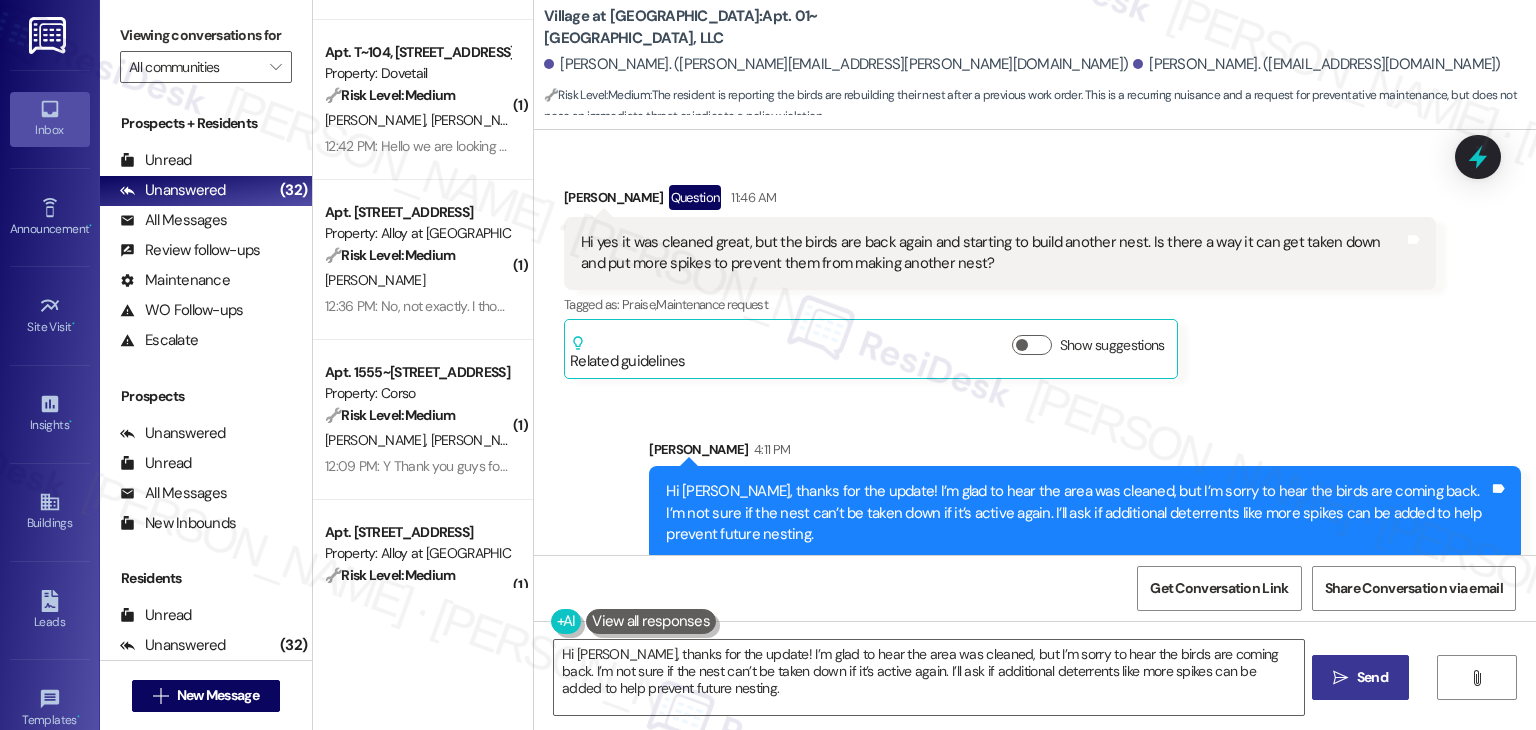 click on "Sent via SMS Sarah 4:11 PM Hi Valeria, thanks for the update! I’m glad to hear the area was cleaned, but I’m sorry to hear the birds are coming back. I’m not sure if the nest can’t be taken down if it’s active again. I’ll ask if additional deterrents like more spikes can be added to help prevent future nesting. Tags and notes" at bounding box center [1035, 485] 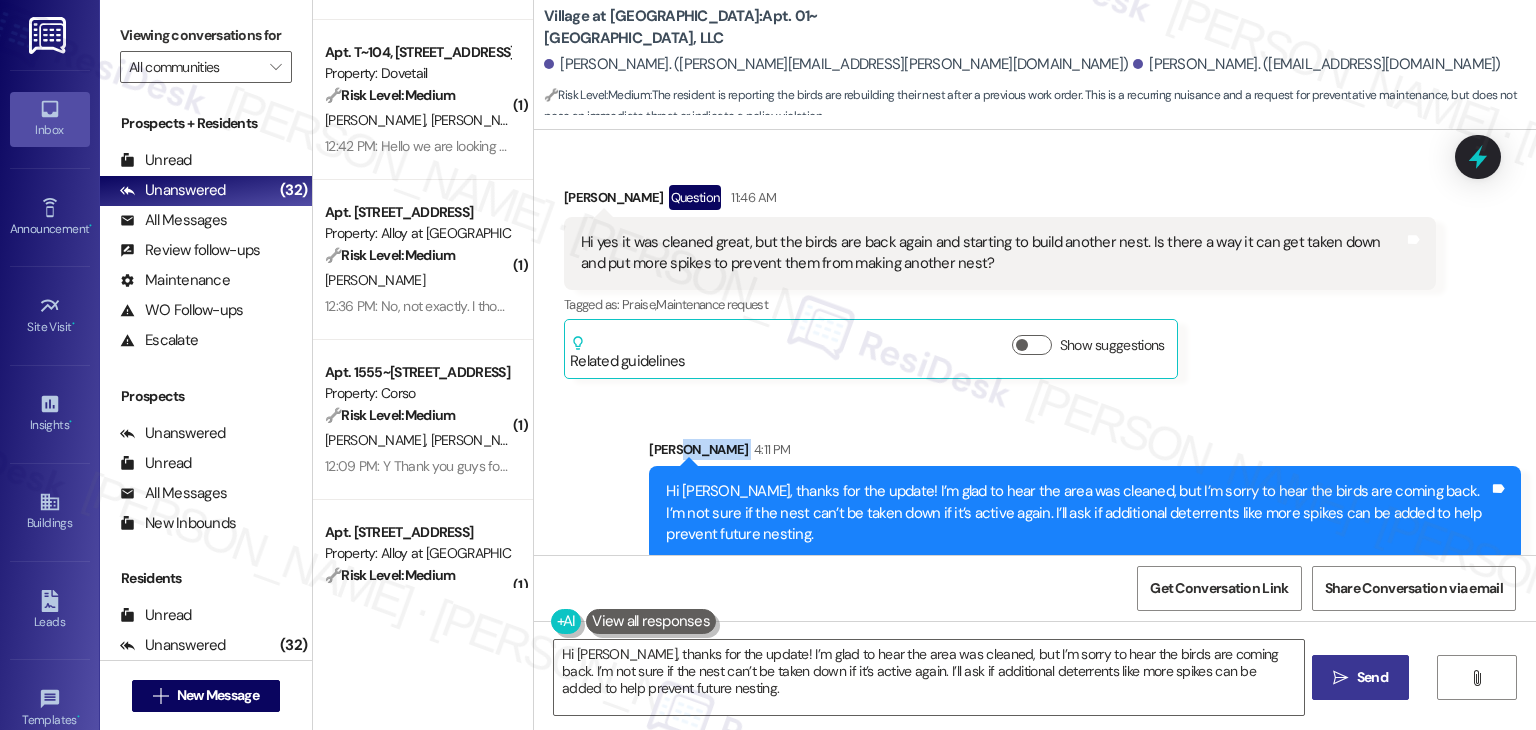 click on "Sent via SMS Sarah 4:11 PM Hi Valeria, thanks for the update! I’m glad to hear the area was cleaned, but I’m sorry to hear the birds are coming back. I’m not sure if the nest can’t be taken down if it’s active again. I’ll ask if additional deterrents like more spikes can be added to help prevent future nesting. Tags and notes" at bounding box center (1035, 485) 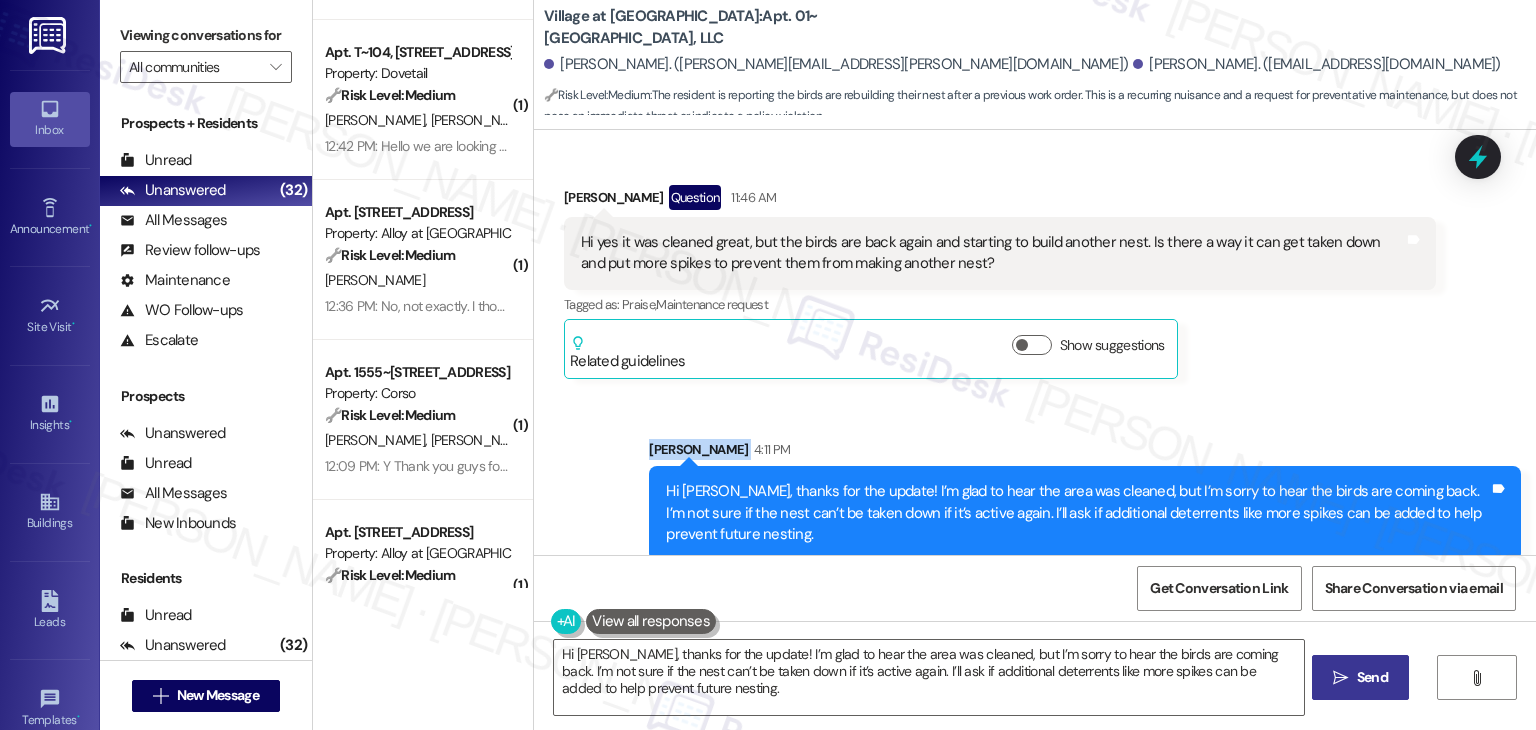 click on "Sent via SMS Sarah 4:11 PM Hi Valeria, thanks for the update! I’m glad to hear the area was cleaned, but I’m sorry to hear the birds are coming back. I’m not sure if the nest can’t be taken down if it’s active again. I’ll ask if additional deterrents like more spikes can be added to help prevent future nesting. Tags and notes" at bounding box center [1035, 485] 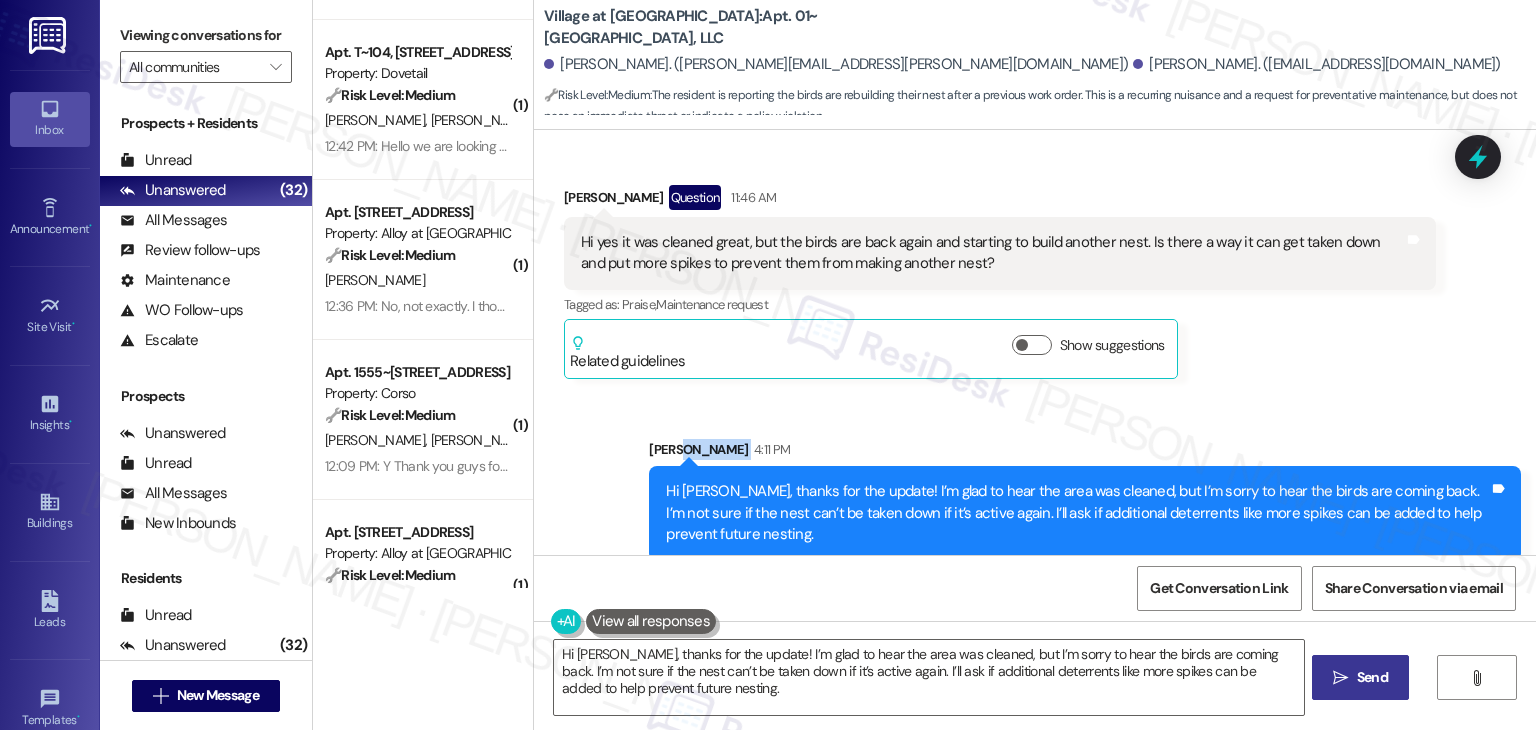 click on "Sent via SMS Sarah 4:11 PM Hi Valeria, thanks for the update! I’m glad to hear the area was cleaned, but I’m sorry to hear the birds are coming back. I’m not sure if the nest can’t be taken down if it’s active again. I’ll ask if additional deterrents like more spikes can be added to help prevent future nesting. Tags and notes" at bounding box center (1035, 485) 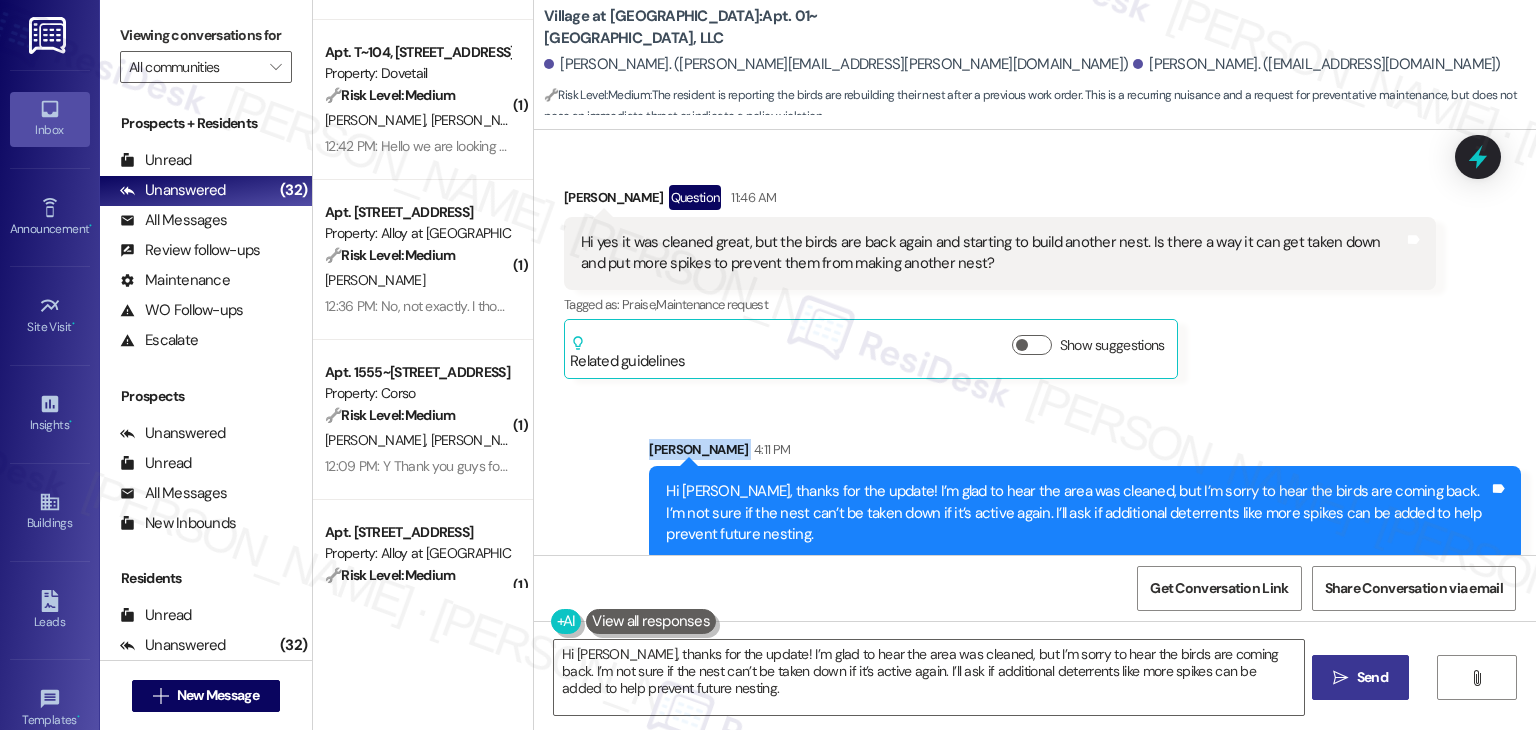 click on "Sent via SMS Sarah 4:11 PM Hi Valeria, thanks for the update! I’m glad to hear the area was cleaned, but I’m sorry to hear the birds are coming back. I’m not sure if the nest can’t be taken down if it’s active again. I’ll ask if additional deterrents like more spikes can be added to help prevent future nesting. Tags and notes" at bounding box center (1035, 485) 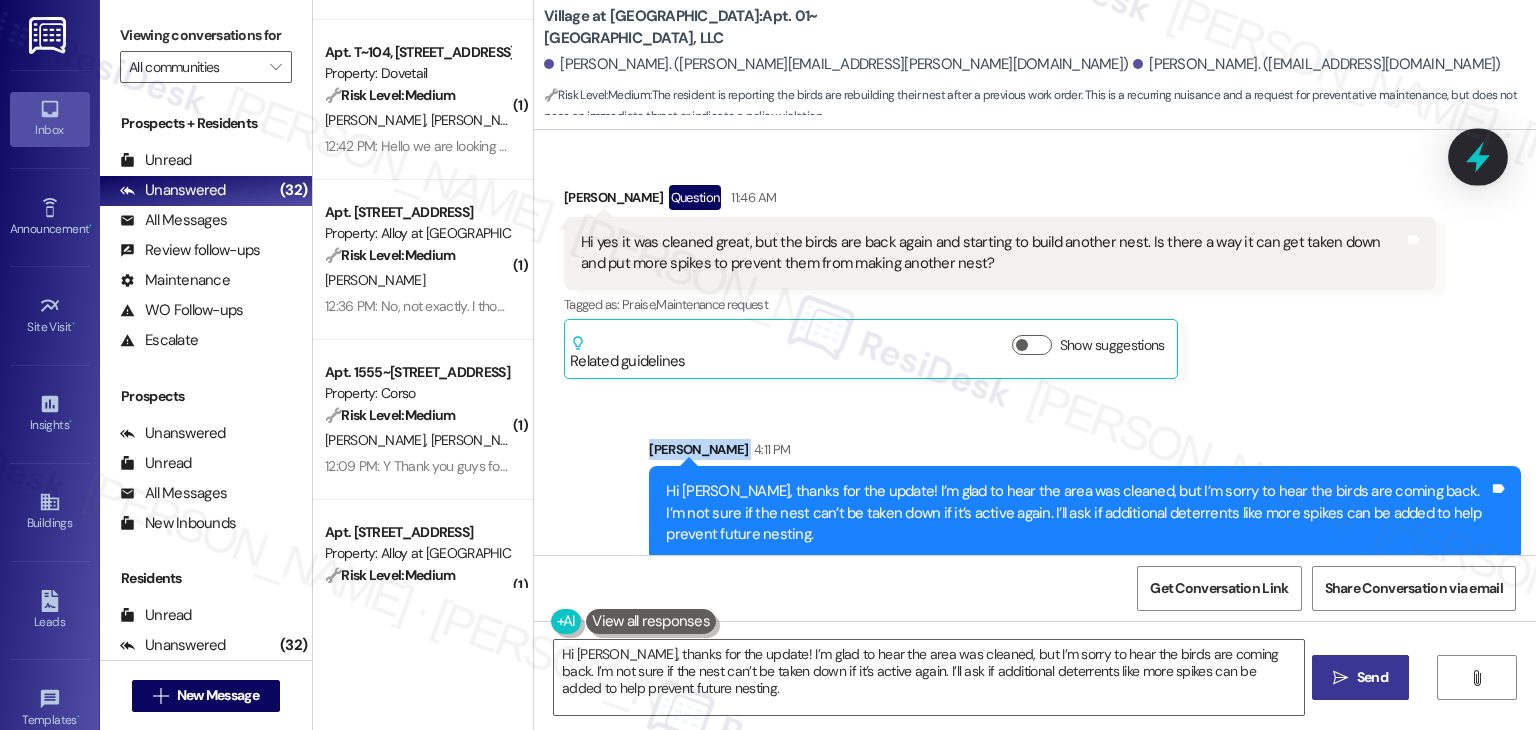 click 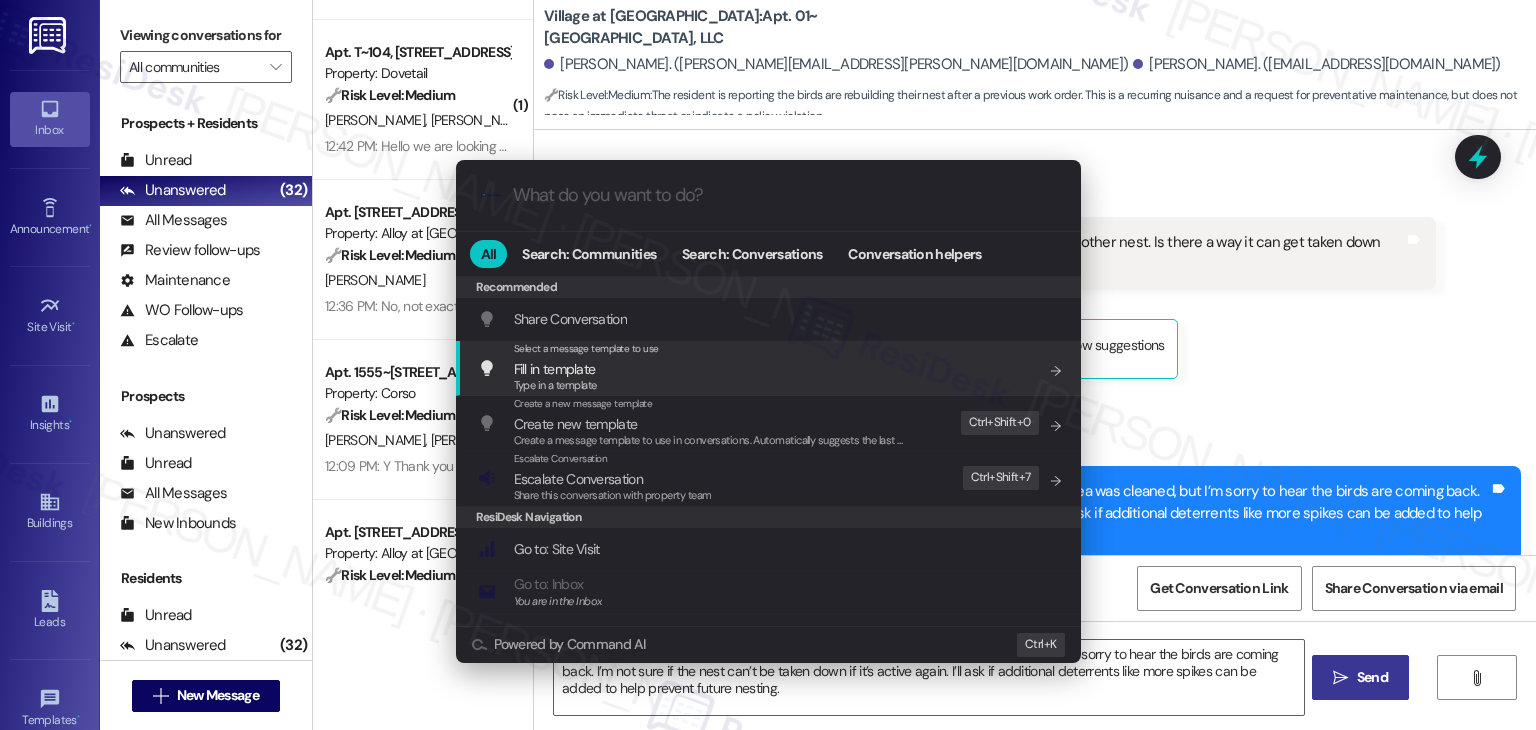 paste on "WO #155539 – Recurring Bird Nest Issue & Request for Additional Deterrents" 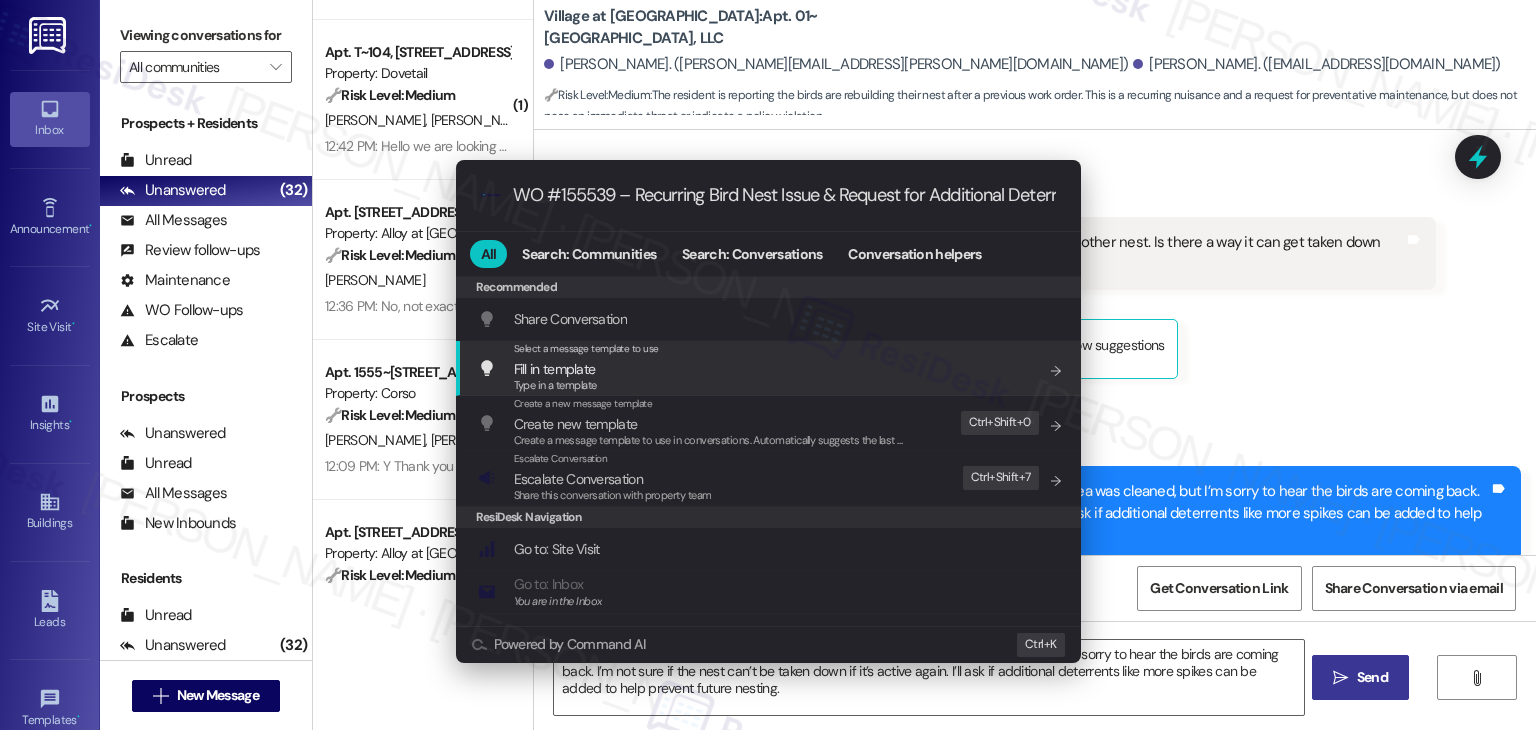 scroll, scrollTop: 0, scrollLeft: 57, axis: horizontal 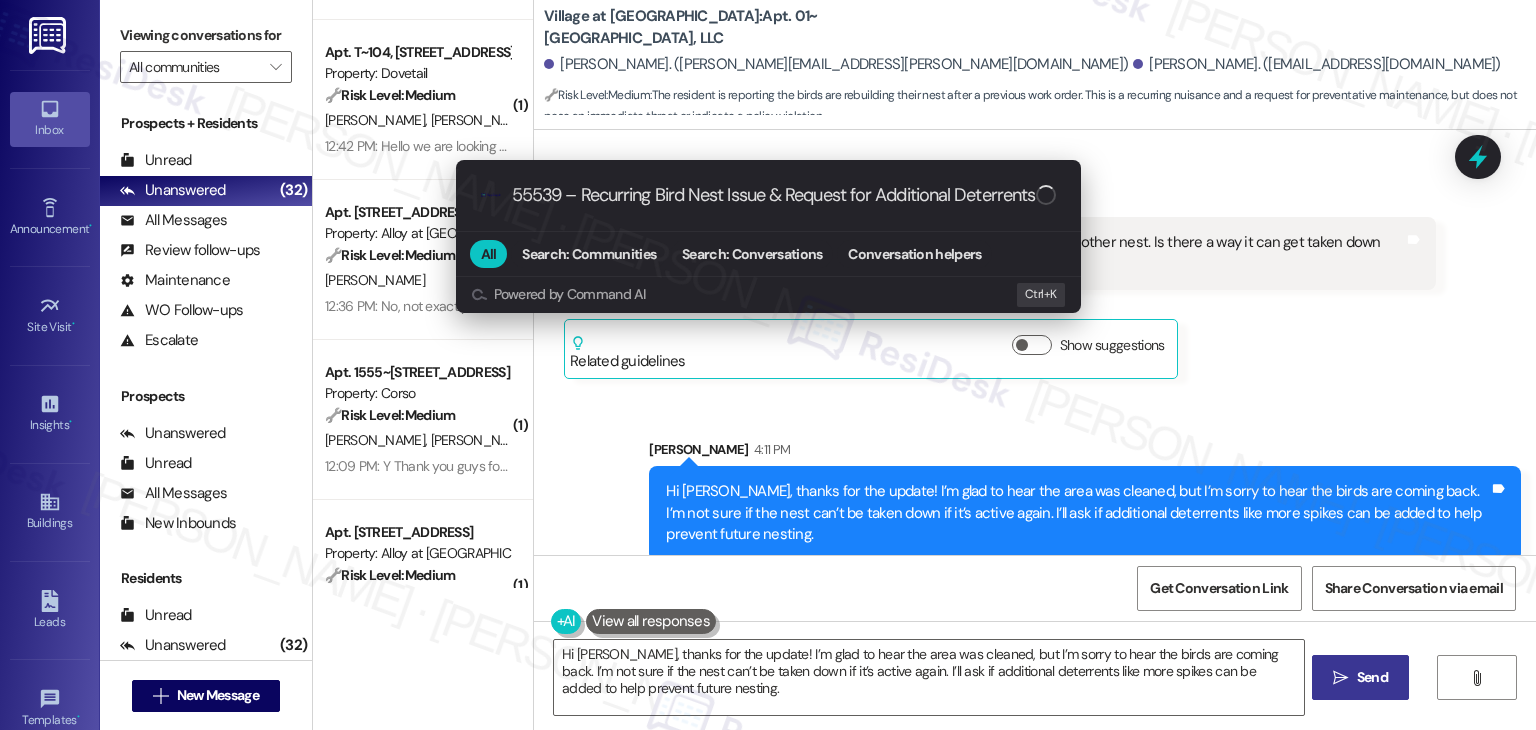 type on "WO #155539 – Recurring Bird Nest Issue & Request for Additional Deterrents" 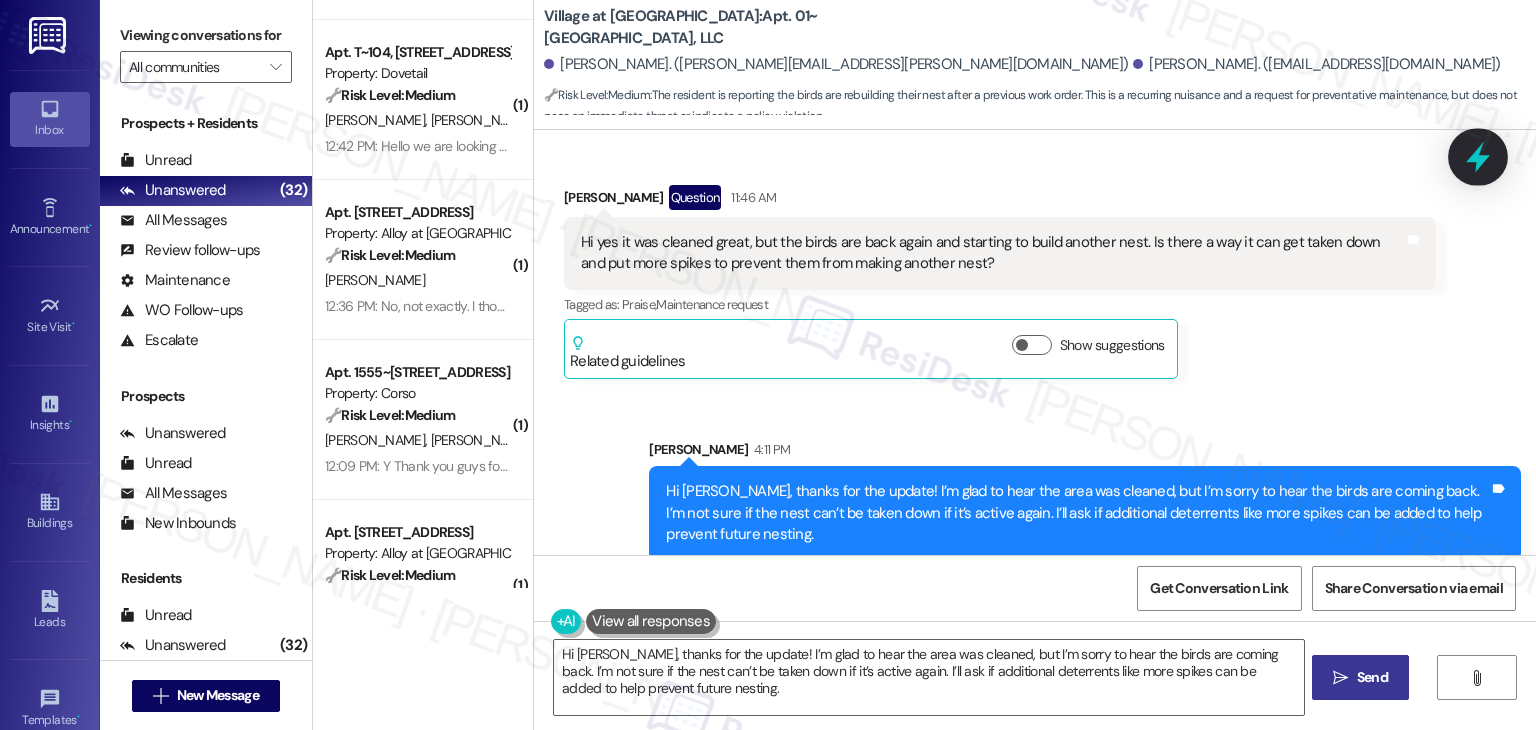 click 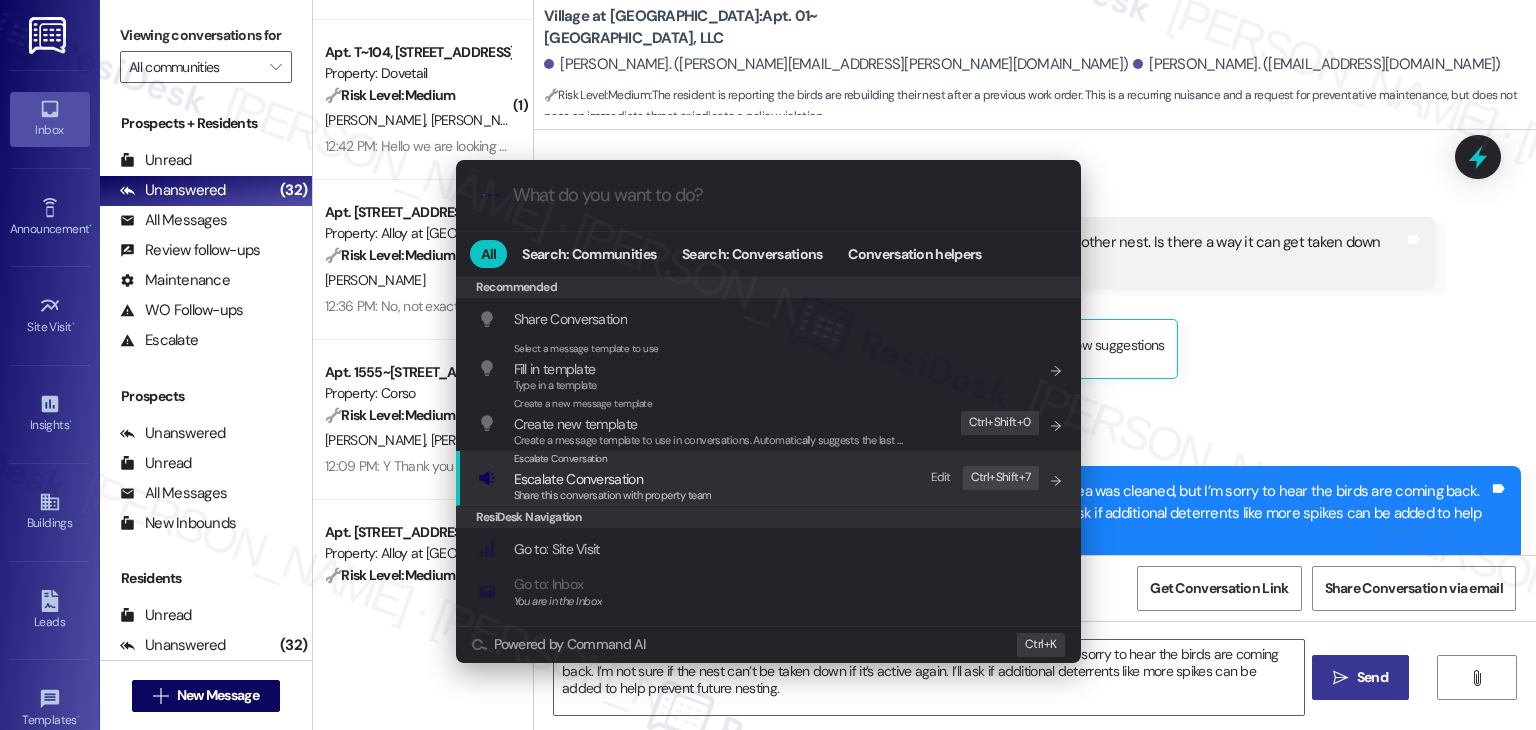 click on "Escalate Conversation" at bounding box center [613, 479] 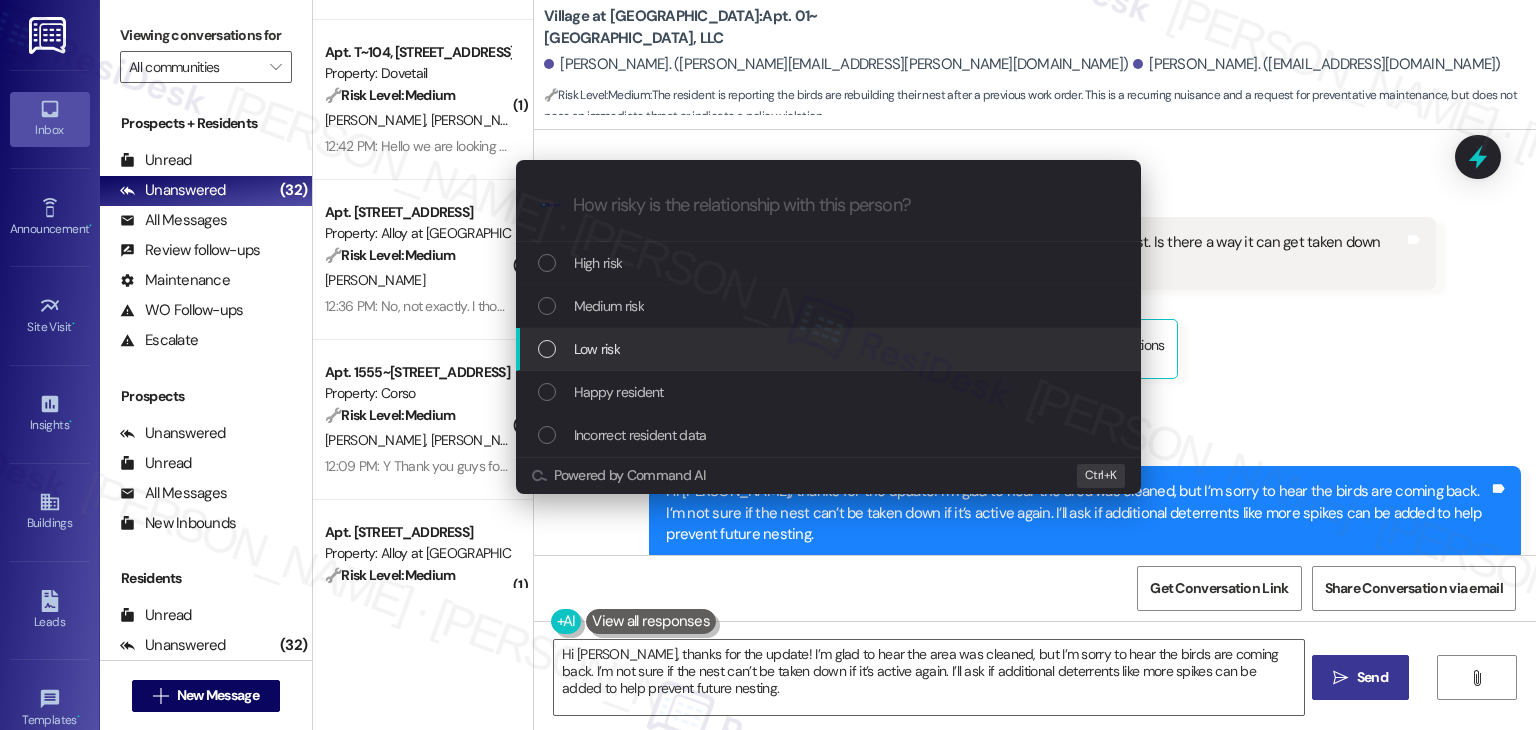 click at bounding box center [547, 349] 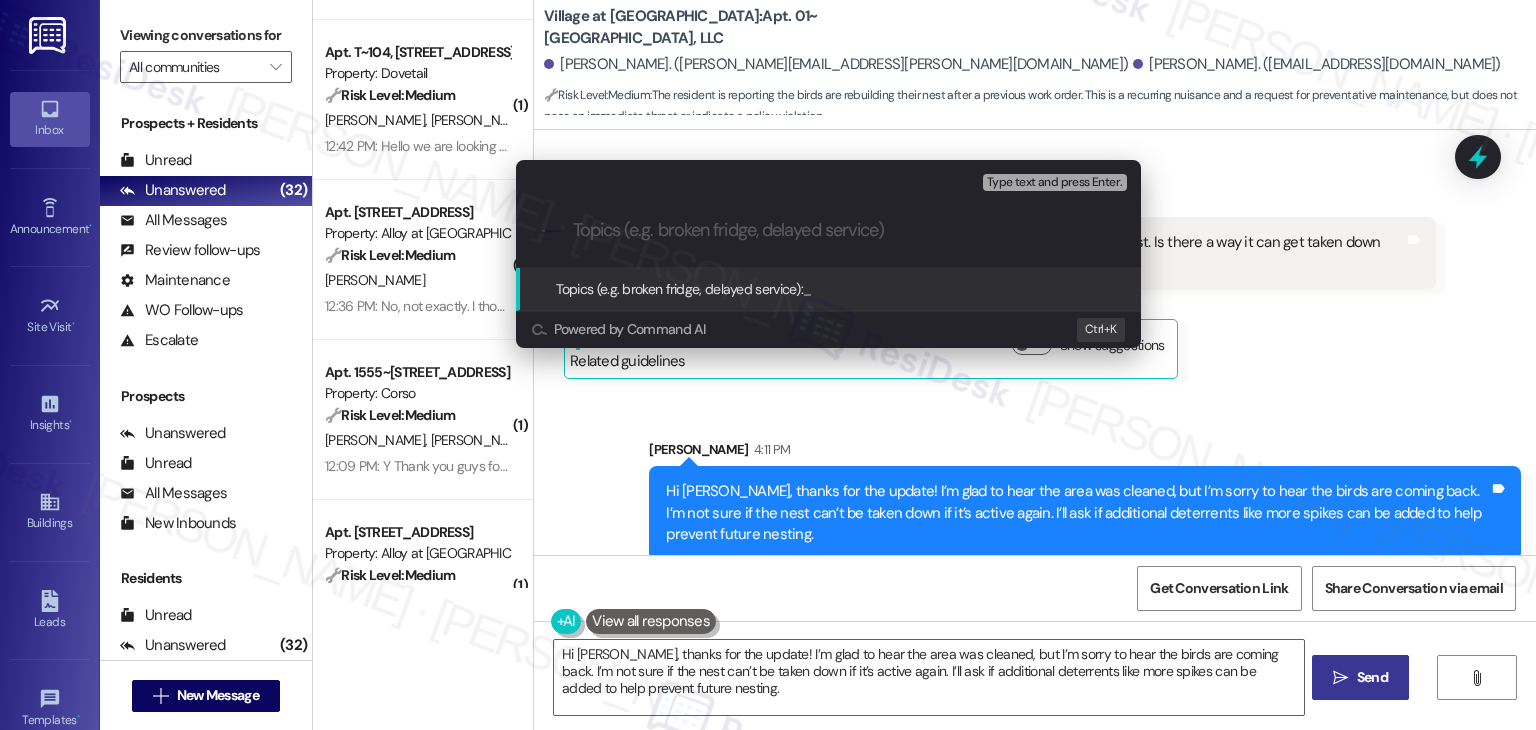 paste on "WO #155539 – Recurring Bird Nest Issue & Request for Additional Deterrents" 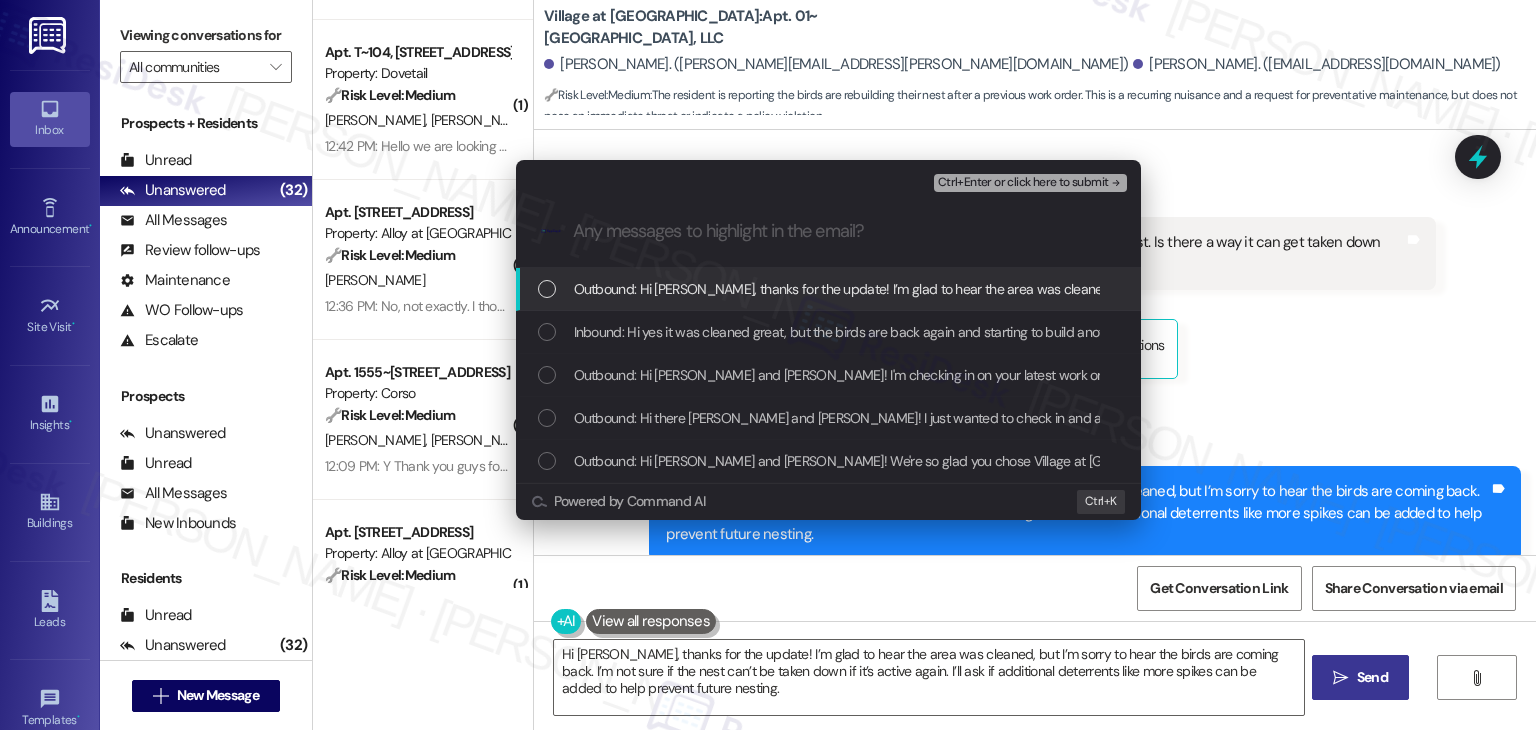 scroll, scrollTop: 0, scrollLeft: 0, axis: both 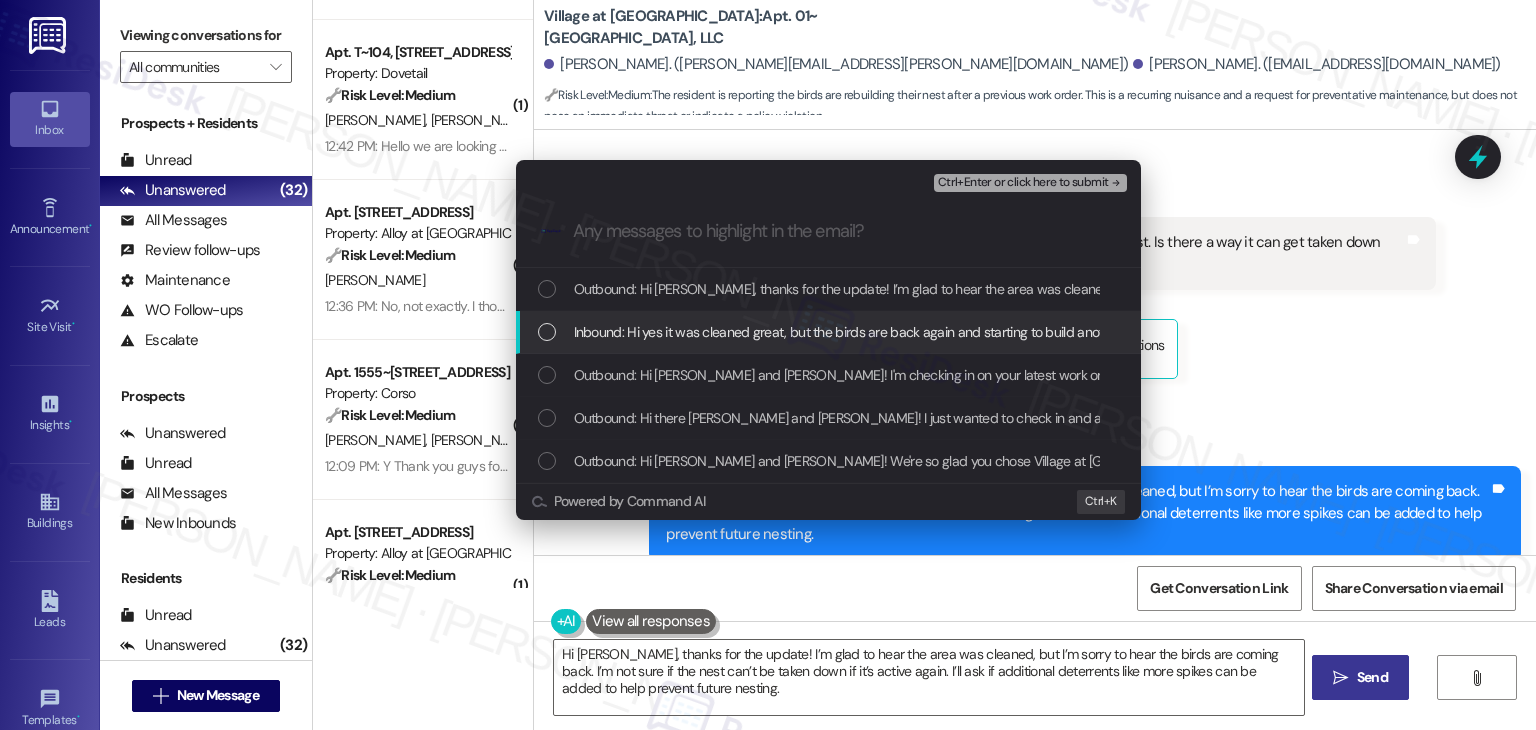 click at bounding box center [547, 332] 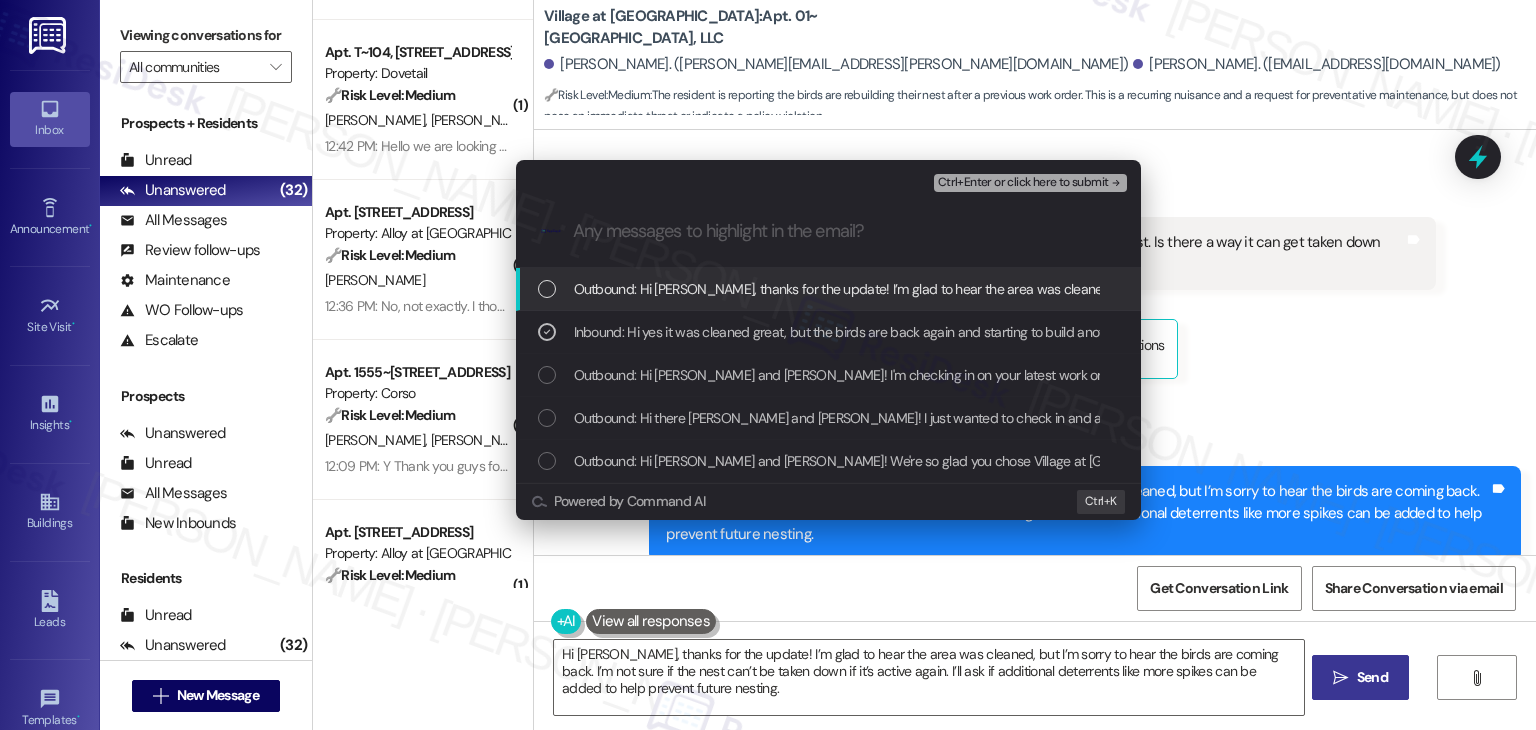 click on "Ctrl+Enter or click here to submit" at bounding box center [1023, 183] 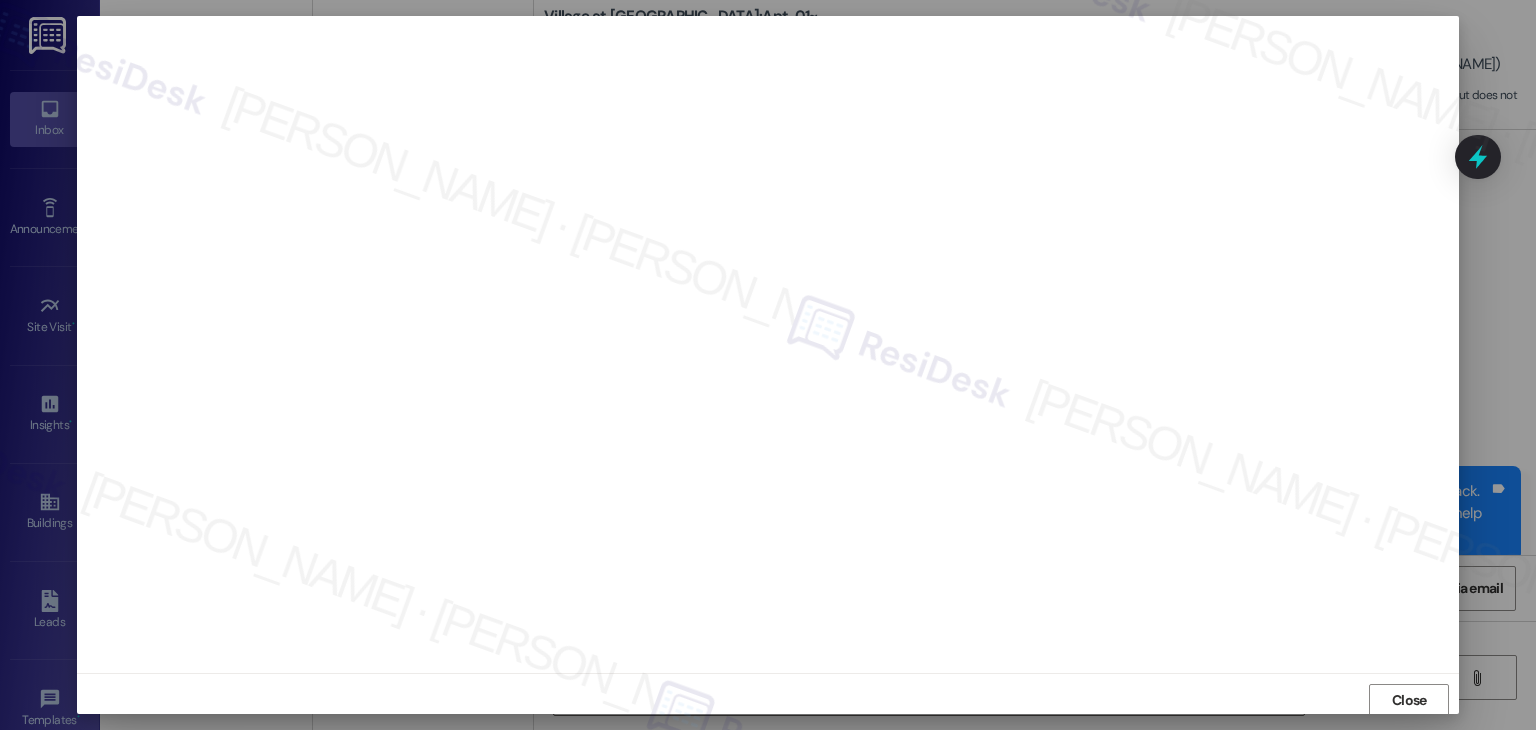 scroll, scrollTop: 1, scrollLeft: 0, axis: vertical 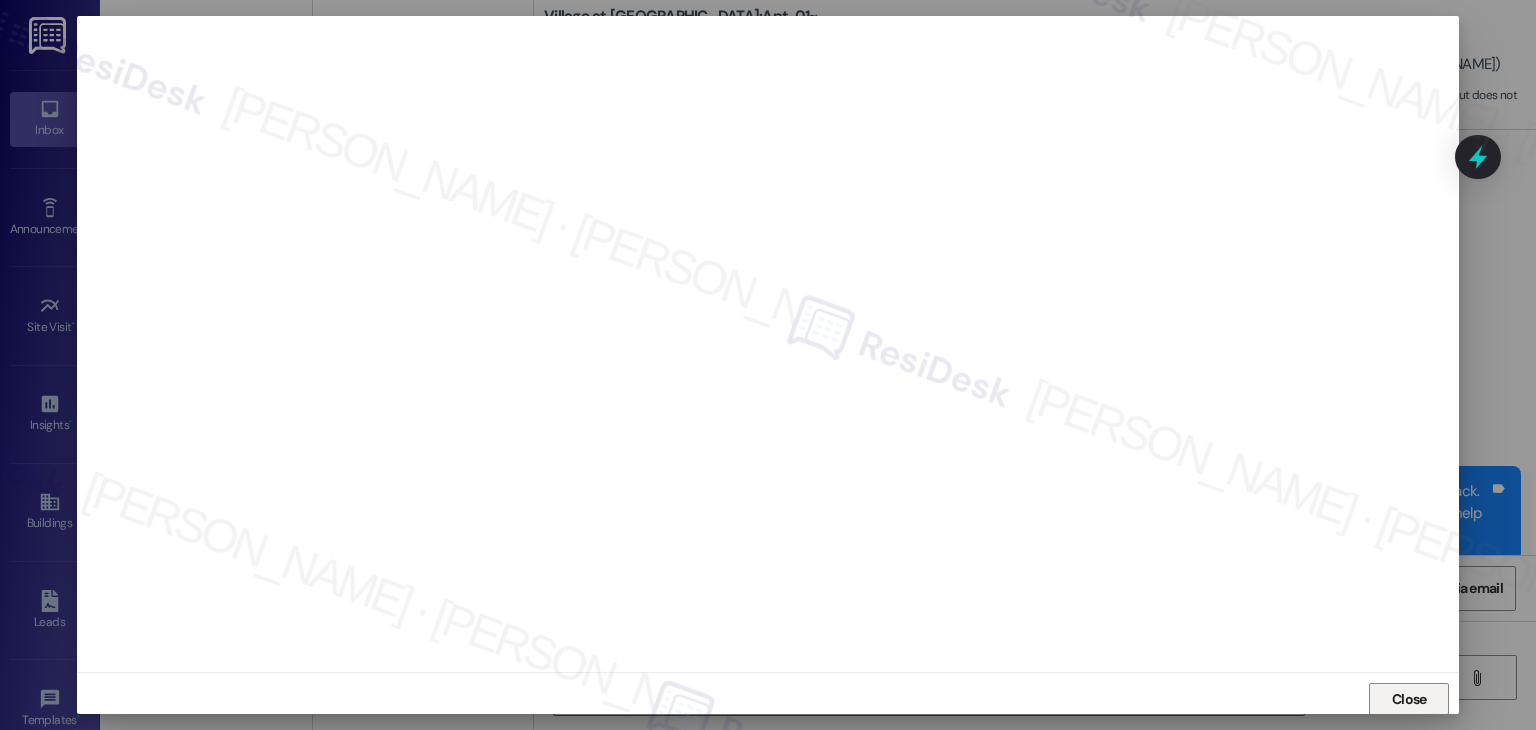 click on "Close" at bounding box center [1409, 699] 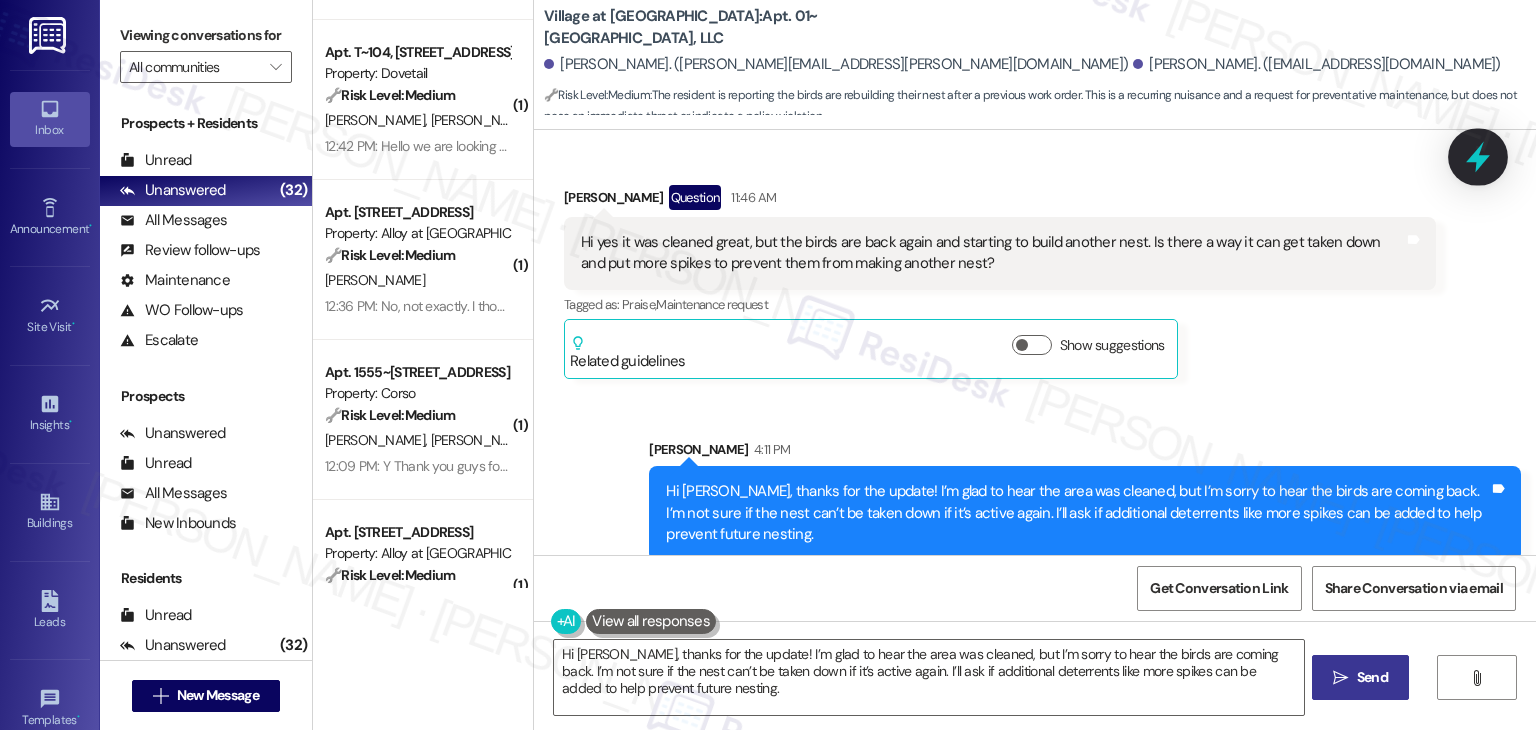 click 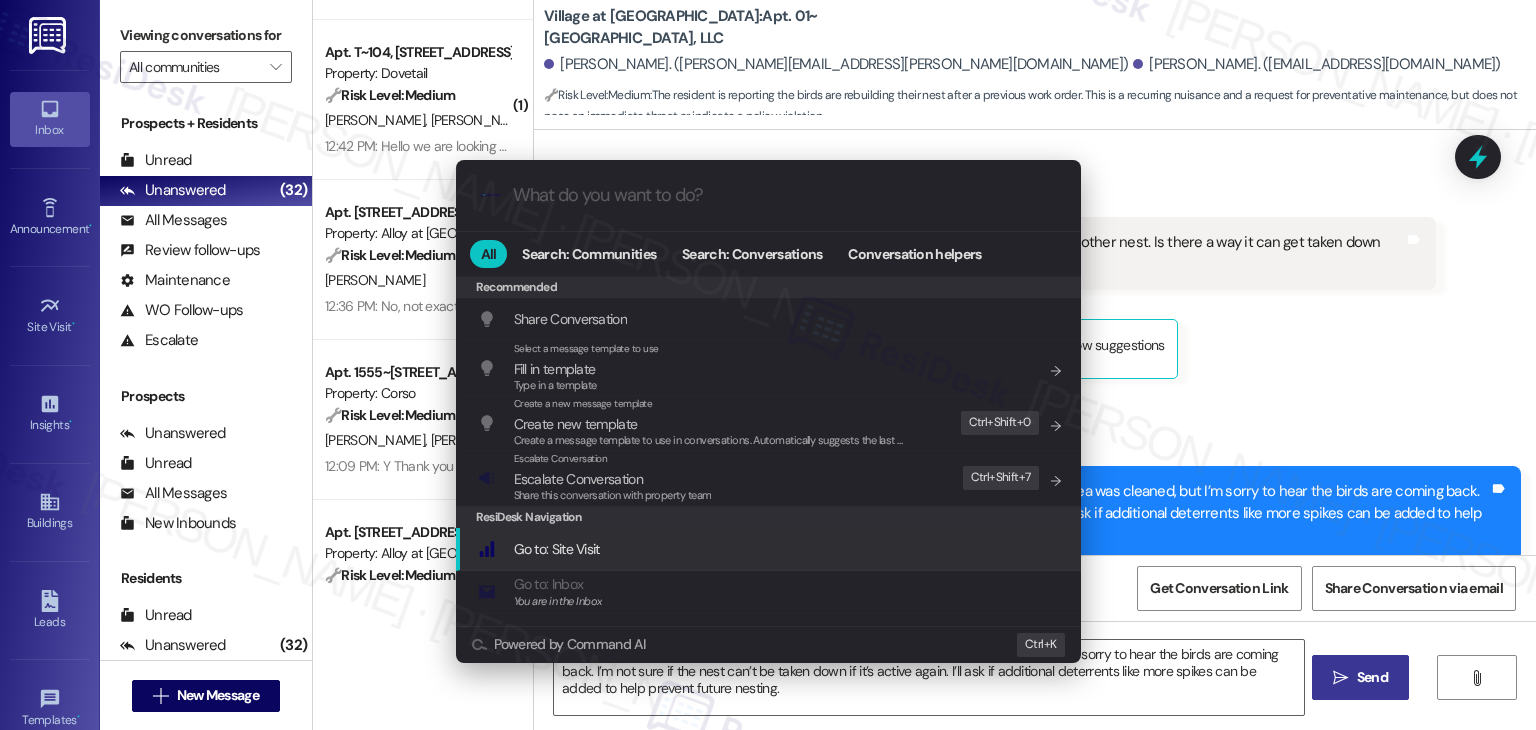 click on "ResiDesk Navigation" at bounding box center (768, 517) 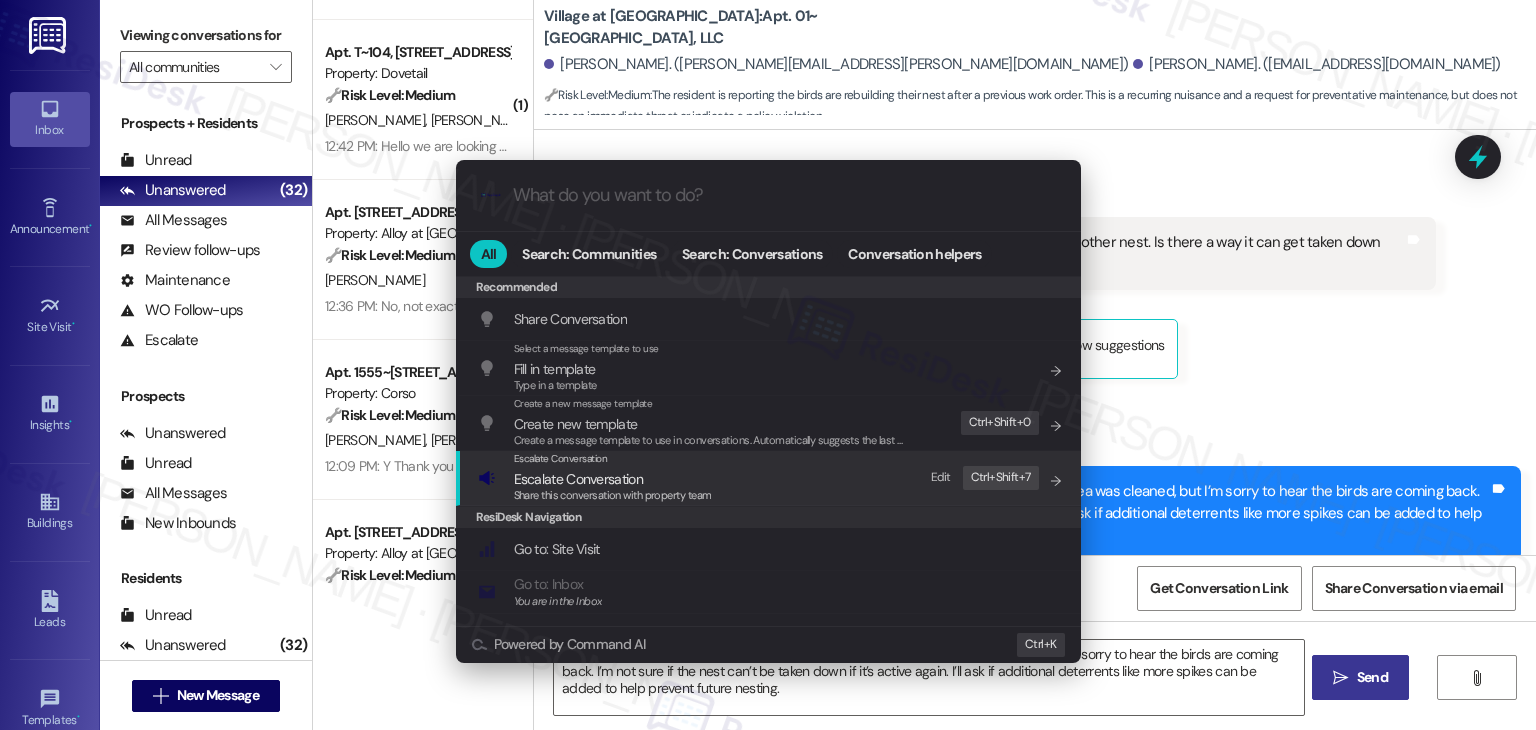 click on "Share this conversation with property team" at bounding box center [613, 495] 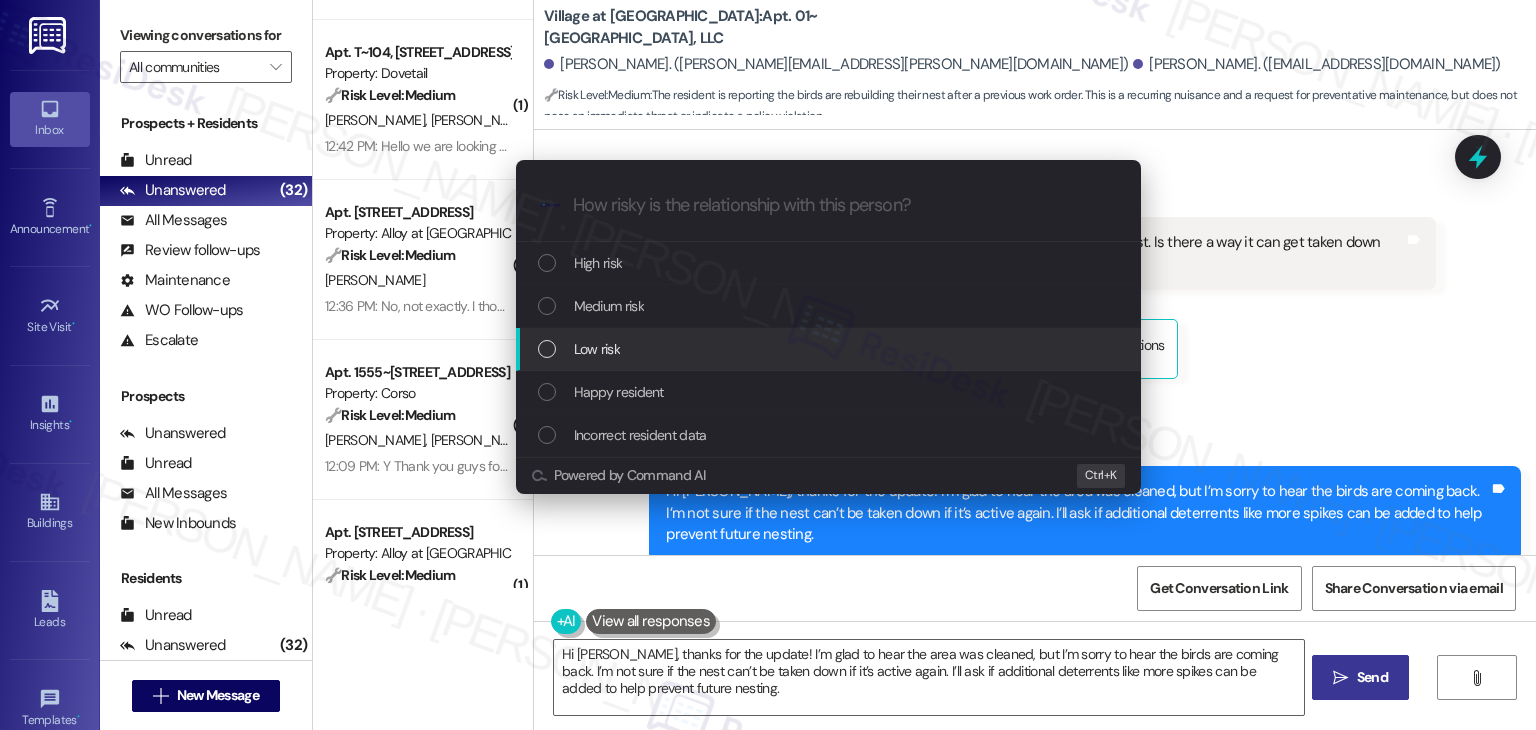 click at bounding box center (547, 349) 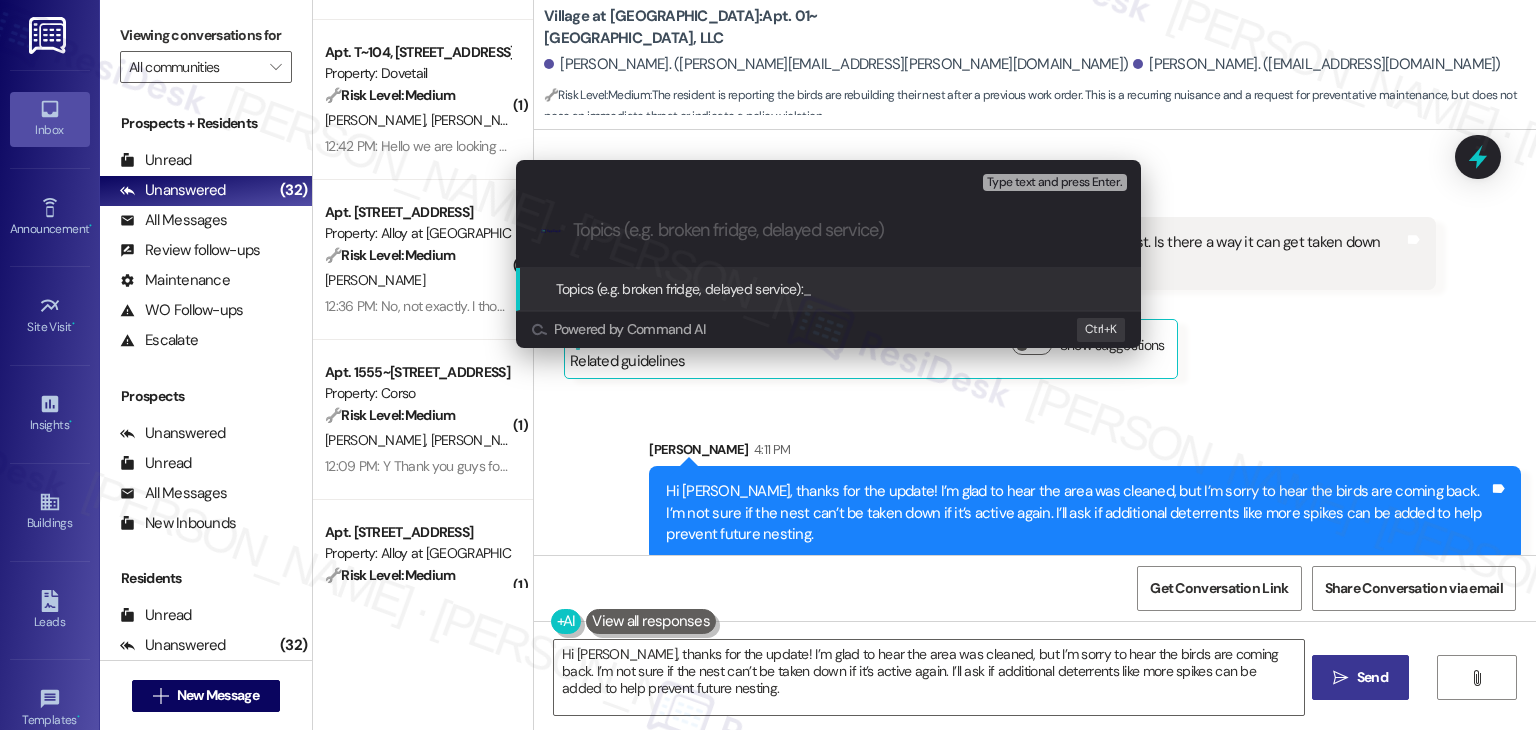 paste on "WO #155539 – Recurring Bird Nest Issue & Request for Additional Deterrents" 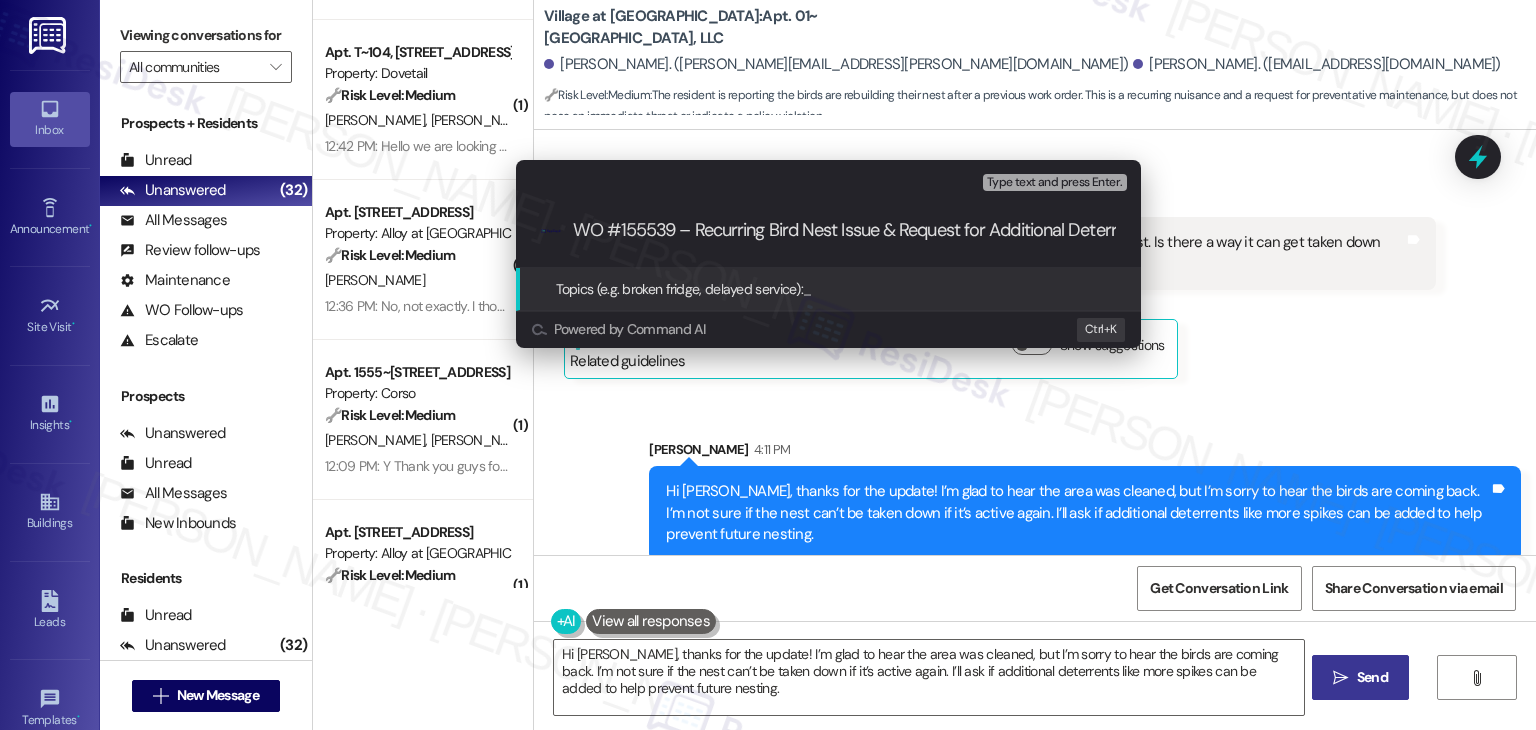 scroll, scrollTop: 0, scrollLeft: 53, axis: horizontal 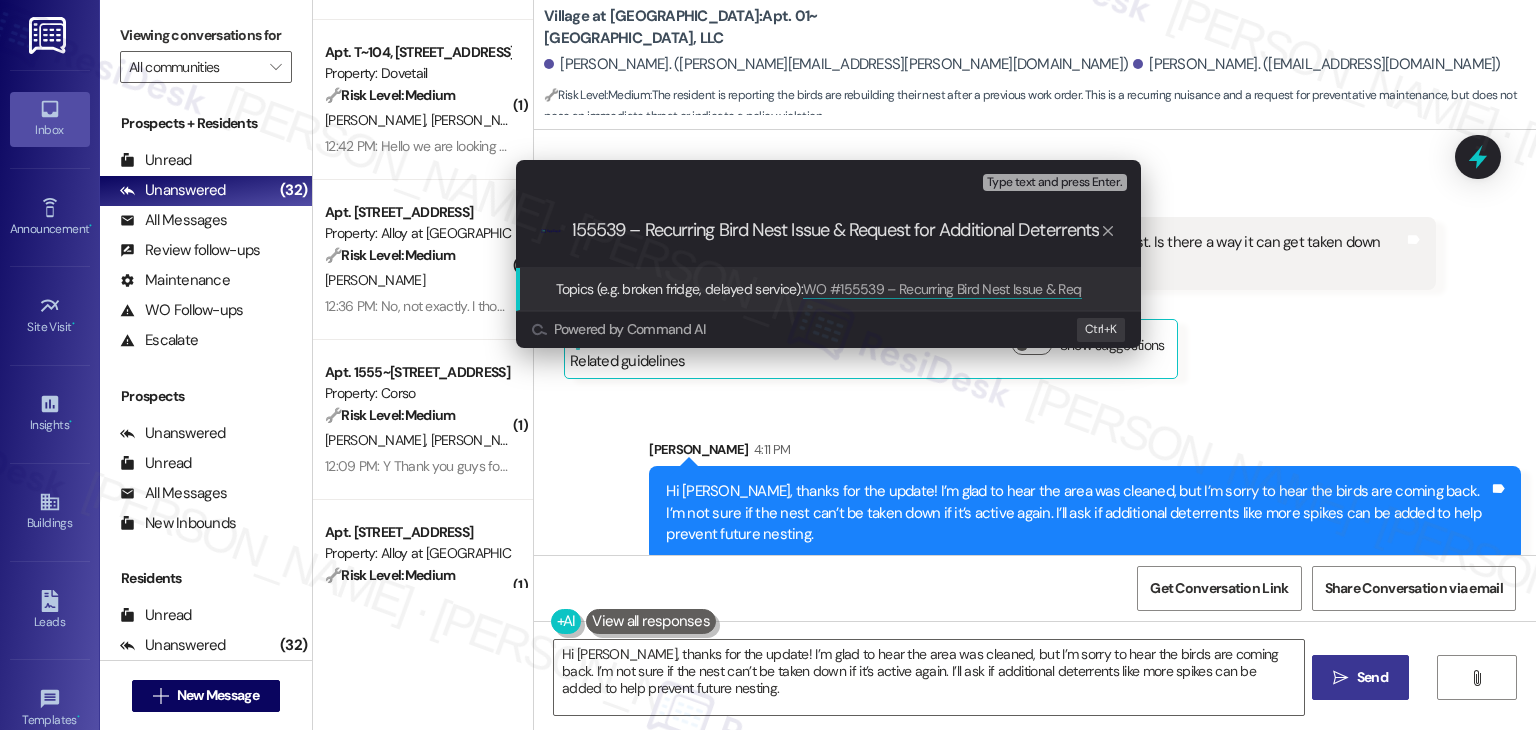 type 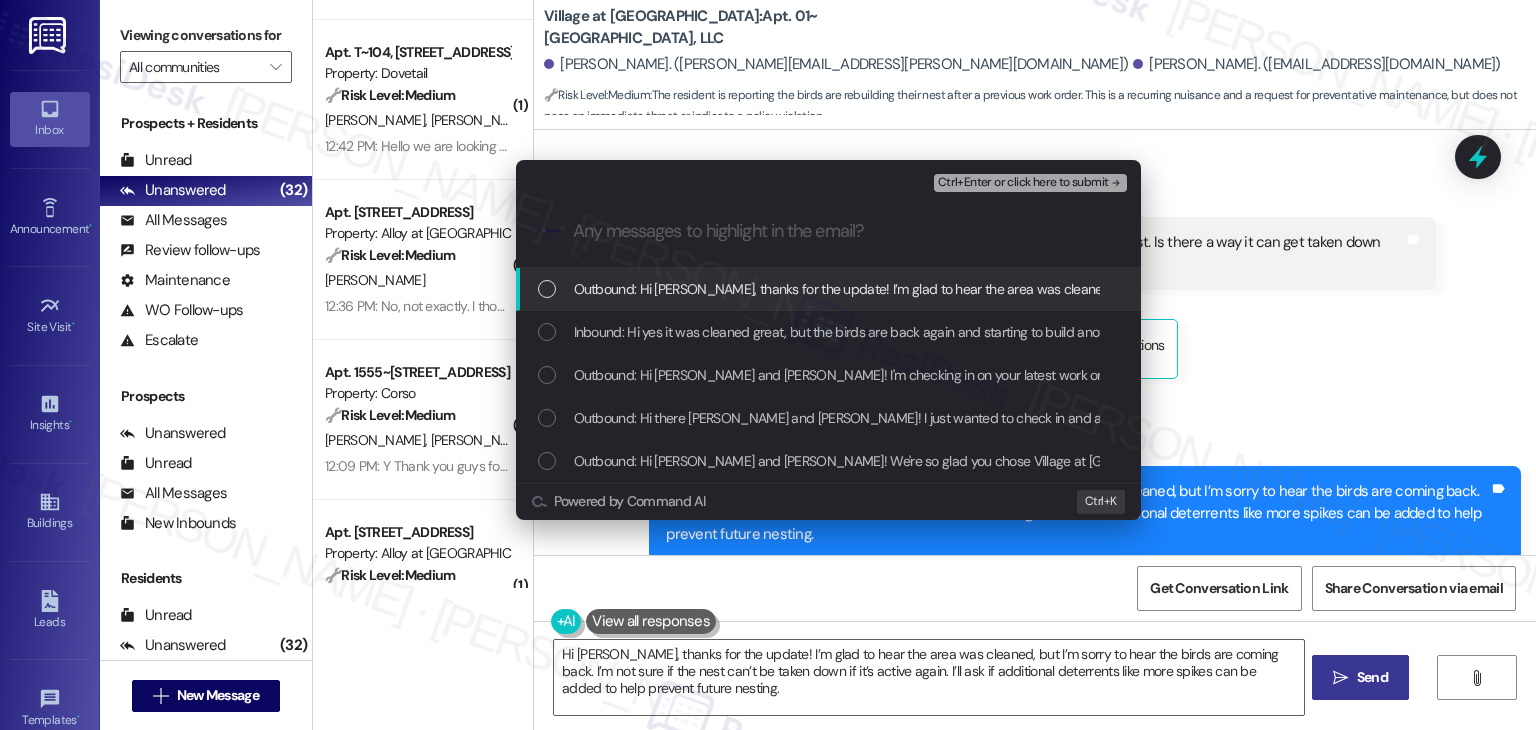 scroll, scrollTop: 0, scrollLeft: 0, axis: both 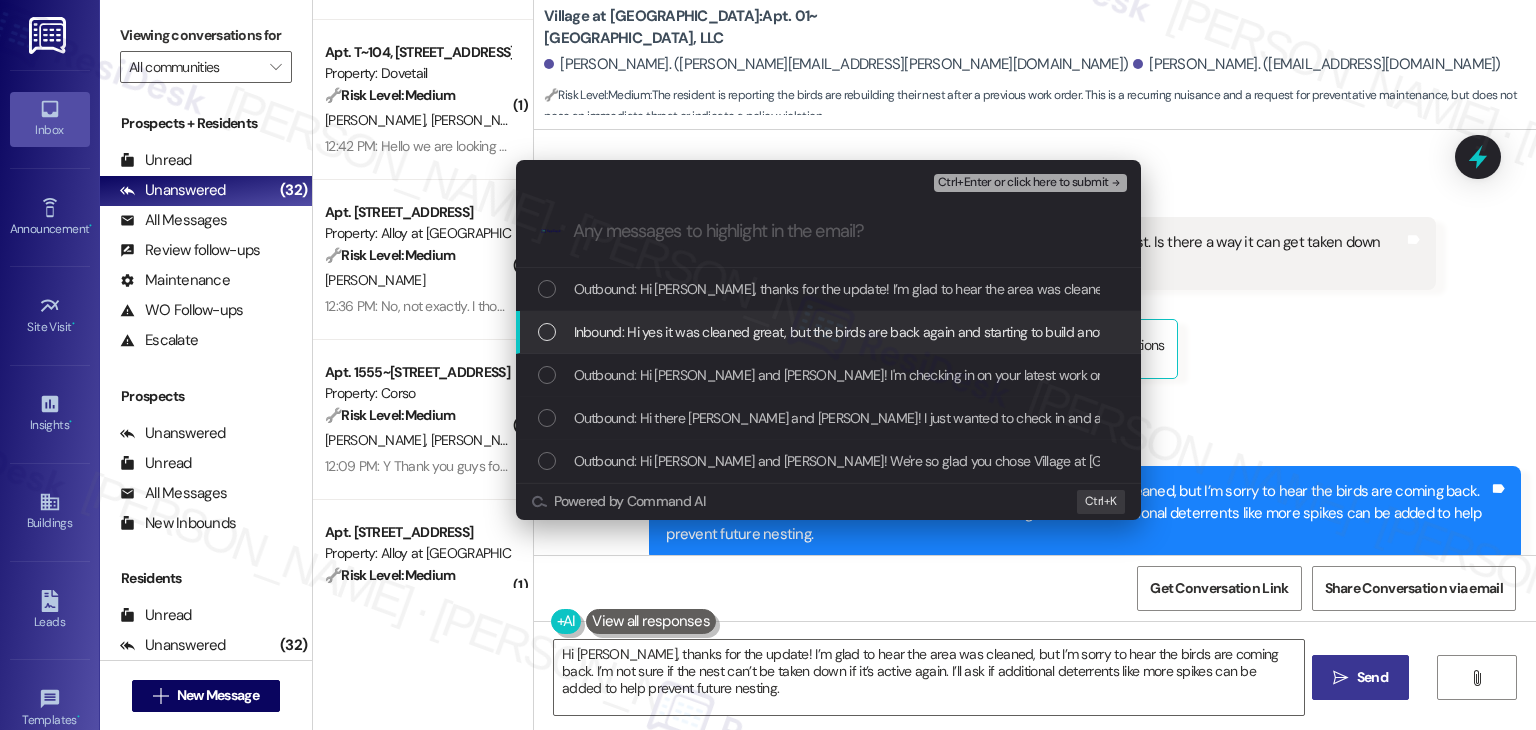 click at bounding box center (547, 332) 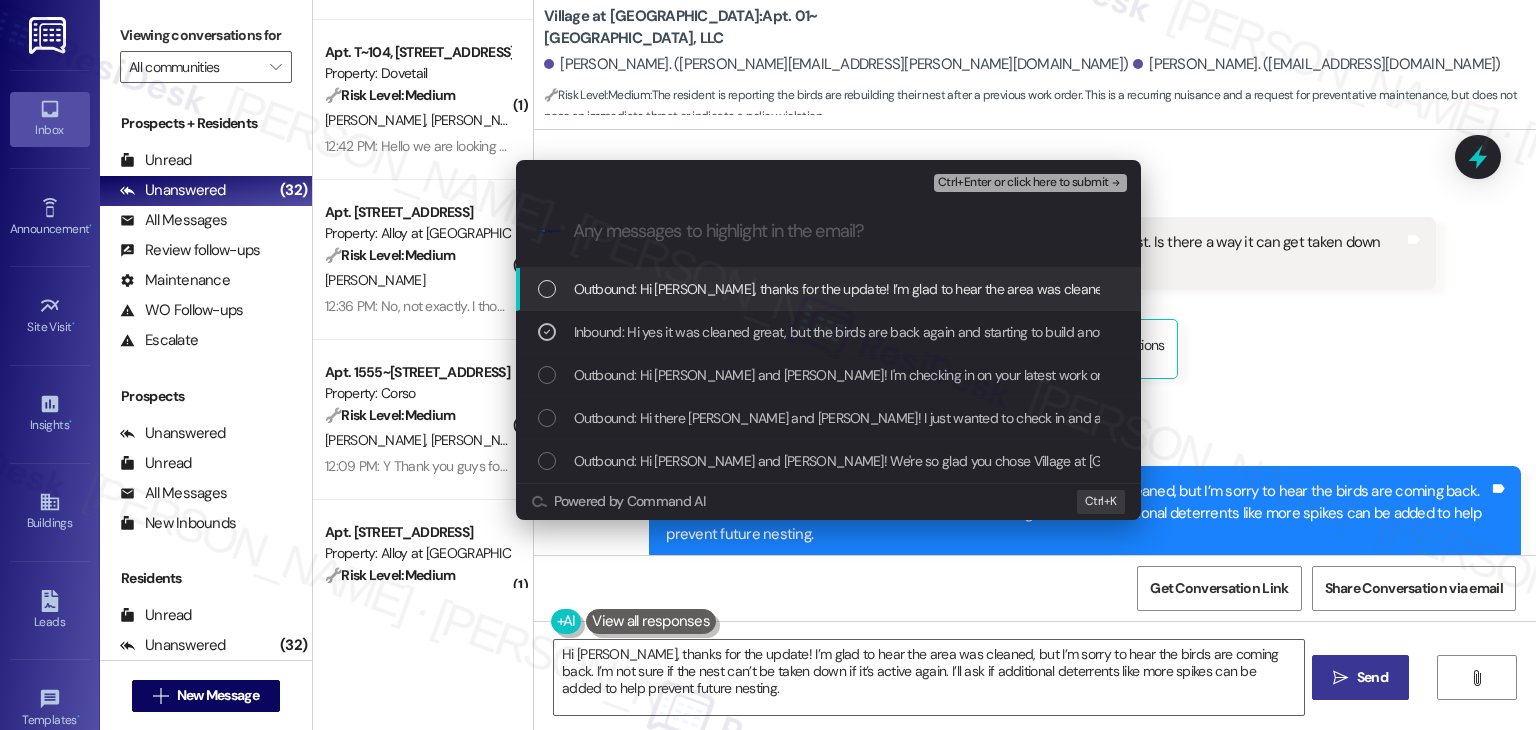 click on "Ctrl+Enter or click here to submit" at bounding box center [1023, 183] 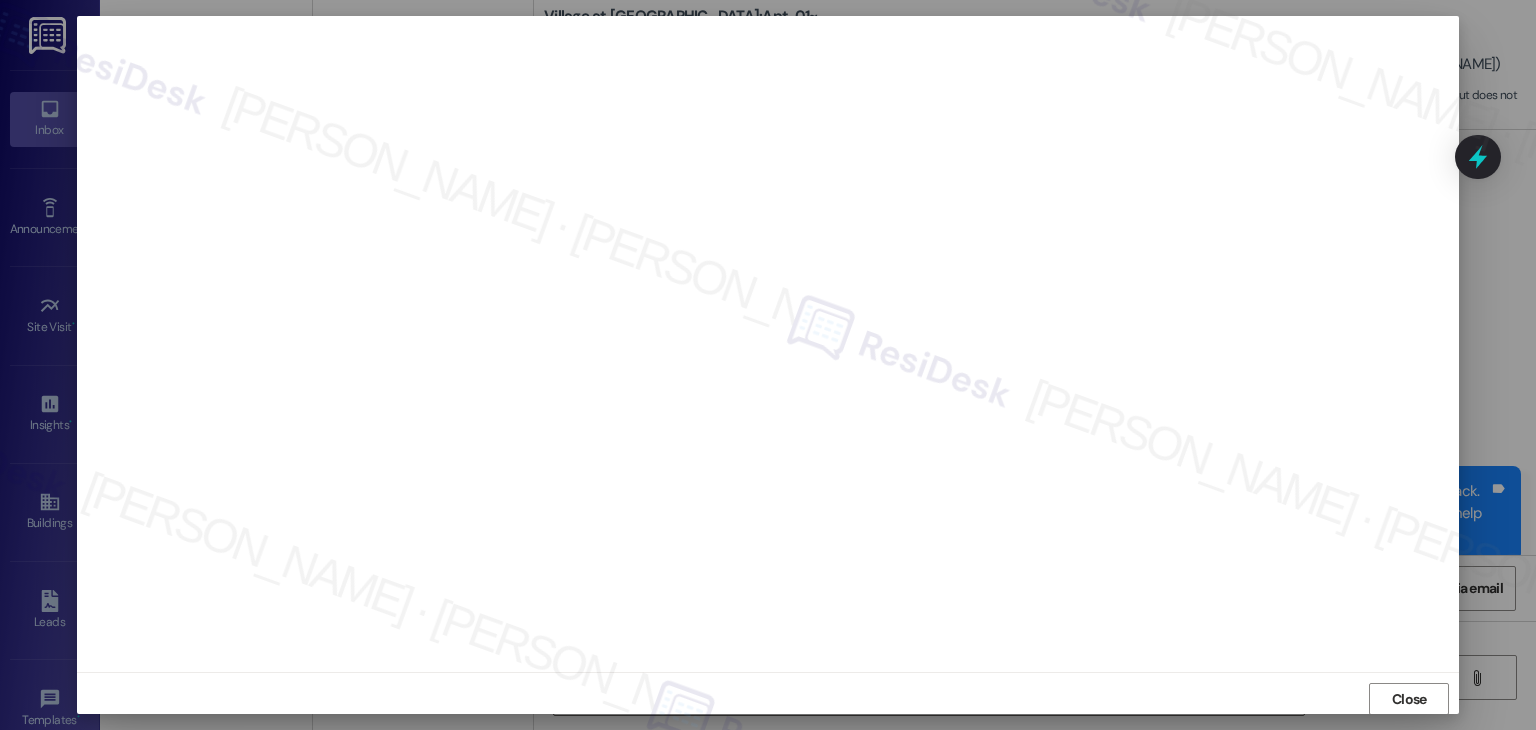 scroll, scrollTop: 12, scrollLeft: 0, axis: vertical 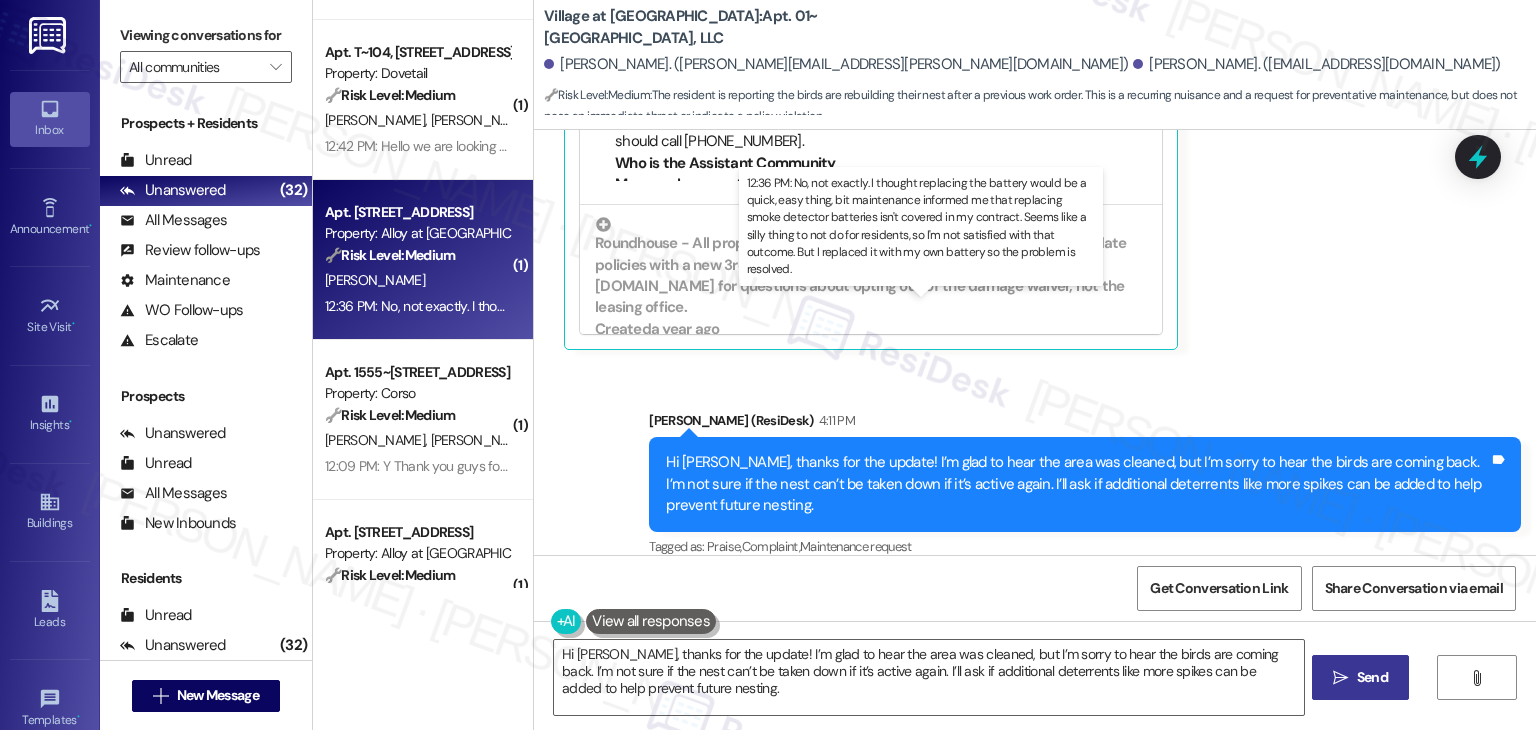 click on "12:36 PM: No, not exactly. I thought replacing the battery would be a quick, easy thing, bit maintenance informed me that replacing smoke detector batteries isn't covered in my contract. Seems like a silly thing to not do for residents, so I'm not satisfied with that outcome. But I replaced it with my own battery so the problem is resolved.  12:36 PM: No, not exactly. I thought replacing the battery would be a quick, easy thing, bit maintenance informed me that replacing smoke detector batteries isn't covered in my contract. Seems like a silly thing to not do for residents, so I'm not satisfied with that outcome. But I replaced it with my own battery so the problem is resolved." at bounding box center [1289, 306] 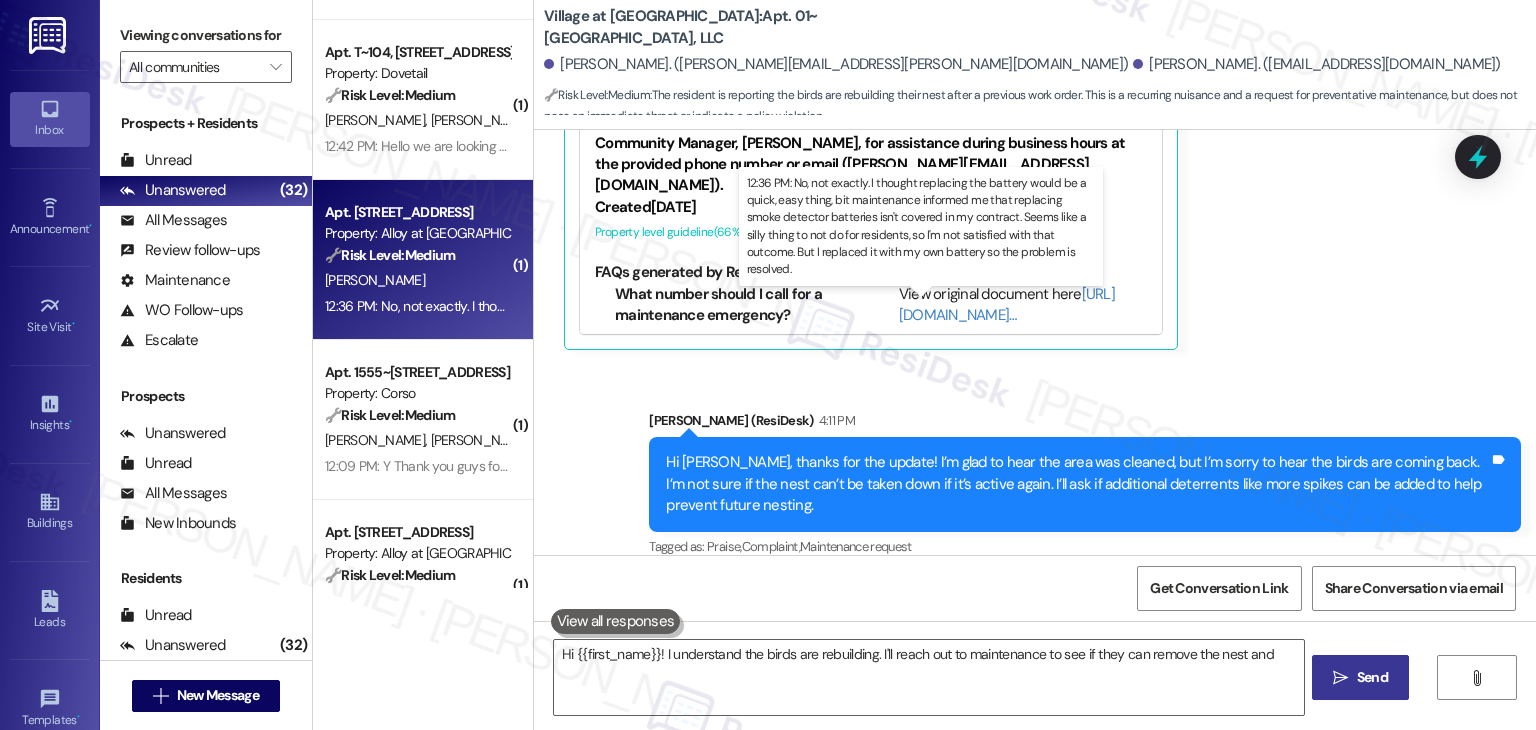type on "Hi {{first_name}}! I understand the birds are rebuilding. I'll reach out to maintenance to see if they can remove the nest and add" 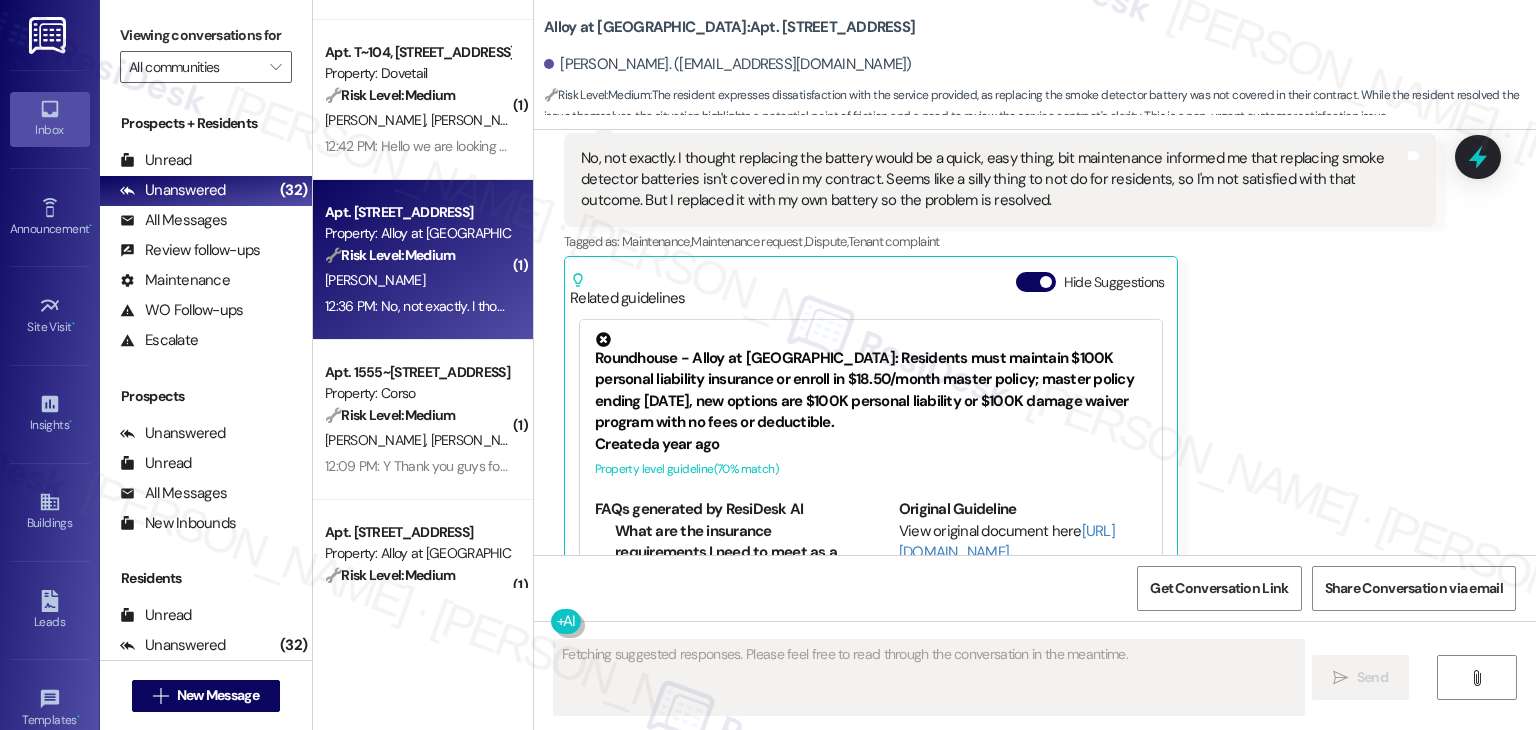 scroll, scrollTop: 1582, scrollLeft: 0, axis: vertical 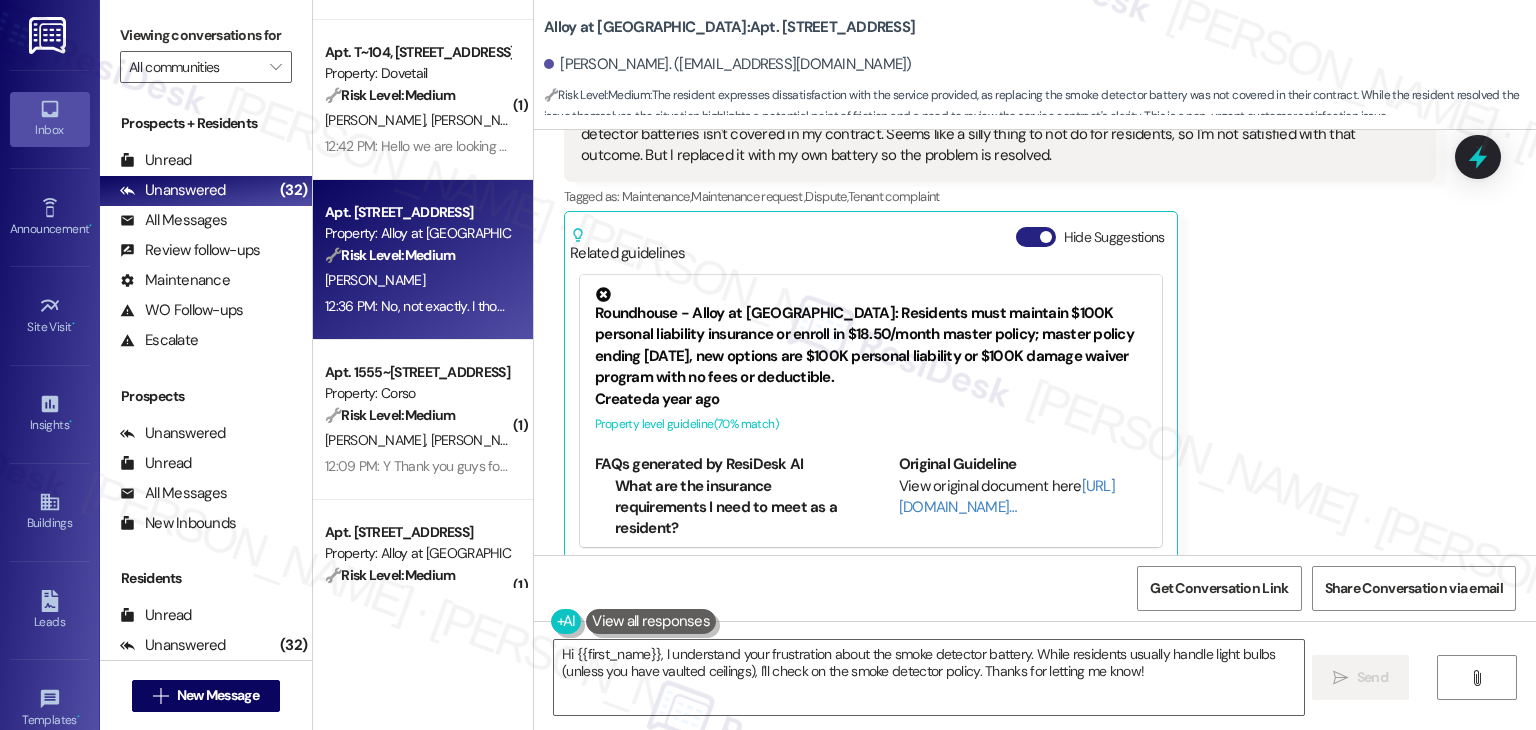 click on "Hide Suggestions" at bounding box center [1036, 237] 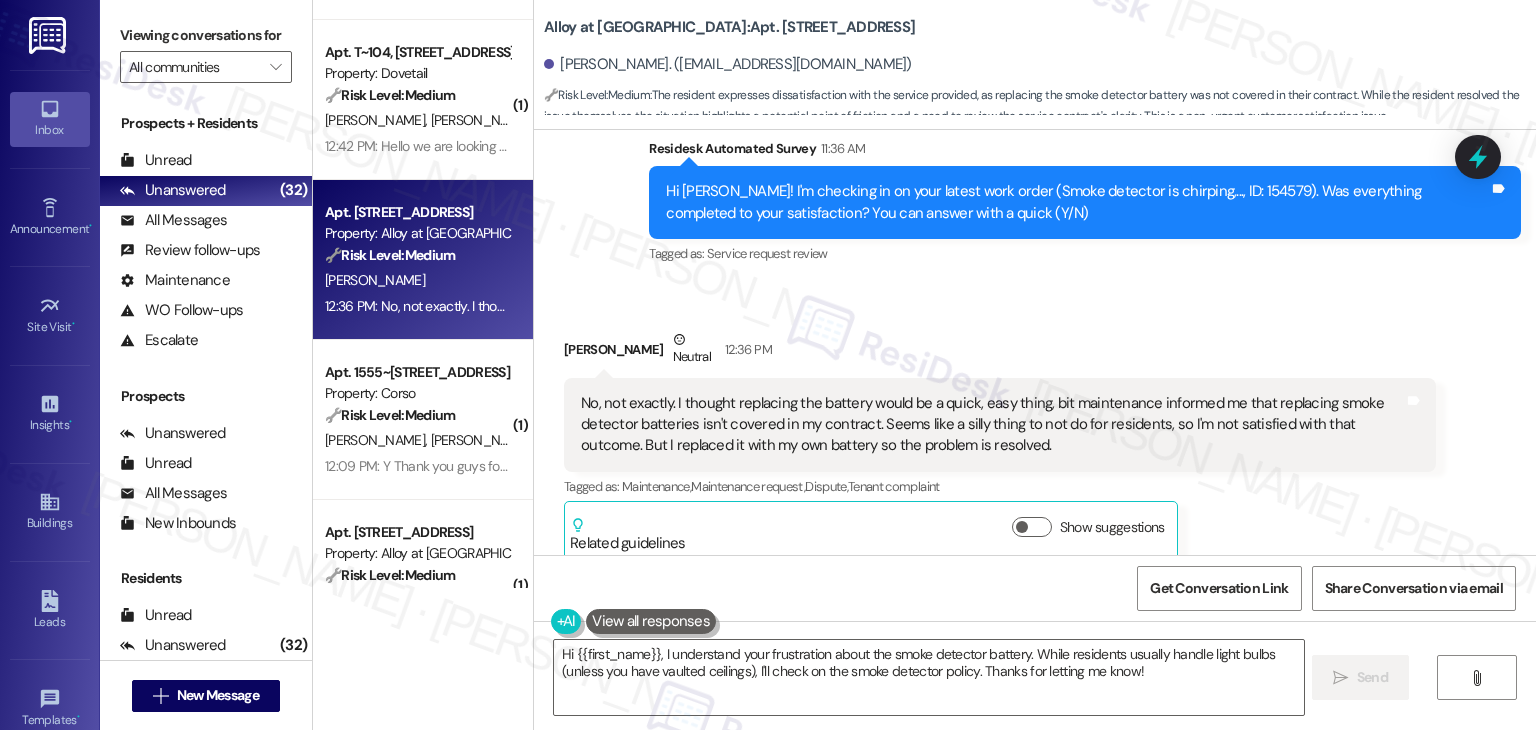 click on "Received via SMS Hayden Cook   Neutral 12:36 PM No, not exactly. I thought replacing the battery would be a quick, easy thing, bit maintenance informed me that replacing smoke detector batteries isn't covered in my contract. Seems like a silly thing to not do for residents, so I'm not satisfied with that outcome. But I replaced it with my own battery so the problem is resolved.  Tags and notes Tagged as:   Maintenance ,  Click to highlight conversations about Maintenance Maintenance request ,  Click to highlight conversations about Maintenance request Dispute ,  Click to highlight conversations about Dispute Tenant complaint Click to highlight conversations about Tenant complaint  Related guidelines Show suggestions" at bounding box center [1000, 445] 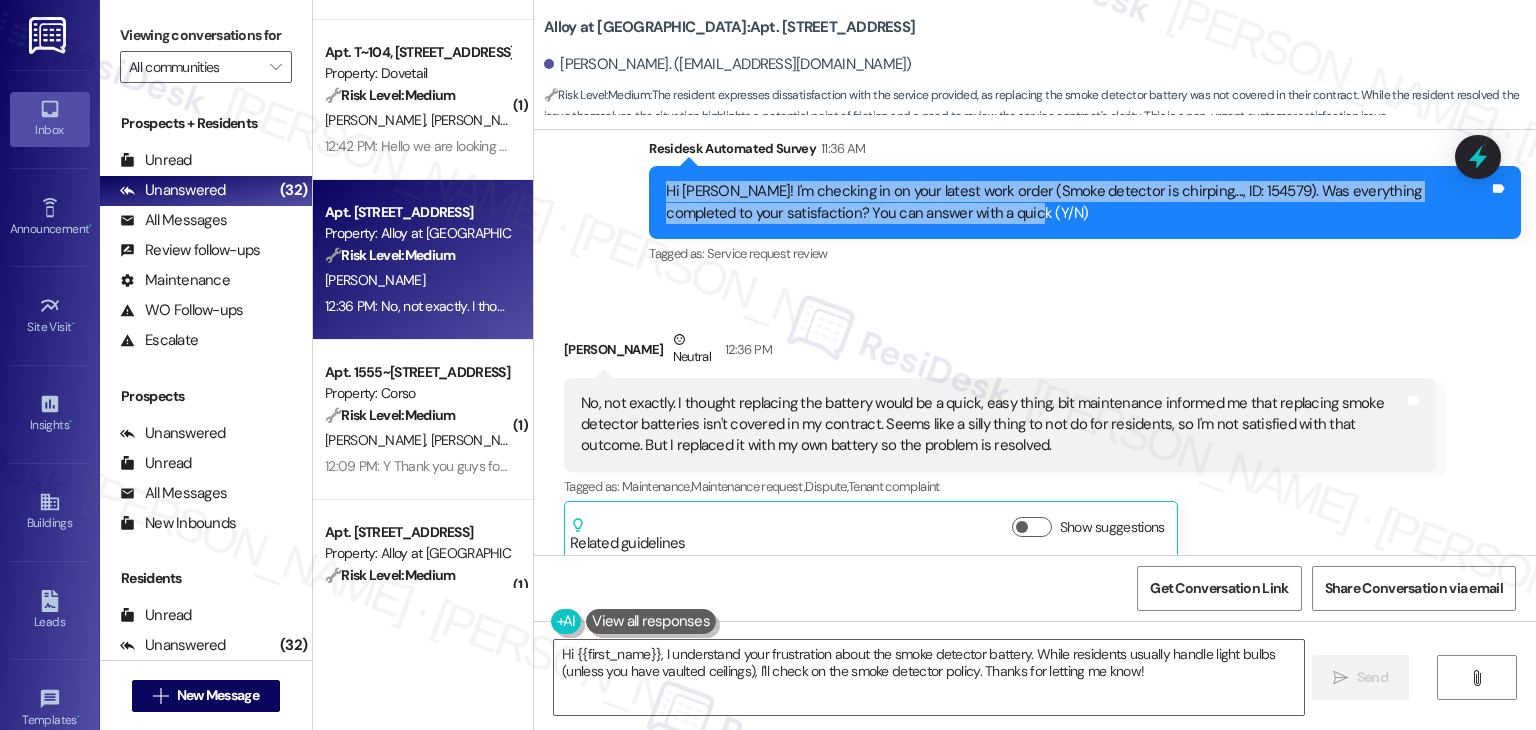 drag, startPoint x: 970, startPoint y: 189, endPoint x: 618, endPoint y: 173, distance: 352.36343 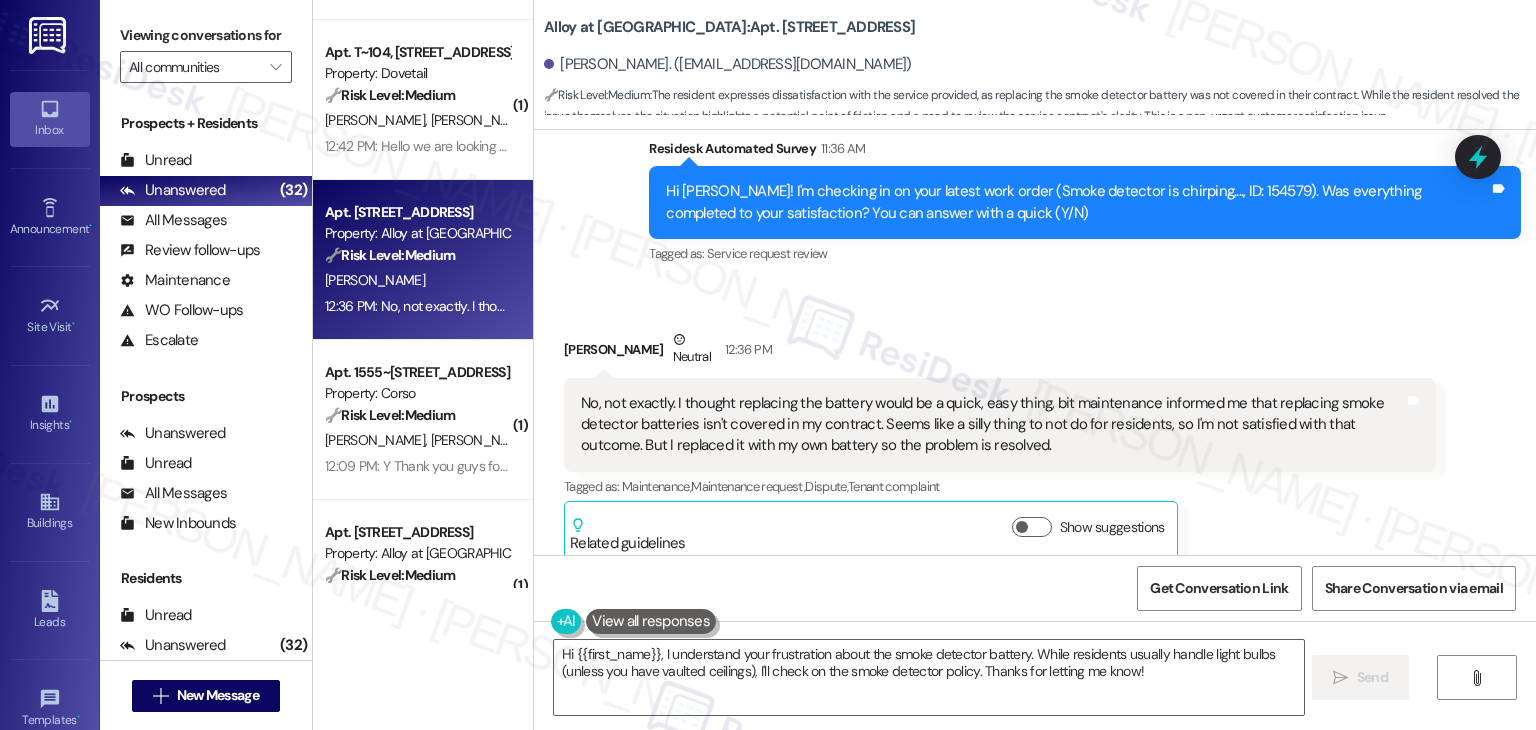 click on "No, not exactly. I thought replacing the battery would be a quick, easy thing, bit maintenance informed me that replacing smoke detector batteries isn't covered in my contract. Seems like a silly thing to not do for residents, so I'm not satisfied with that outcome. But I replaced it with my own battery so the problem is resolved." at bounding box center (992, 425) 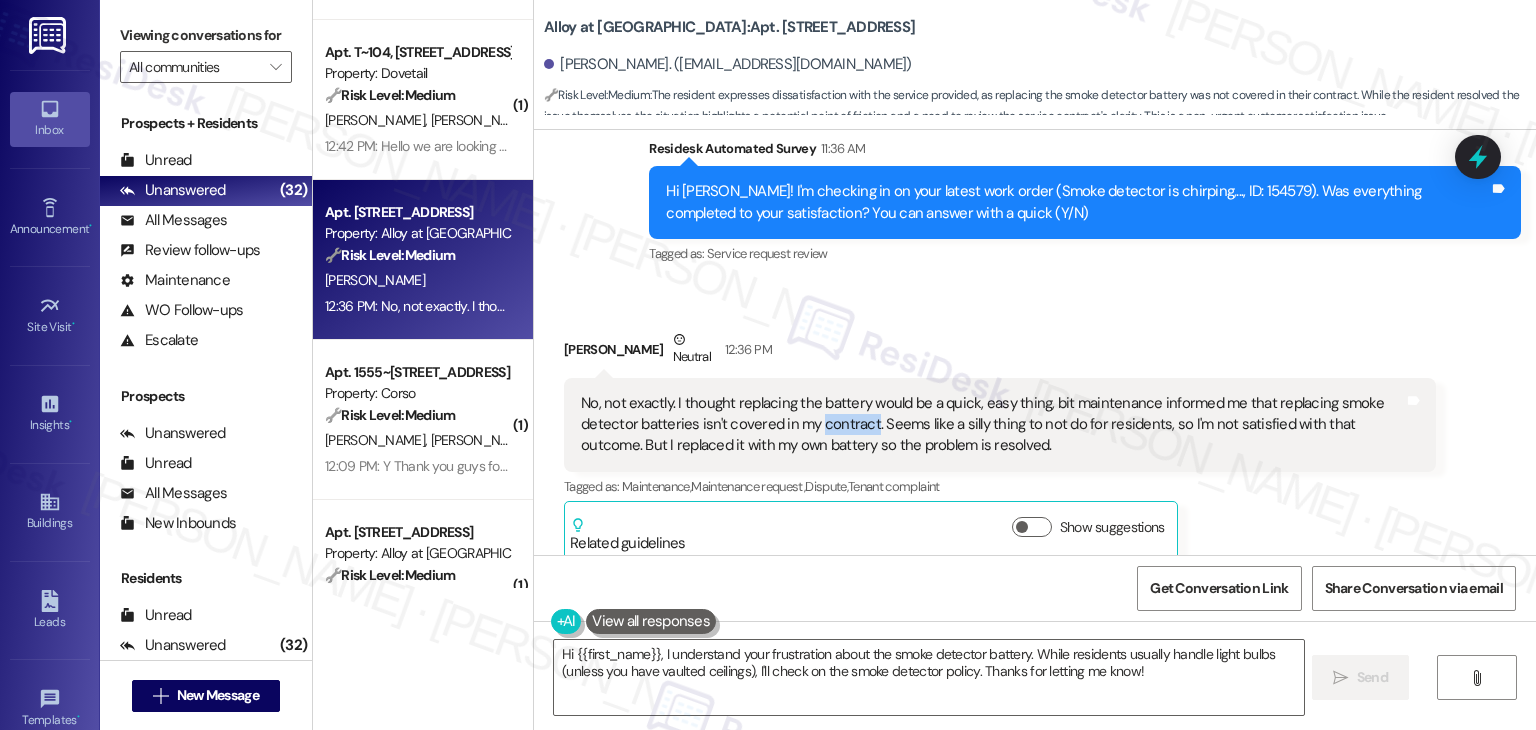 click on "No, not exactly. I thought replacing the battery would be a quick, easy thing, bit maintenance informed me that replacing smoke detector batteries isn't covered in my contract. Seems like a silly thing to not do for residents, so I'm not satisfied with that outcome. But I replaced it with my own battery so the problem is resolved." at bounding box center [992, 425] 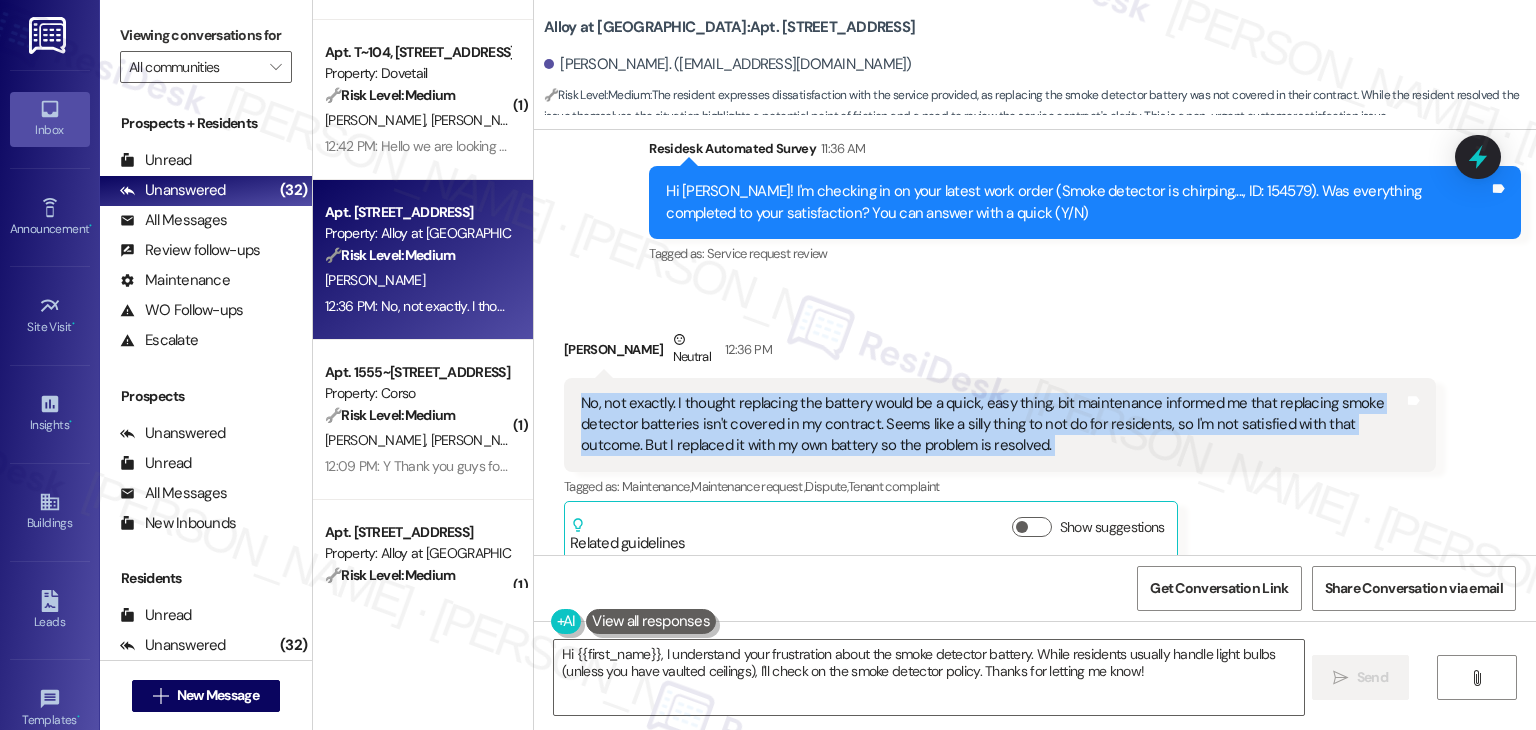 click on "No, not exactly. I thought replacing the battery would be a quick, easy thing, bit maintenance informed me that replacing smoke detector batteries isn't covered in my contract. Seems like a silly thing to not do for residents, so I'm not satisfied with that outcome. But I replaced it with my own battery so the problem is resolved." at bounding box center (992, 425) 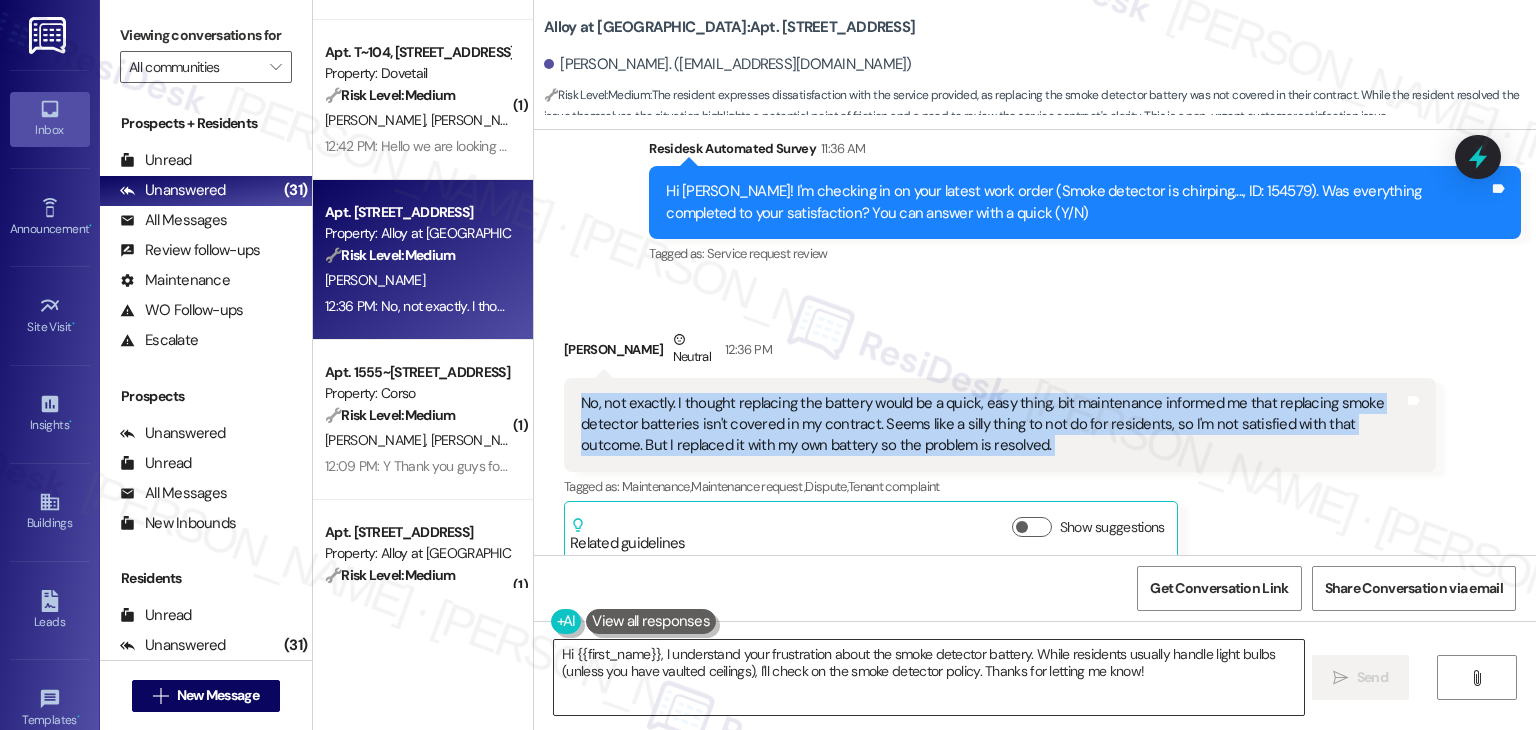 click on "Hi {{first_name}}, I understand your frustration about the smoke detector battery. While residents usually handle light bulbs (unless you have vaulted ceilings), I'll check on the smoke detector policy. Thanks for letting me know!" at bounding box center (928, 677) 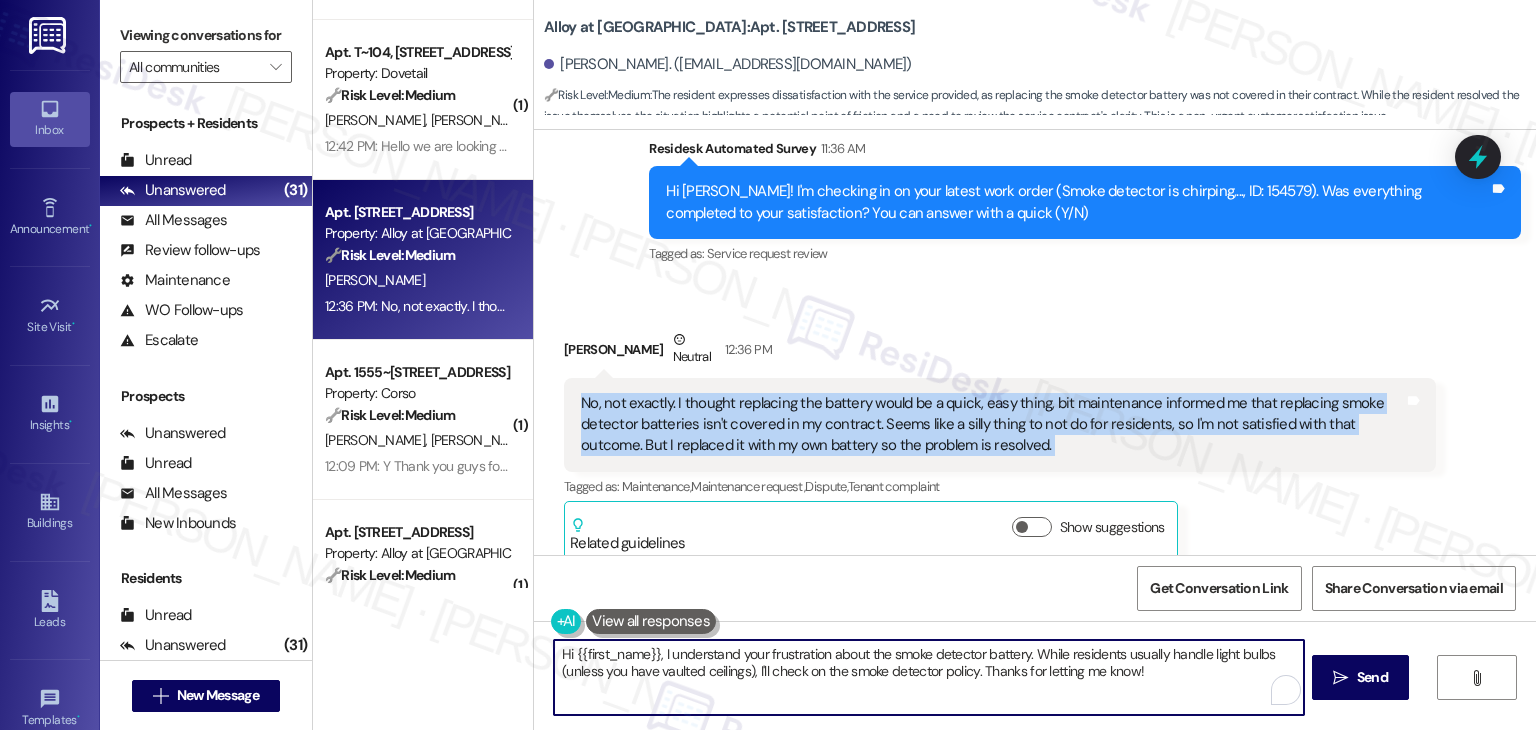 click on "Hi {{first_name}}, I understand your frustration about the smoke detector battery. While residents usually handle light bulbs (unless you have vaulted ceilings), I'll check on the smoke detector policy. Thanks for letting me know!" at bounding box center (928, 677) 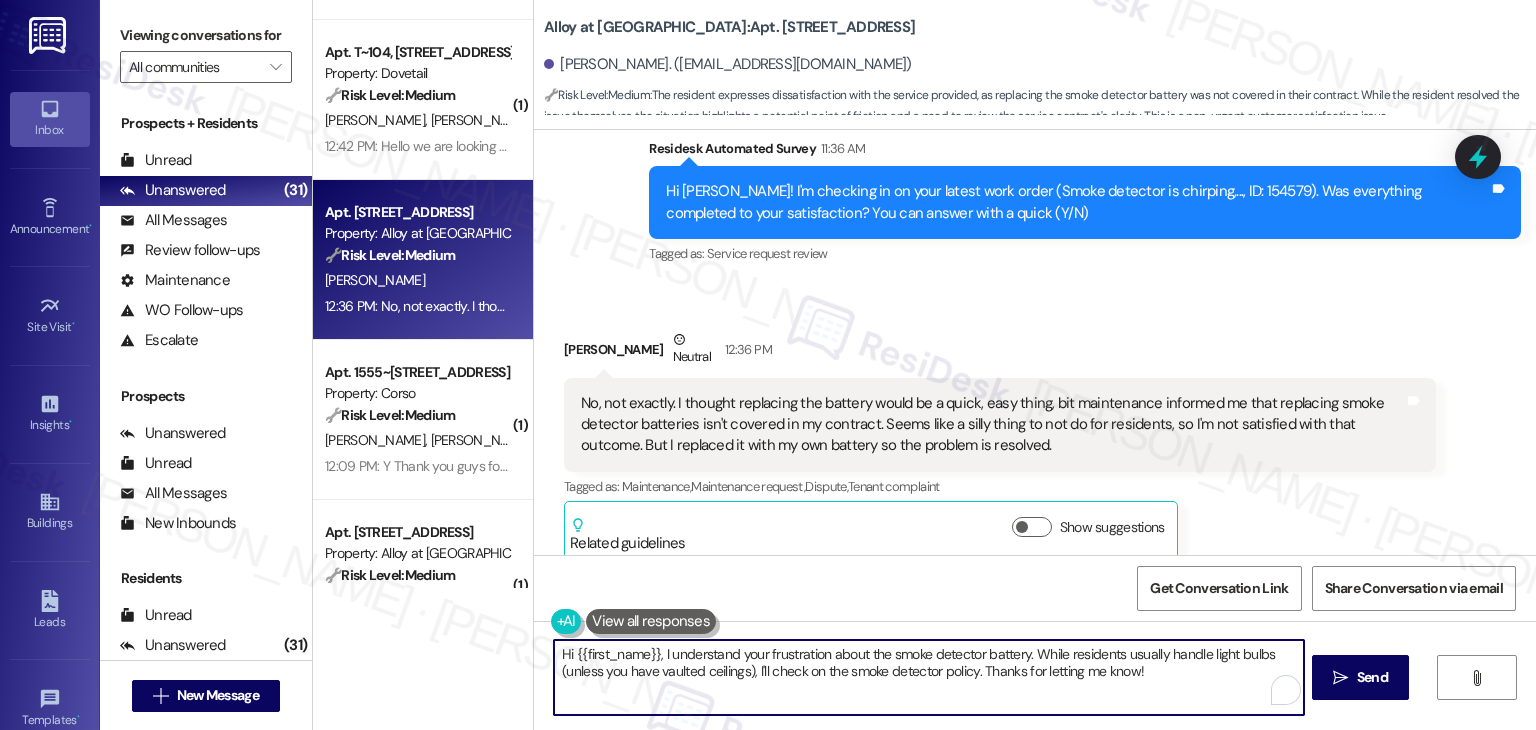 paste on "Thanks for the update, Hayden! I understand your frustration, and I’m sorry to hear that replacing the battery wasn’t covered. I appreciate you taking care of it yourself, and I’ll pass your feedback along to the site team so they’re aware. Let me know if anything else comes up—we’re here to help" 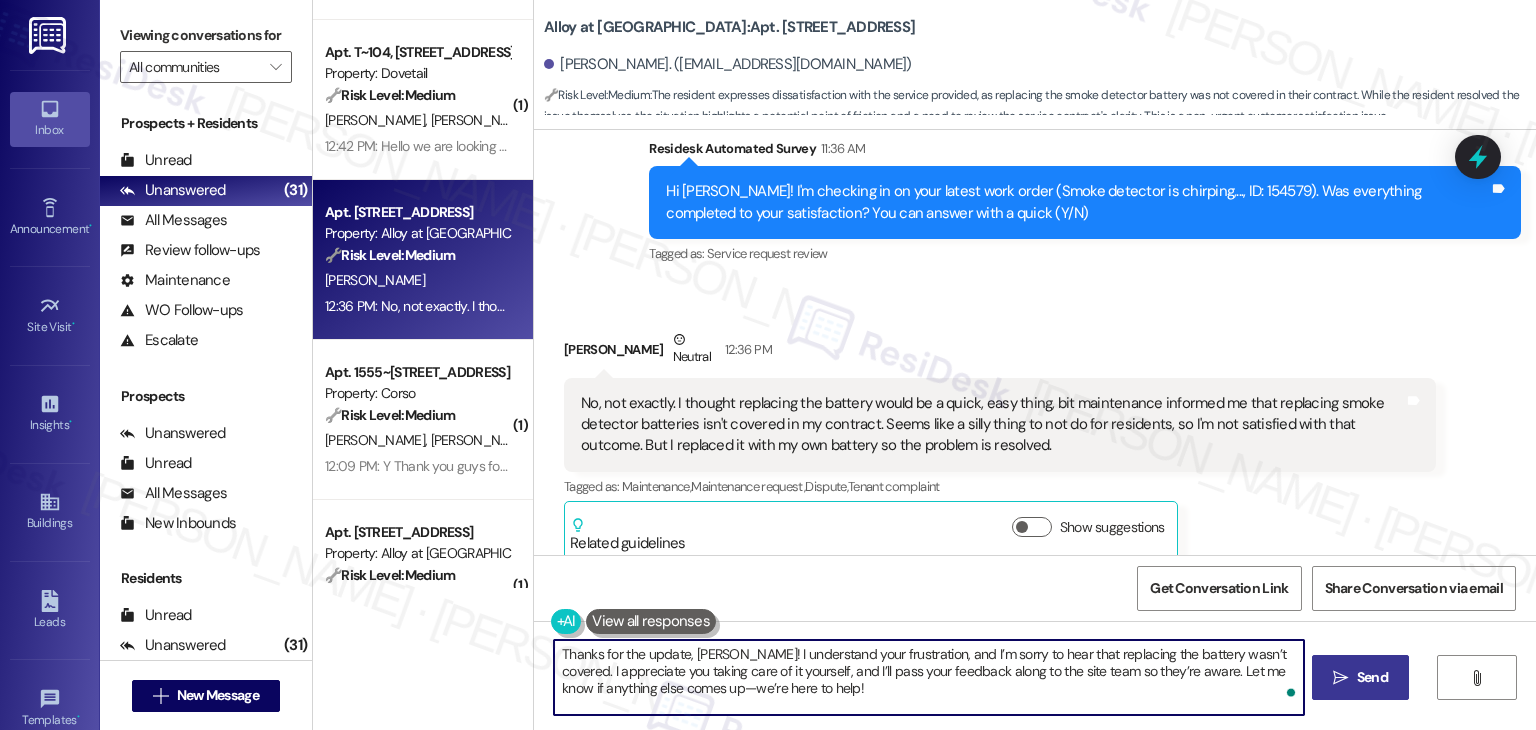 type on "Thanks for the update, Hayden! I understand your frustration, and I’m sorry to hear that replacing the battery wasn’t covered. I appreciate you taking care of it yourself, and I’ll pass your feedback along to the site team so they’re aware. Let me know if anything else comes up—we’re here to help!" 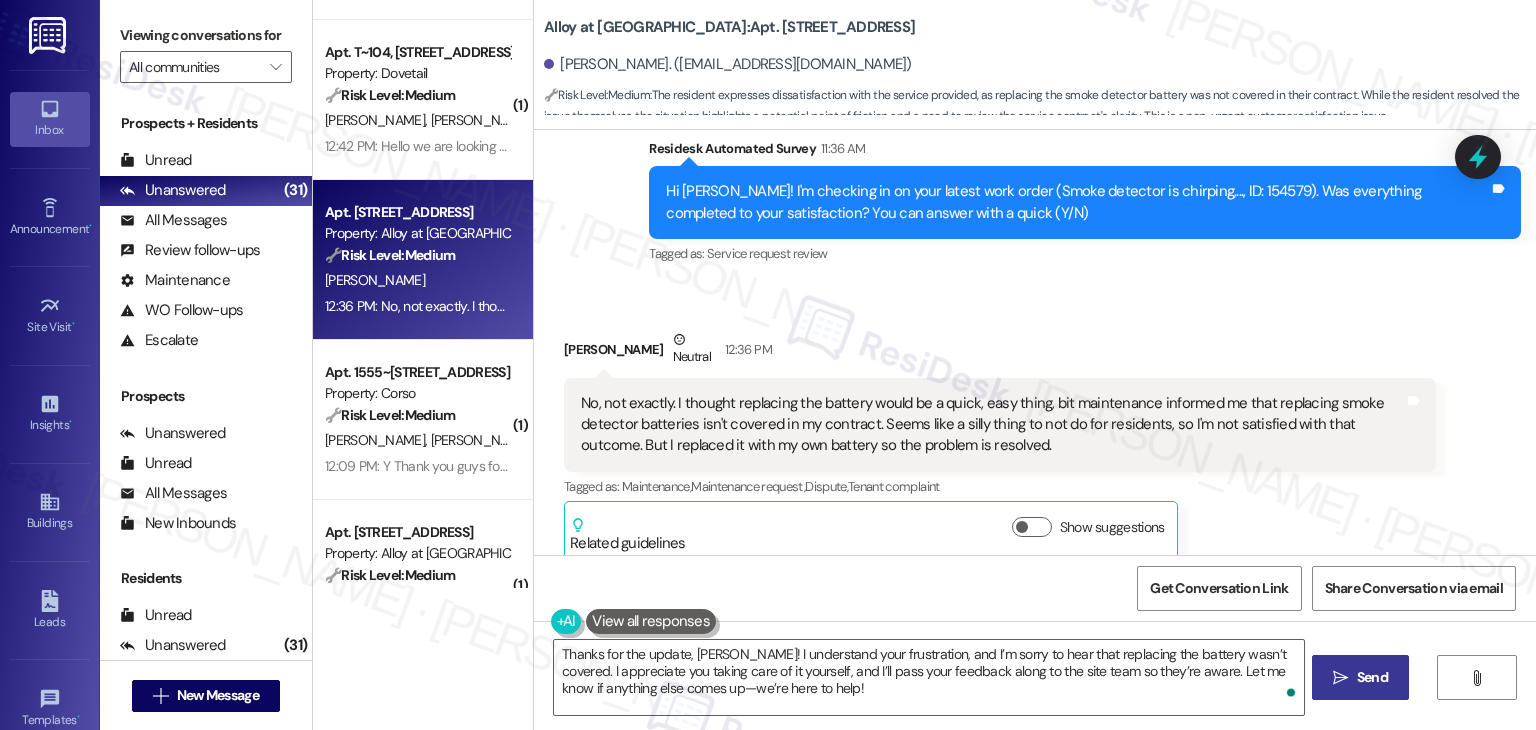 click on "" at bounding box center [1340, 678] 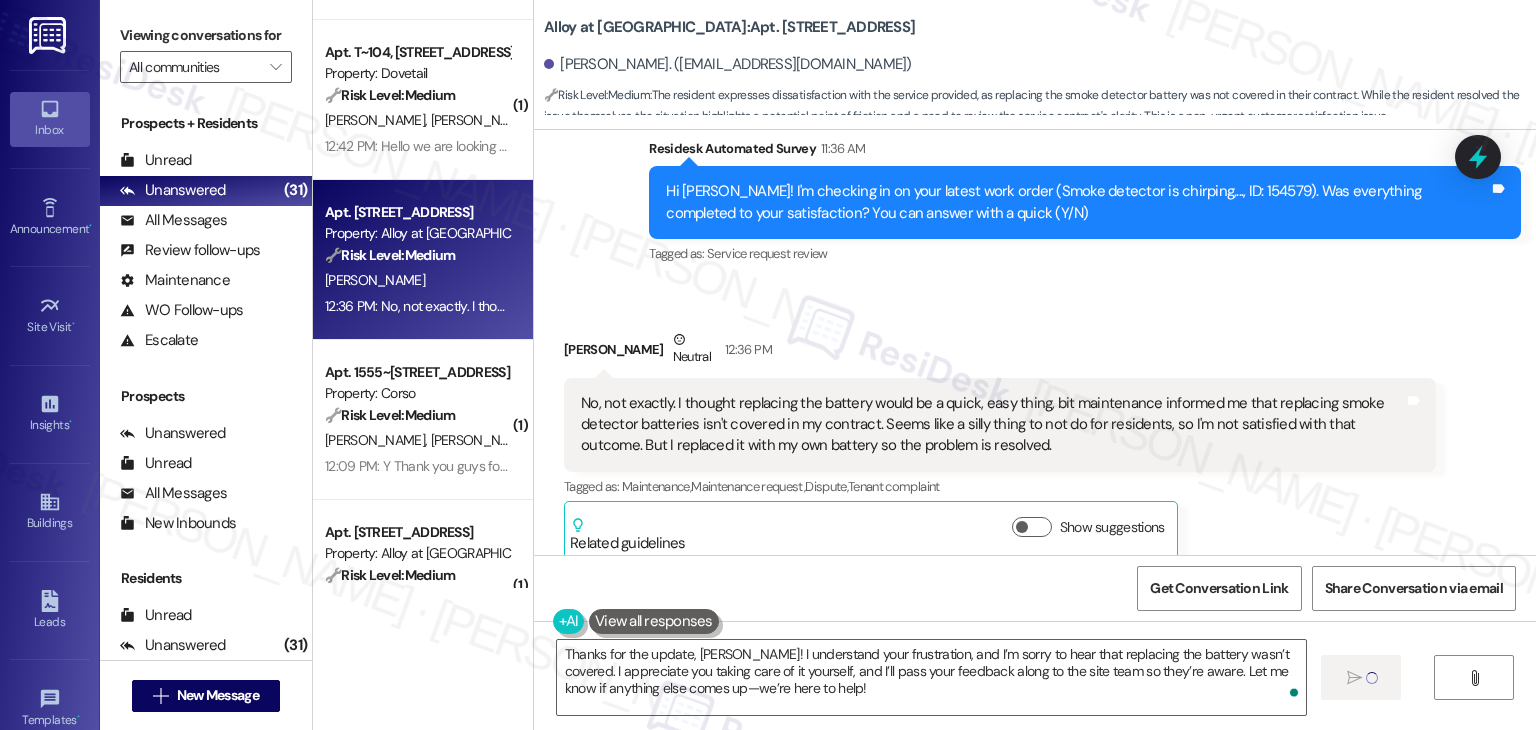 type 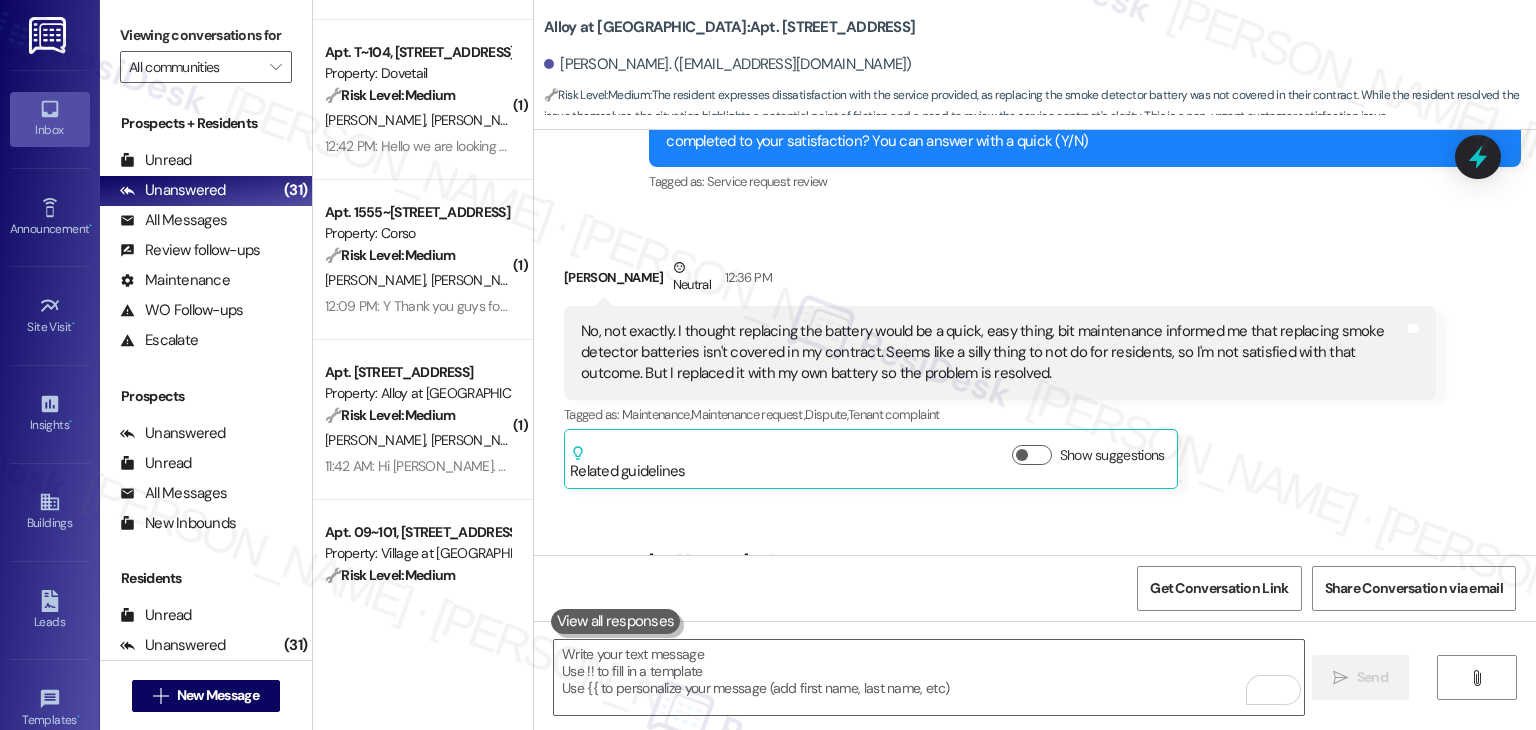 scroll, scrollTop: 1473, scrollLeft: 0, axis: vertical 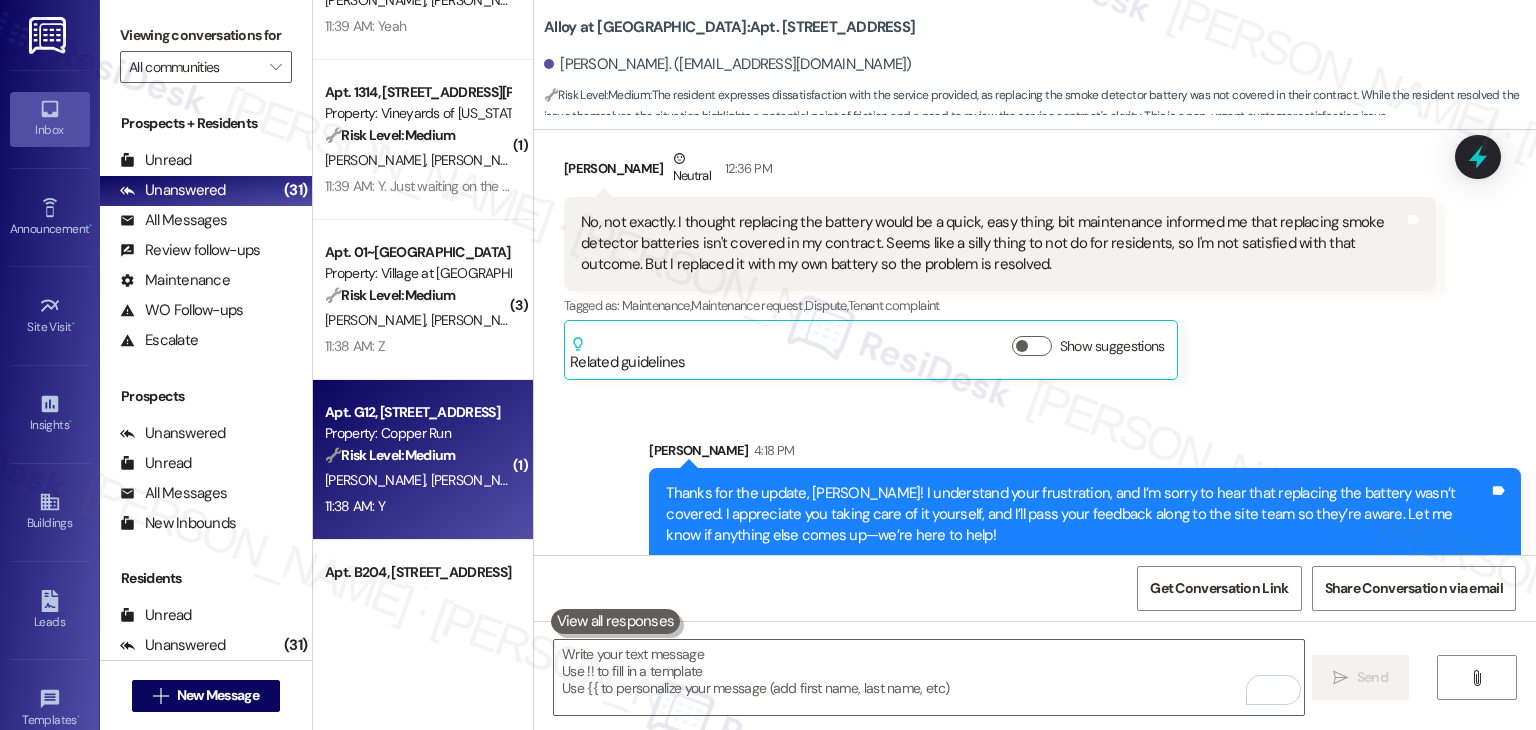 click on "L. Heggen A. Heggen" at bounding box center (417, 480) 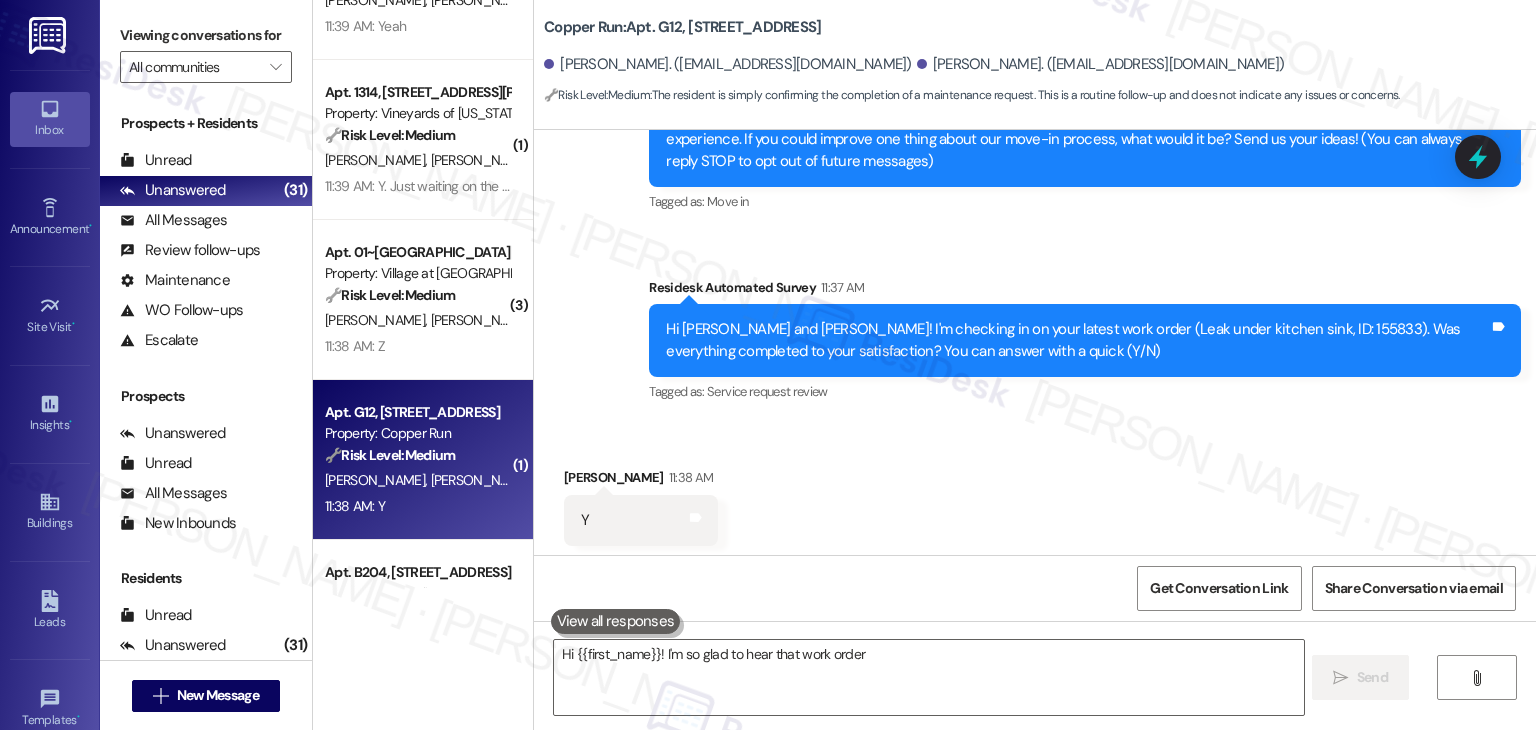 scroll, scrollTop: 258, scrollLeft: 0, axis: vertical 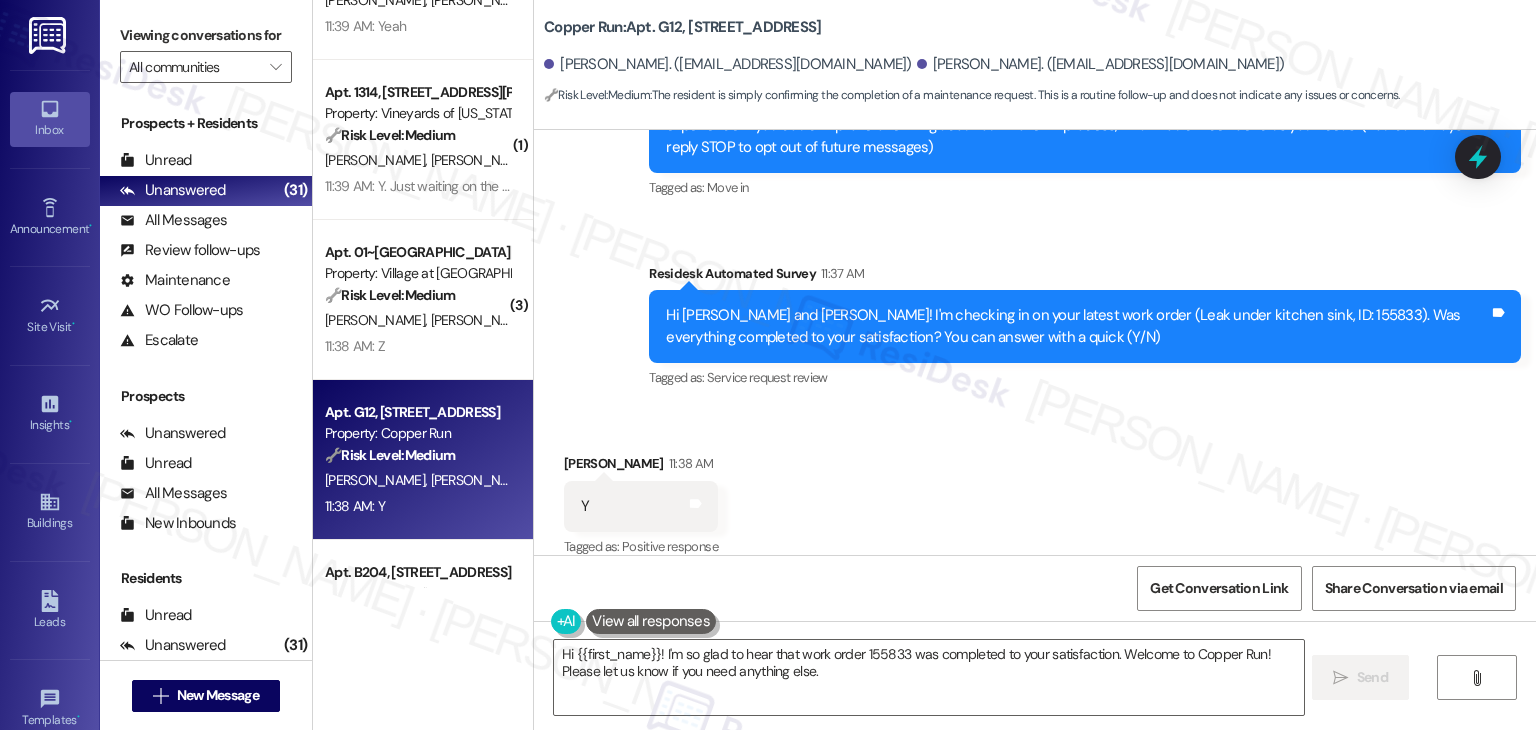click on "Received via SMS Larry Heggen 11:38 AM Y Tags and notes Tagged as:   Positive response Click to highlight conversations about Positive response" at bounding box center (1035, 492) 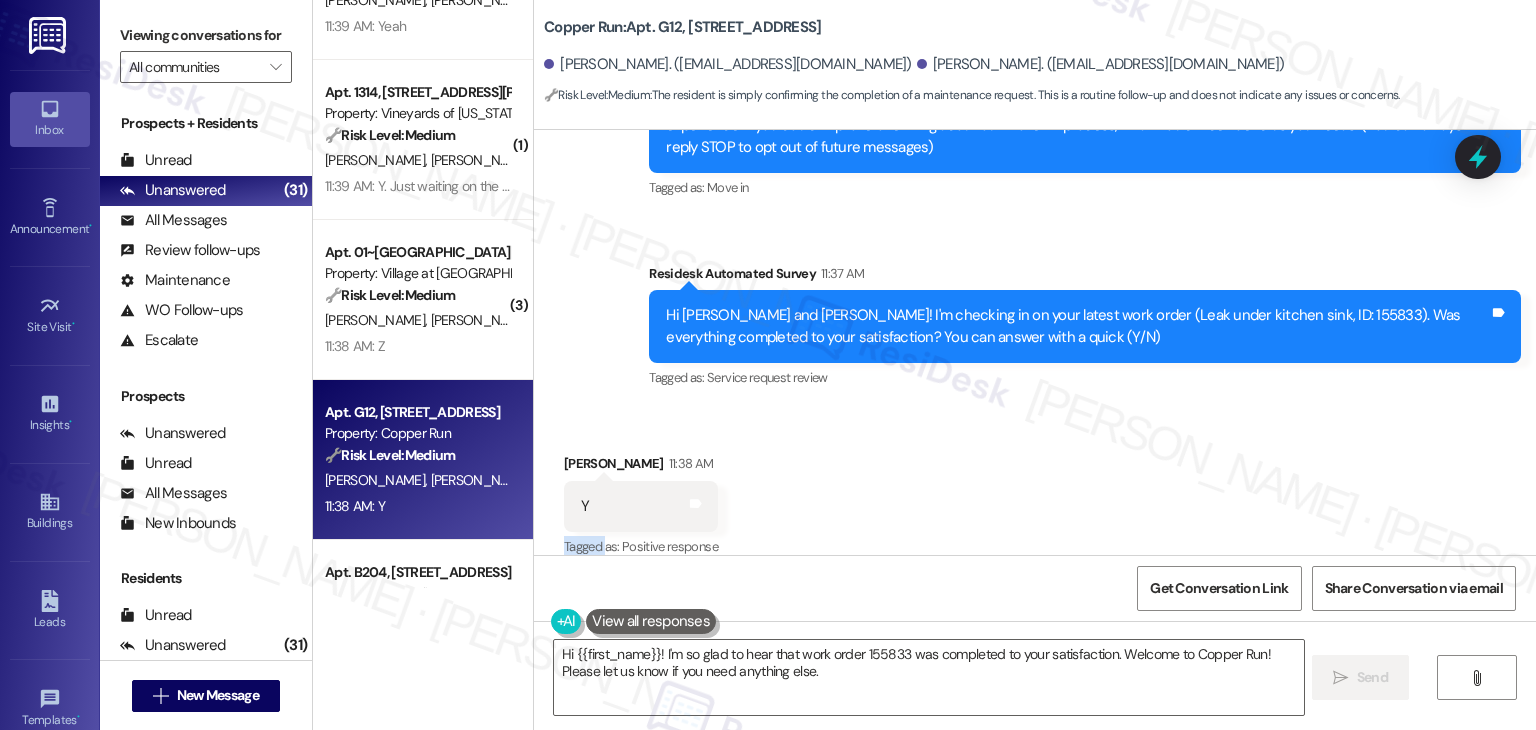 click on "Received via SMS Larry Heggen 11:38 AM Y Tags and notes Tagged as:   Positive response Click to highlight conversations about Positive response" at bounding box center (1035, 492) 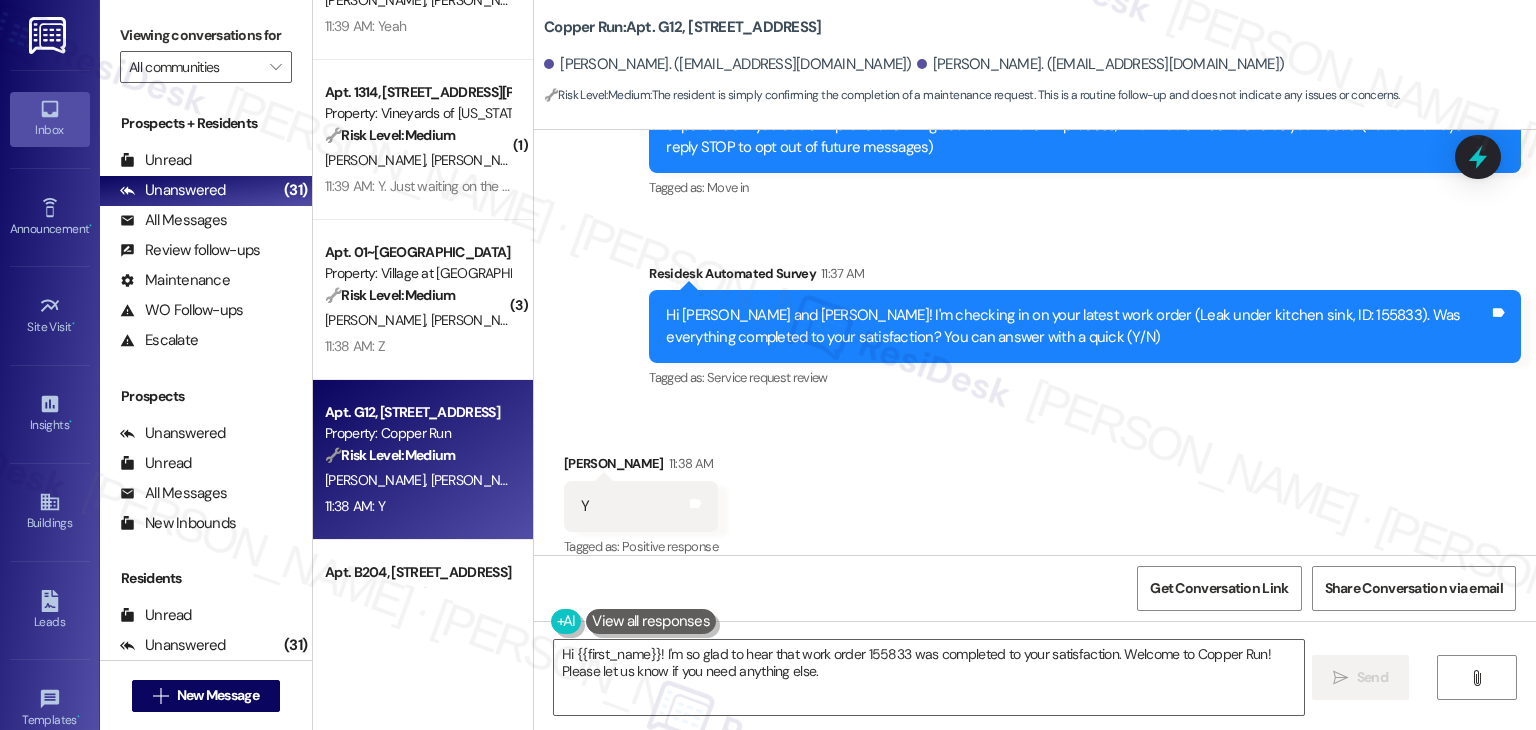 click on "Received via SMS Larry Heggen 11:38 AM Y Tags and notes Tagged as:   Positive response Click to highlight conversations about Positive response" at bounding box center (1035, 492) 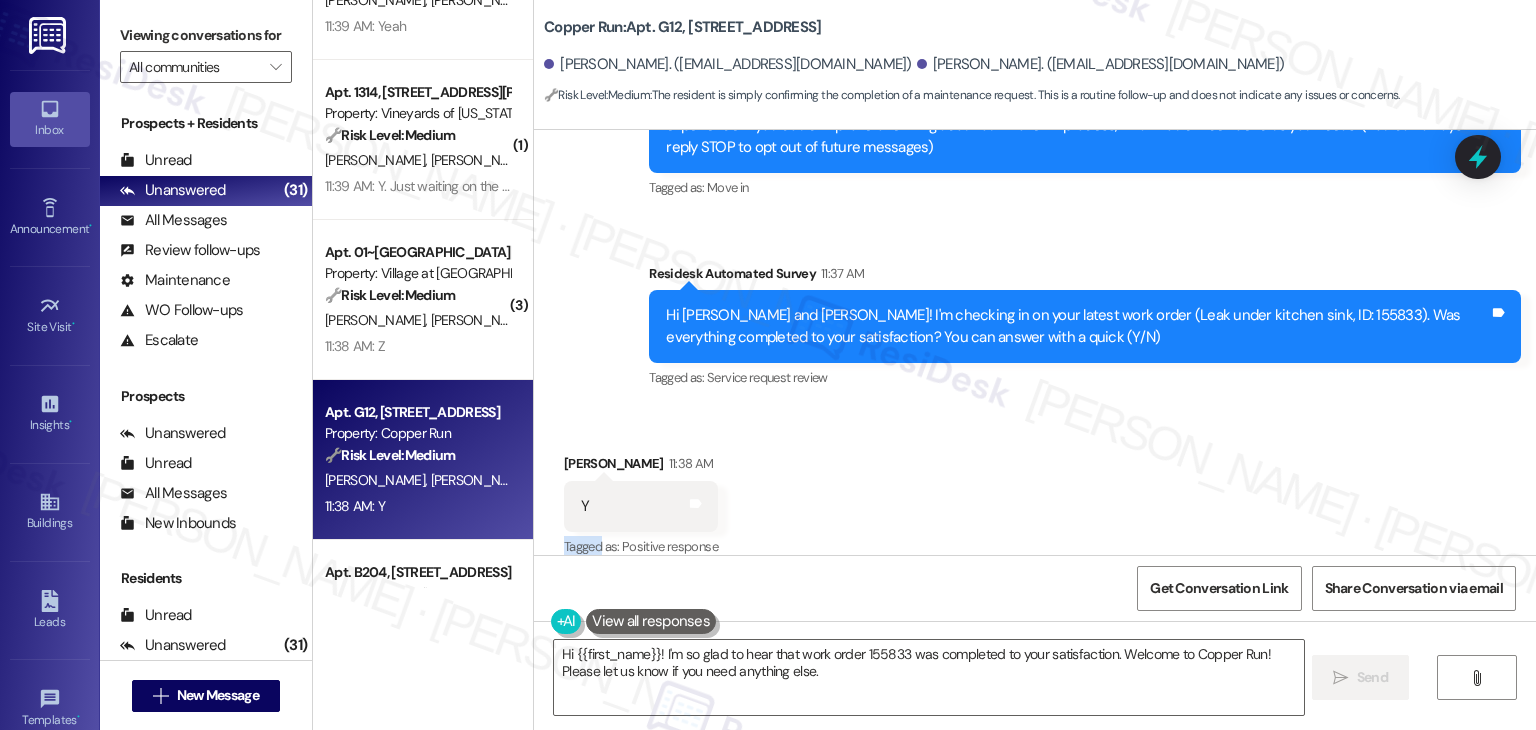click on "Received via SMS Larry Heggen 11:38 AM Y Tags and notes Tagged as:   Positive response Click to highlight conversations about Positive response" at bounding box center (1035, 492) 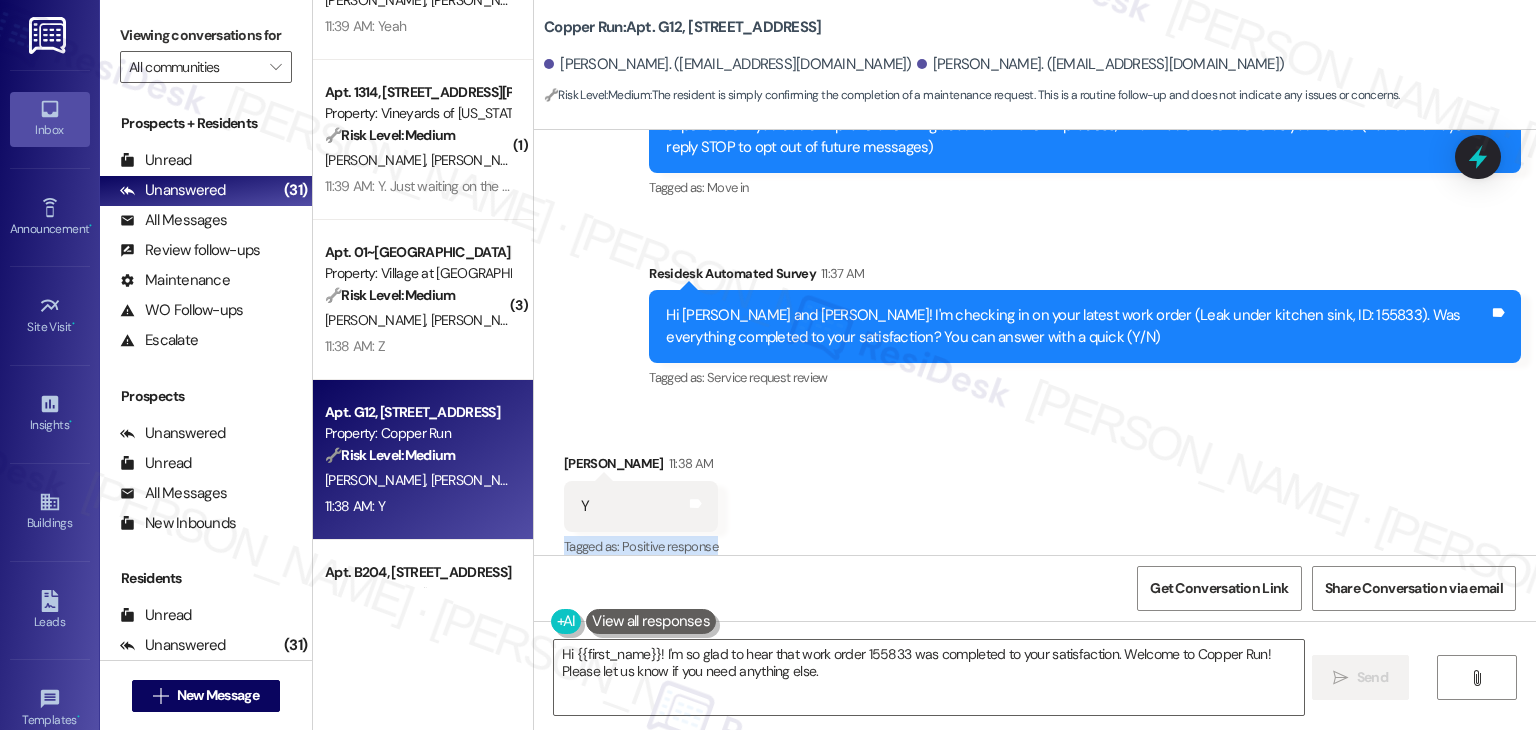 click on "Received via SMS Larry Heggen 11:38 AM Y Tags and notes Tagged as:   Positive response Click to highlight conversations about Positive response" at bounding box center (1035, 492) 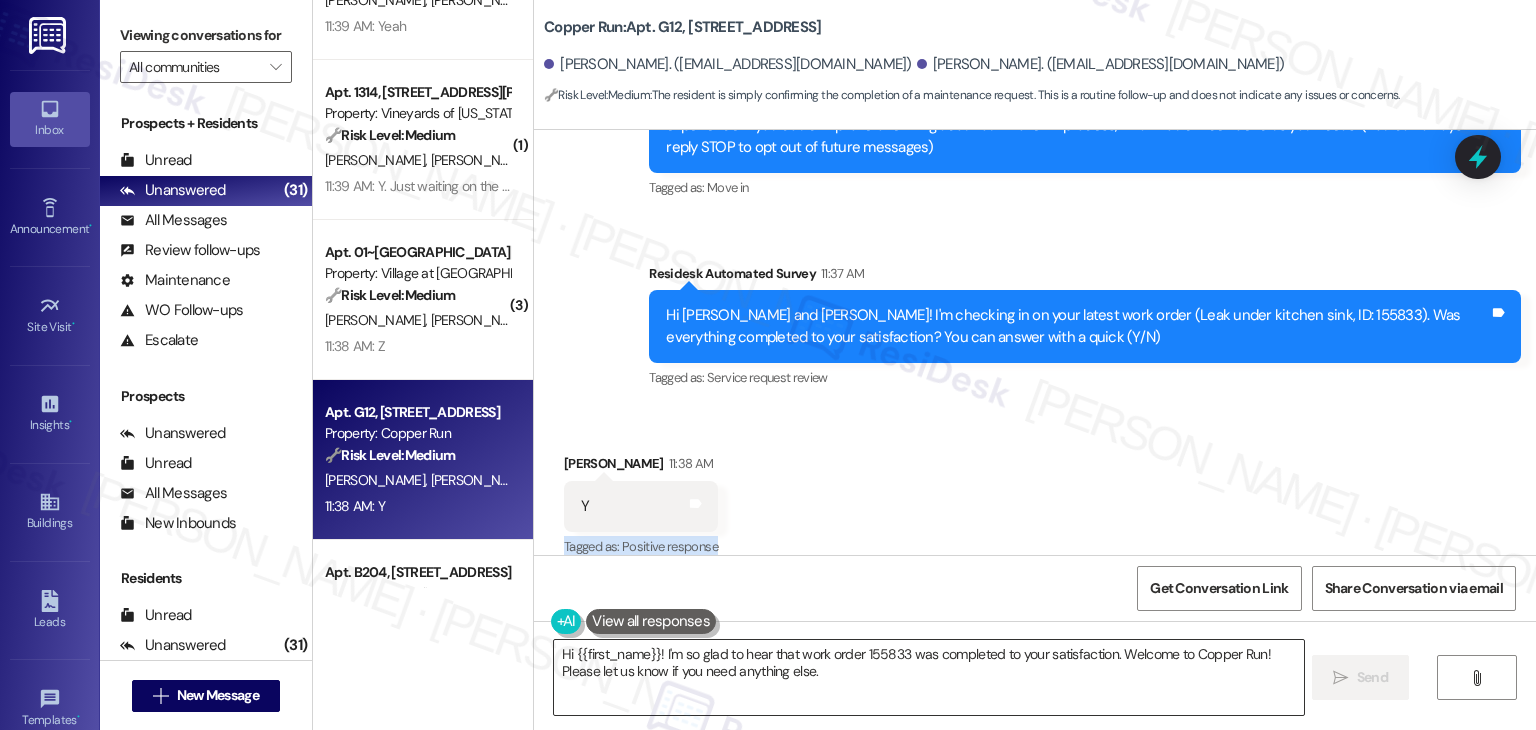 drag, startPoint x: 1016, startPoint y: 672, endPoint x: 1139, endPoint y: 677, distance: 123.101585 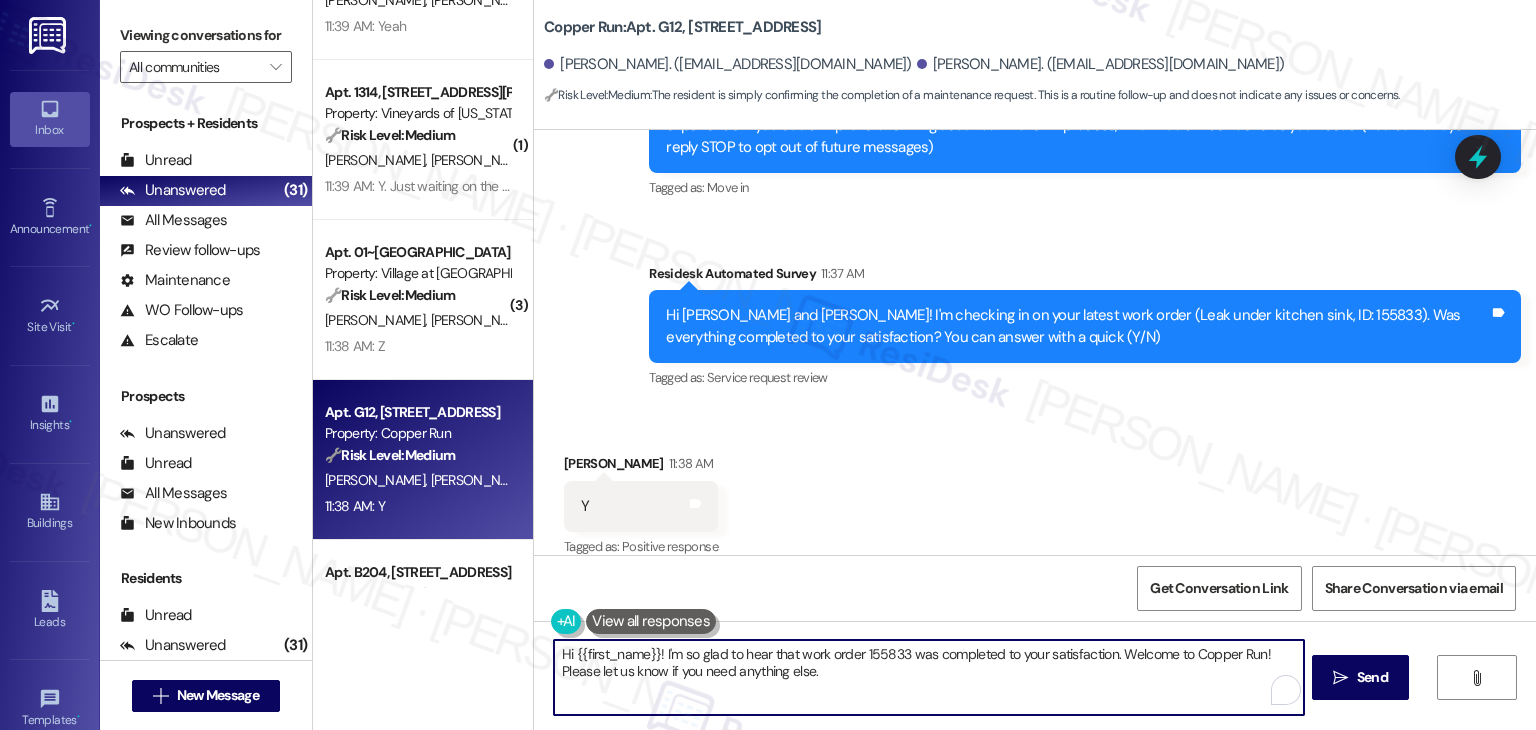 drag, startPoint x: 1138, startPoint y: 679, endPoint x: 1128, endPoint y: 659, distance: 22.36068 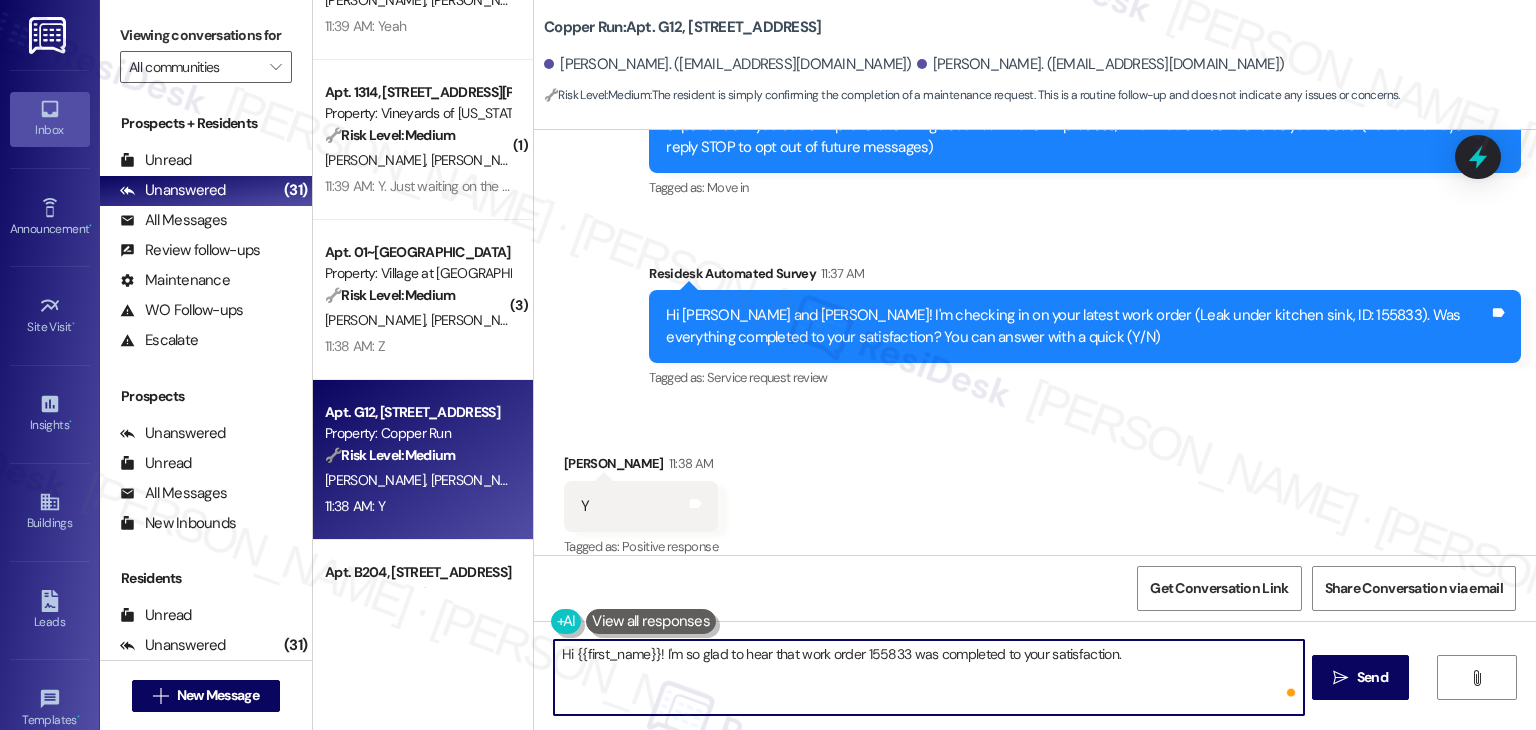 paste on "Feel free to let us know if there is anything else you'd like to address. We're happy to help!" 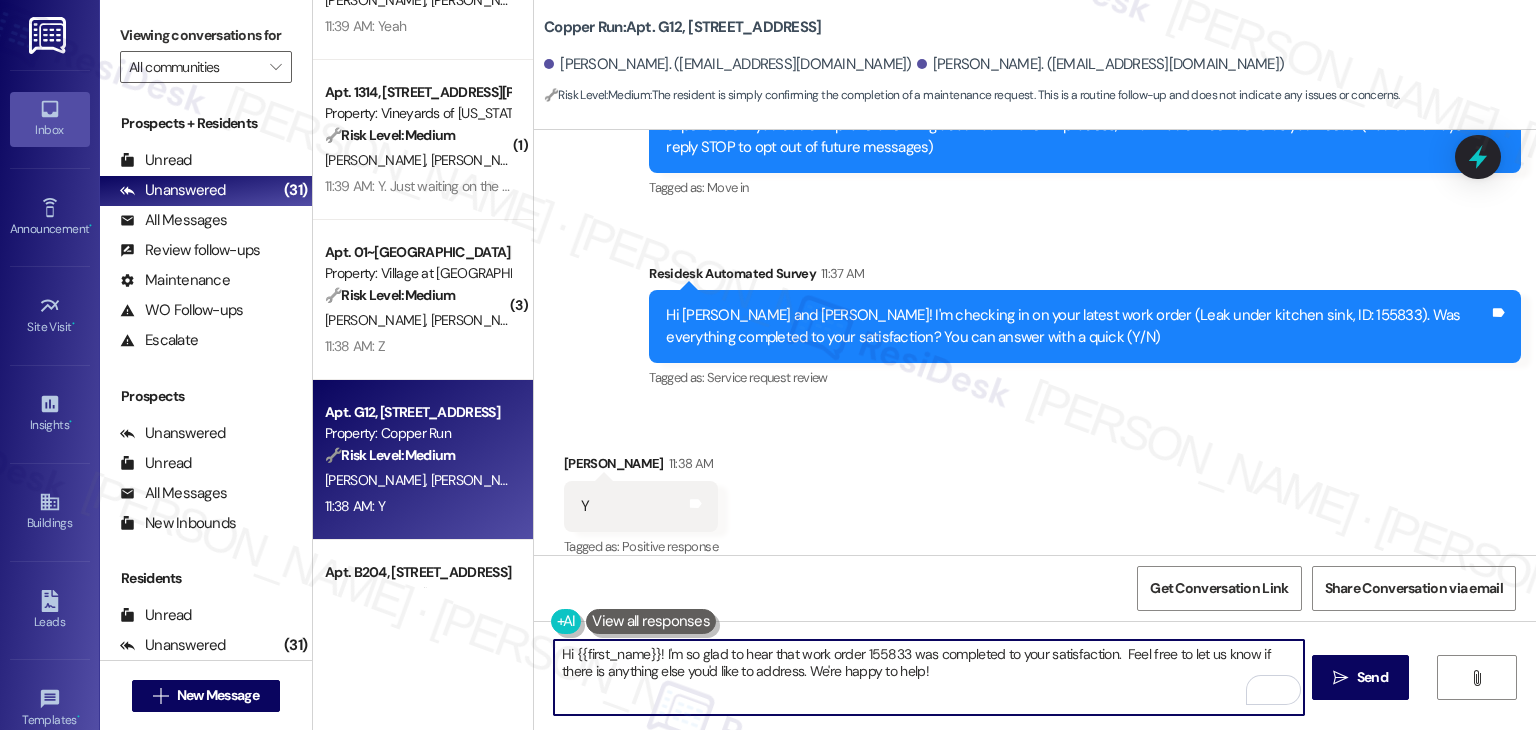 drag, startPoint x: 649, startPoint y: 650, endPoint x: 565, endPoint y: 646, distance: 84.095184 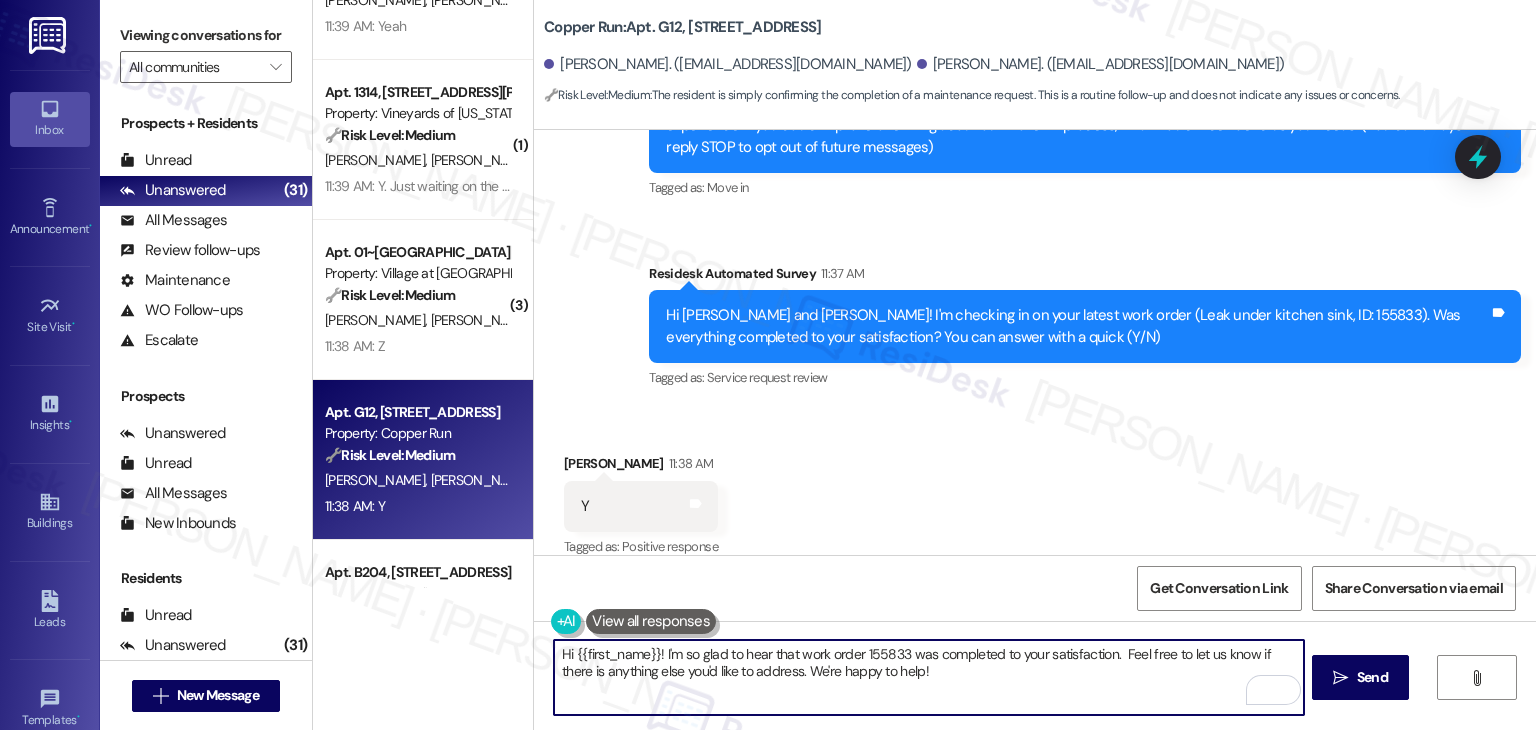 click on "Hi {{first_name}}! I'm so glad to hear that work order 155833 was completed to your satisfaction.  Feel free to let us know if there is anything else you'd like to address. We're happy to help!" at bounding box center (928, 677) 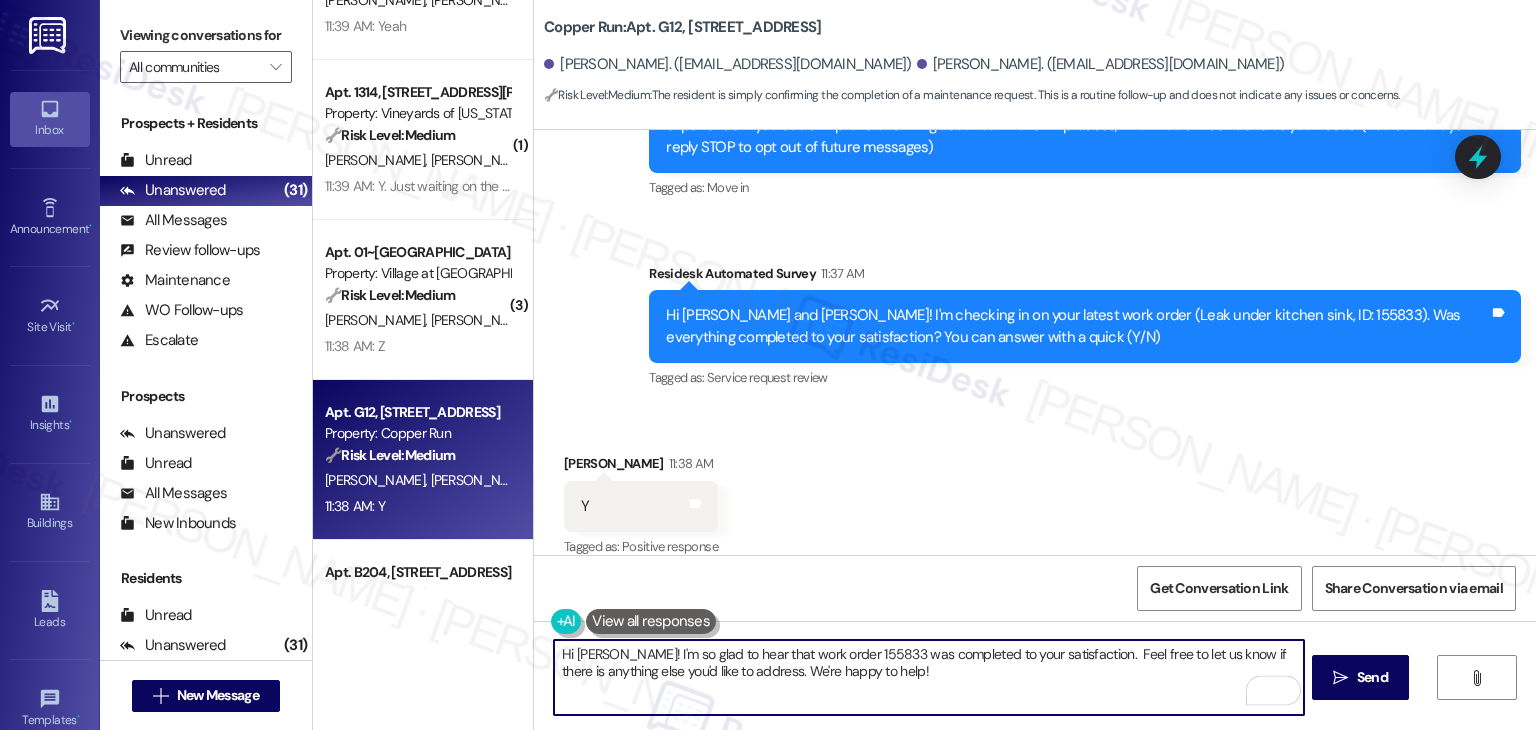 type on "Hi Larry! I'm so glad to hear that work order 155833 was completed to your satisfaction.  Feel free to let us know if there is anything else you'd like to address. We're happy to help!" 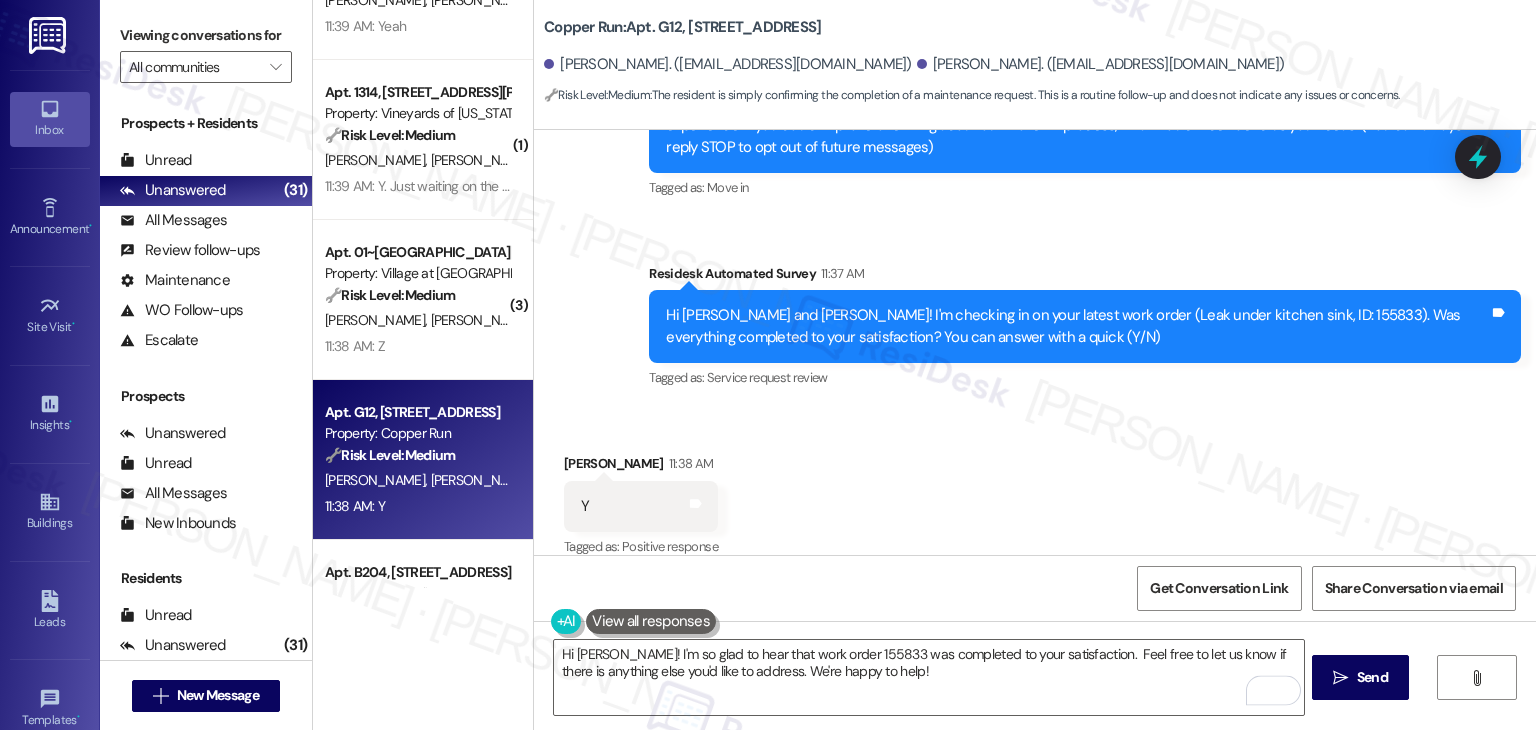 click on "Get Conversation Link Share Conversation via email" at bounding box center (1035, 588) 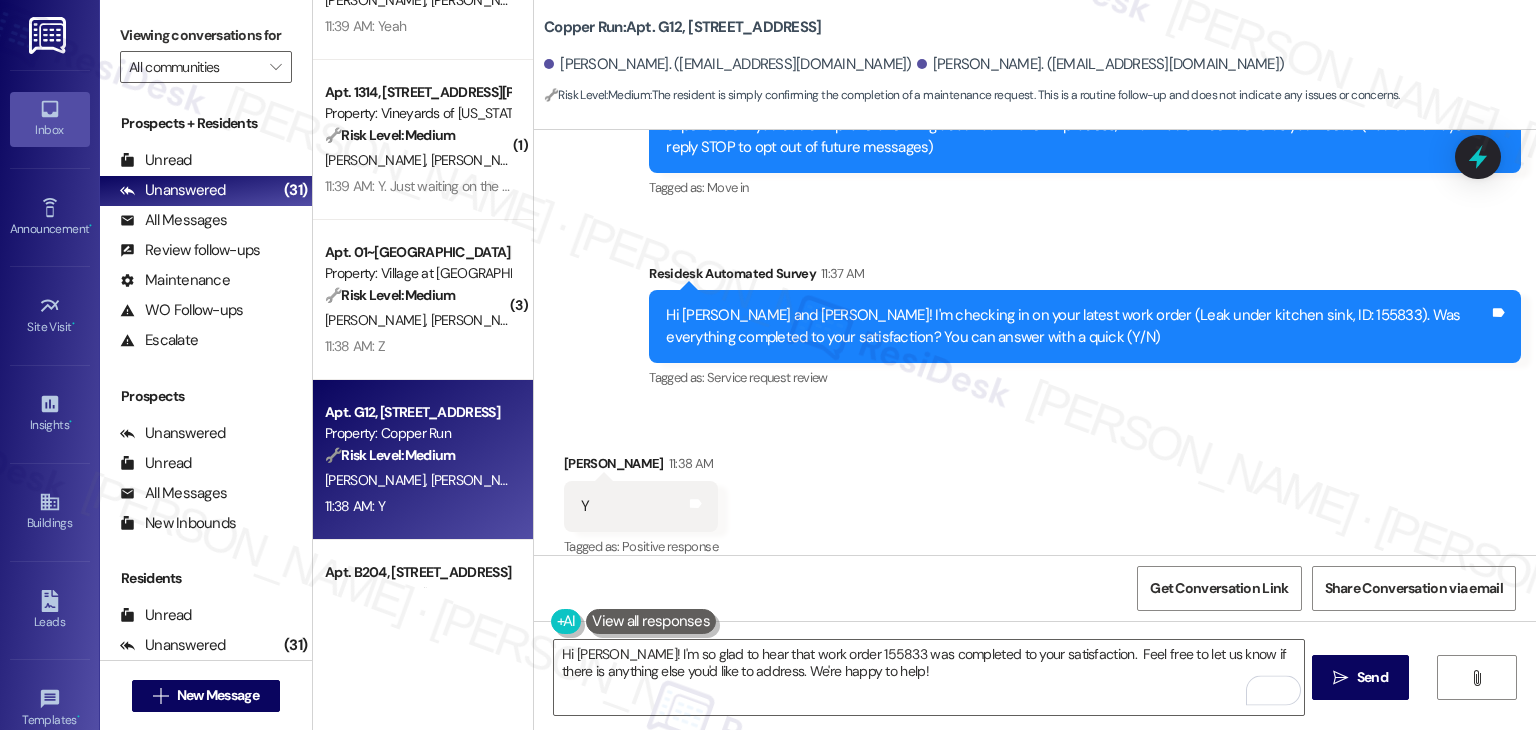 scroll, scrollTop: 259, scrollLeft: 0, axis: vertical 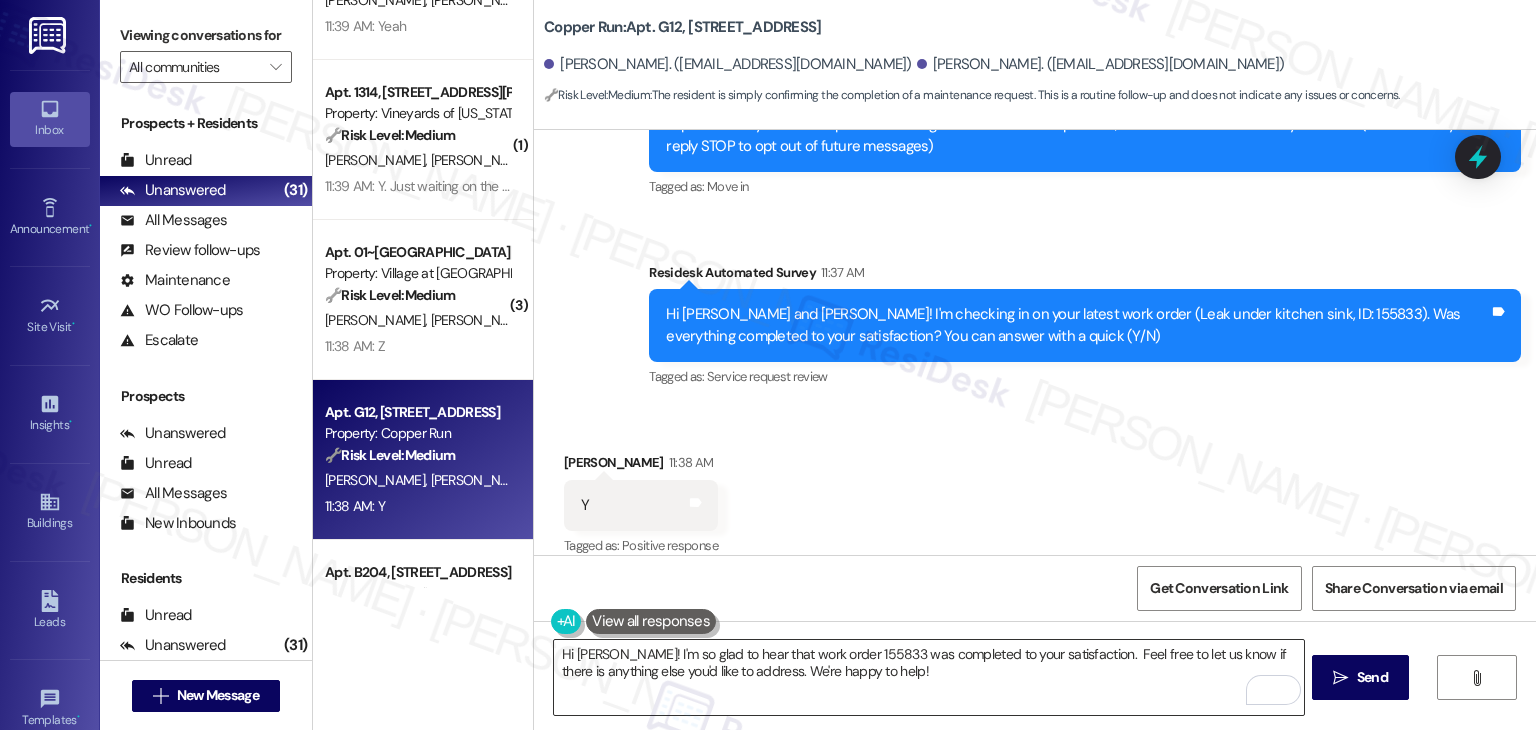 click on "Hi Larry! I'm so glad to hear that work order 155833 was completed to your satisfaction.  Feel free to let us know if there is anything else you'd like to address. We're happy to help!" at bounding box center [928, 677] 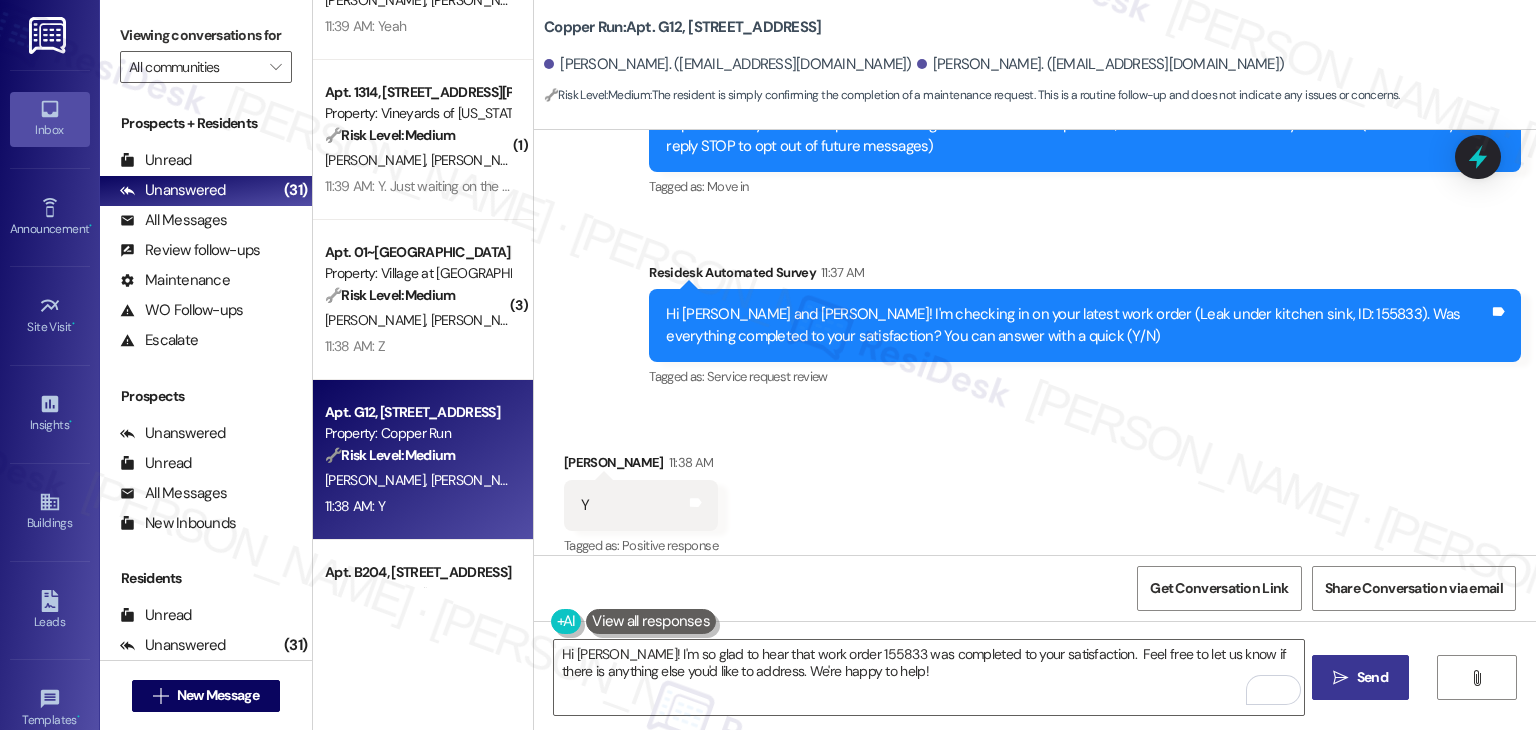 click on "Send" at bounding box center (1372, 677) 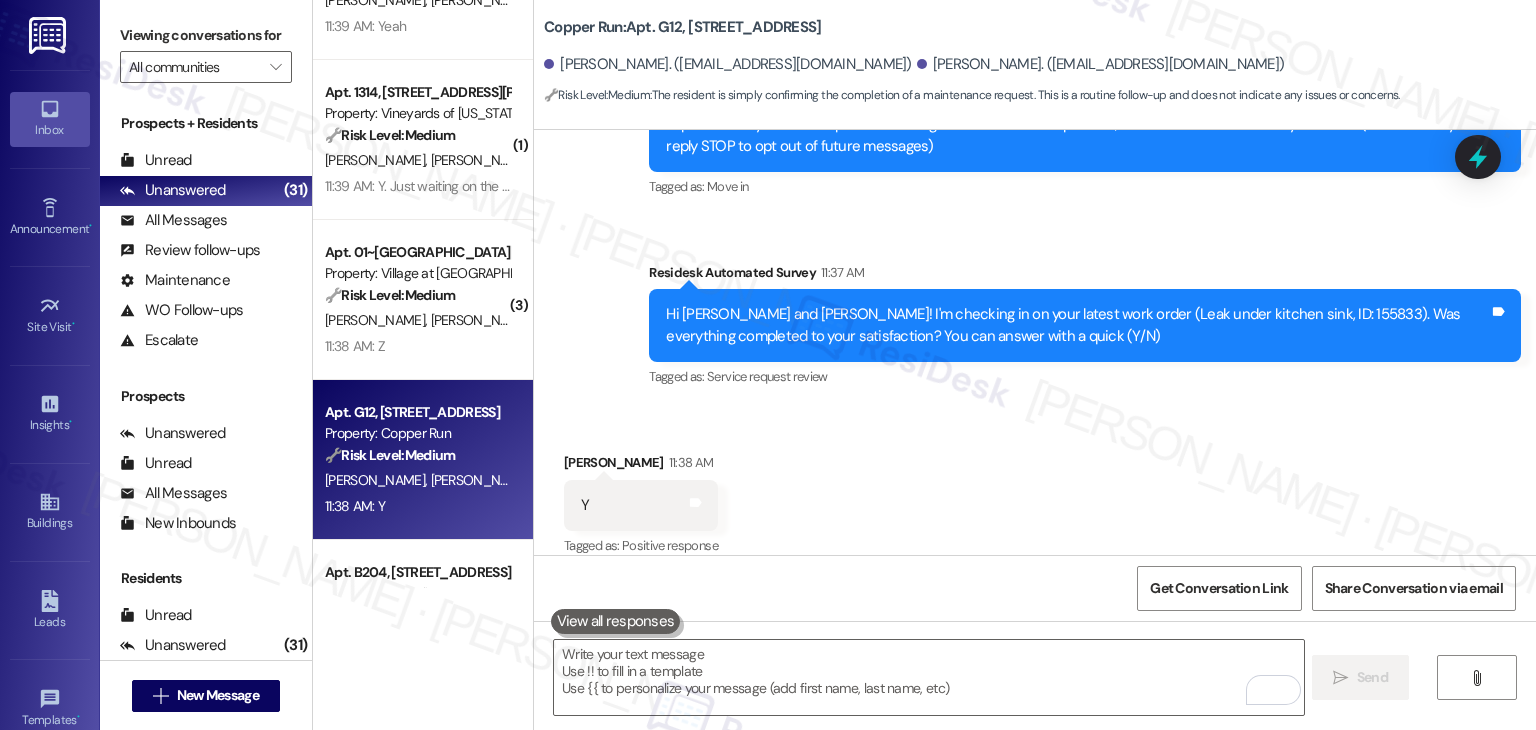 type on "Fetching suggested responses. Please feel free to read through the conversation in the meantime." 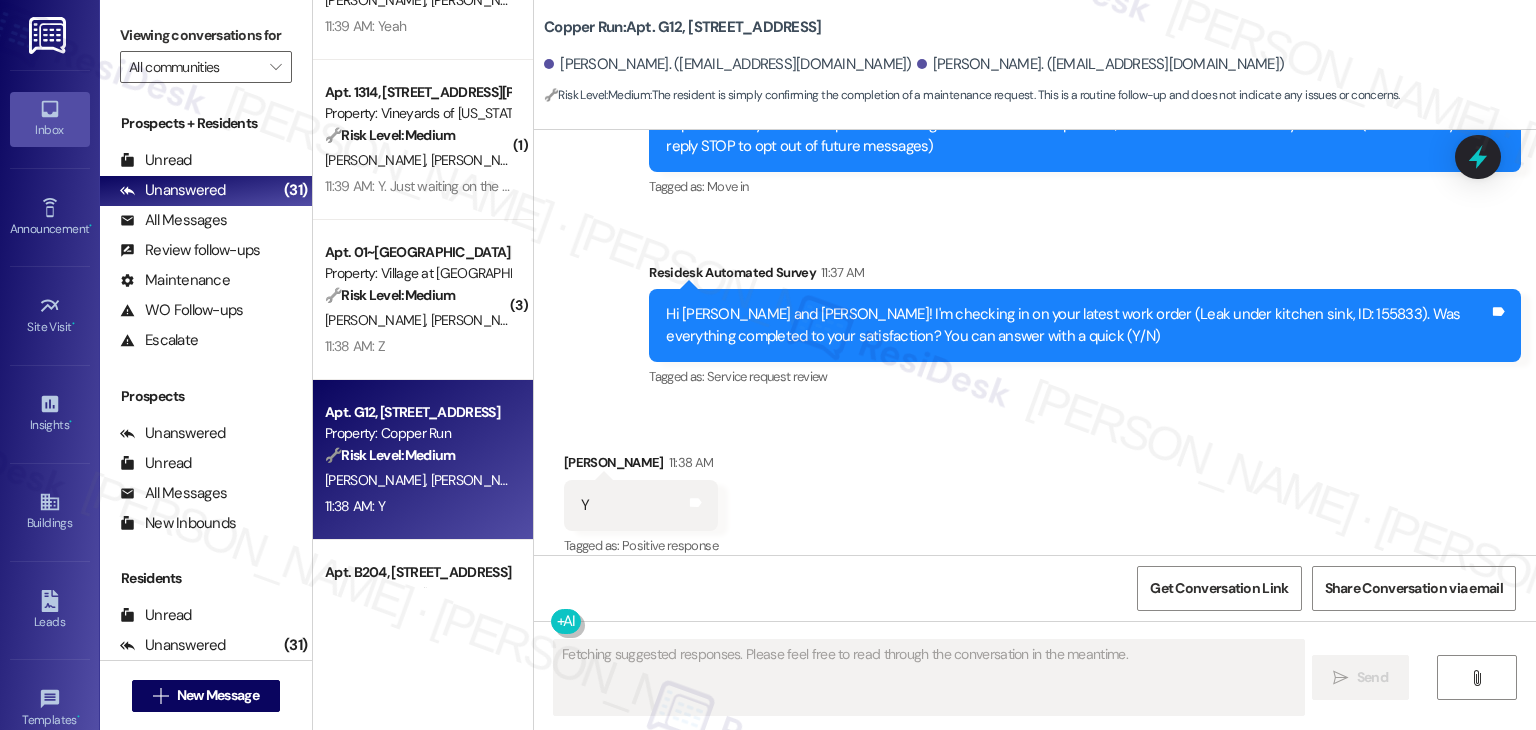 scroll, scrollTop: 258, scrollLeft: 0, axis: vertical 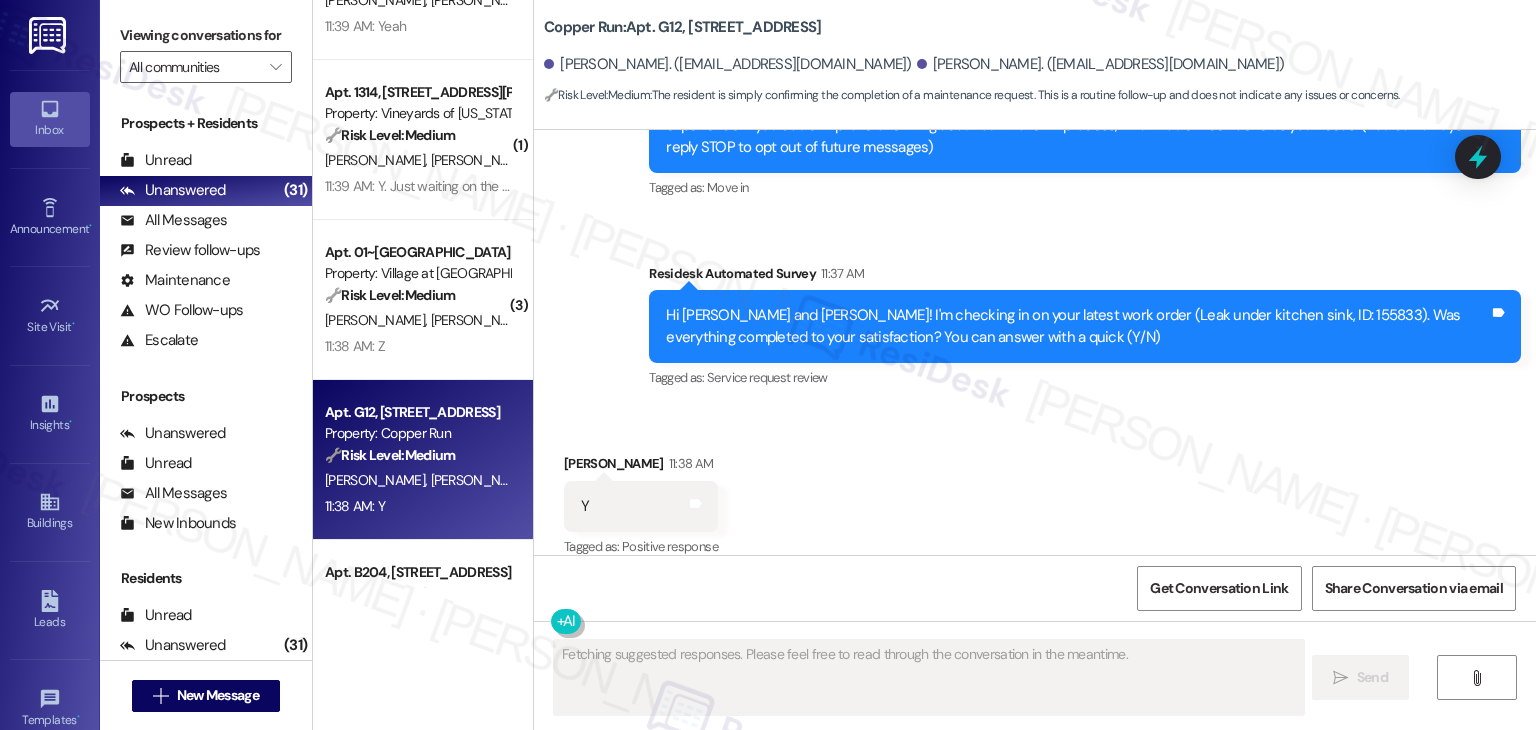 type 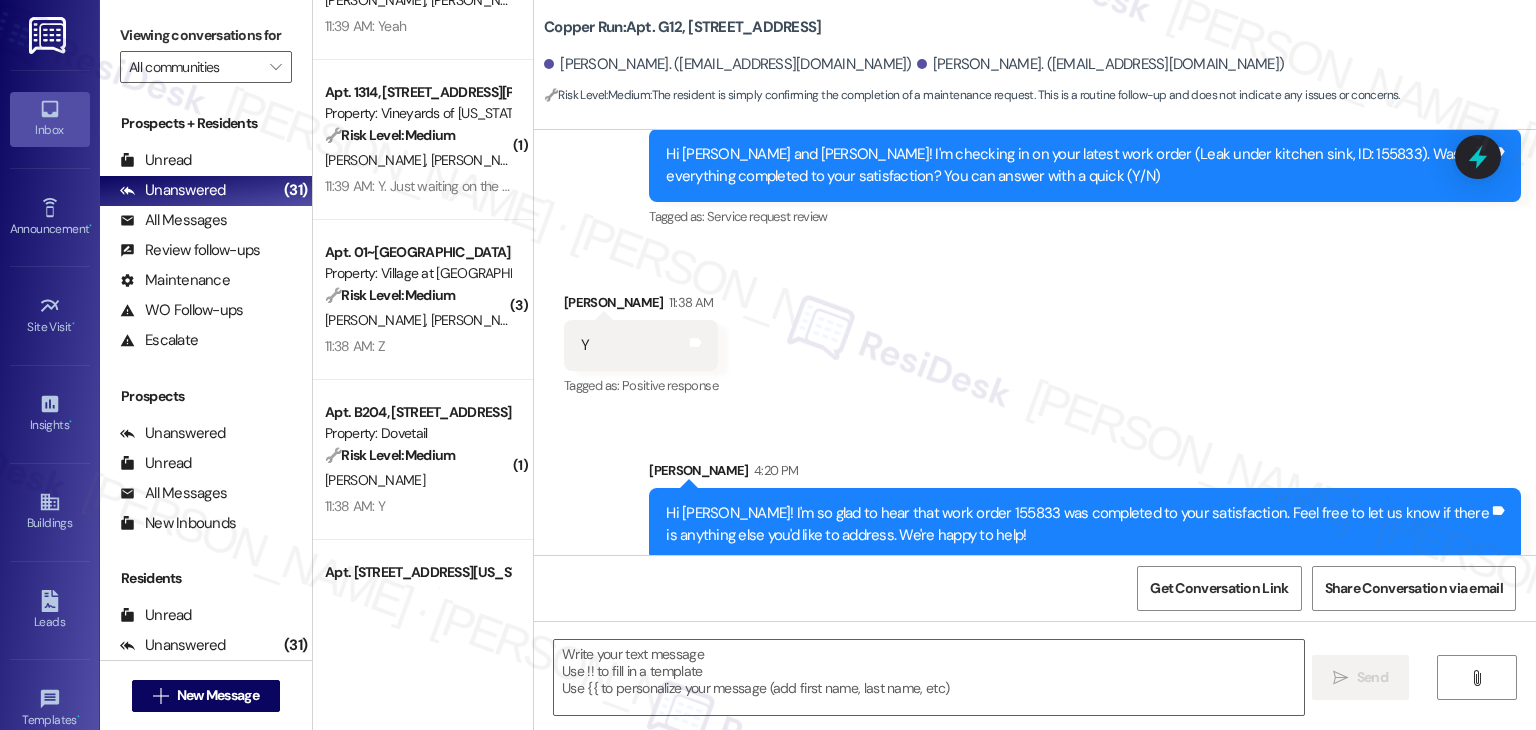 scroll, scrollTop: 420, scrollLeft: 0, axis: vertical 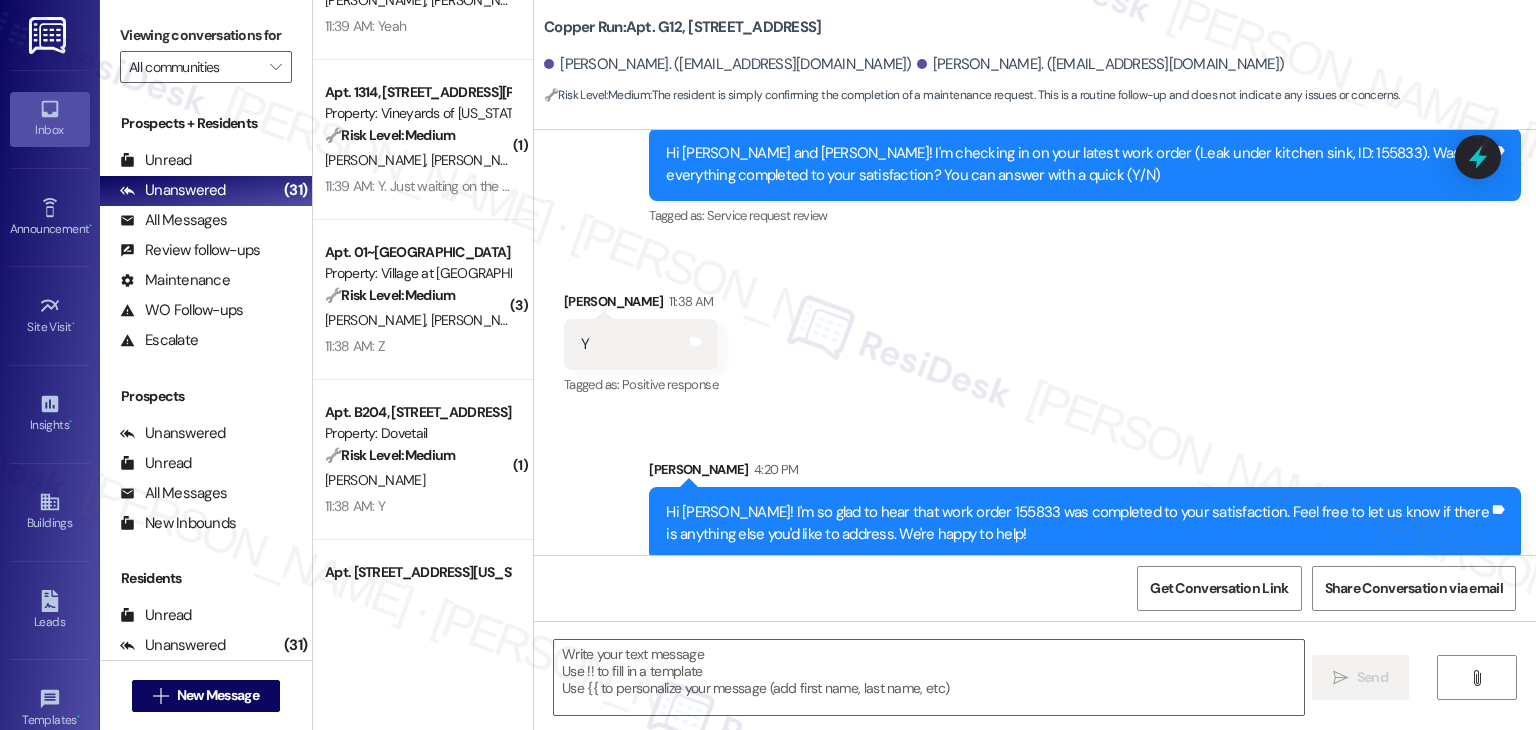 click on "Received via SMS Larry Heggen 11:38 AM Y Tags and notes Tagged as:   Positive response Click to highlight conversations about Positive response" at bounding box center [1035, 330] 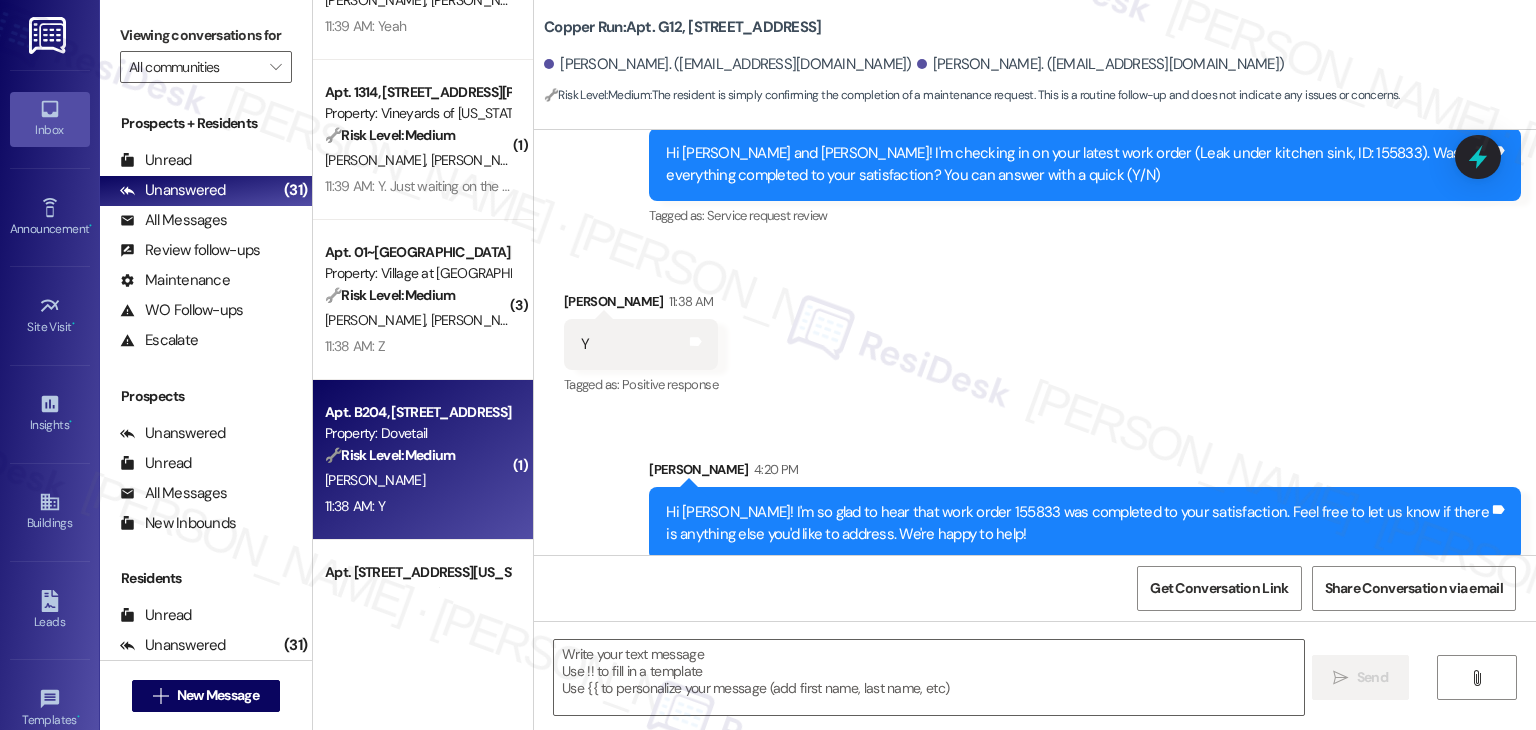 click on "🔧  Risk Level:  Medium" at bounding box center [390, 455] 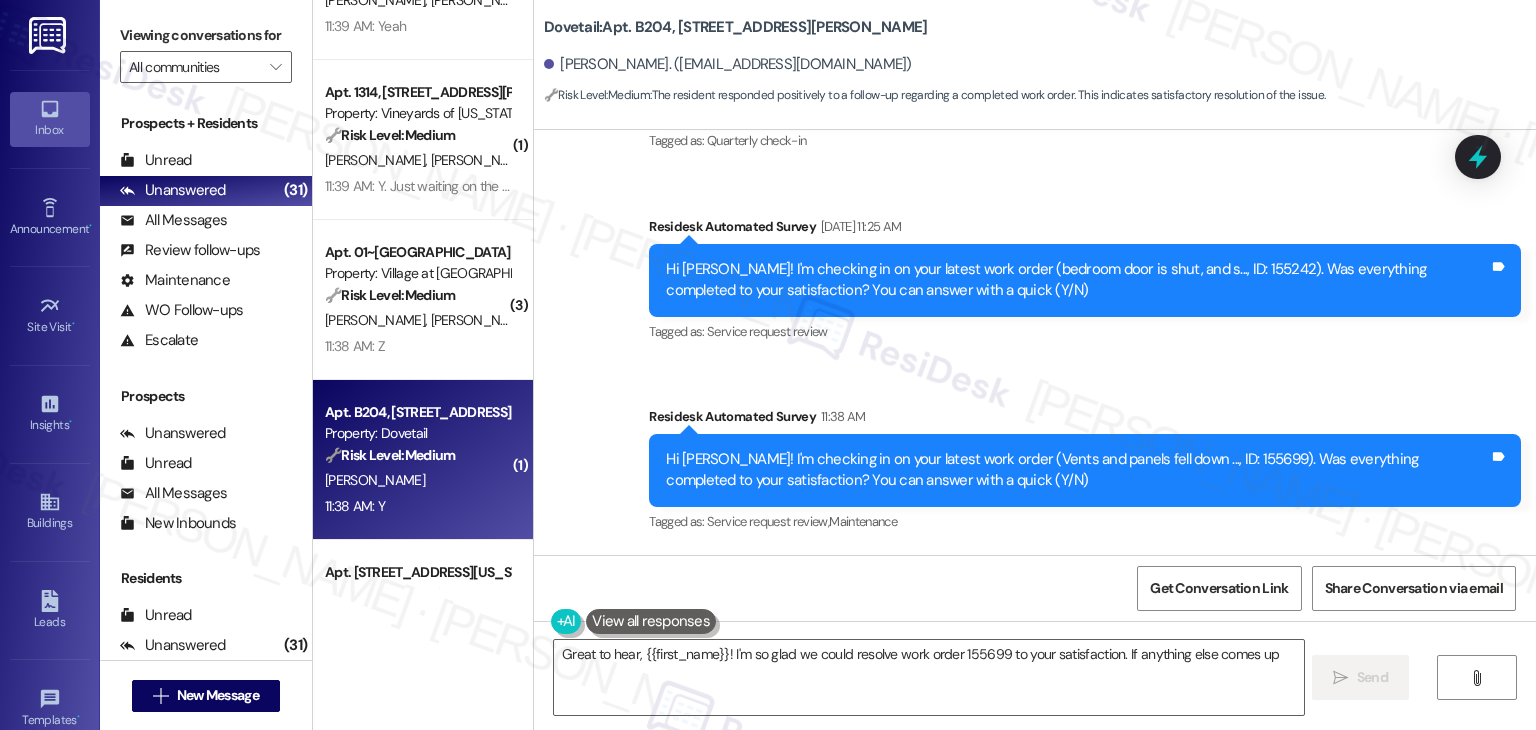 scroll, scrollTop: 957, scrollLeft: 0, axis: vertical 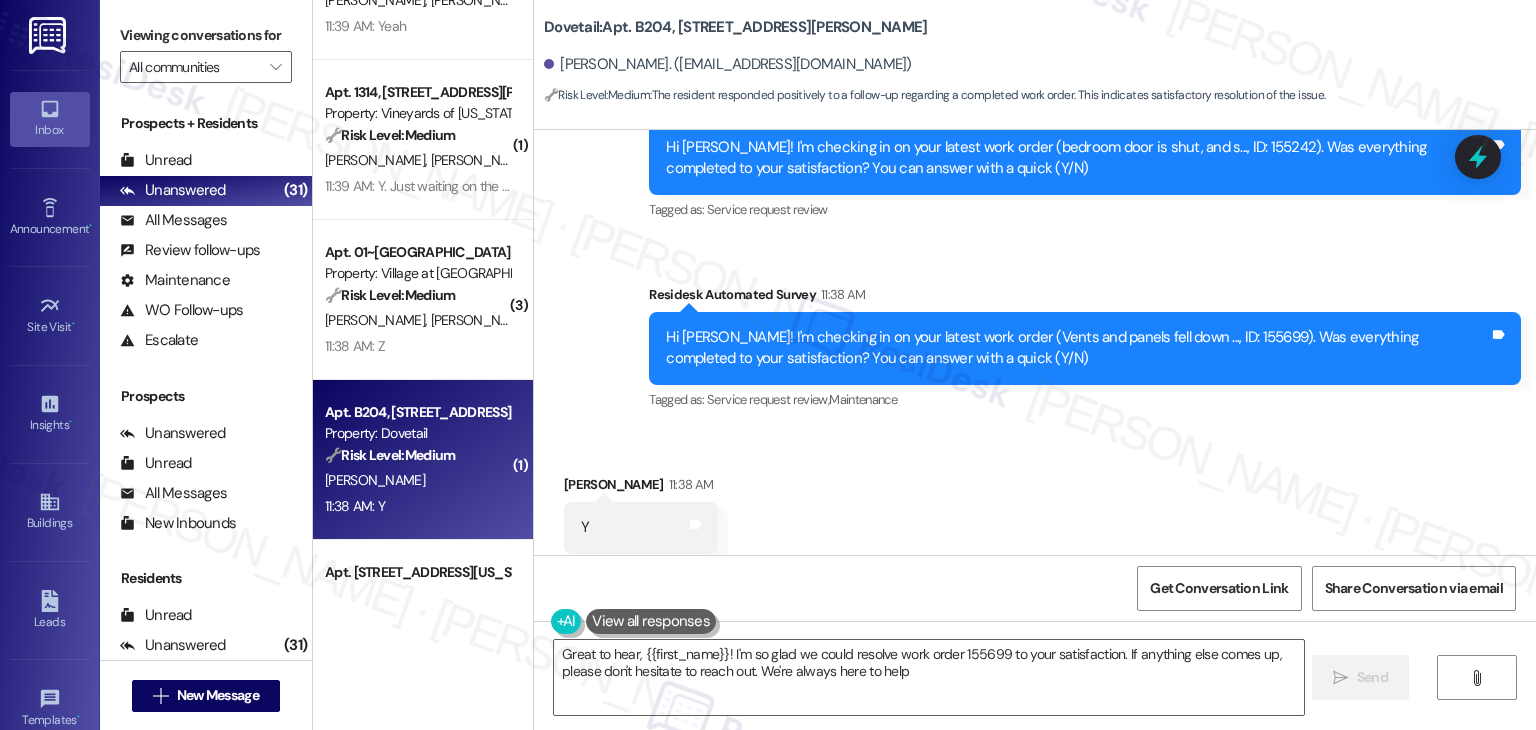 type on "Great to hear, {{first_name}}! I'm so glad we could resolve work order 155699 to your satisfaction. If anything else comes up, please don't hesitate to reach out. We're always here to help!" 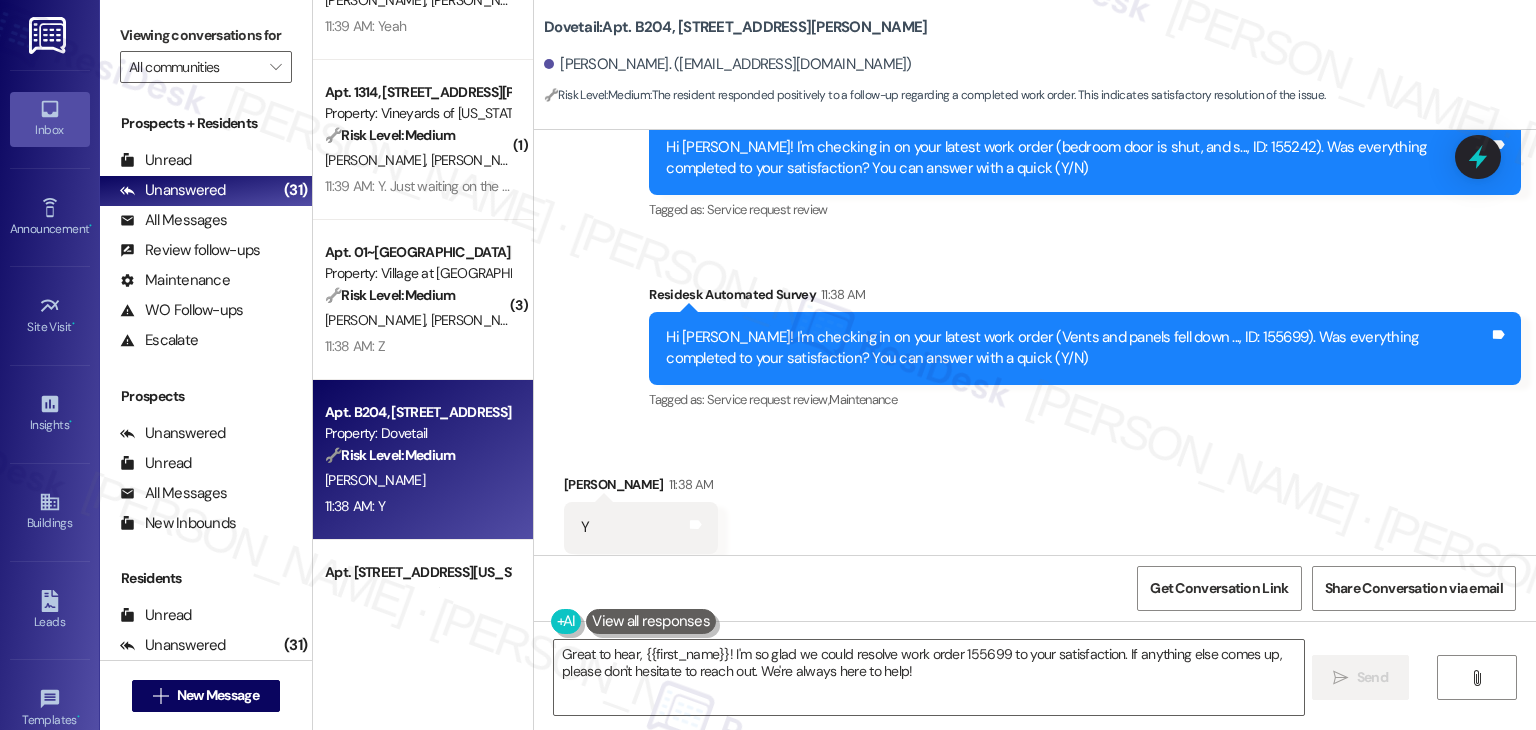 click on "Received via SMS Makayla Amos 11:38 AM Y Tags and notes Tagged as:   Positive response Click to highlight conversations about Positive response" at bounding box center [1035, 513] 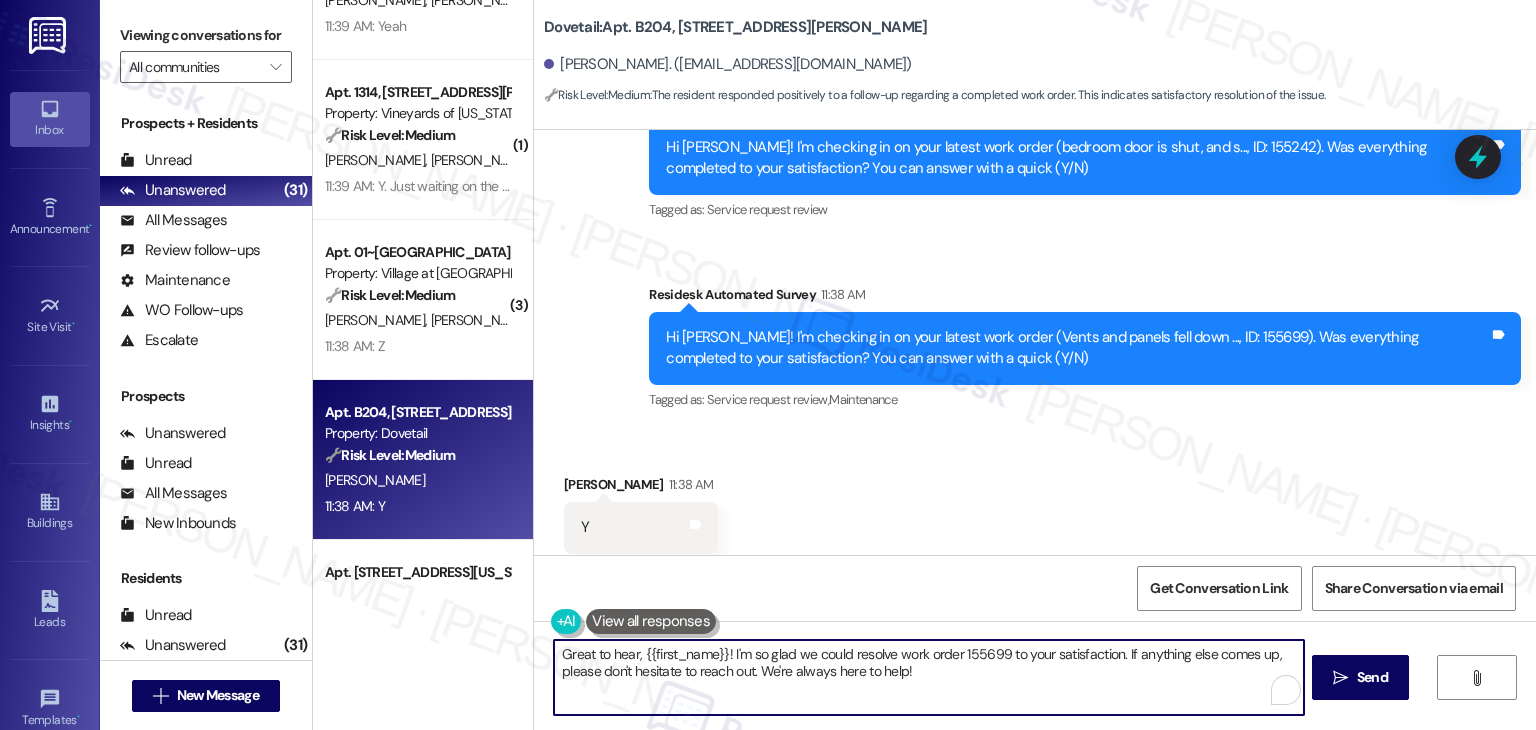 click on "Great to hear, {{first_name}}! I'm so glad we could resolve work order 155699 to your satisfaction. If anything else comes up, please don't hesitate to reach out. We're always here to help!" at bounding box center (928, 677) 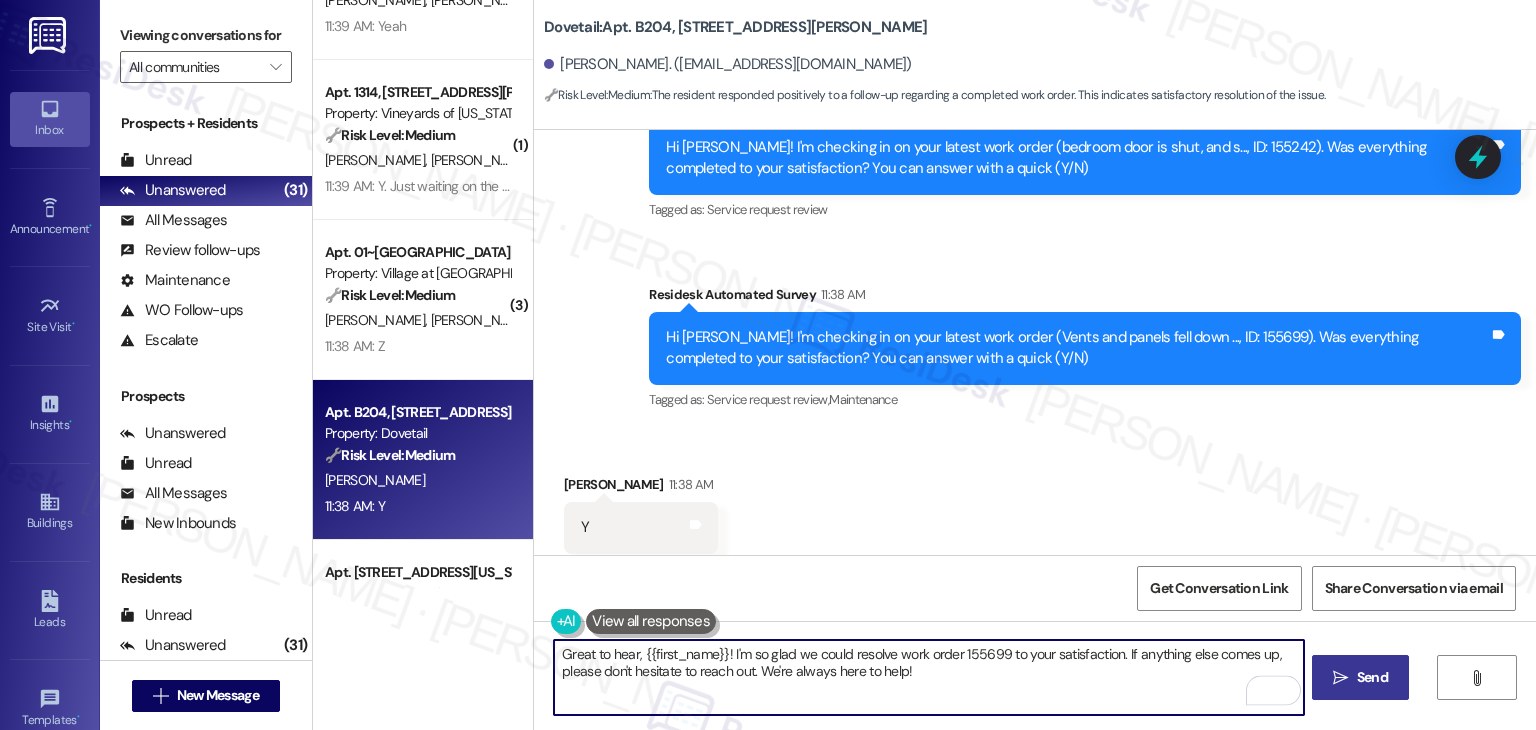 click on " Send" at bounding box center (1360, 677) 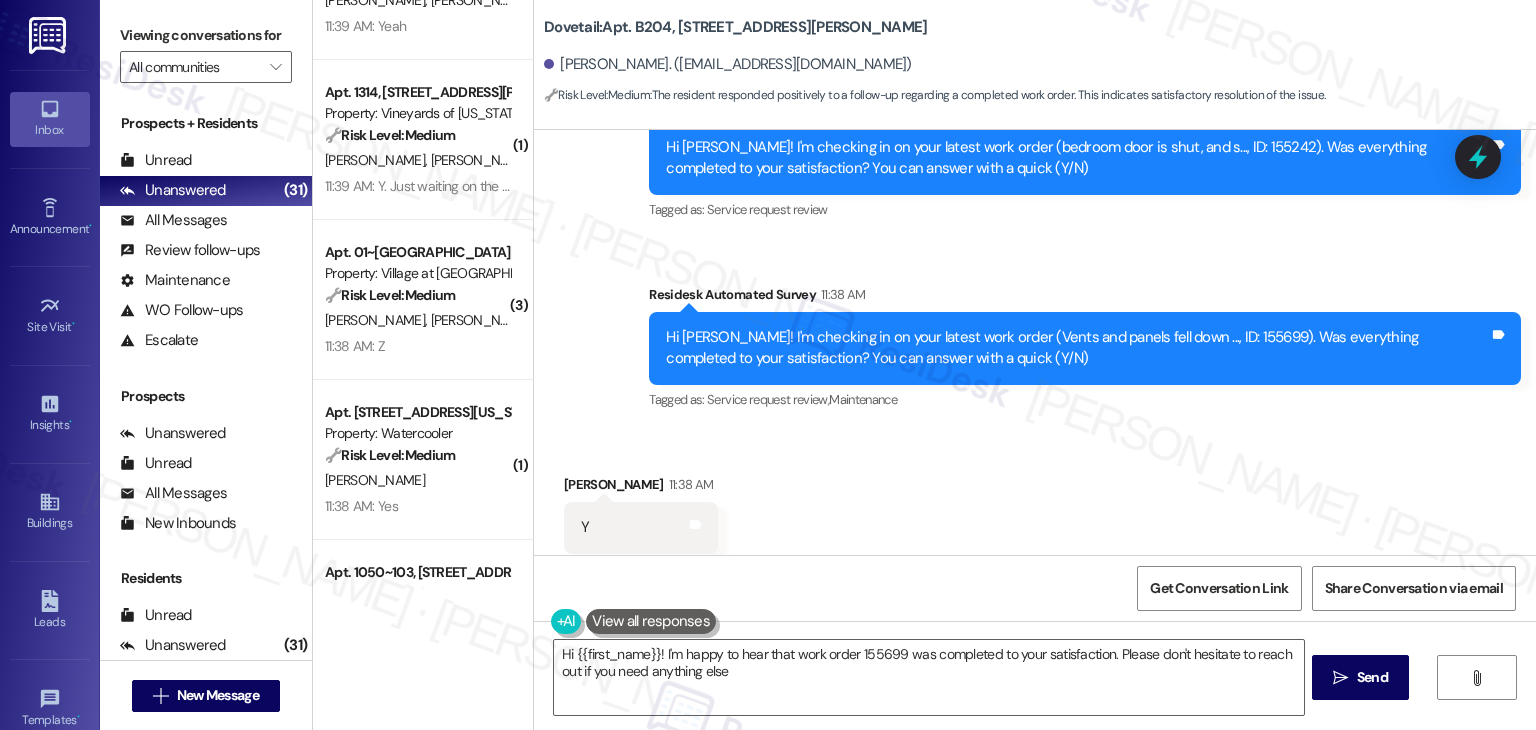 type on "Hi {{first_name}}! I'm happy to hear that work order 155699 was completed to your satisfaction. Please don't hesitate to reach out if you need anything else!" 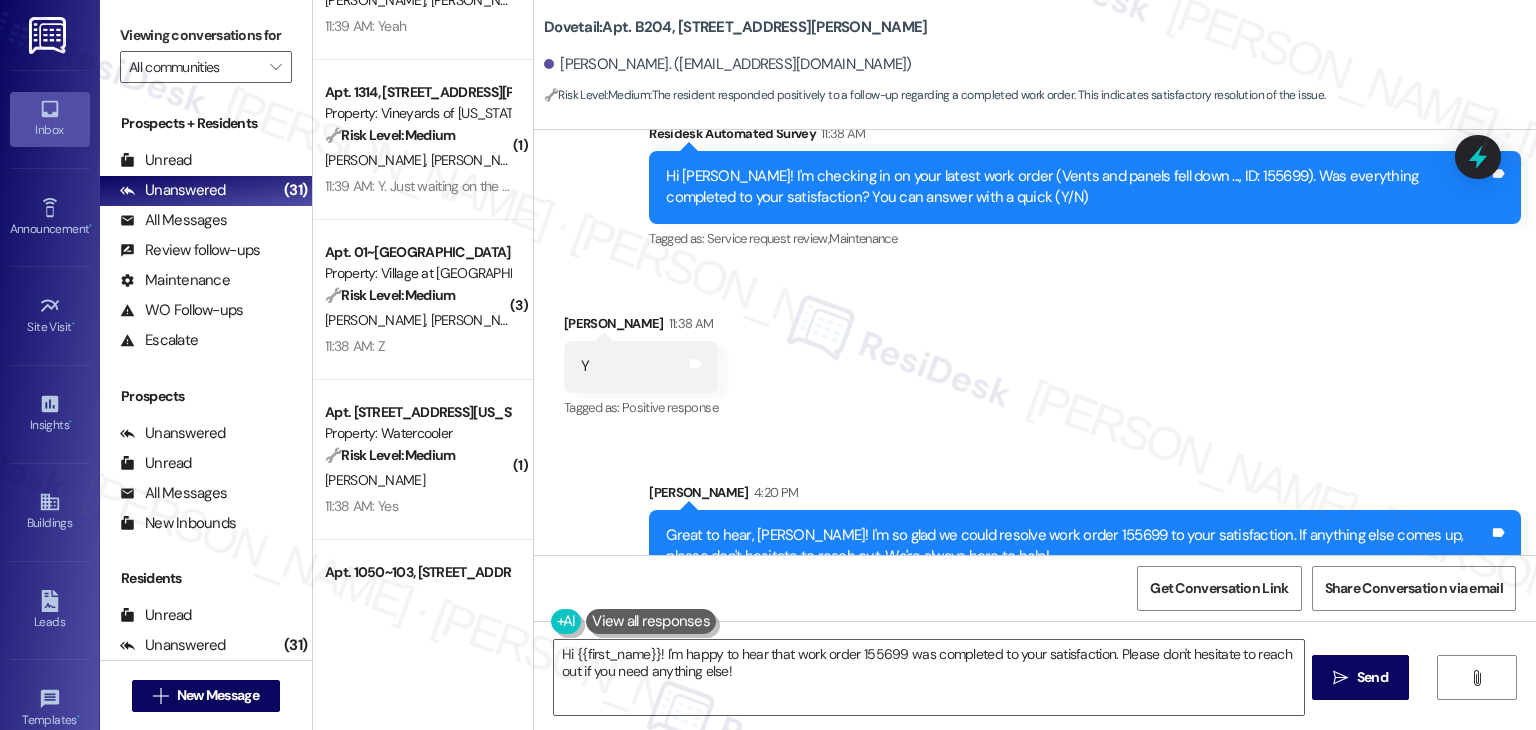 scroll, scrollTop: 1119, scrollLeft: 0, axis: vertical 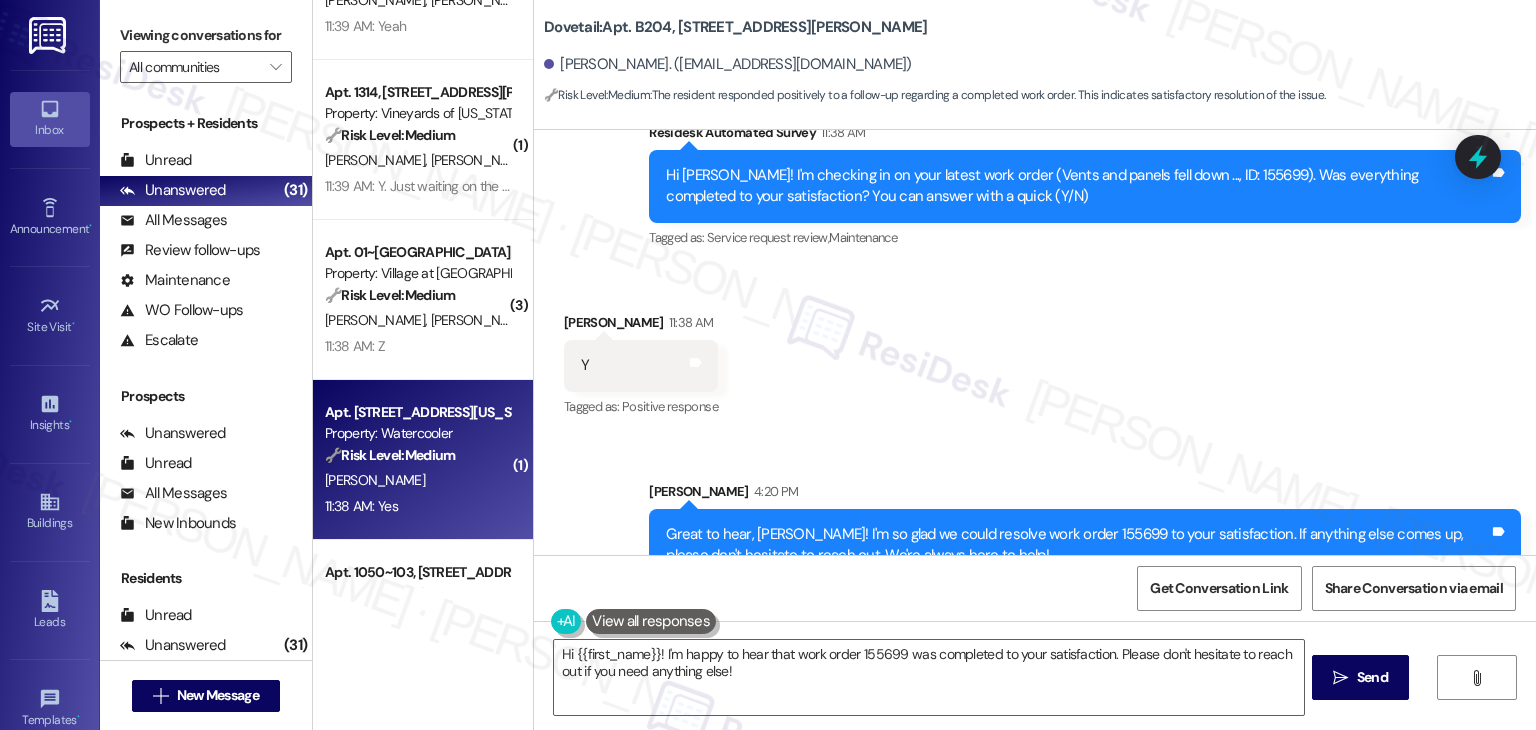 click on "Apt. 301, 1401 W. Idaho St. Property: Watercooler 🔧  Risk Level:  Medium The resident is simply confirming the completion of a work order. This is a routine follow-up and indicates customer satisfaction. J. Bourguignon 11:38 AM: Yes 11:38 AM: Yes" at bounding box center [423, 460] 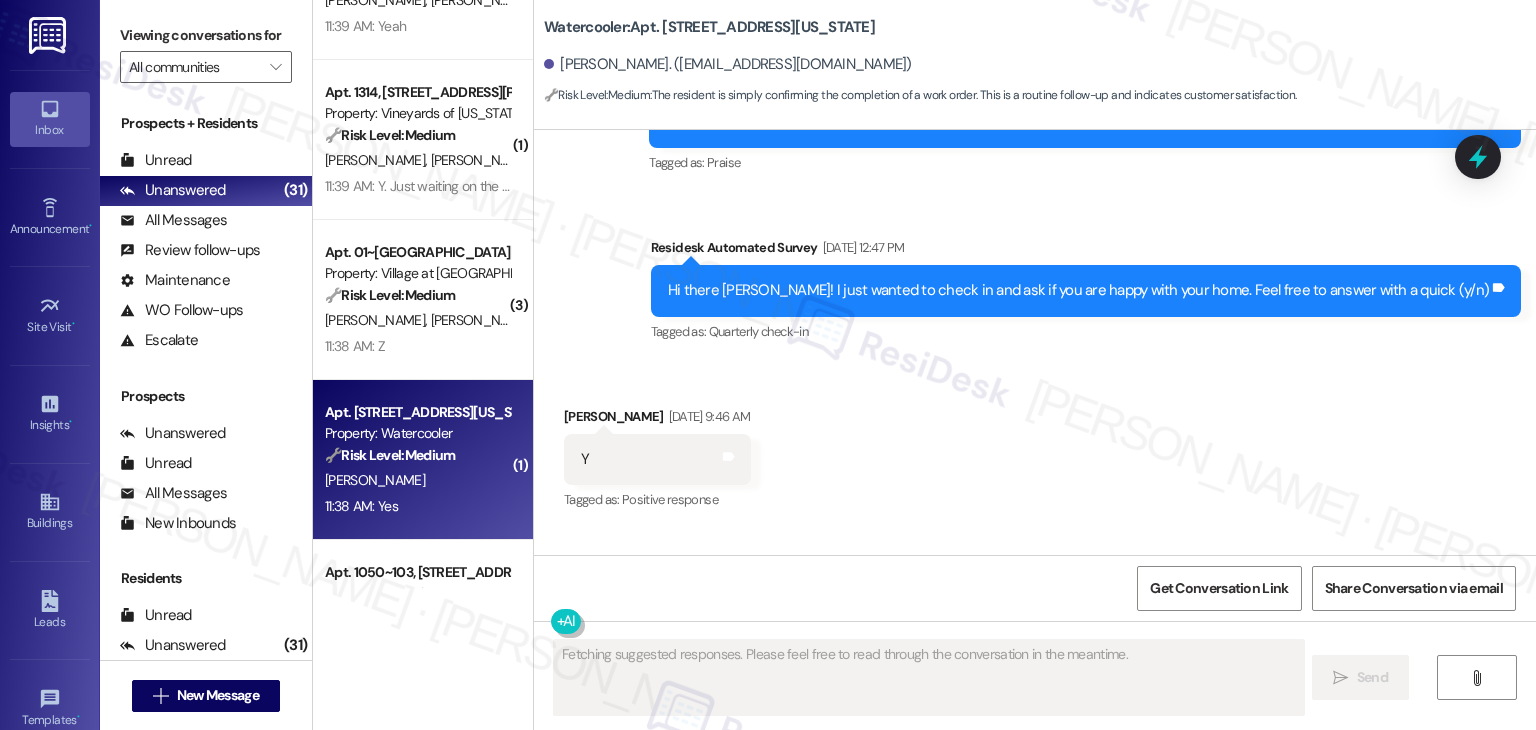 scroll, scrollTop: 4648, scrollLeft: 0, axis: vertical 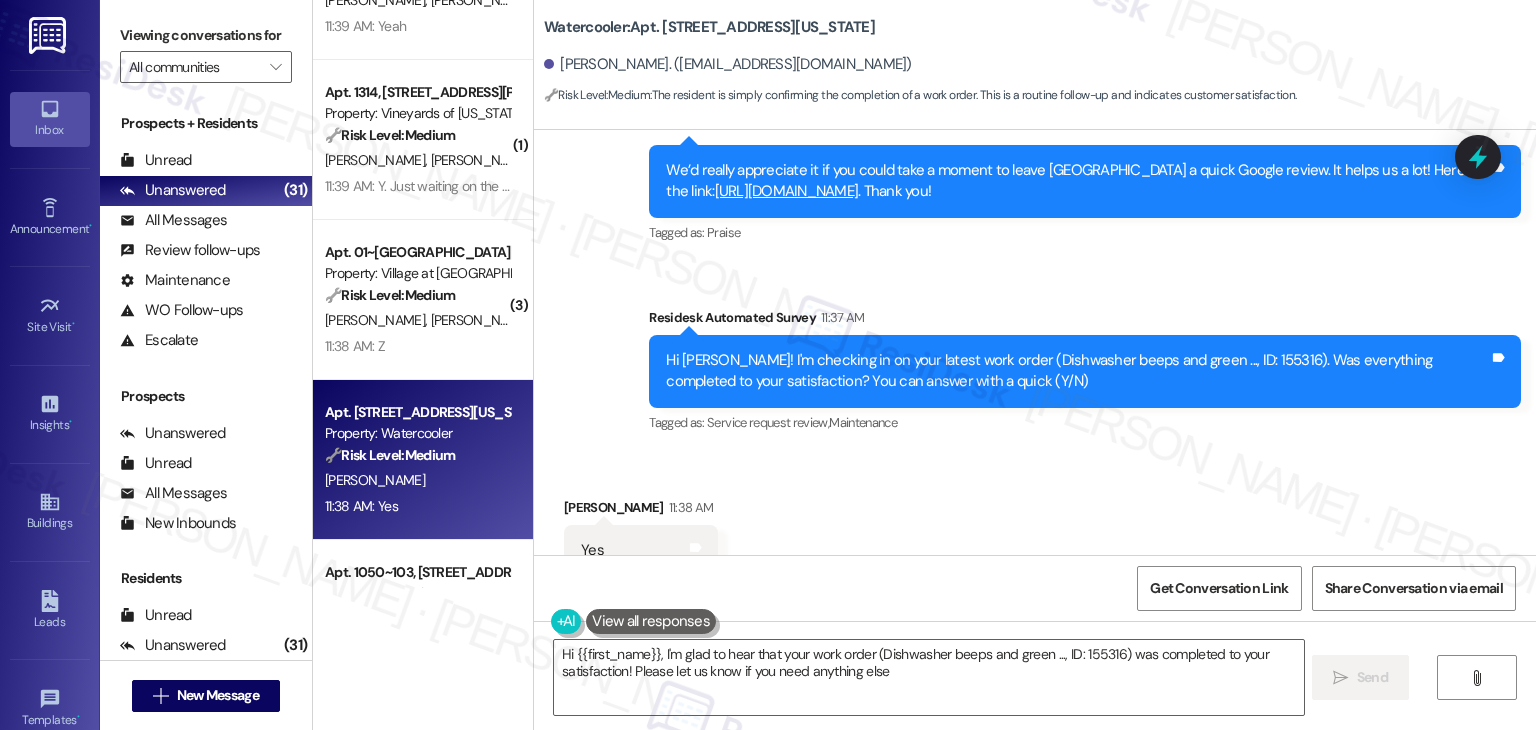 type on "Hi {{first_name}}, I'm glad to hear that your work order (Dishwasher beeps and green ..., ID: 155316) was completed to your satisfaction! Please let us know if you need anything else!" 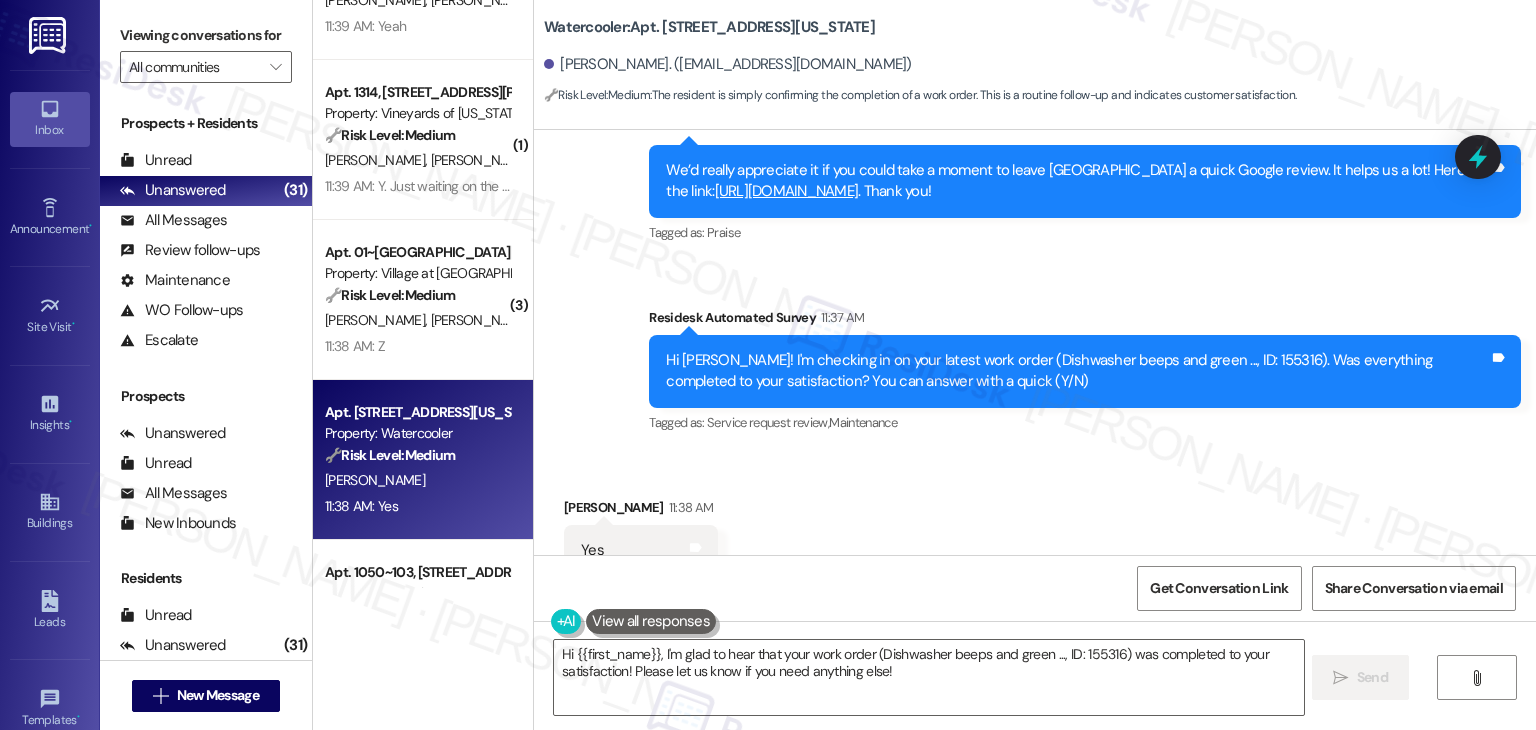 click on "Received via SMS Jr Bourguignon 11:38 AM Yes Tags and notes Tagged as:   Positive response Click to highlight conversations about Positive response" at bounding box center (1035, 536) 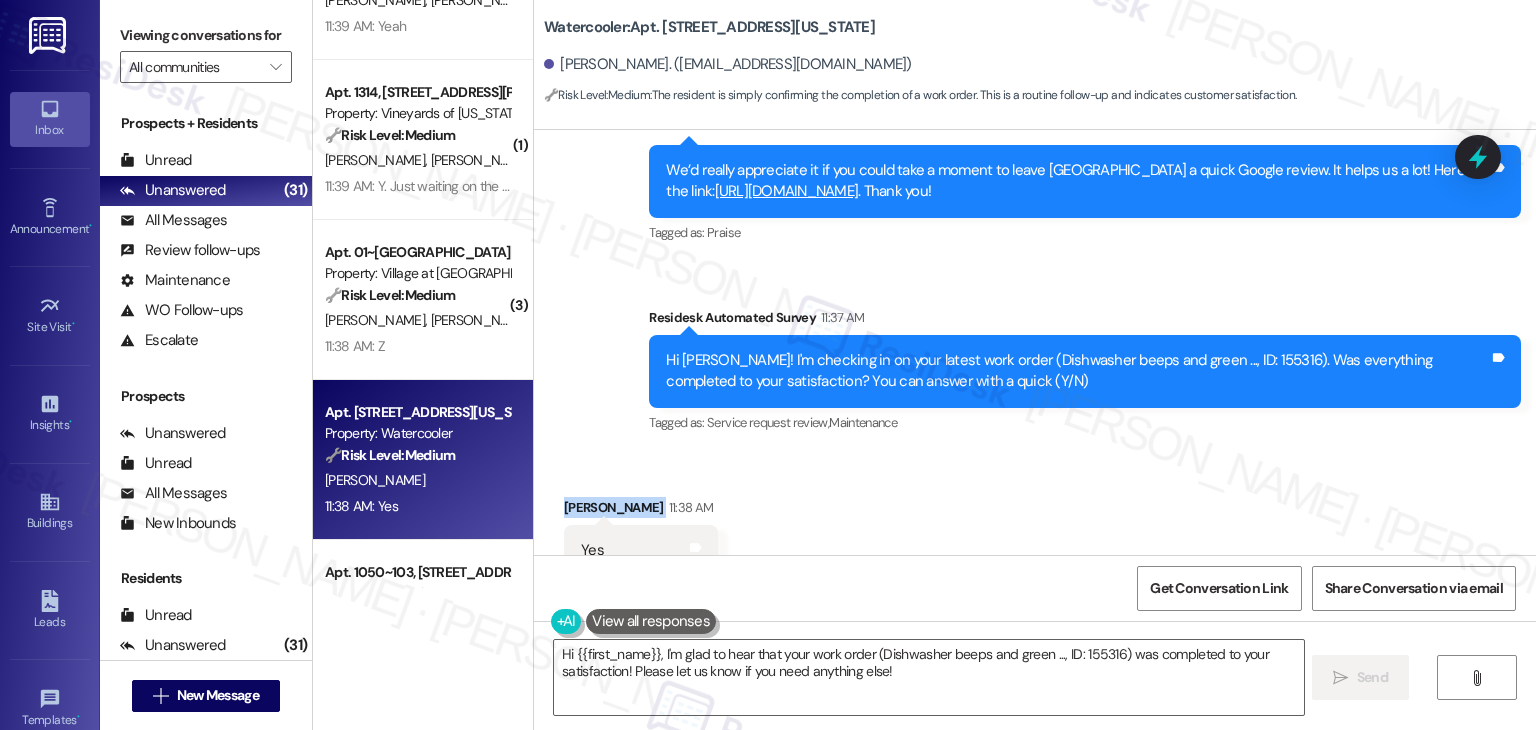 click on "Received via SMS Jr Bourguignon 11:38 AM Yes Tags and notes Tagged as:   Positive response Click to highlight conversations about Positive response" at bounding box center [1035, 536] 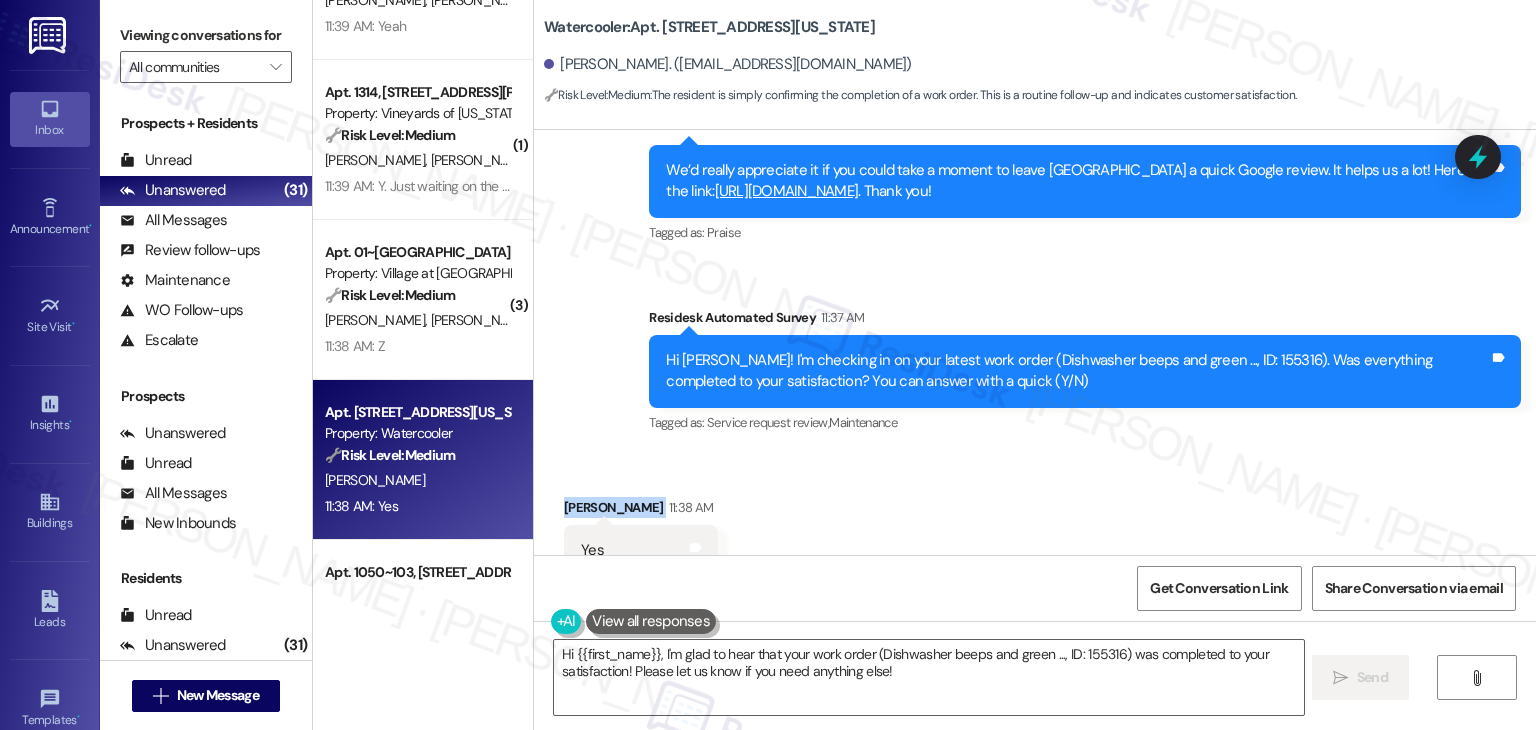 scroll, scrollTop: 4649, scrollLeft: 0, axis: vertical 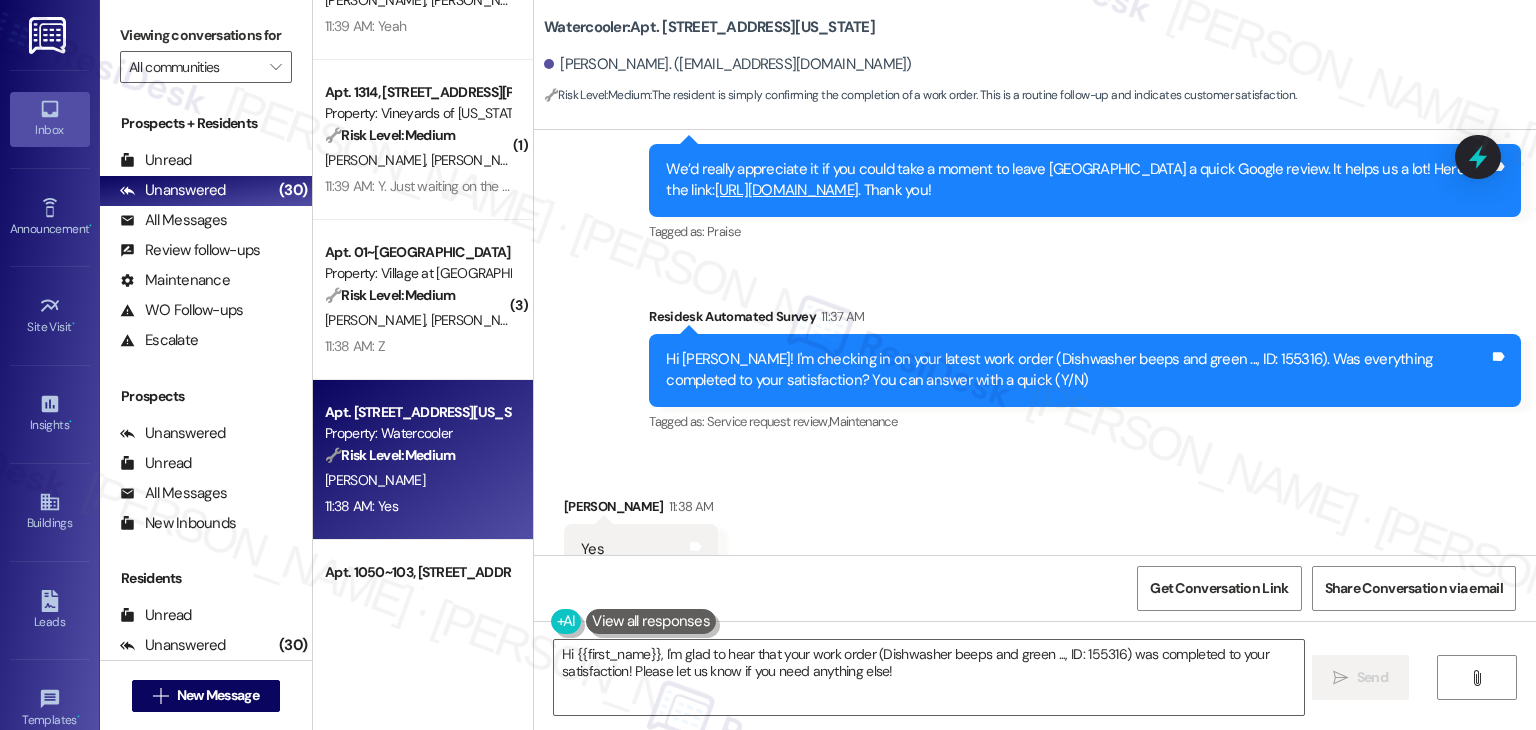 click on "Received via SMS Jr Bourguignon 11:38 AM Yes Tags and notes Tagged as:   Positive response Click to highlight conversations about Positive response" at bounding box center [1035, 535] 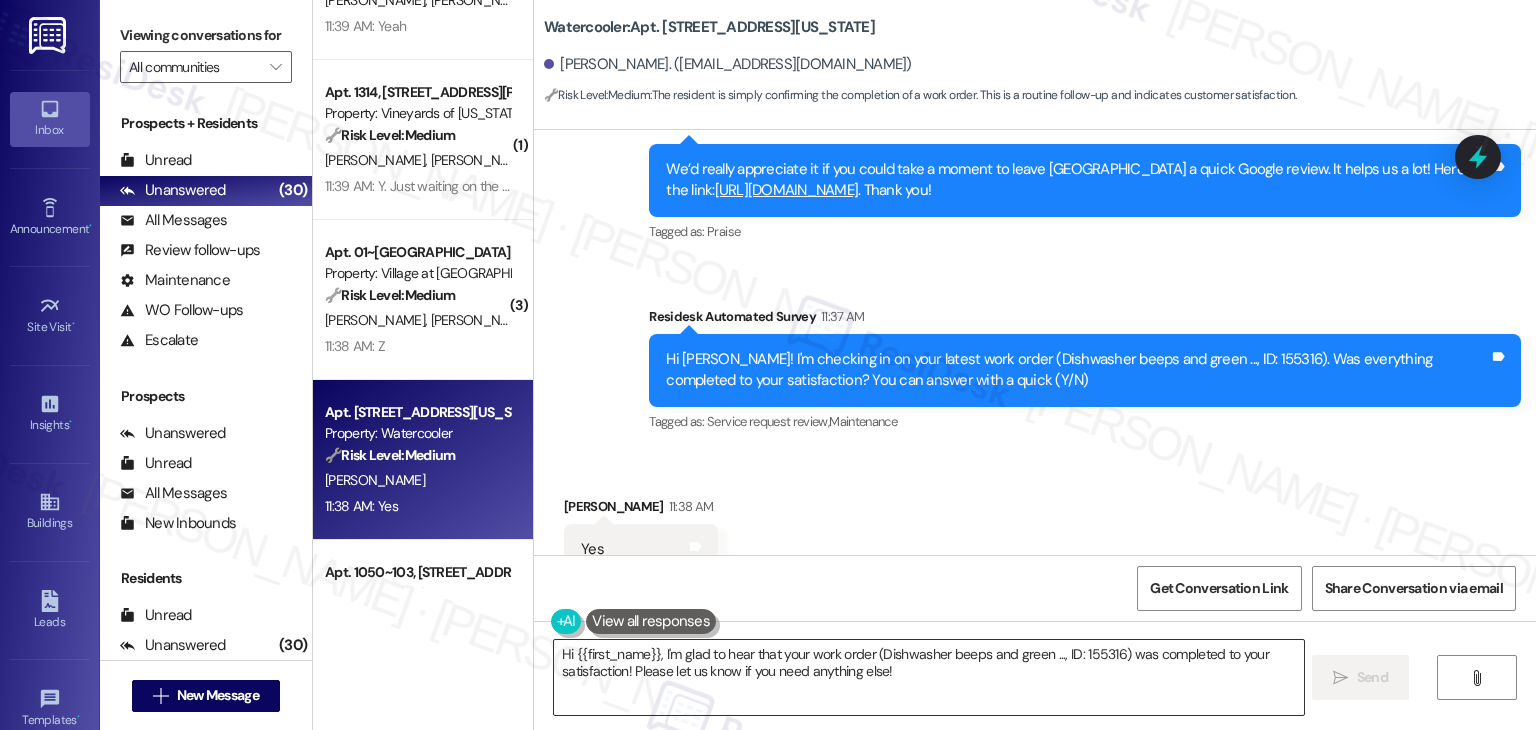 click on "Hi {{first_name}}, I'm glad to hear that your work order (Dishwasher beeps and green ..., ID: 155316) was completed to your satisfaction! Please let us know if you need anything else!" at bounding box center (928, 677) 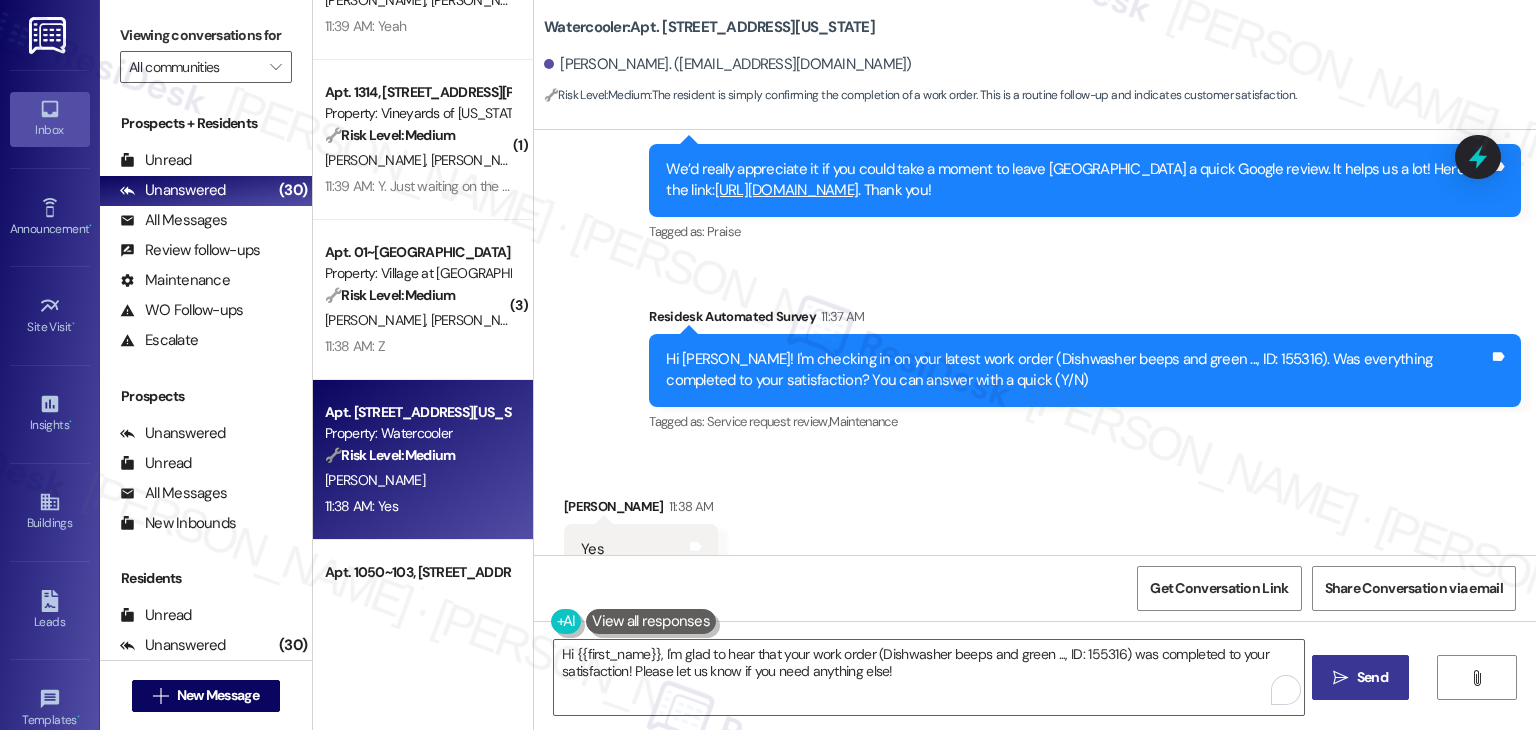 click on "Send" at bounding box center (1372, 677) 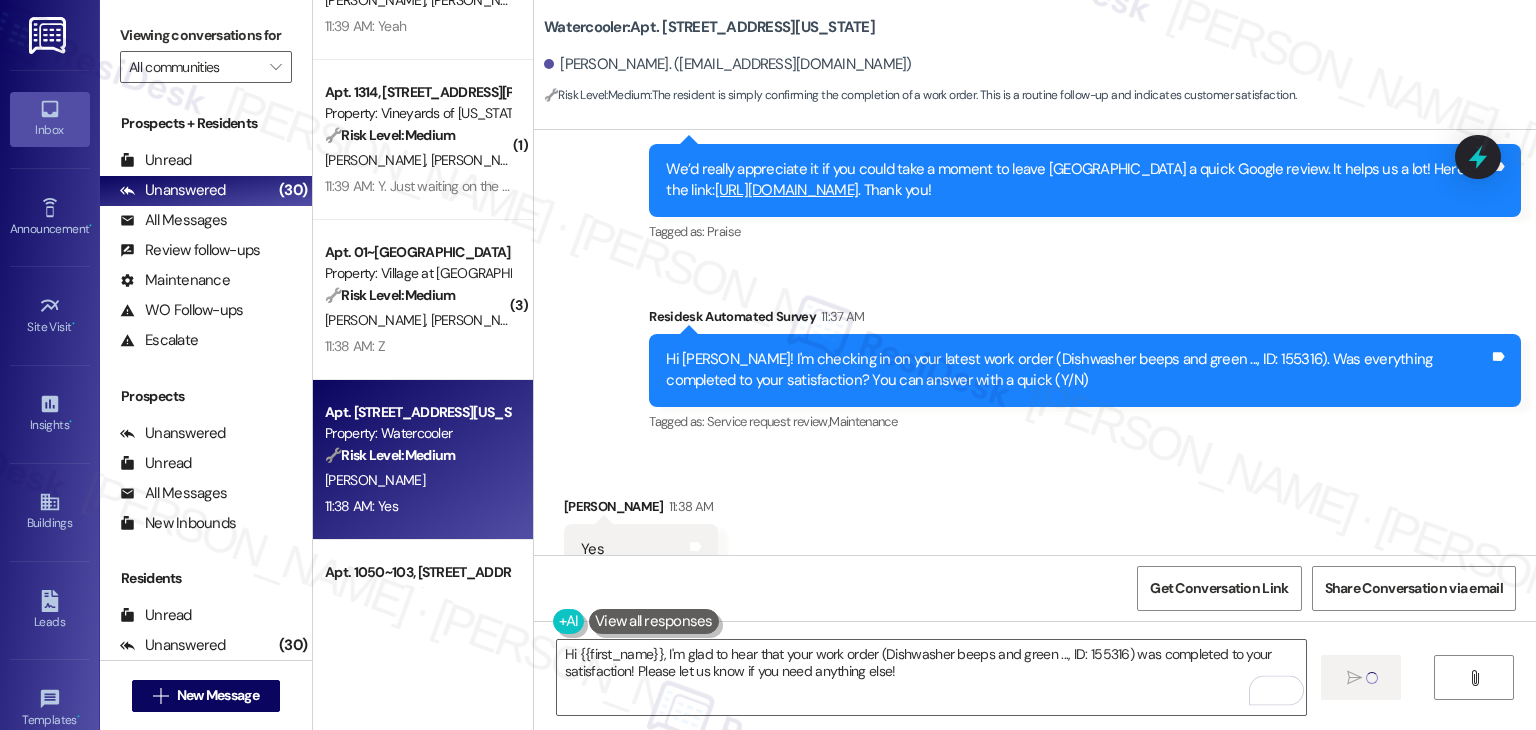 type 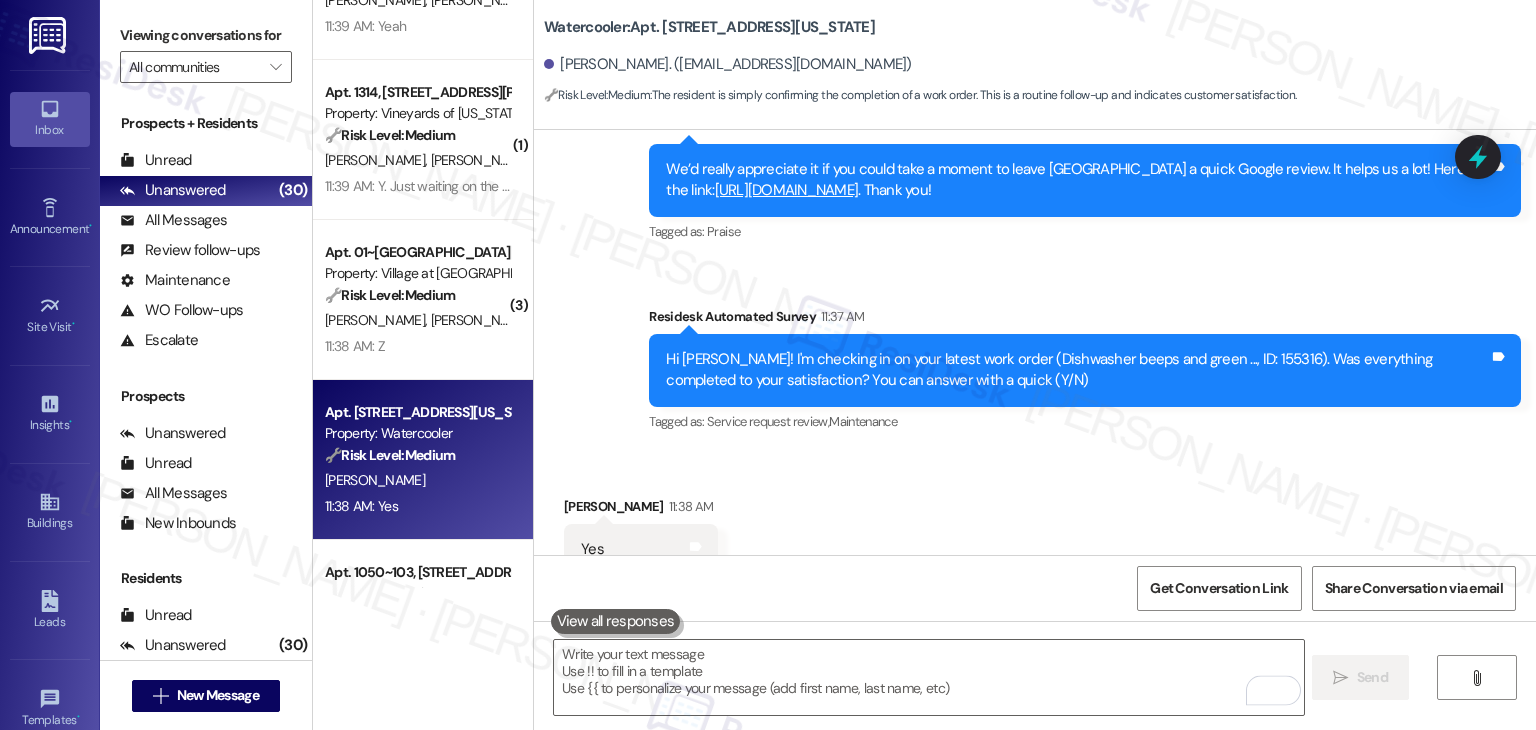scroll, scrollTop: 4648, scrollLeft: 0, axis: vertical 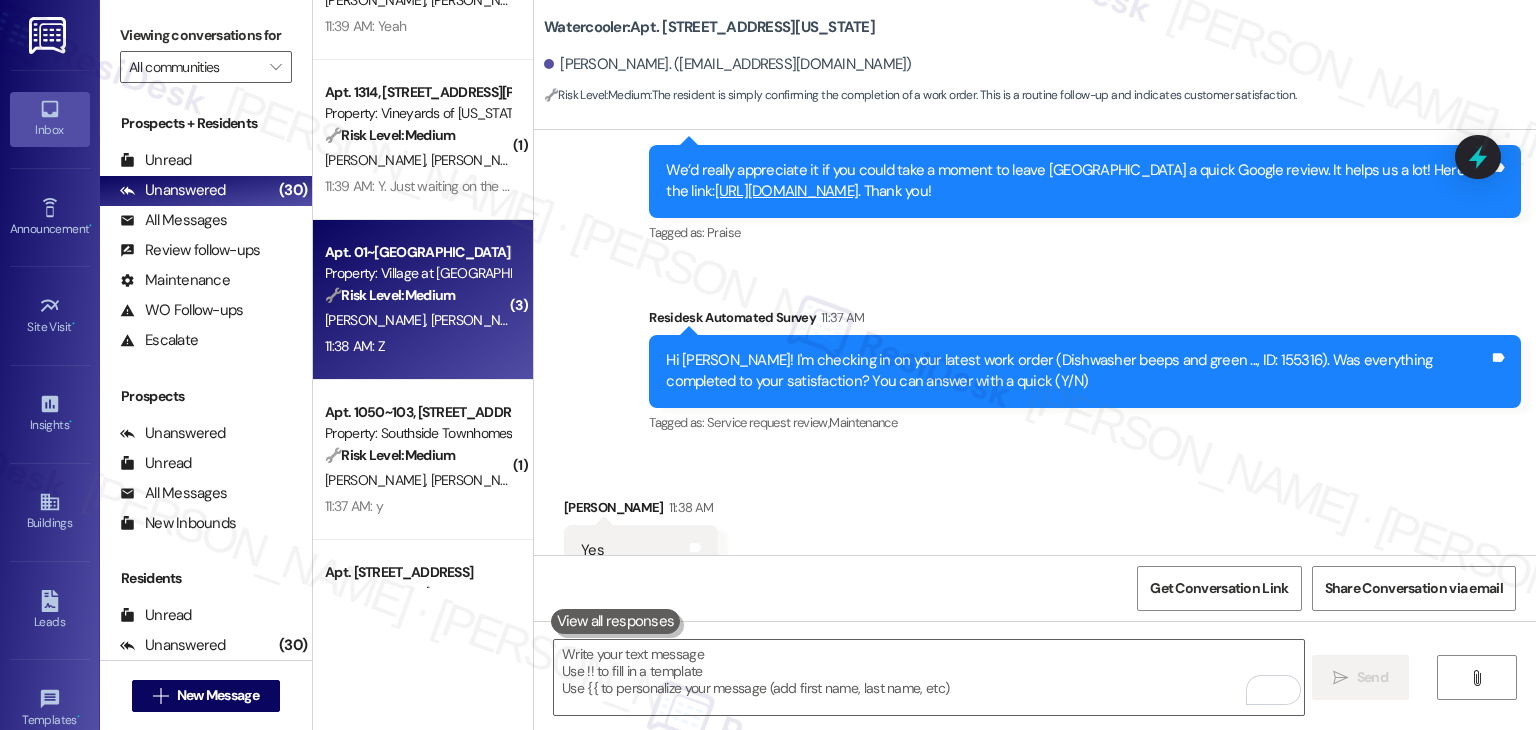 click on "🔧  Risk Level:  Medium The resident confirmed the AC repair was satisfactory. This is a routine follow-up on a maintenance request." at bounding box center [417, 295] 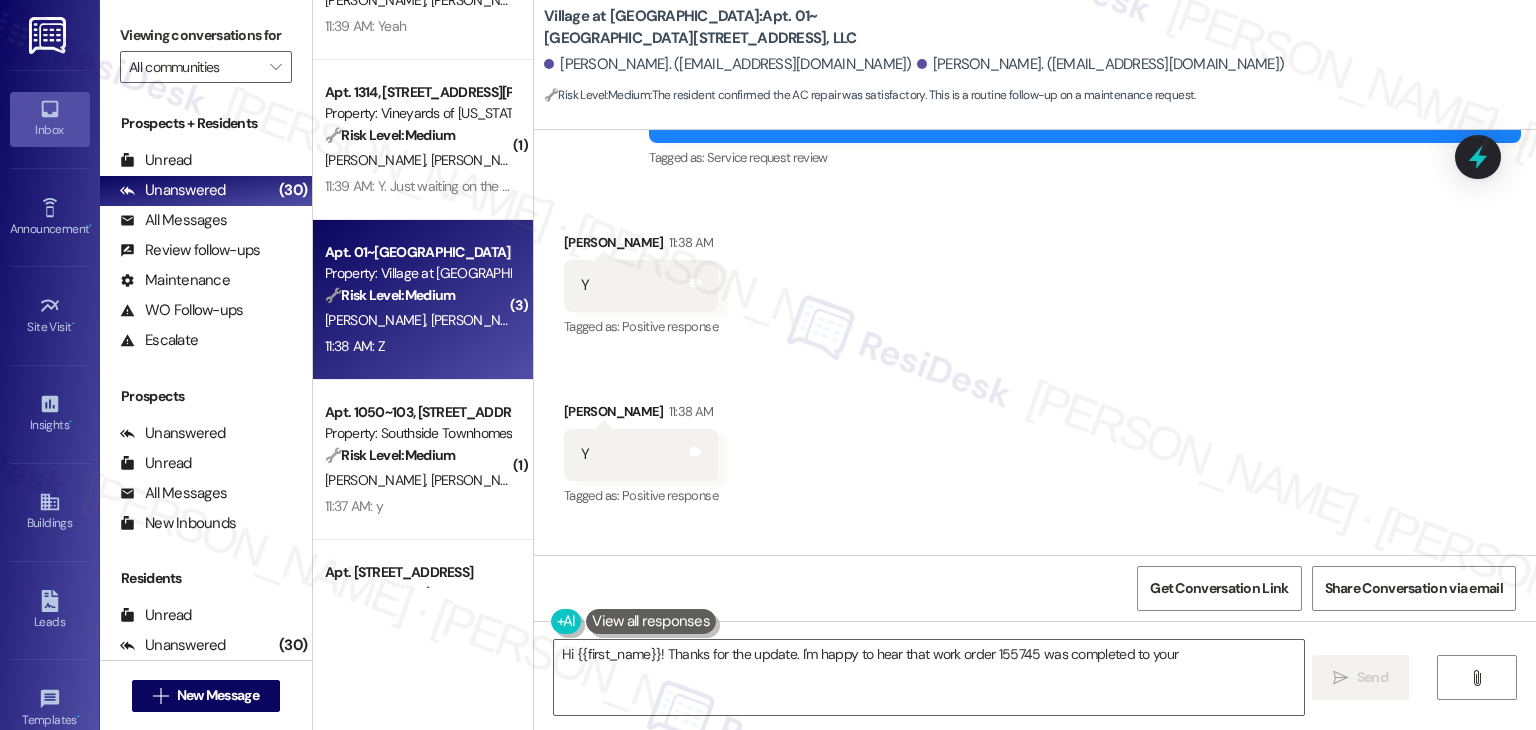 scroll, scrollTop: 735, scrollLeft: 0, axis: vertical 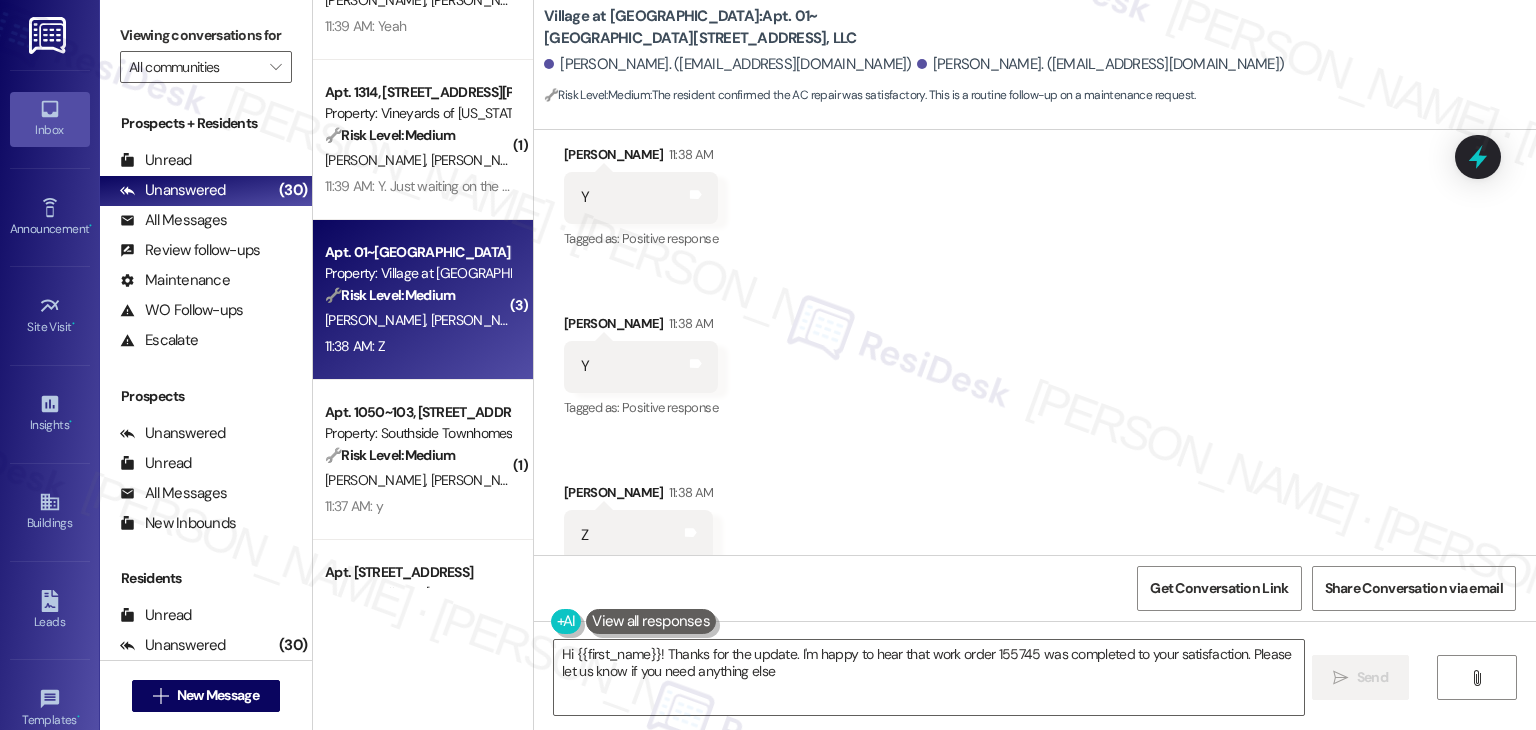 type on "Hi {{first_name}}! Thanks for the update. I'm happy to hear that work order 155745 was completed to your satisfaction. Please let us know if you need anything else!" 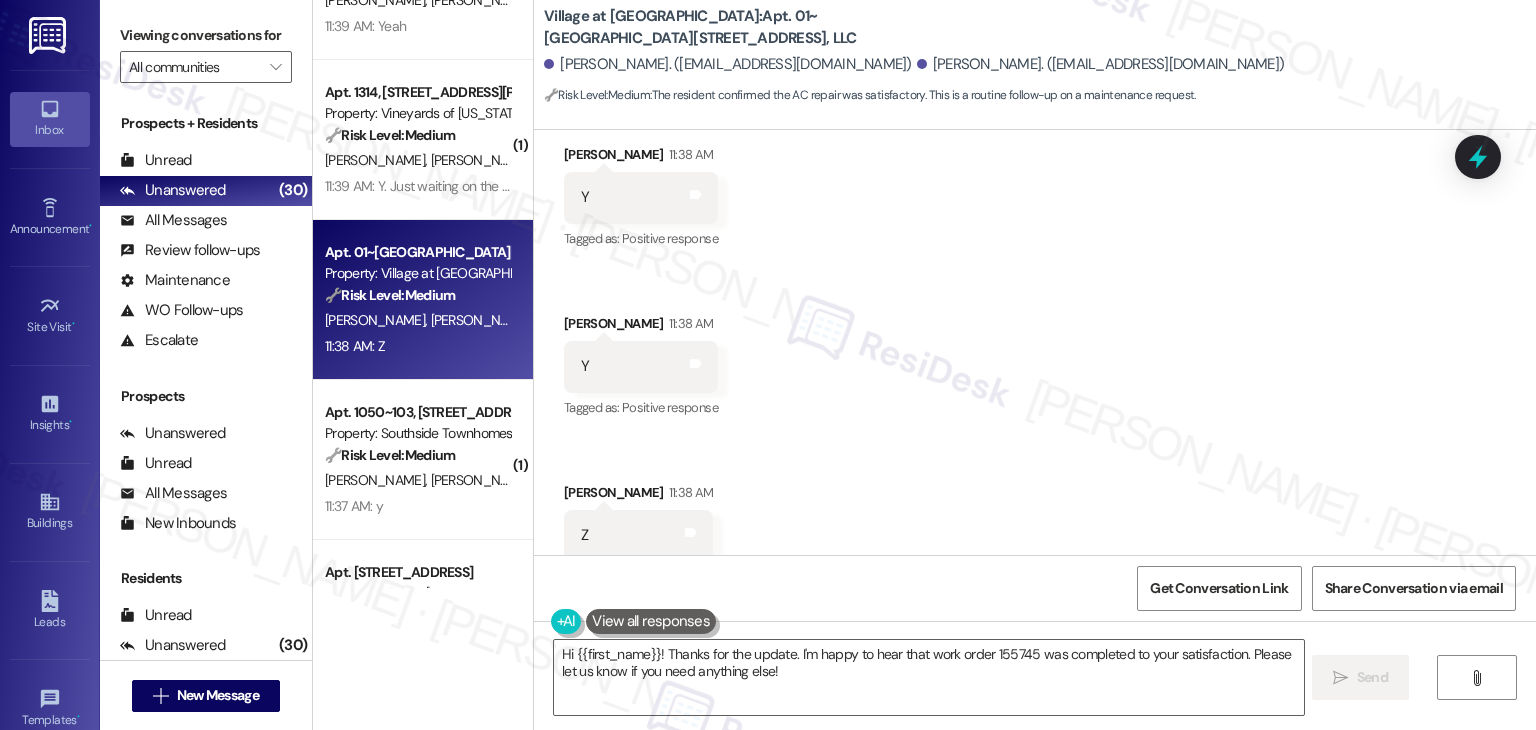 click on "🔧  Risk Level:  Medium The resident confirmed the AC repair was satisfactory. This is a routine follow-up on a maintenance request." at bounding box center [417, 295] 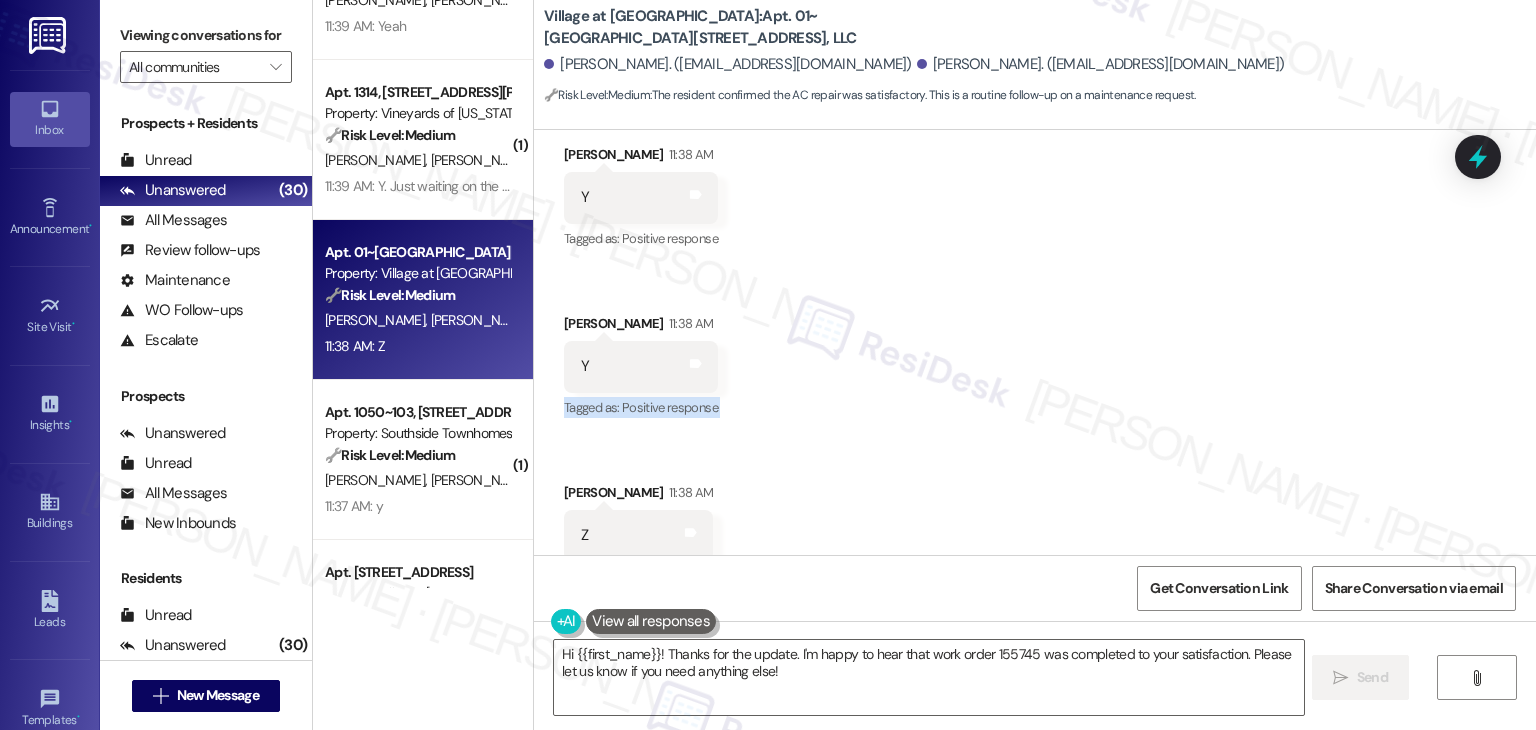 click on "Received via SMS Vivica Boyd 11:38 AM Y Tags and notes Tagged as:   Positive response Click to highlight conversations about Positive response Received via SMS Julian Crespo 11:38 AM Y Tags and notes Tagged as:   Positive response Click to highlight conversations about Positive response Received via SMS Vivica Boyd 11:38 AM Z Tags and notes" at bounding box center [1035, 337] 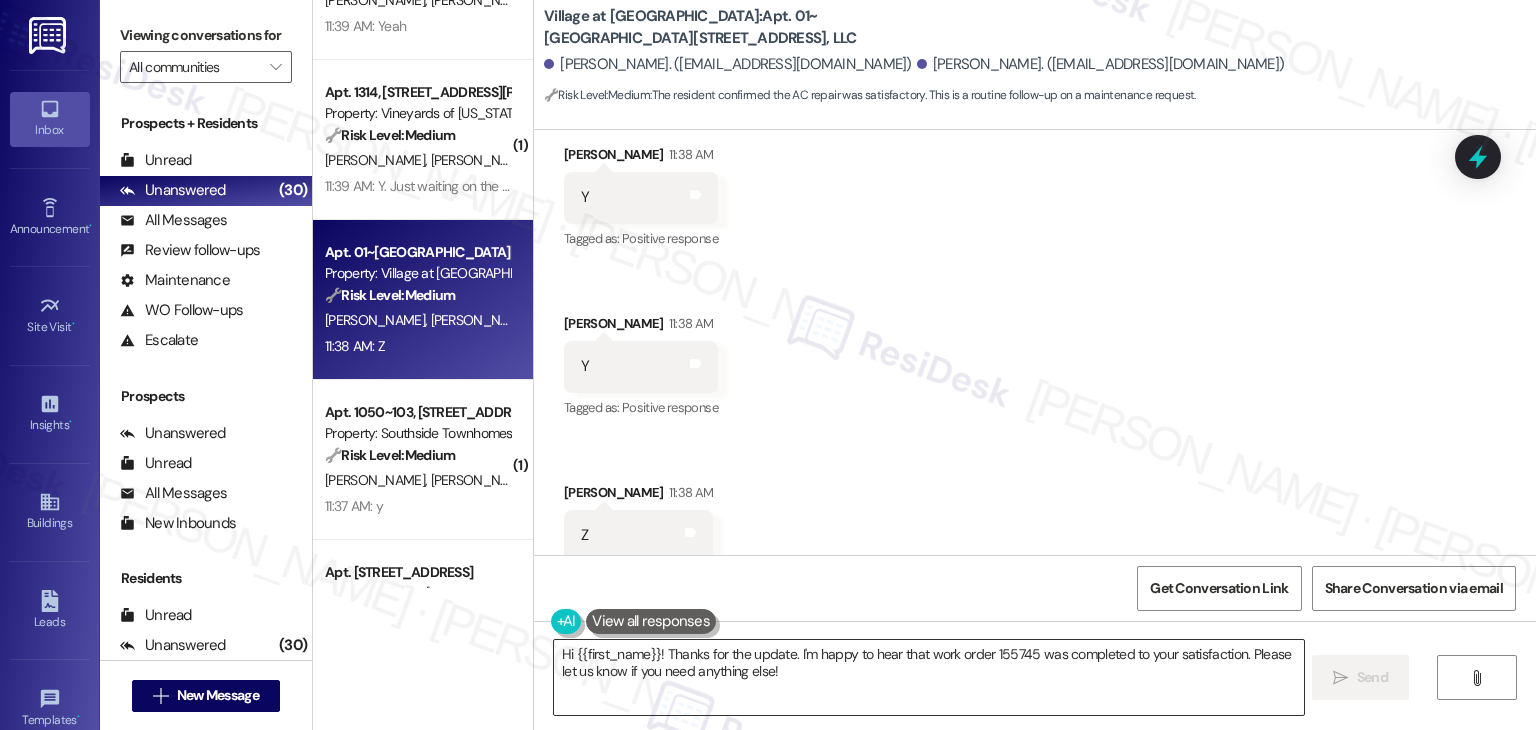 click on "Hi {{first_name}}! Thanks for the update. I'm happy to hear that work order 155745 was completed to your satisfaction. Please let us know if you need anything else!" at bounding box center [928, 677] 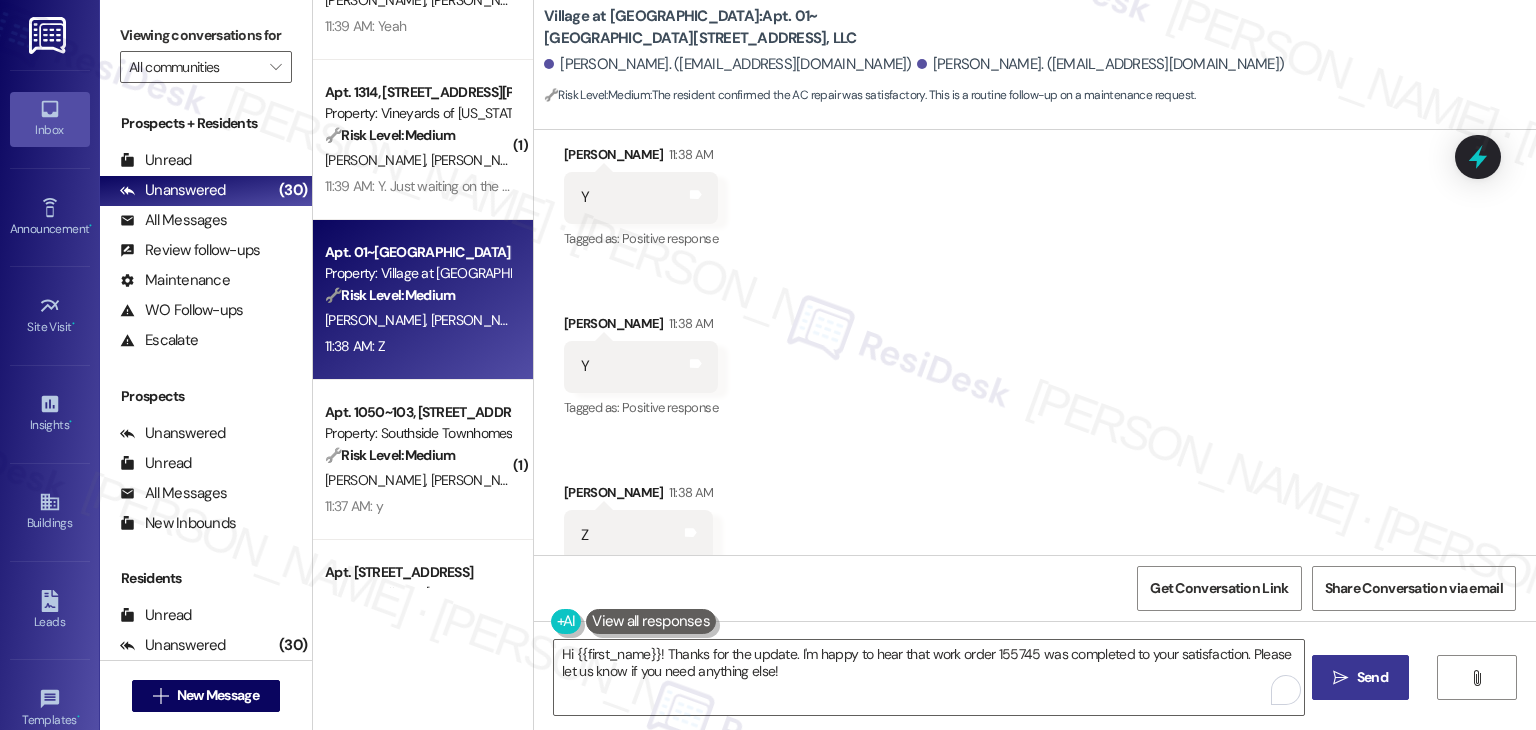 click on "Send" at bounding box center [1372, 677] 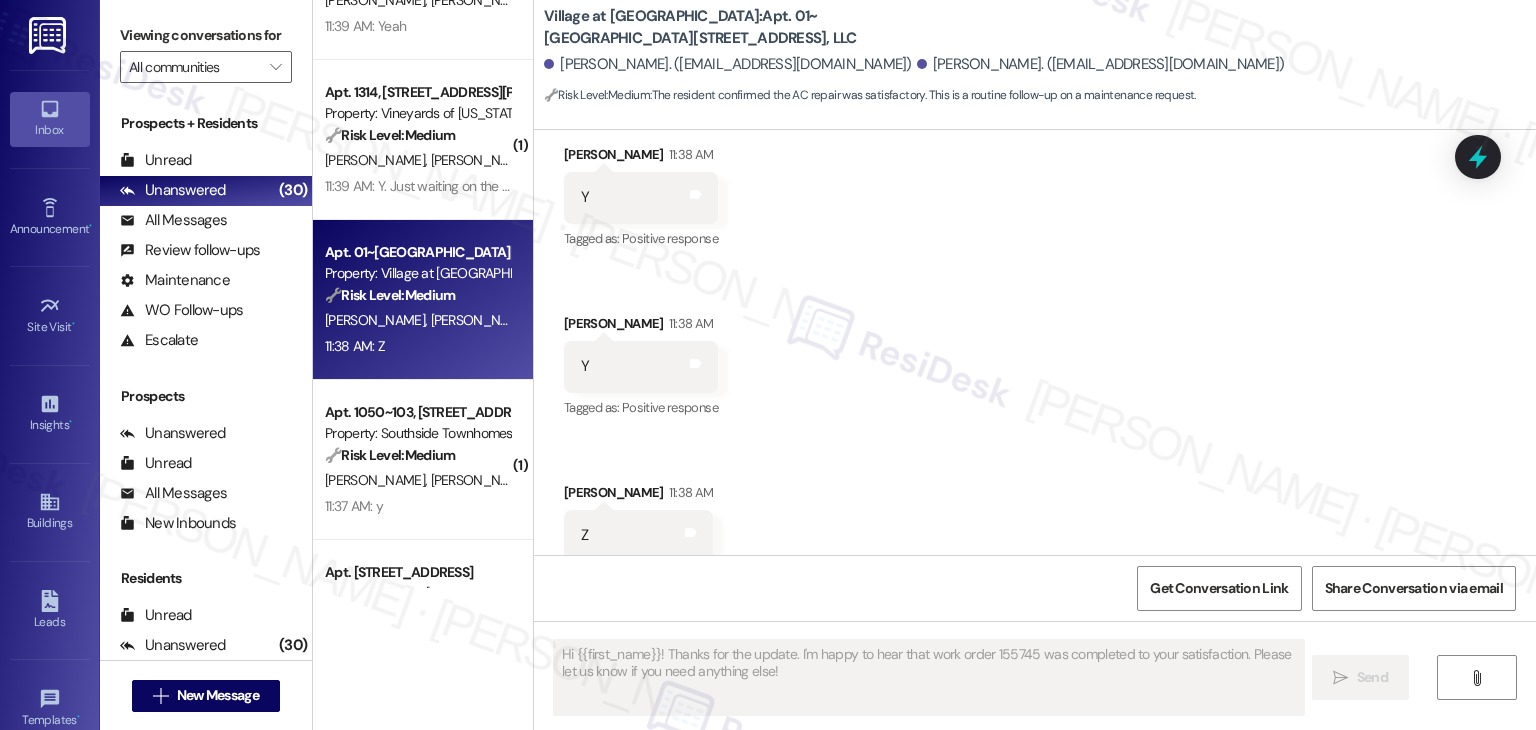 type 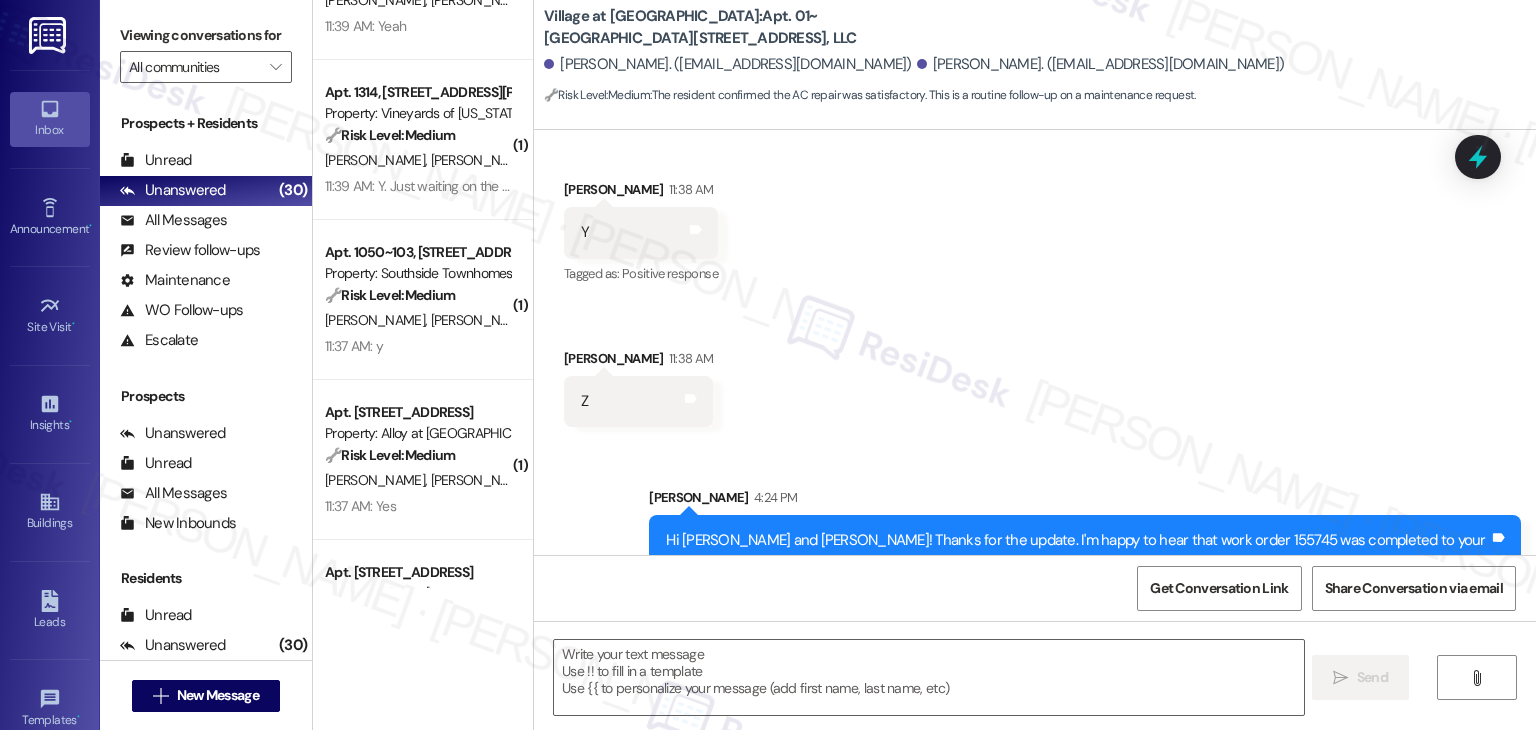 scroll, scrollTop: 896, scrollLeft: 0, axis: vertical 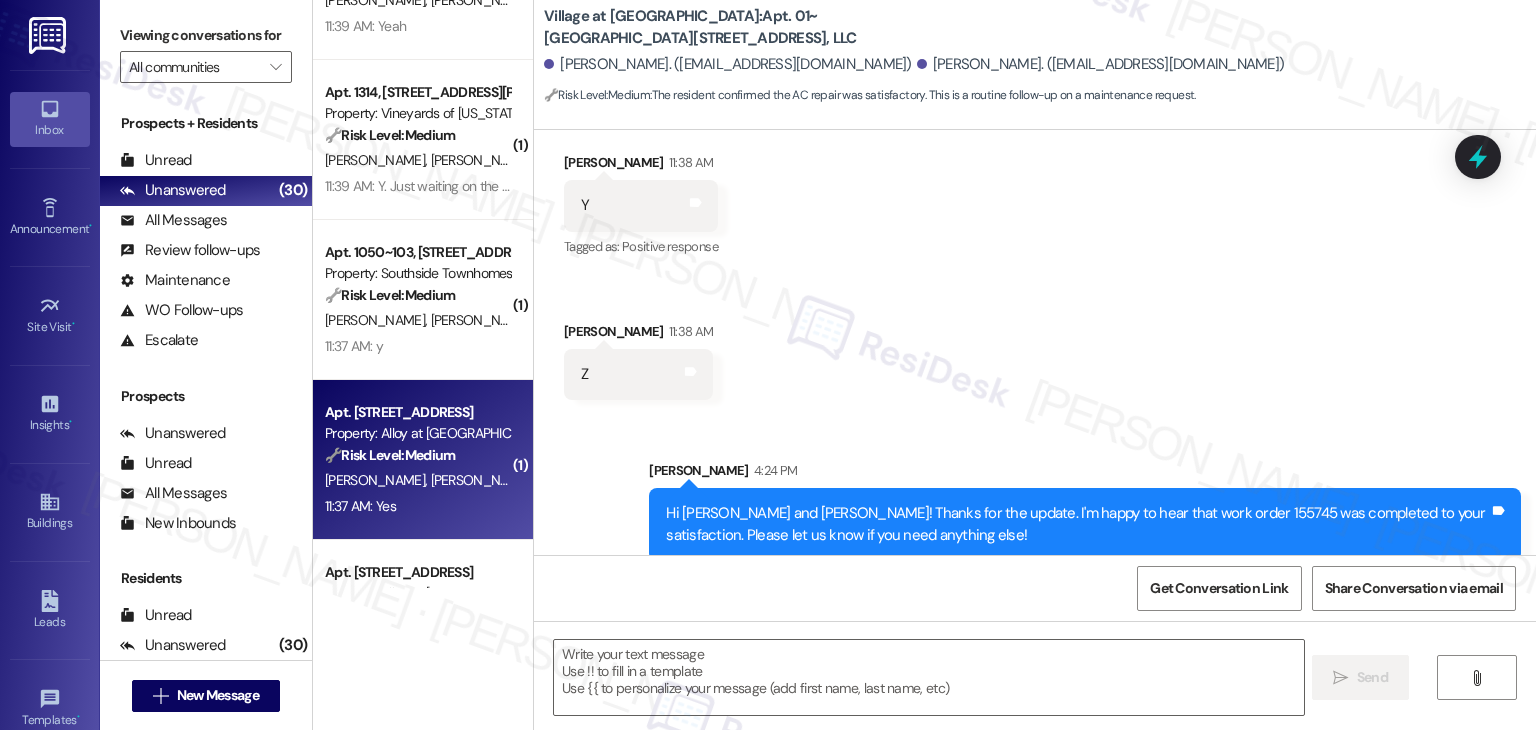 click on "🔧  Risk Level:  Medium The resident is simply confirming the completion of a work order related to a smoke detector issue. The initial issue may have been urgent, but the resident's 'yes' indicates satisfactory resolution. This is a standard follow-up and confirmation." at bounding box center (417, 455) 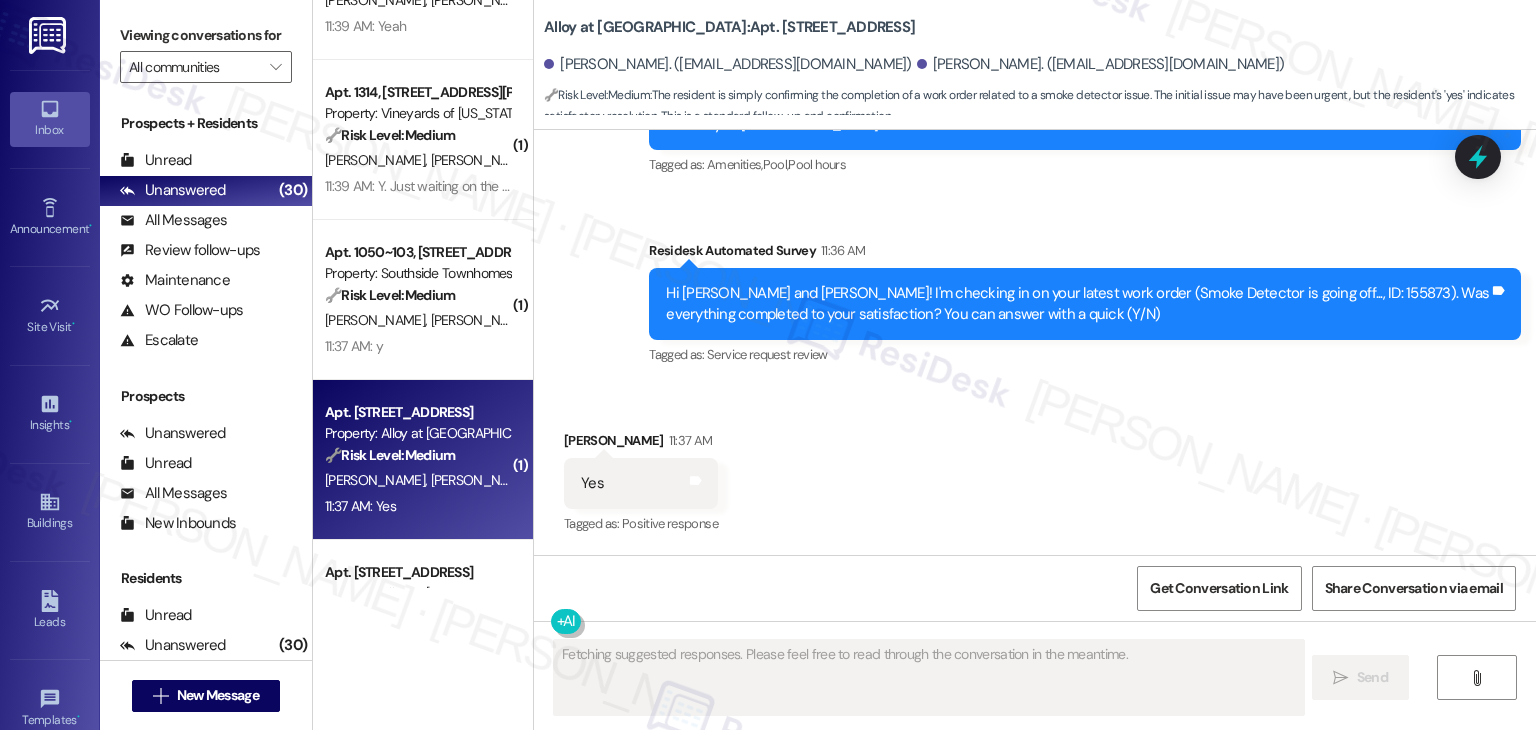 scroll, scrollTop: 724, scrollLeft: 0, axis: vertical 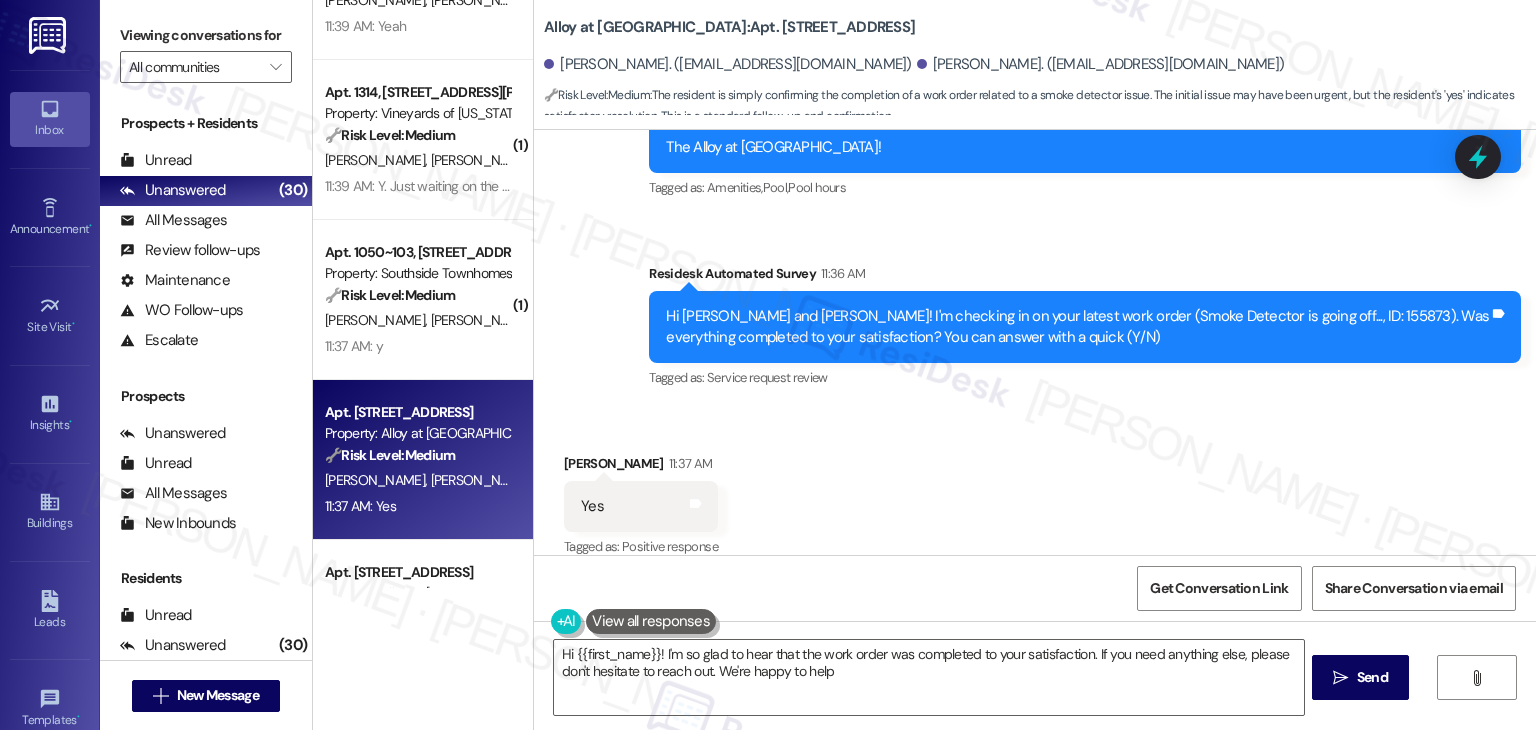 type on "Hi {{first_name}}! I'm so glad to hear that the work order was completed to your satisfaction. If you need anything else, please don't hesitate to reach out. We're happy to help!" 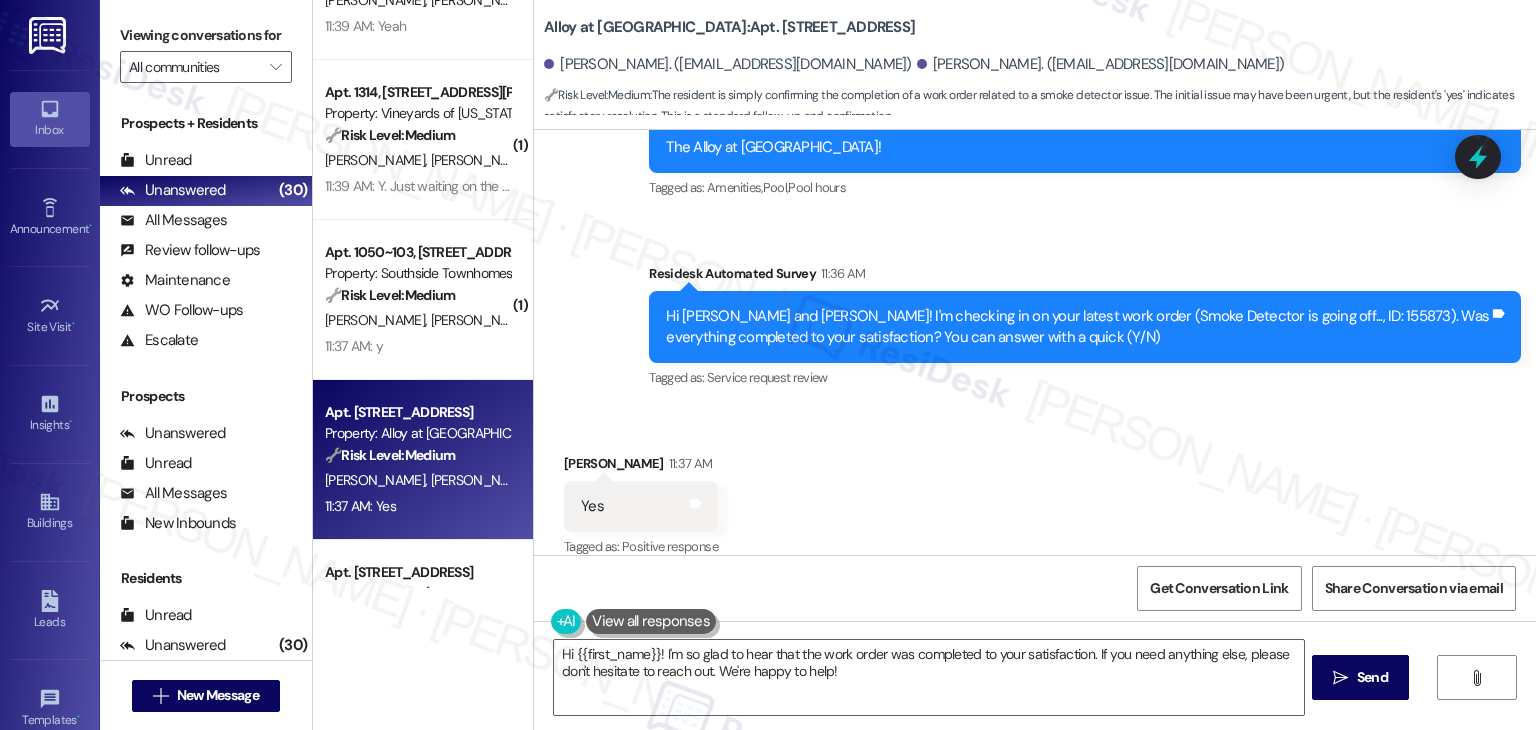 scroll, scrollTop: 725, scrollLeft: 0, axis: vertical 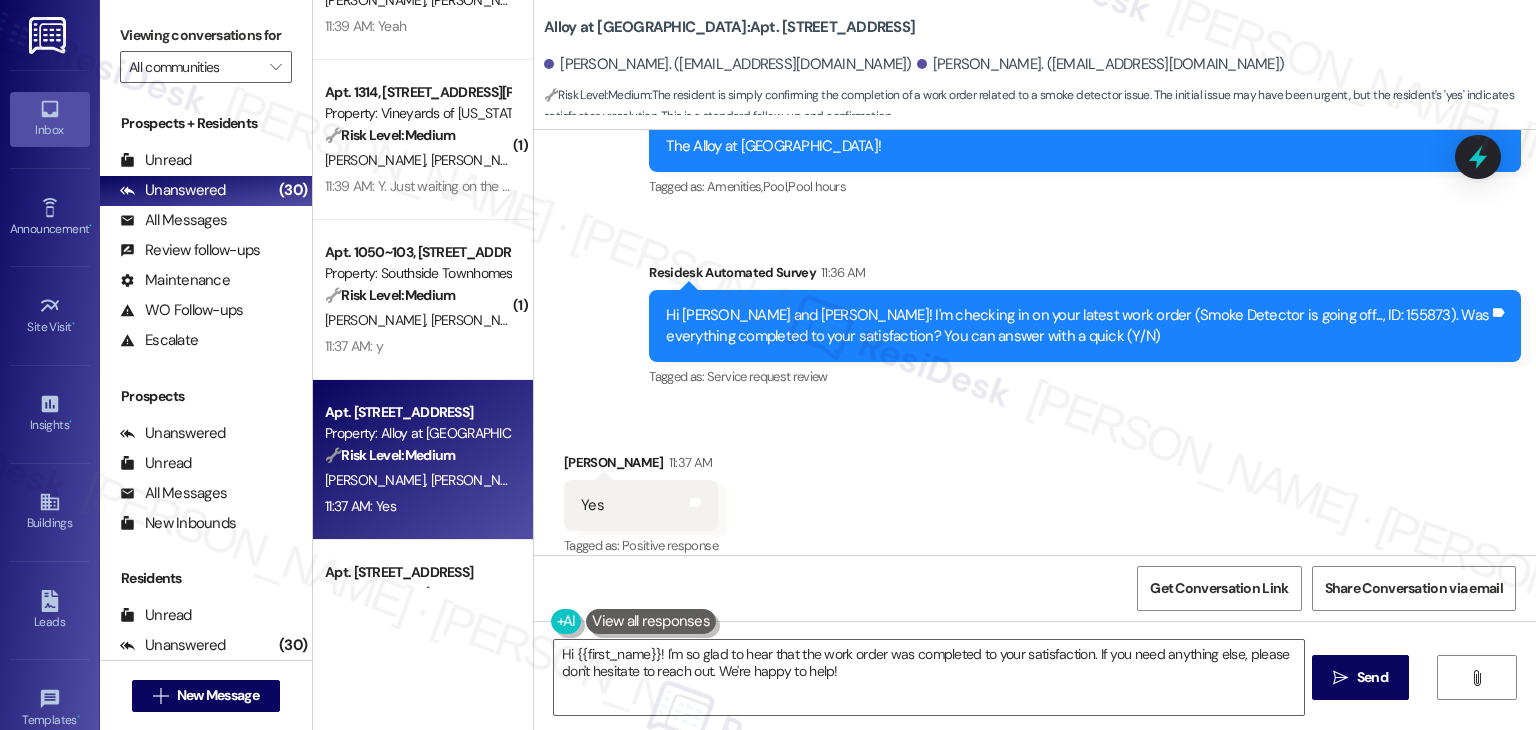 click on "Received via SMS Rosa Sandoval 11:37 AM Yes  Tags and notes Tagged as:   Positive response Click to highlight conversations about Positive response" at bounding box center [1035, 491] 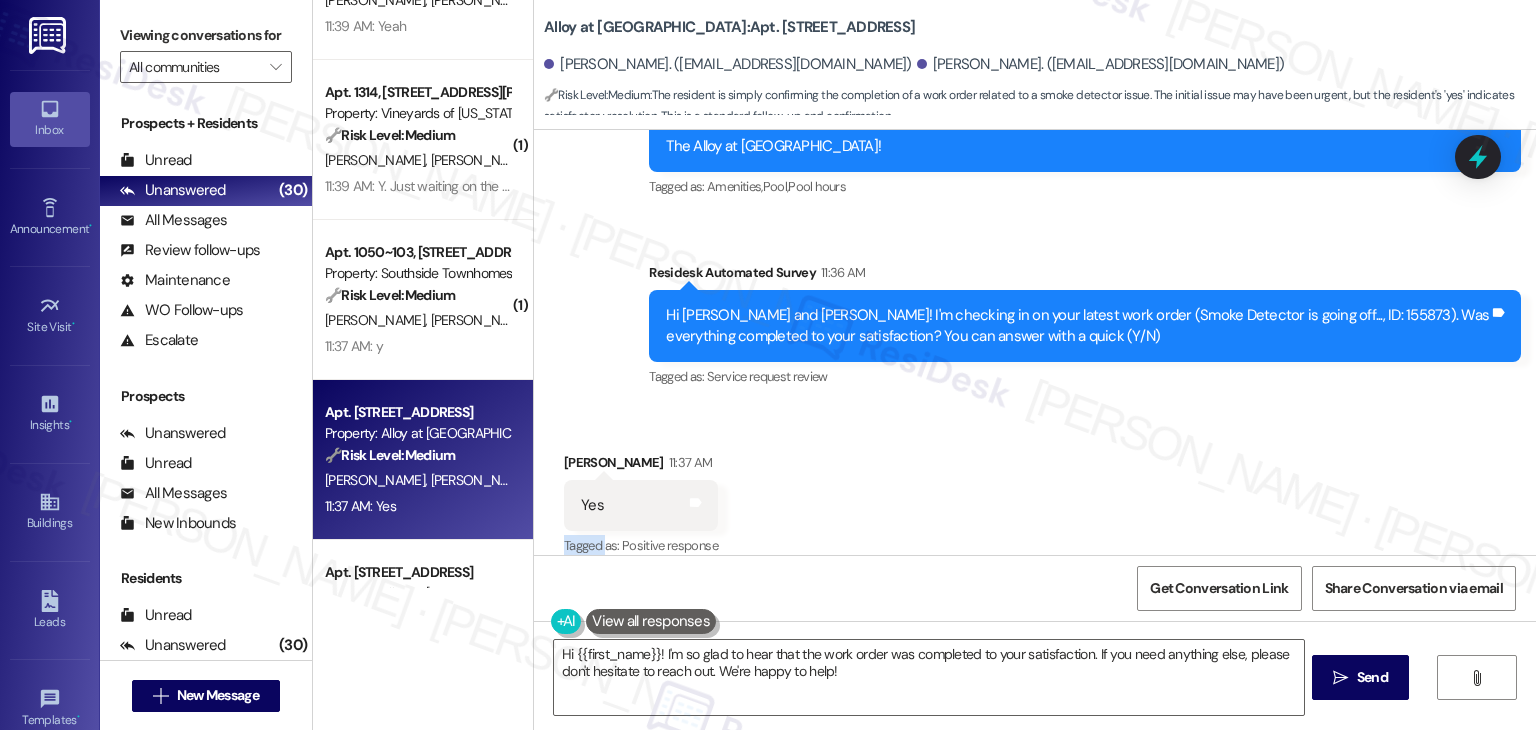 click on "Received via SMS Rosa Sandoval 11:37 AM Yes  Tags and notes Tagged as:   Positive response Click to highlight conversations about Positive response" at bounding box center [1035, 491] 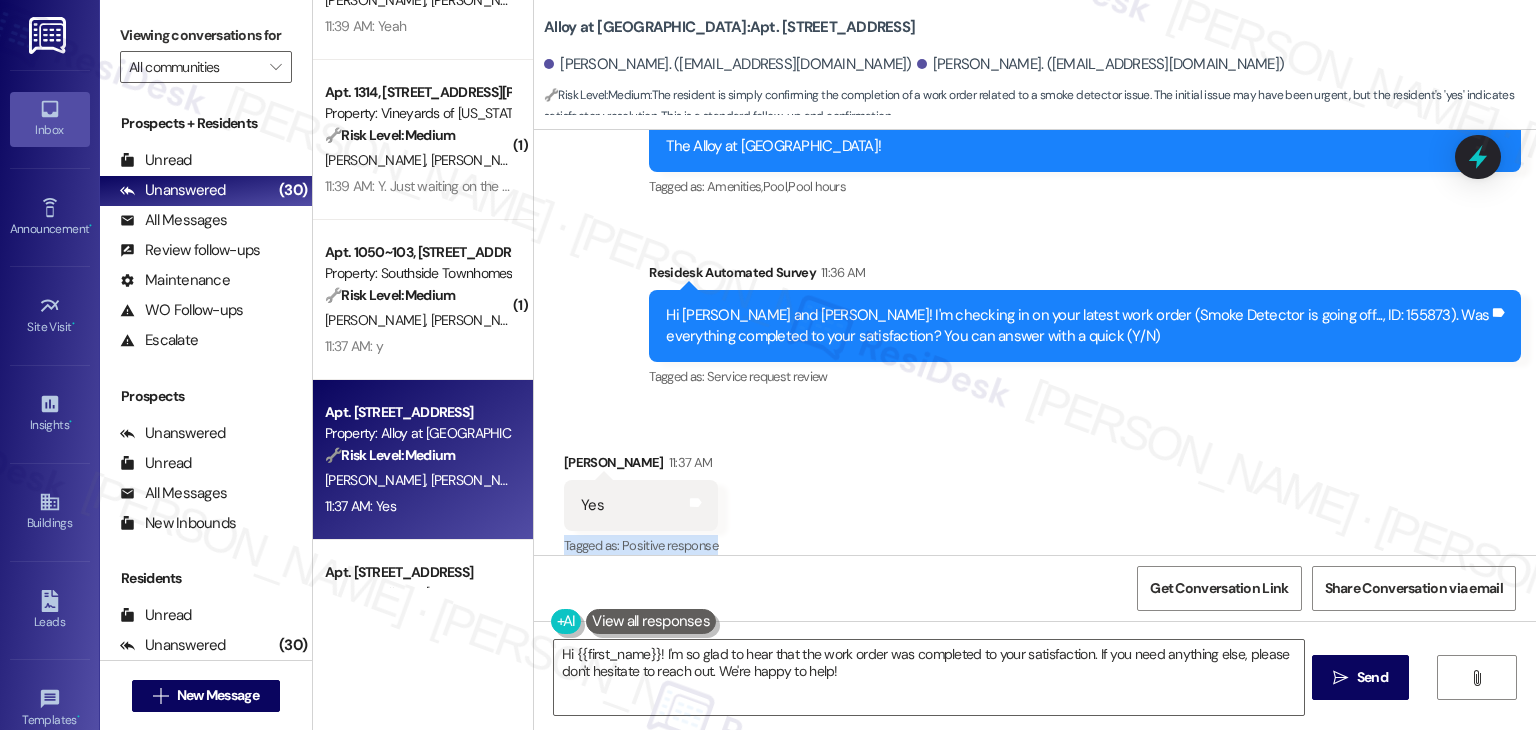 click on "Received via SMS Rosa Sandoval 11:37 AM Yes  Tags and notes Tagged as:   Positive response Click to highlight conversations about Positive response" at bounding box center [1035, 491] 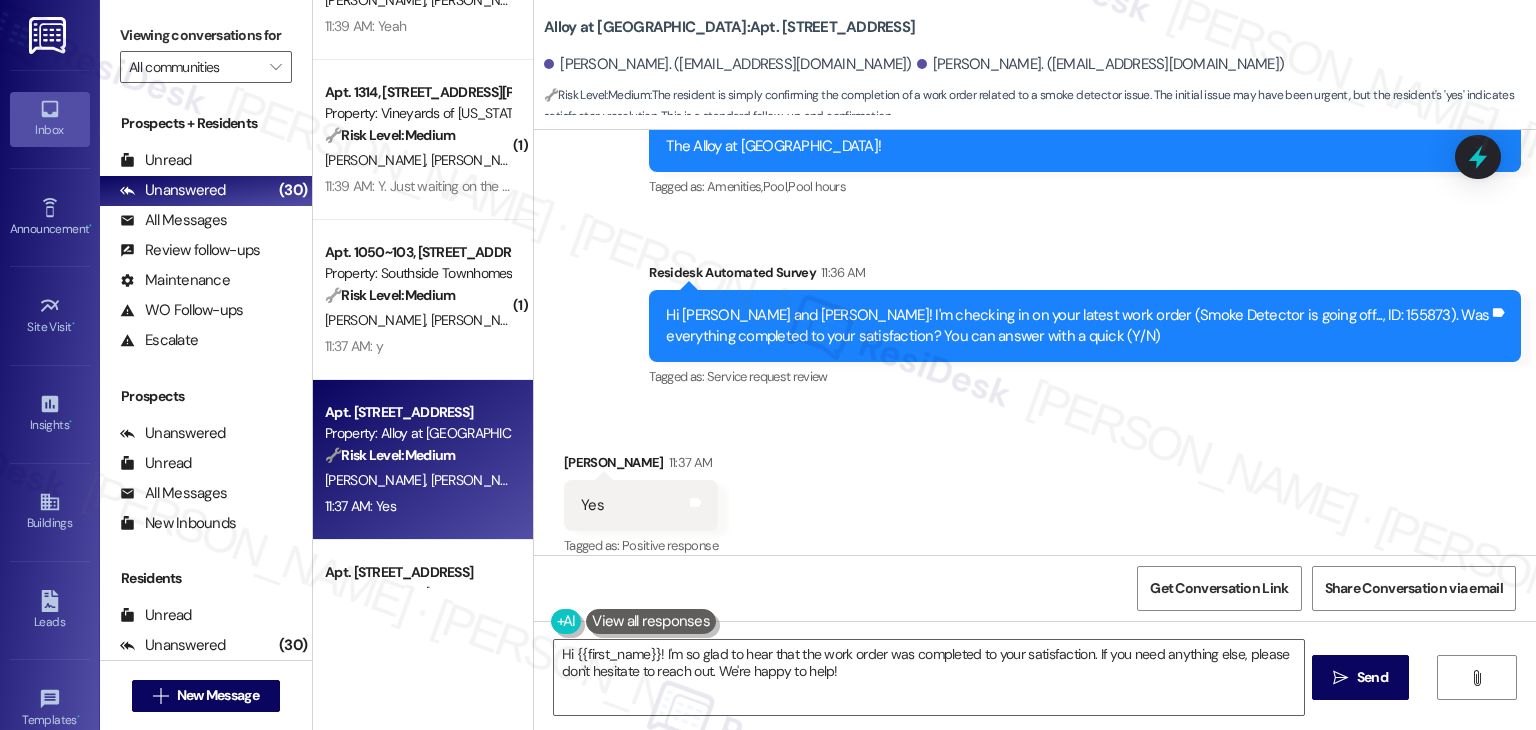 click on "Received via SMS Rosa Sandoval 11:37 AM Yes  Tags and notes Tagged as:   Positive response Click to highlight conversations about Positive response" at bounding box center (1035, 491) 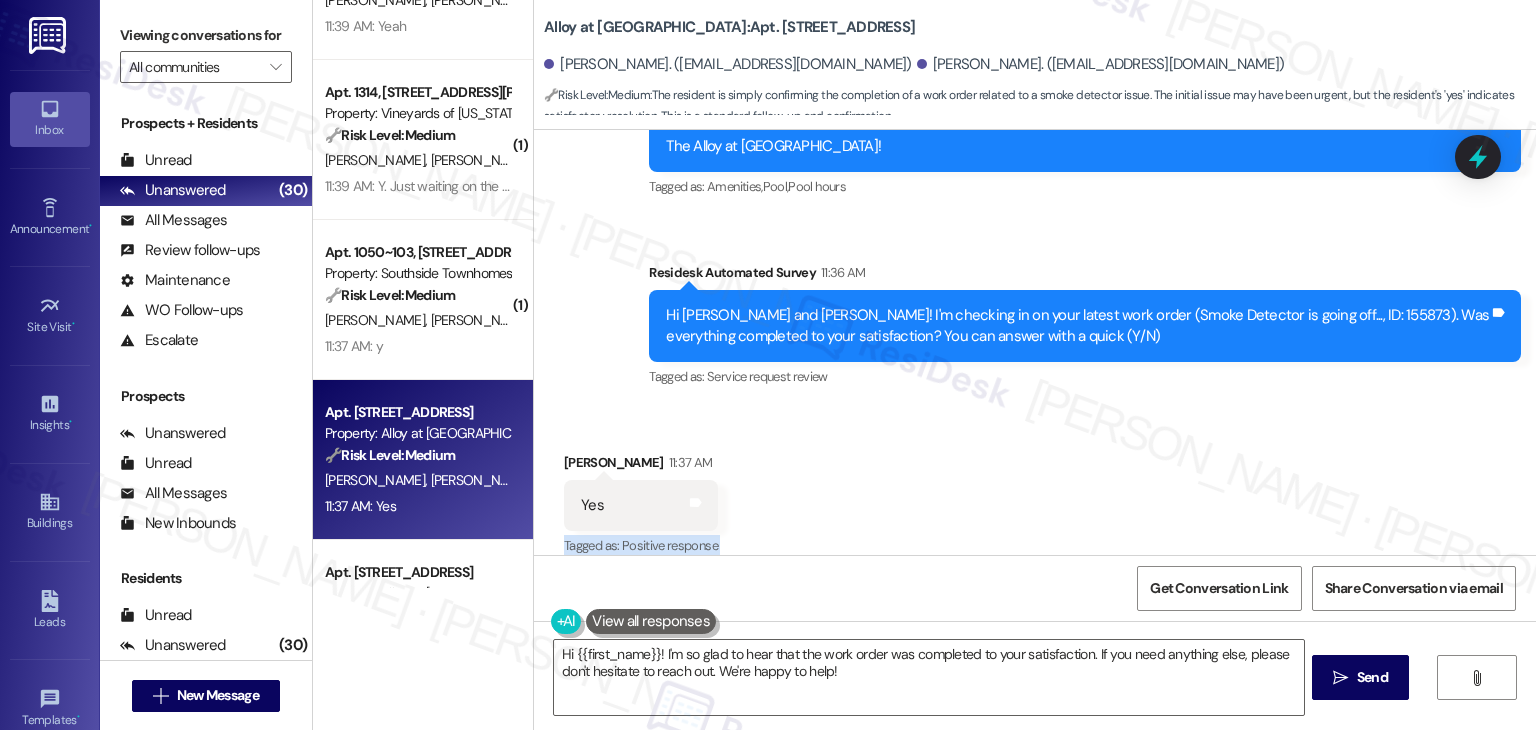 drag, startPoint x: 850, startPoint y: 483, endPoint x: 841, endPoint y: 574, distance: 91.44397 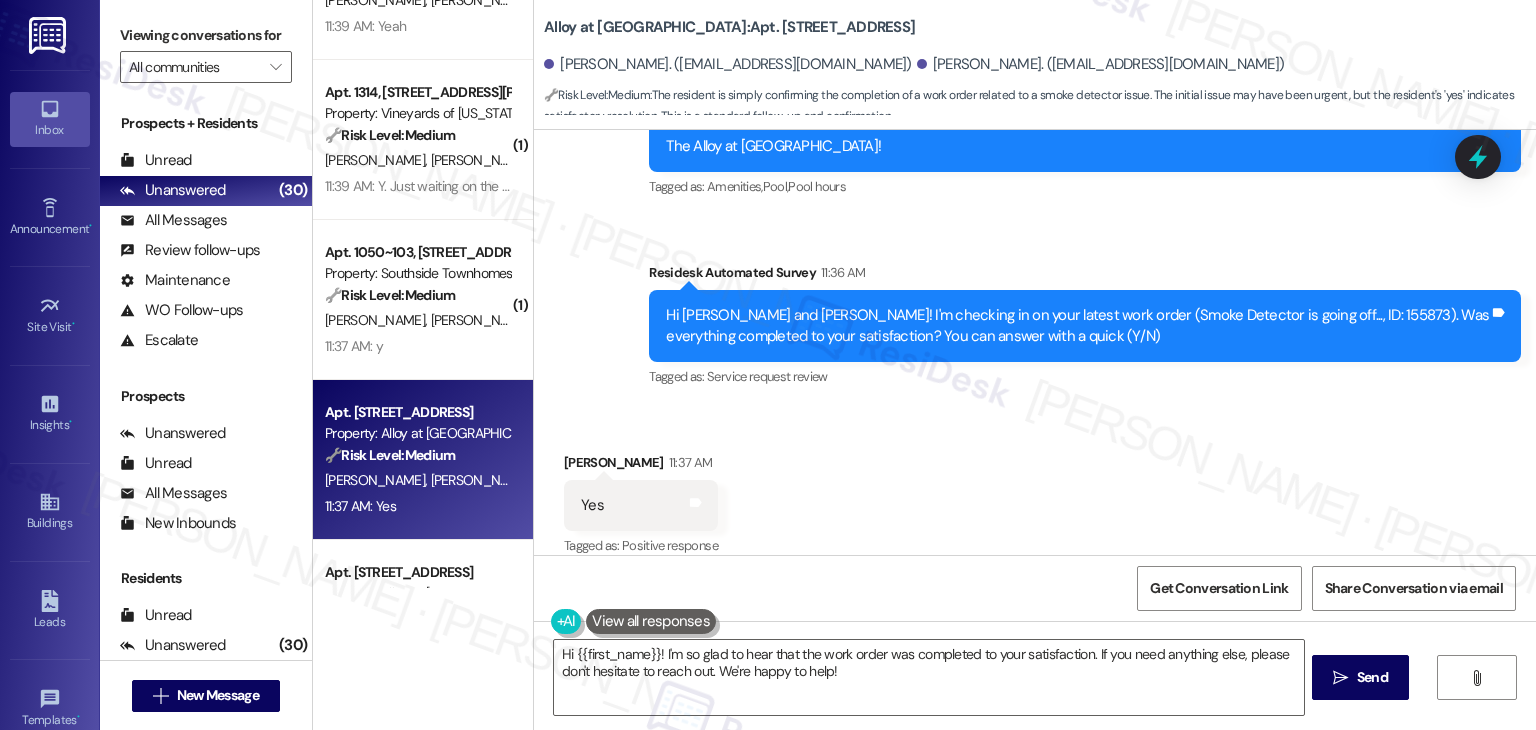 click on "Received via SMS Rosa Sandoval 11:37 AM Yes  Tags and notes Tagged as:   Positive response Click to highlight conversations about Positive response" at bounding box center [1035, 491] 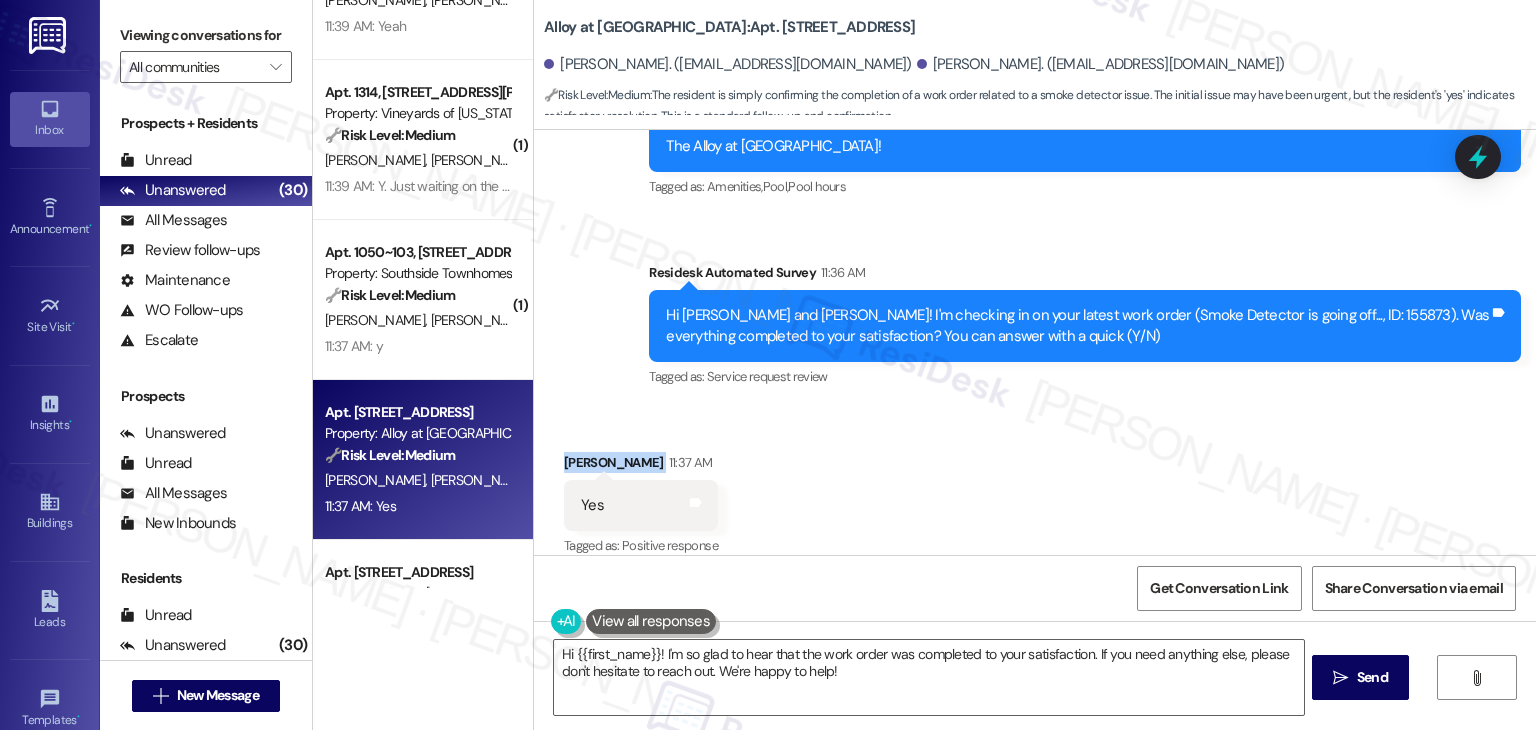 click on "Received via SMS Rosa Sandoval 11:37 AM Yes  Tags and notes Tagged as:   Positive response Click to highlight conversations about Positive response" at bounding box center [1035, 491] 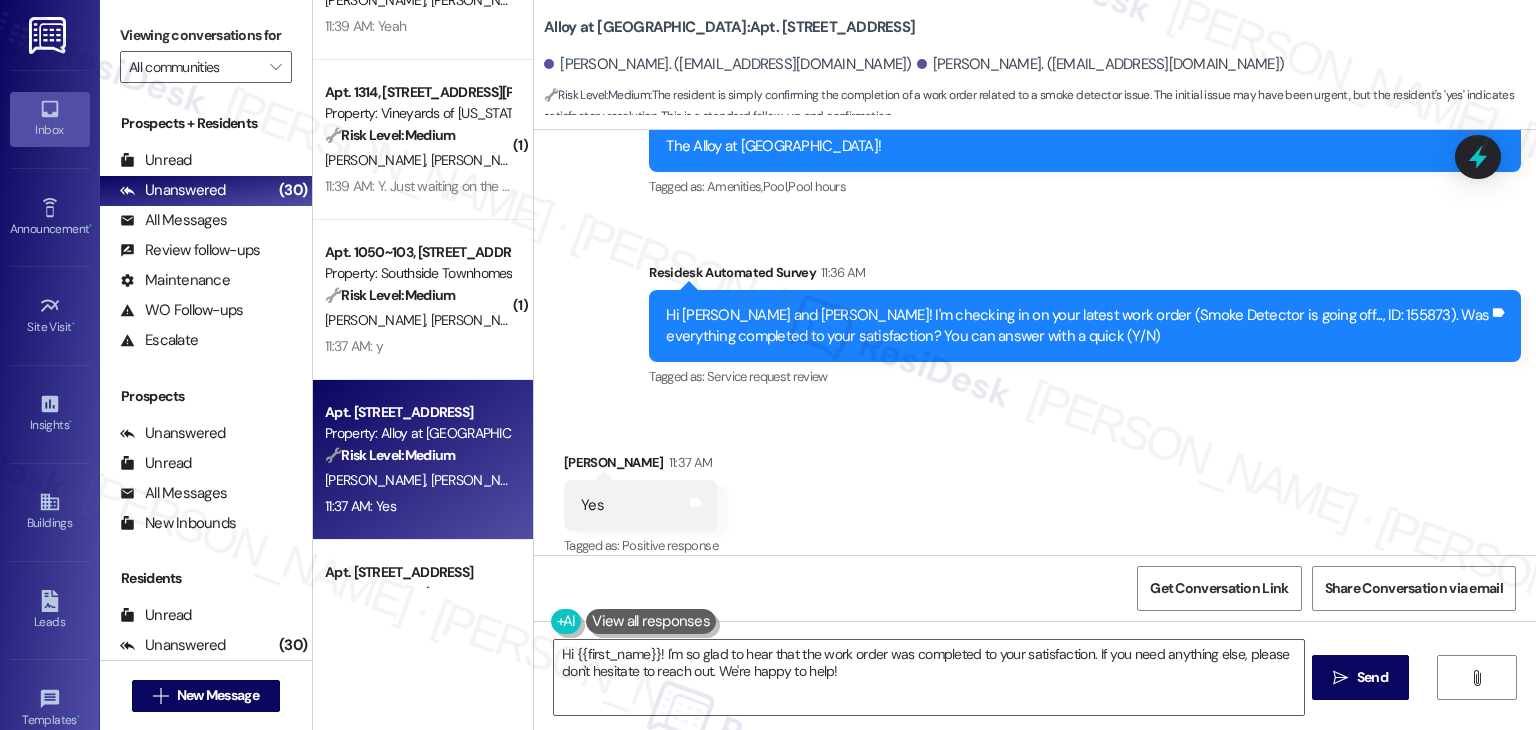 click on "Received via SMS Rosa Sandoval 11:37 AM Yes  Tags and notes Tagged as:   Positive response Click to highlight conversations about Positive response" at bounding box center (1035, 491) 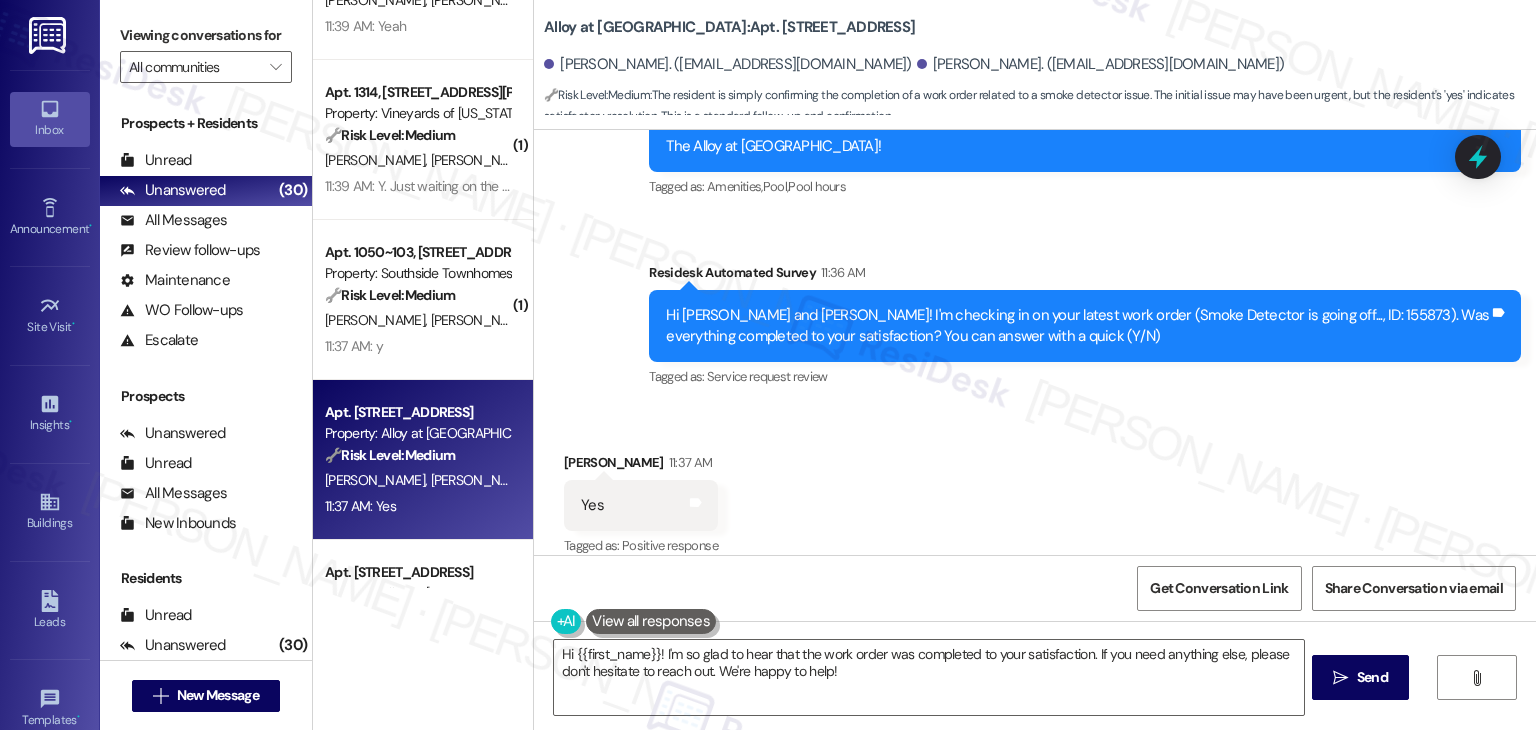 click on "Received via SMS Rosa Sandoval 11:37 AM Yes  Tags and notes Tagged as:   Positive response Click to highlight conversations about Positive response" at bounding box center [1035, 491] 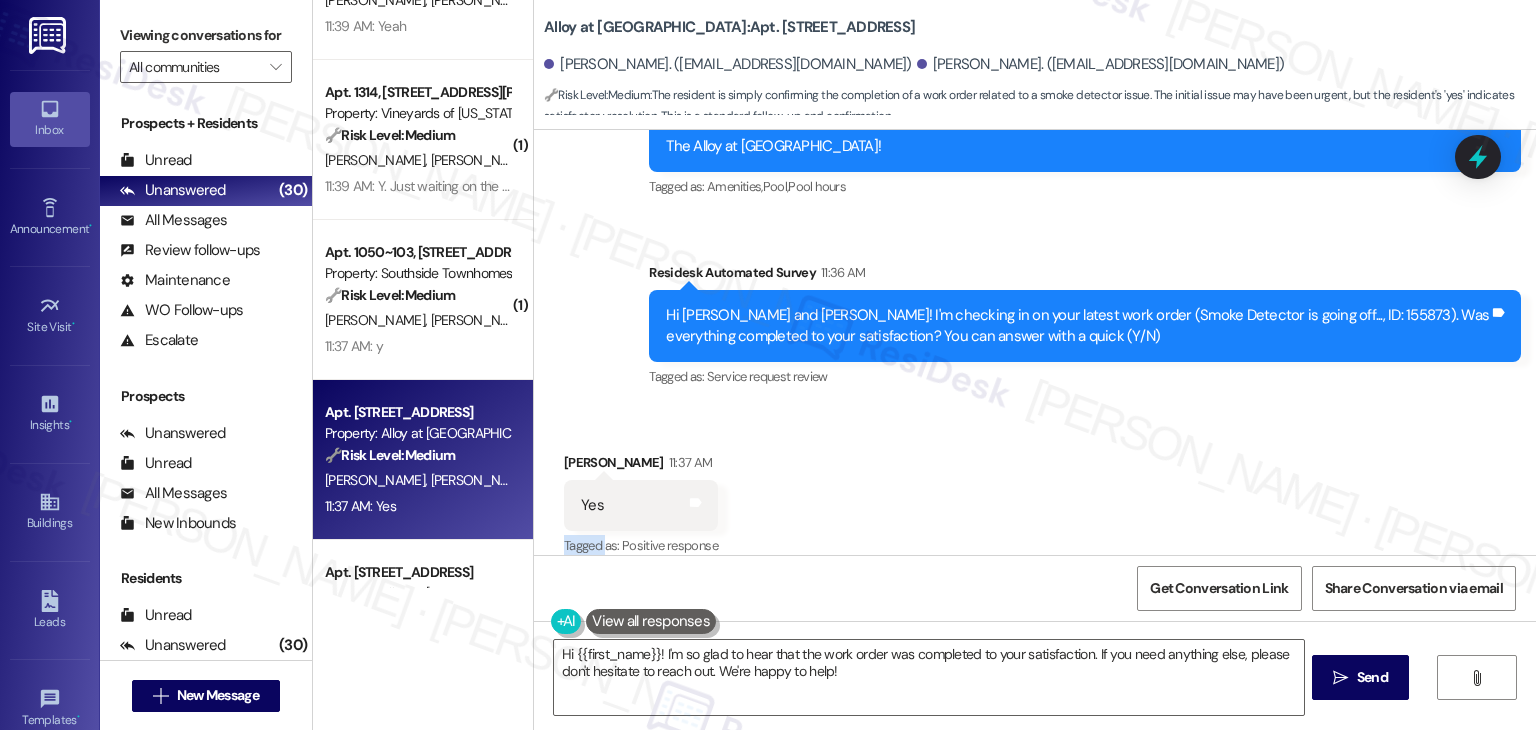 click on "Received via SMS Rosa Sandoval 11:37 AM Yes  Tags and notes Tagged as:   Positive response Click to highlight conversations about Positive response" at bounding box center (1035, 491) 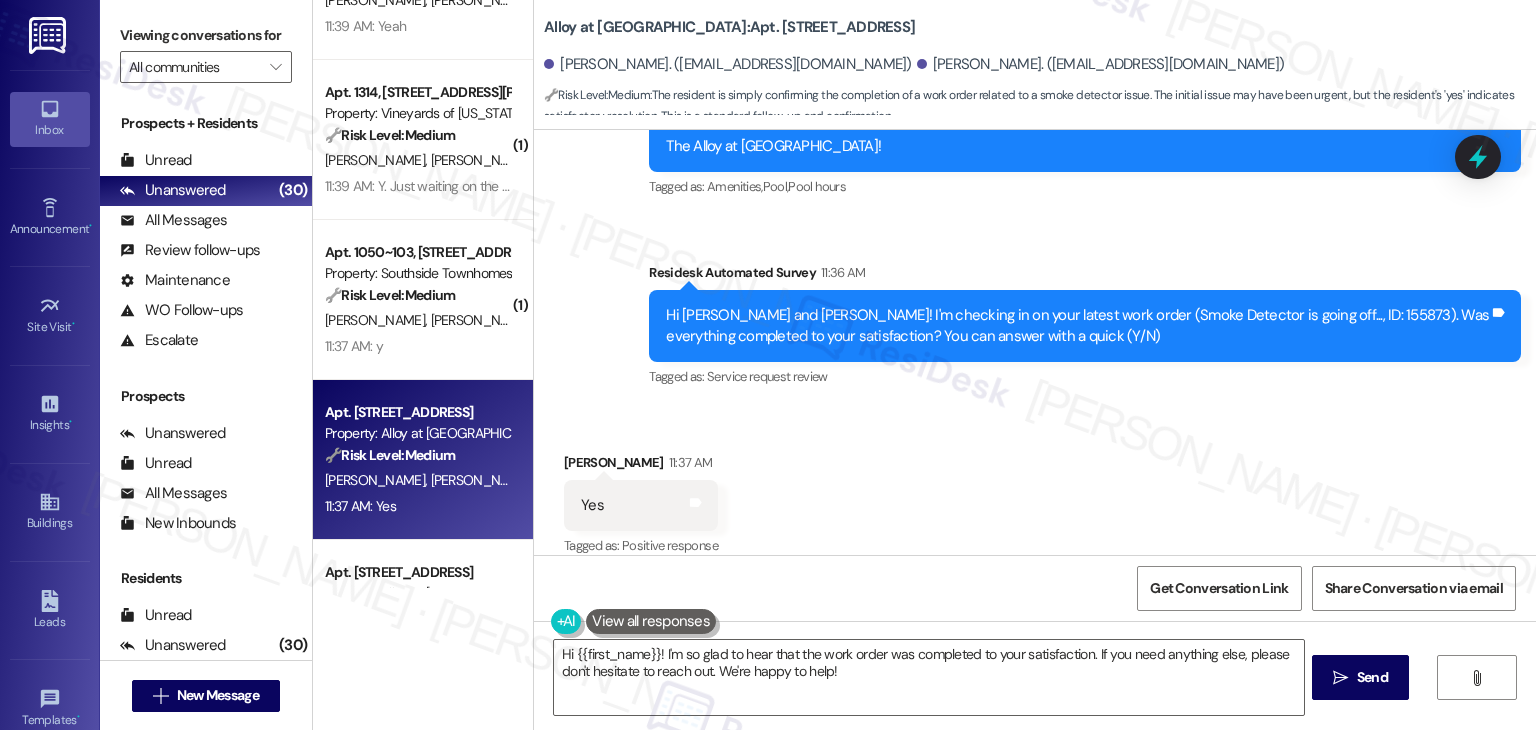 click on "Received via SMS Rosa Sandoval 11:37 AM Yes  Tags and notes Tagged as:   Positive response Click to highlight conversations about Positive response" at bounding box center [1035, 491] 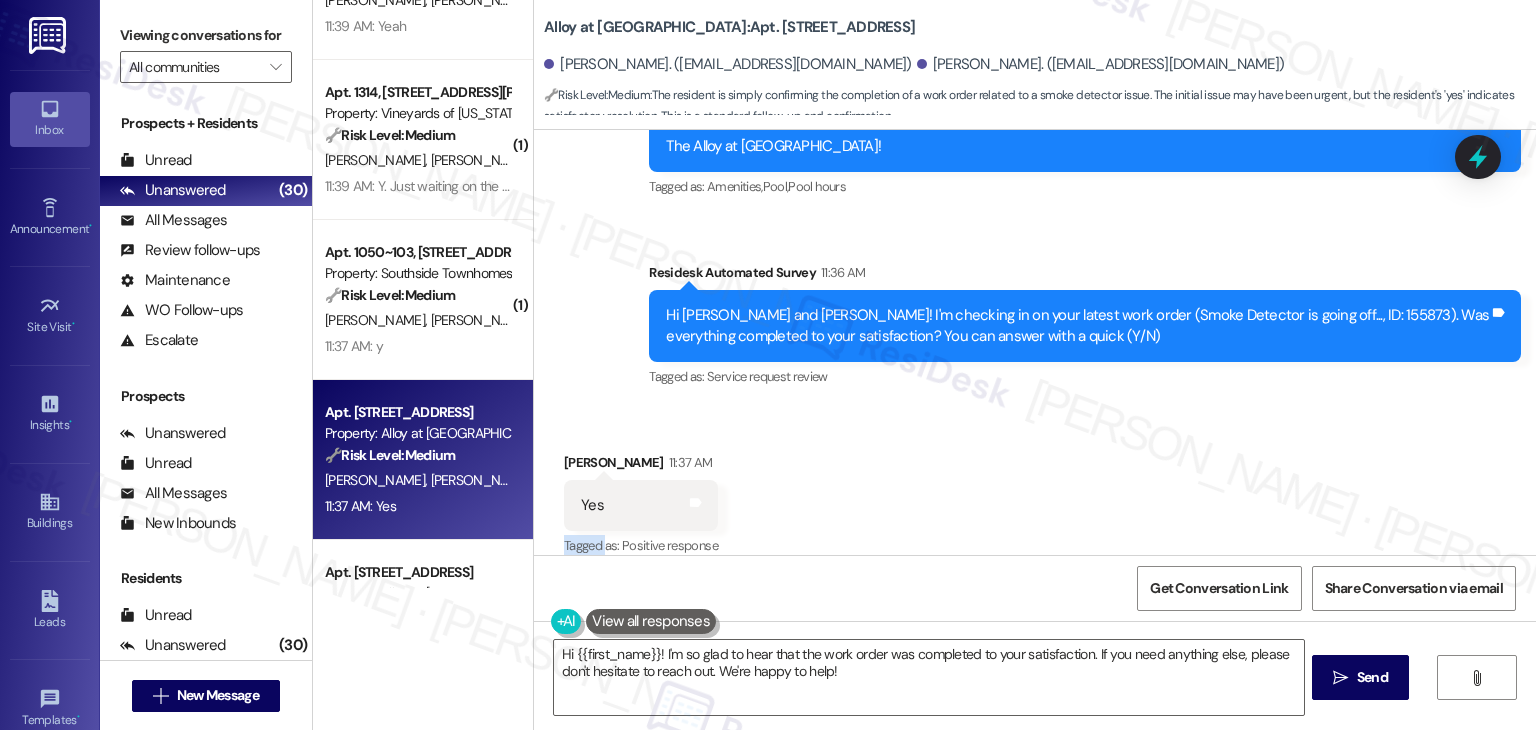 click on "Received via SMS Rosa Sandoval 11:37 AM Yes  Tags and notes Tagged as:   Positive response Click to highlight conversations about Positive response" at bounding box center [1035, 491] 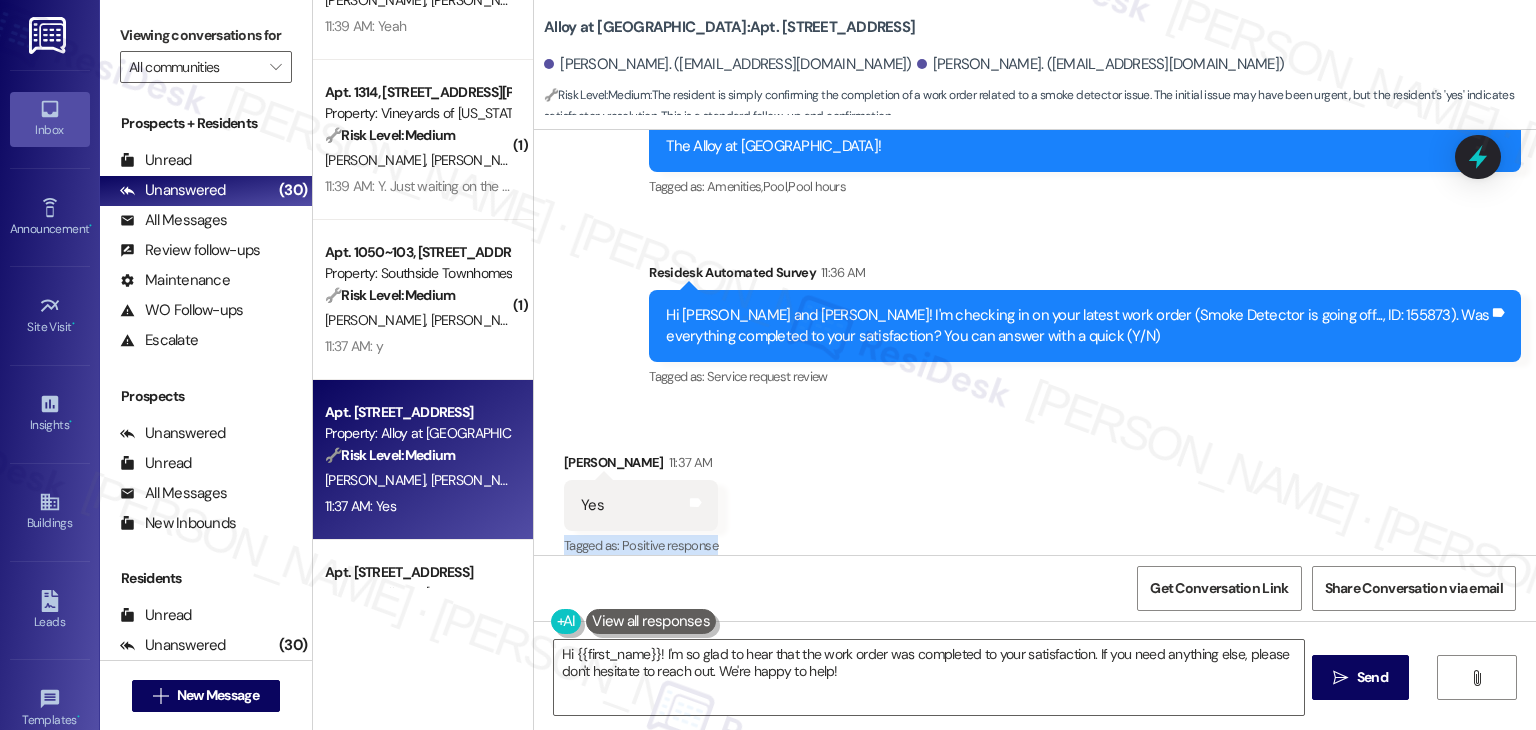 click on "Received via SMS Rosa Sandoval 11:37 AM Yes  Tags and notes Tagged as:   Positive response Click to highlight conversations about Positive response" at bounding box center [1035, 491] 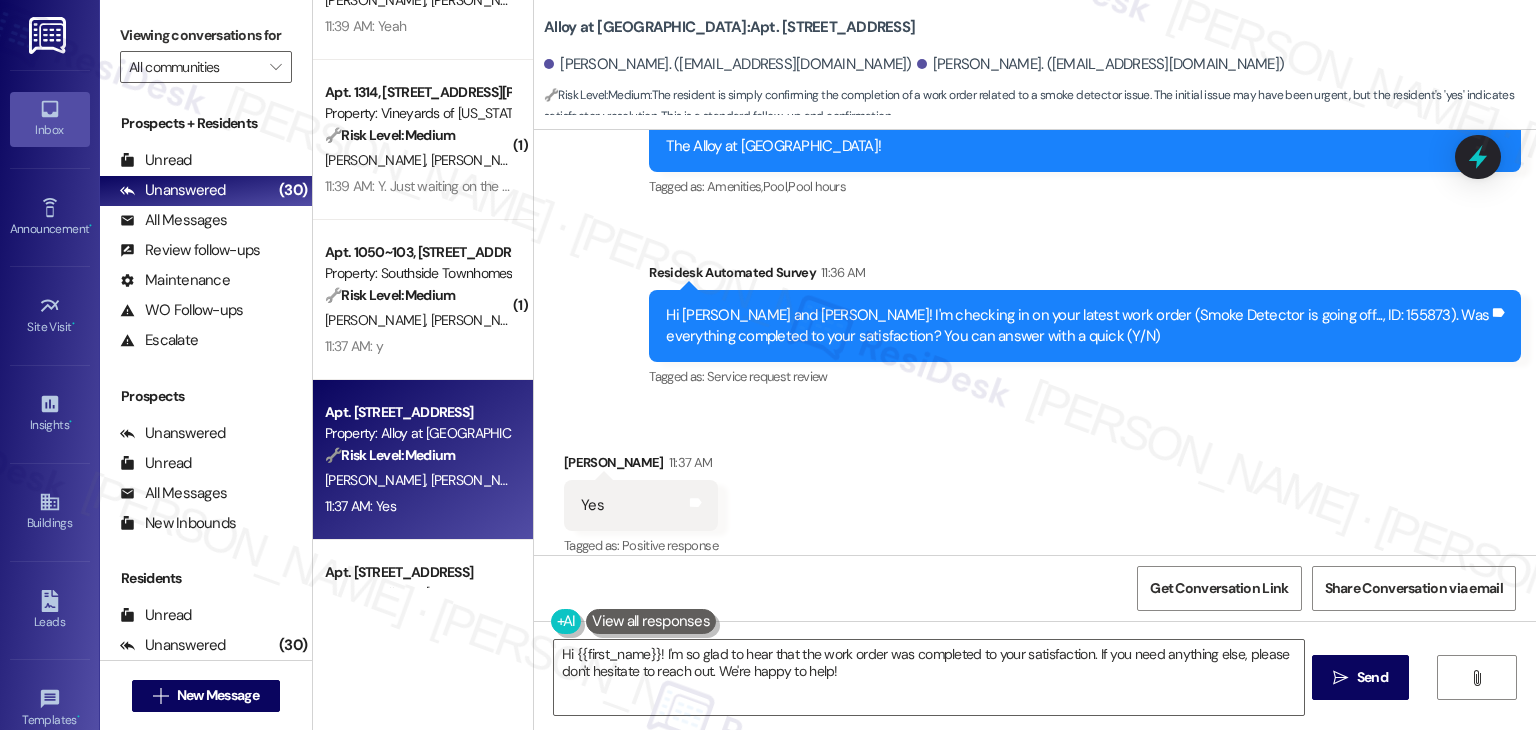 click on "Received via SMS Rosa Sandoval 11:37 AM Yes  Tags and notes Tagged as:   Positive response Click to highlight conversations about Positive response" at bounding box center (1035, 491) 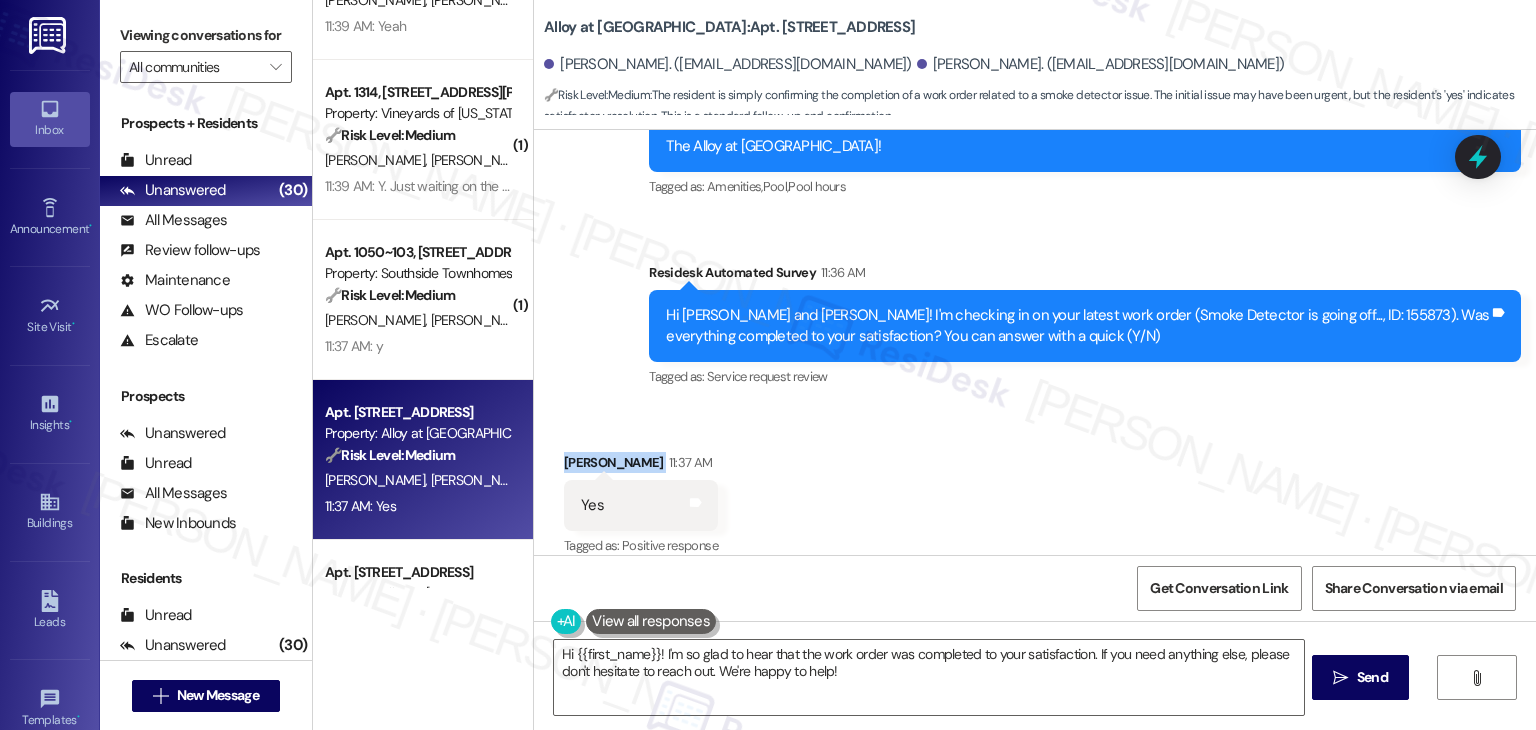 click on "Received via SMS Rosa Sandoval 11:37 AM Yes  Tags and notes Tagged as:   Positive response Click to highlight conversations about Positive response" at bounding box center (1035, 491) 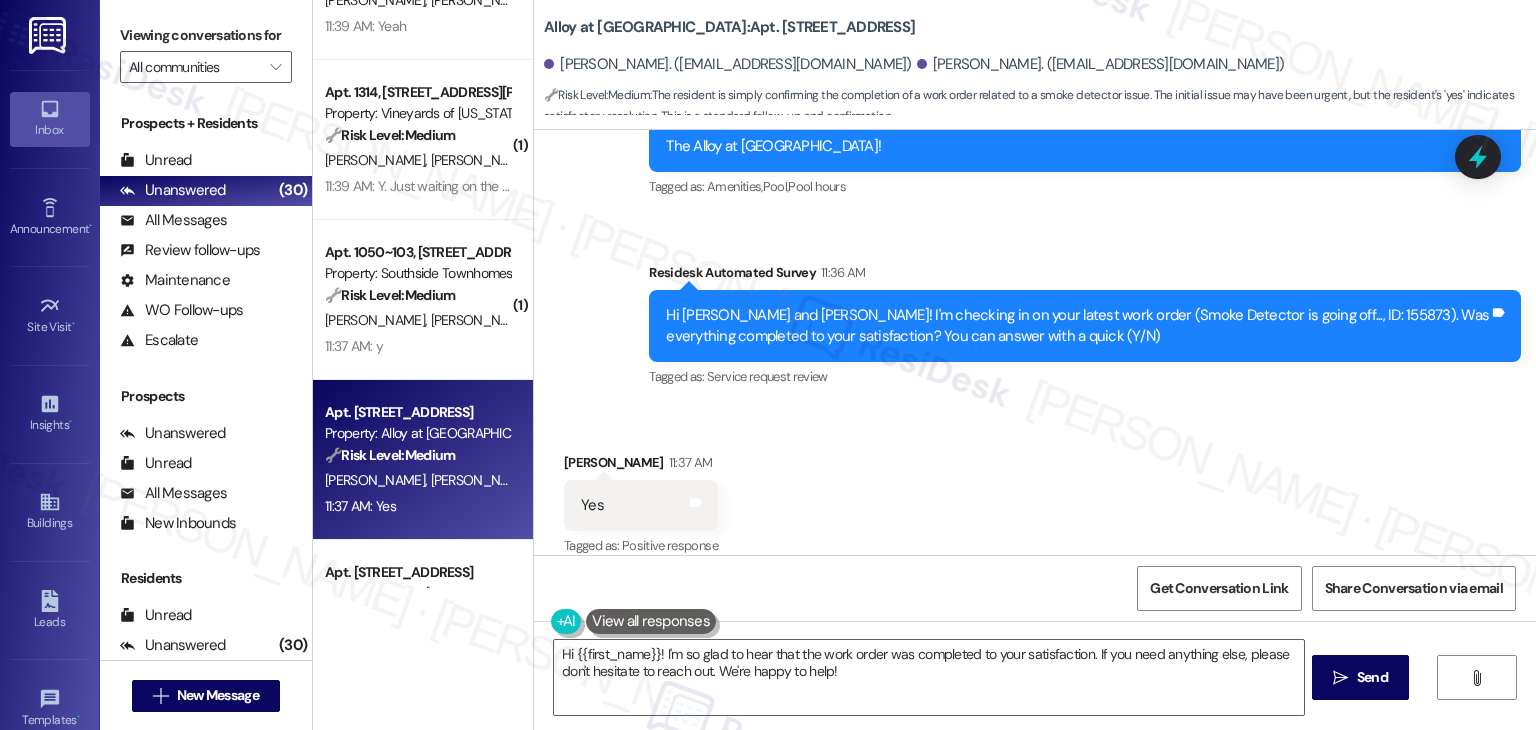 click on "Received via SMS Rosa Sandoval 11:37 AM Yes  Tags and notes Tagged as:   Positive response Click to highlight conversations about Positive response" at bounding box center [1035, 491] 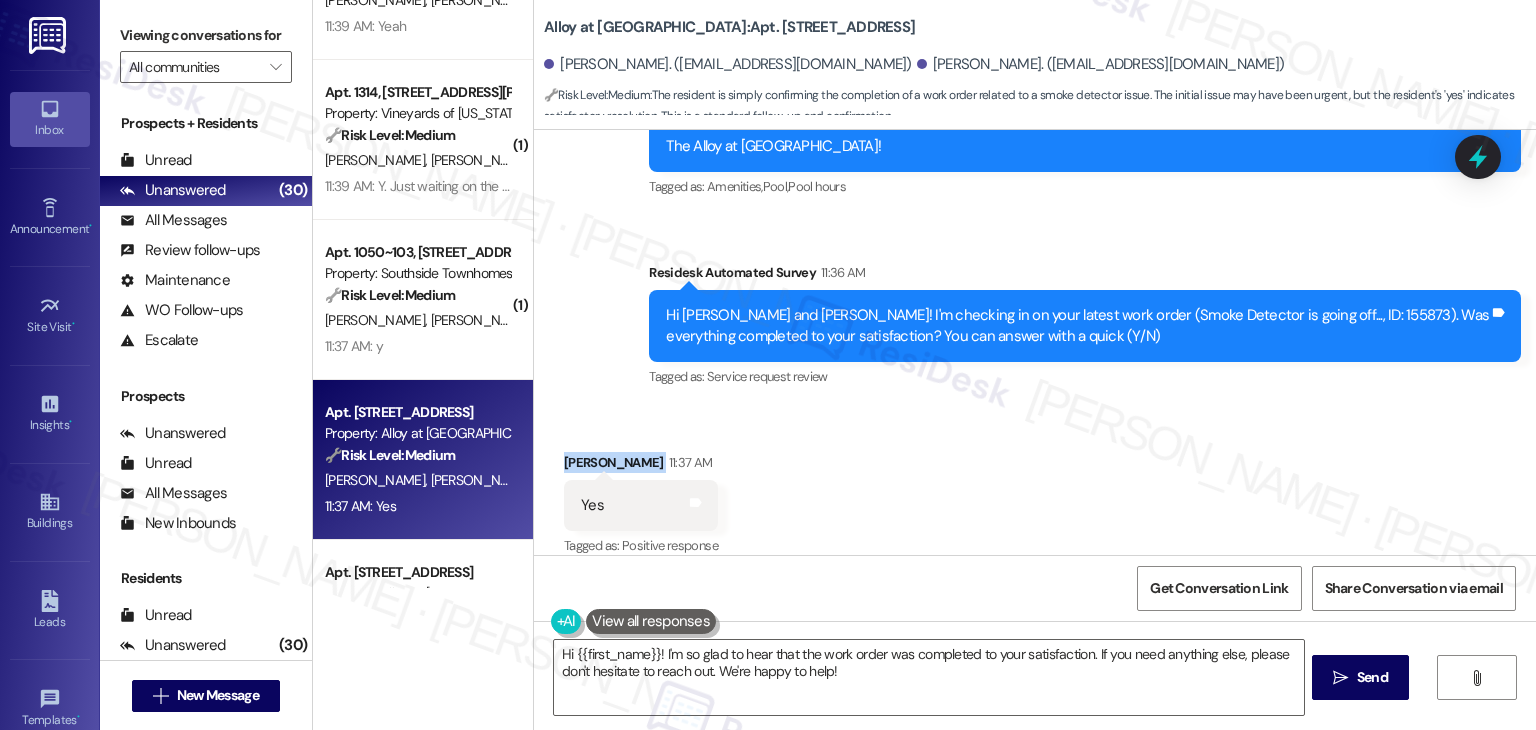 click on "Received via SMS Rosa Sandoval 11:37 AM Yes  Tags and notes Tagged as:   Positive response Click to highlight conversations about Positive response" at bounding box center [1035, 491] 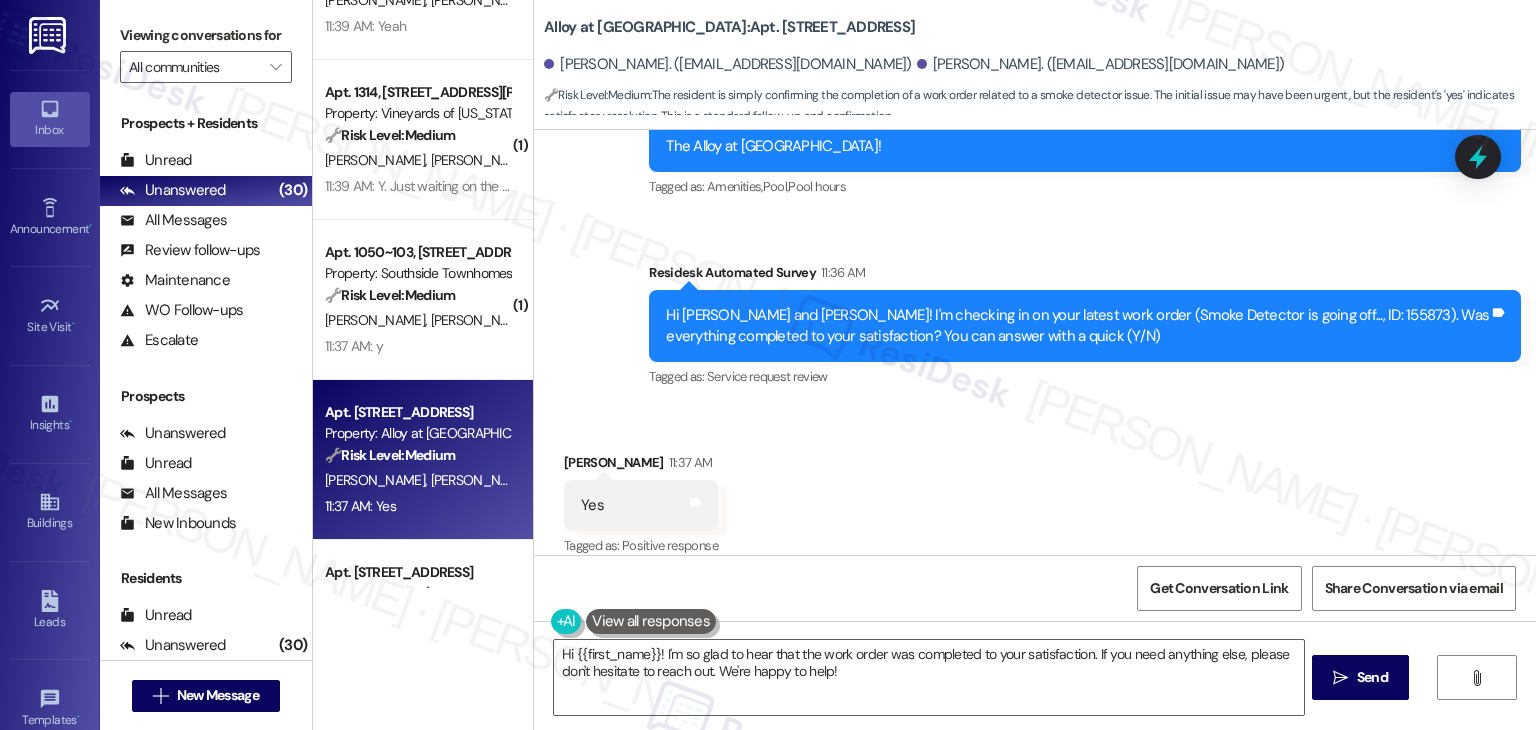 scroll, scrollTop: 185, scrollLeft: 0, axis: vertical 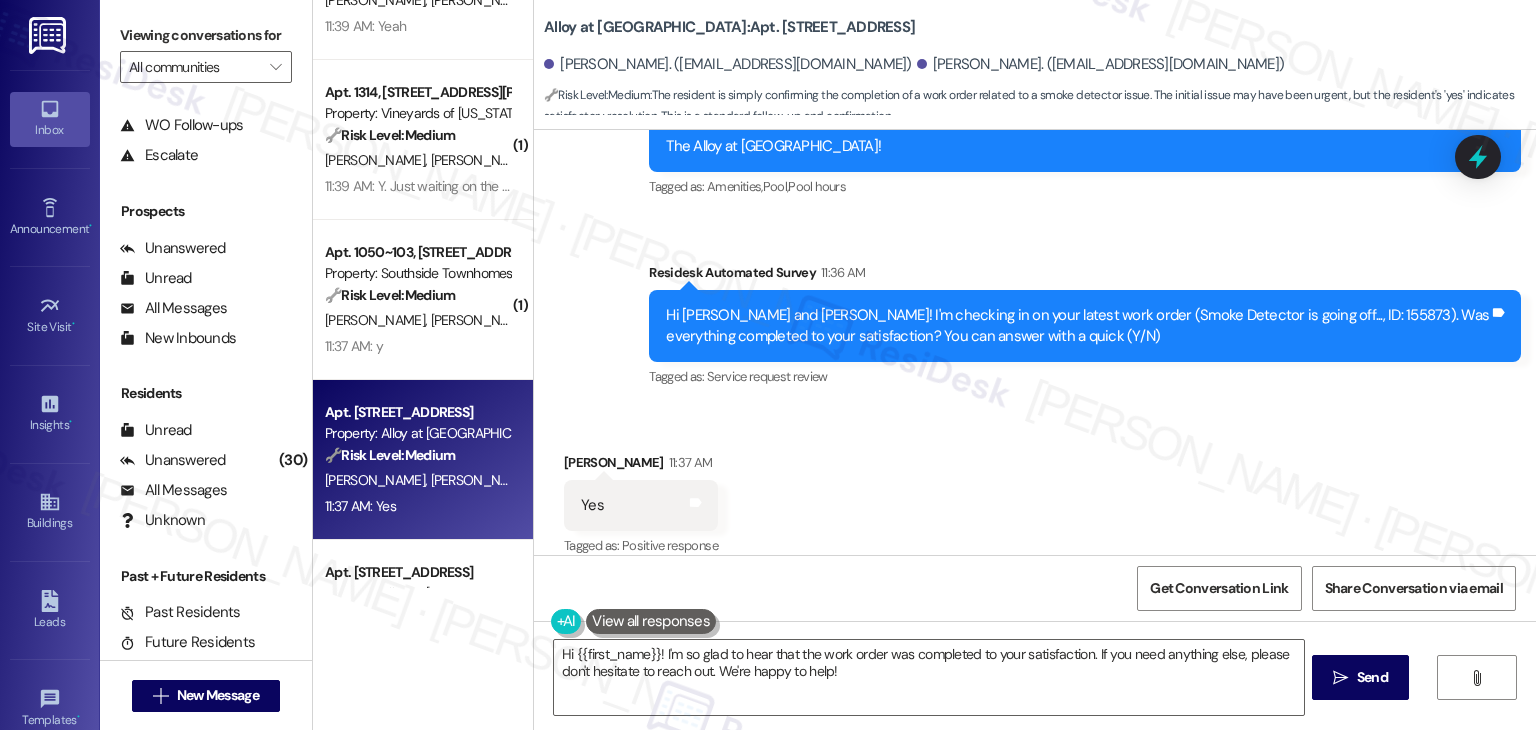 click on "( 1 ) Apt. 1555~110, 1580 Milwaukee Way Property: Corso 🔧  Risk Level:  Medium The resident is simply confirming the completion of a work order. This is a routine follow-up and does not indicate any urgent issues or dissatisfaction. M. Goheen C. Wilson 12:09 PM: Y
Thank you guys for checking in! 12:09 PM: Y
Thank you guys for checking in! ( 1 ) Apt. E204, 100 South Geneva Road Property: Alloy at Geneva 🔧  Risk Level:  Medium The resident indicates the issue was resolved independently, but expresses concern about the delay in service. This is a customer satisfaction issue and a non-urgent maintenance concern. S. Valenzuela D. Alexis Valenzuela Portilla 11:42 AM: Hi Sarah. The truth is, they didn't do anything because my husband changed the battery, and the next day the noise stopped. What I'd like to mention is that they came to check it three or four days after the request was made, which seems excessive to me. Can you imagine if we had been through all those days with the noise, day and night?" at bounding box center [423, 365] 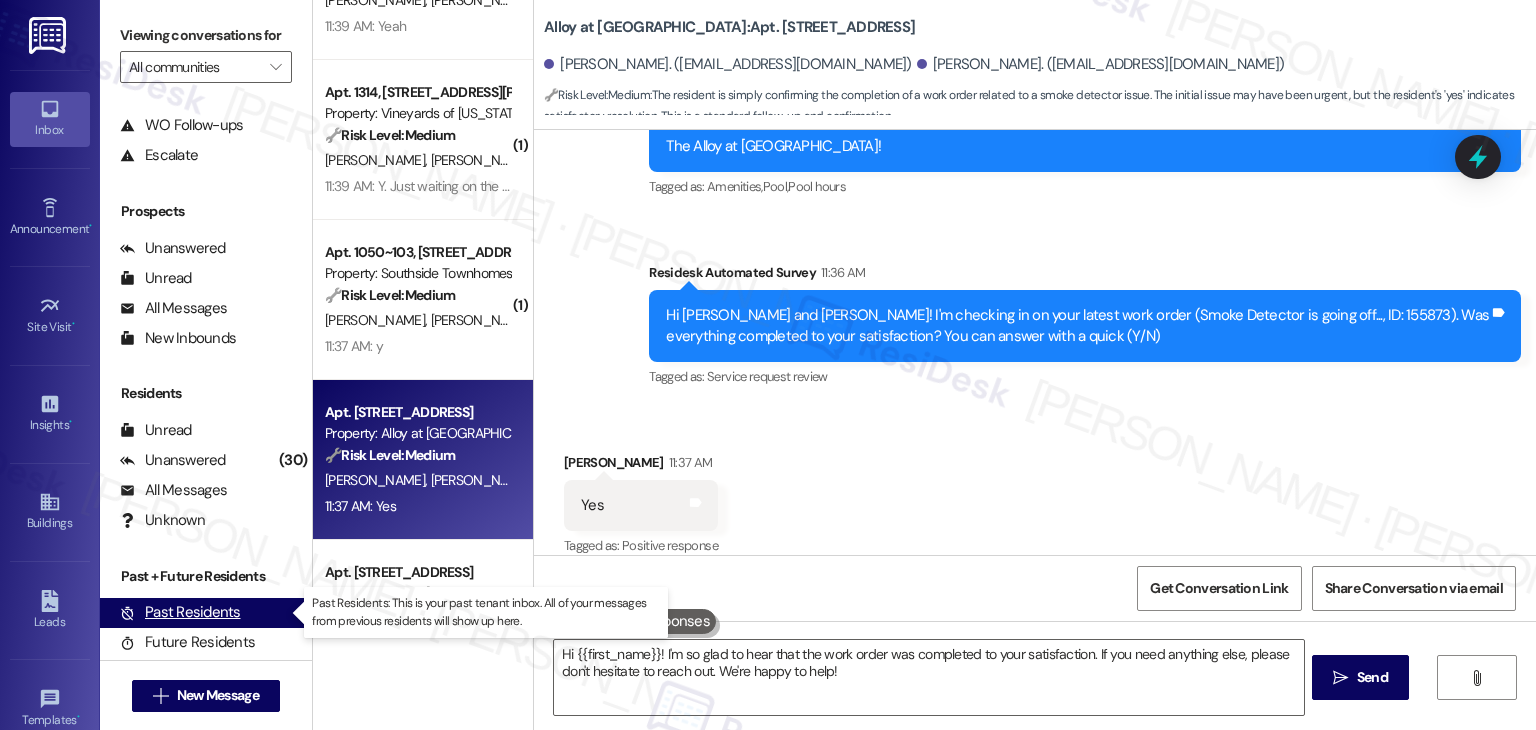click on "Past Residents (0)" at bounding box center (206, 613) 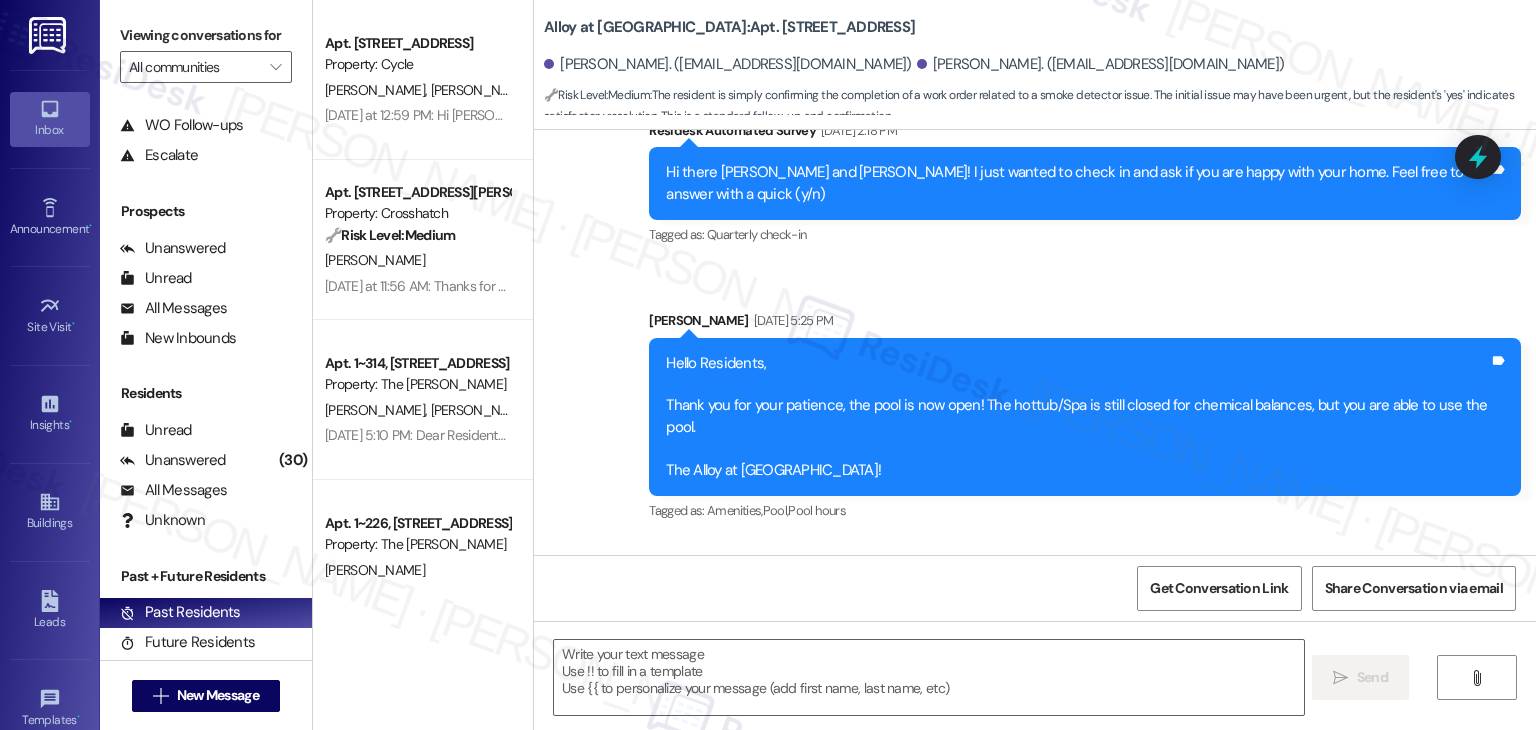 type on "Fetching suggested responses. Please feel free to read through the conversation in the meantime." 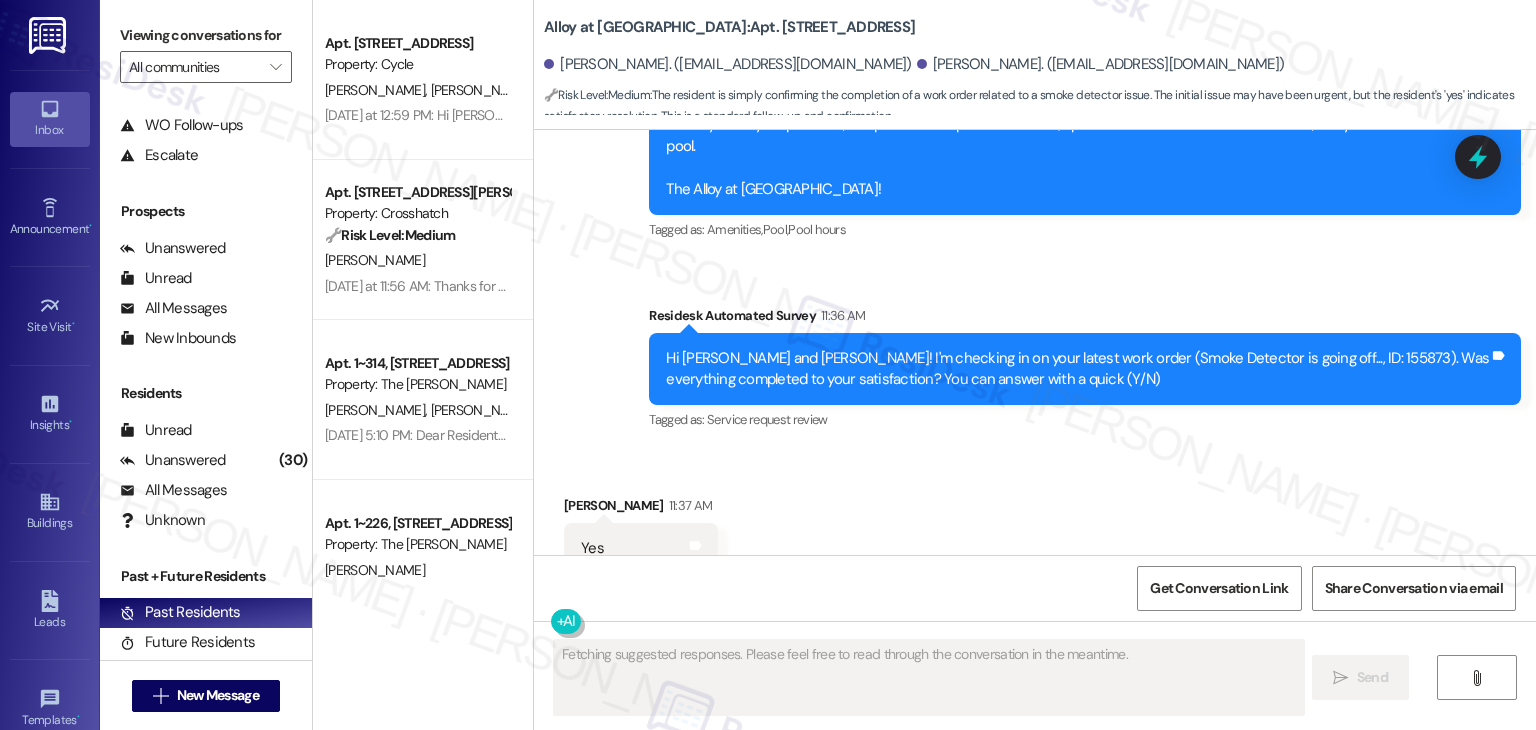 scroll, scrollTop: 724, scrollLeft: 0, axis: vertical 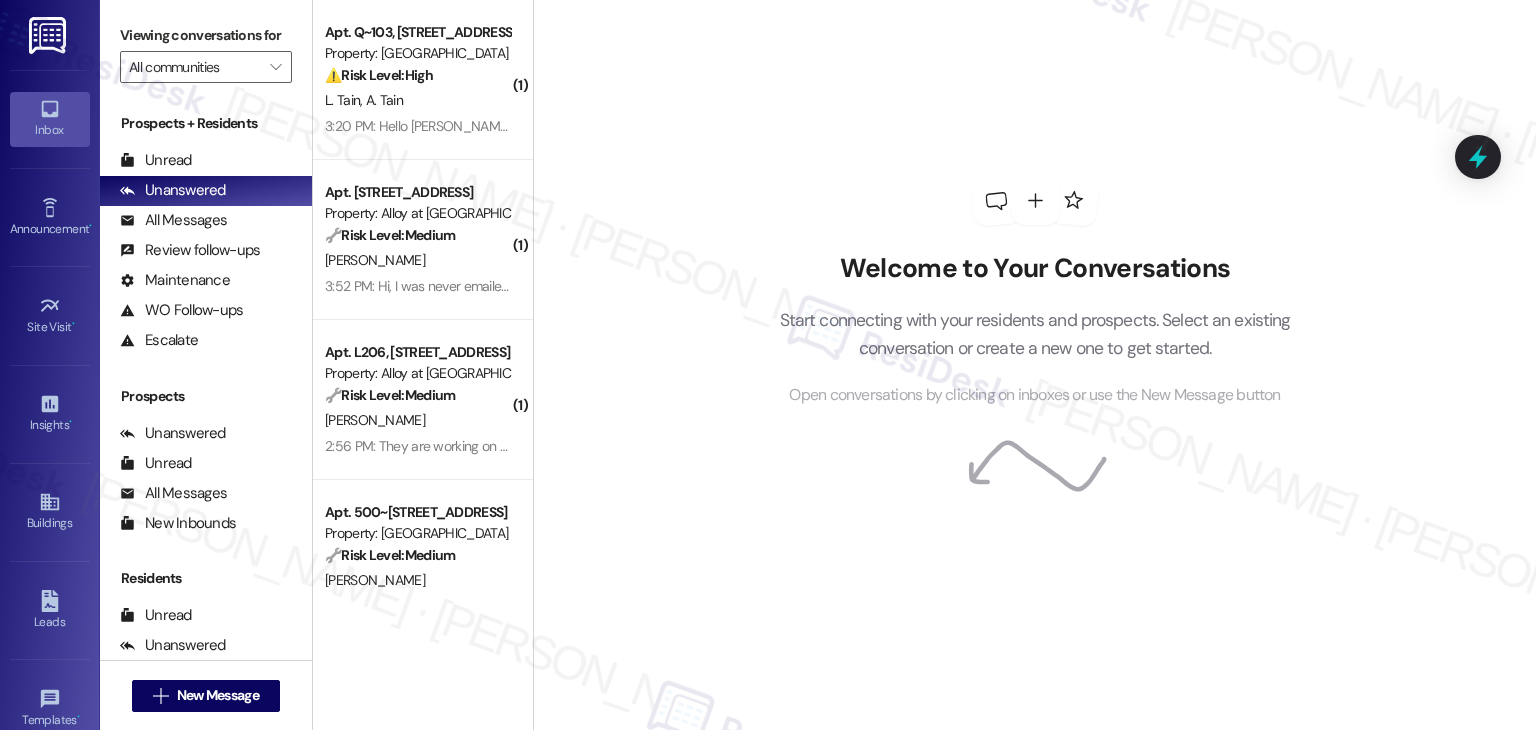 drag, startPoint x: 1304, startPoint y: 450, endPoint x: 1183, endPoint y: 489, distance: 127.12985 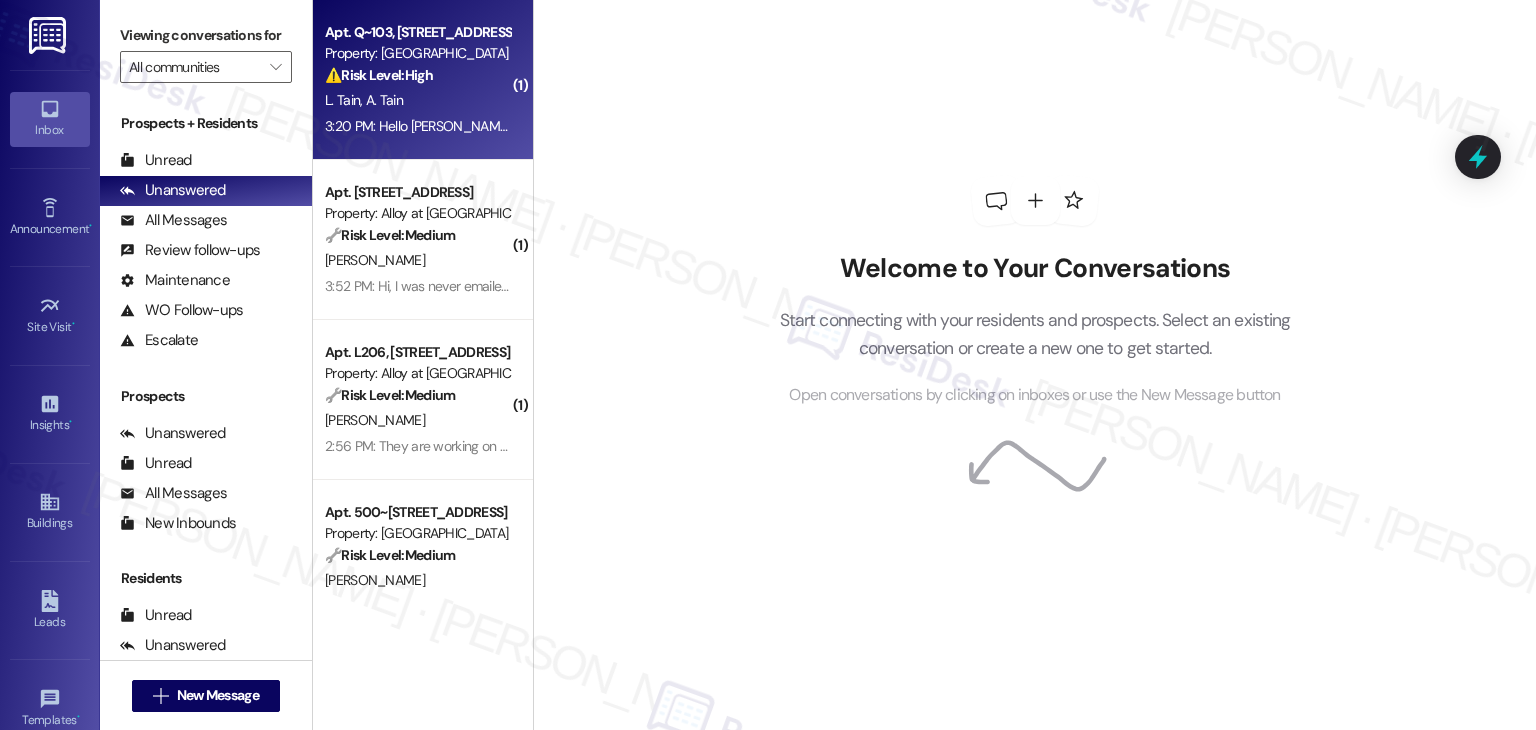 click on "3:20 PM: Hello [PERSON_NAME], I have submitted an email to the front office, but I also wanted to follow up with you as I know sometimes emails get buried. When we renewed our lease, there was a promotion to receive a discount of $450 off of the first month's rent (of the new lease), we renewed in the appropriate time, but don't see that discount applied to our account. Do you happen to know when we will see this applied? 3:20 PM: Hello [PERSON_NAME], I have submitted an email to the front office, but I also wanted to follow up with you as I know sometimes emails get buried. When we renewed our lease, there was a promotion to receive a discount of $450 off of the first month's rent (of the new lease), we renewed in the appropriate time, but don't see that discount applied to our account. Do you happen to know when we will see this applied?" at bounding box center [1566, 126] 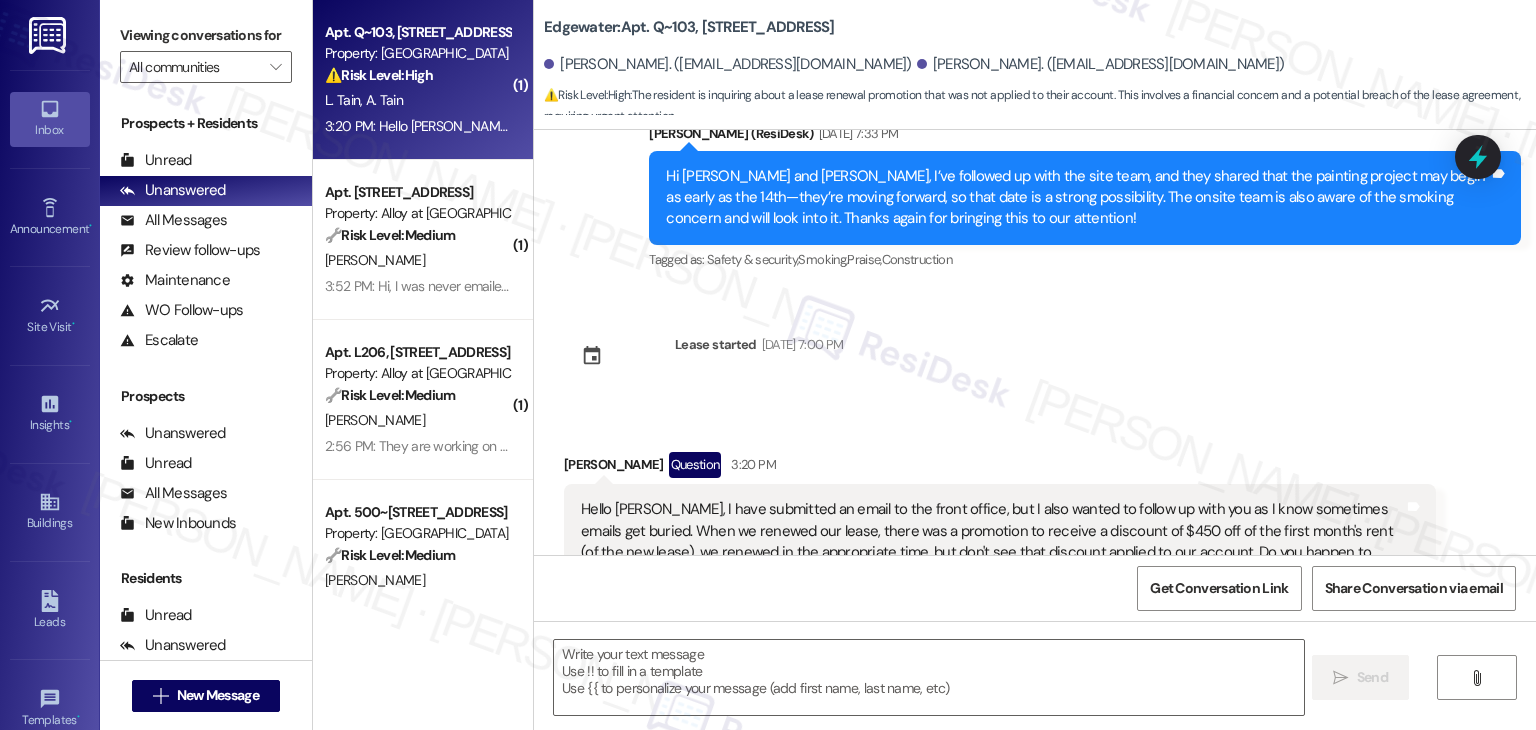 scroll, scrollTop: 10054, scrollLeft: 0, axis: vertical 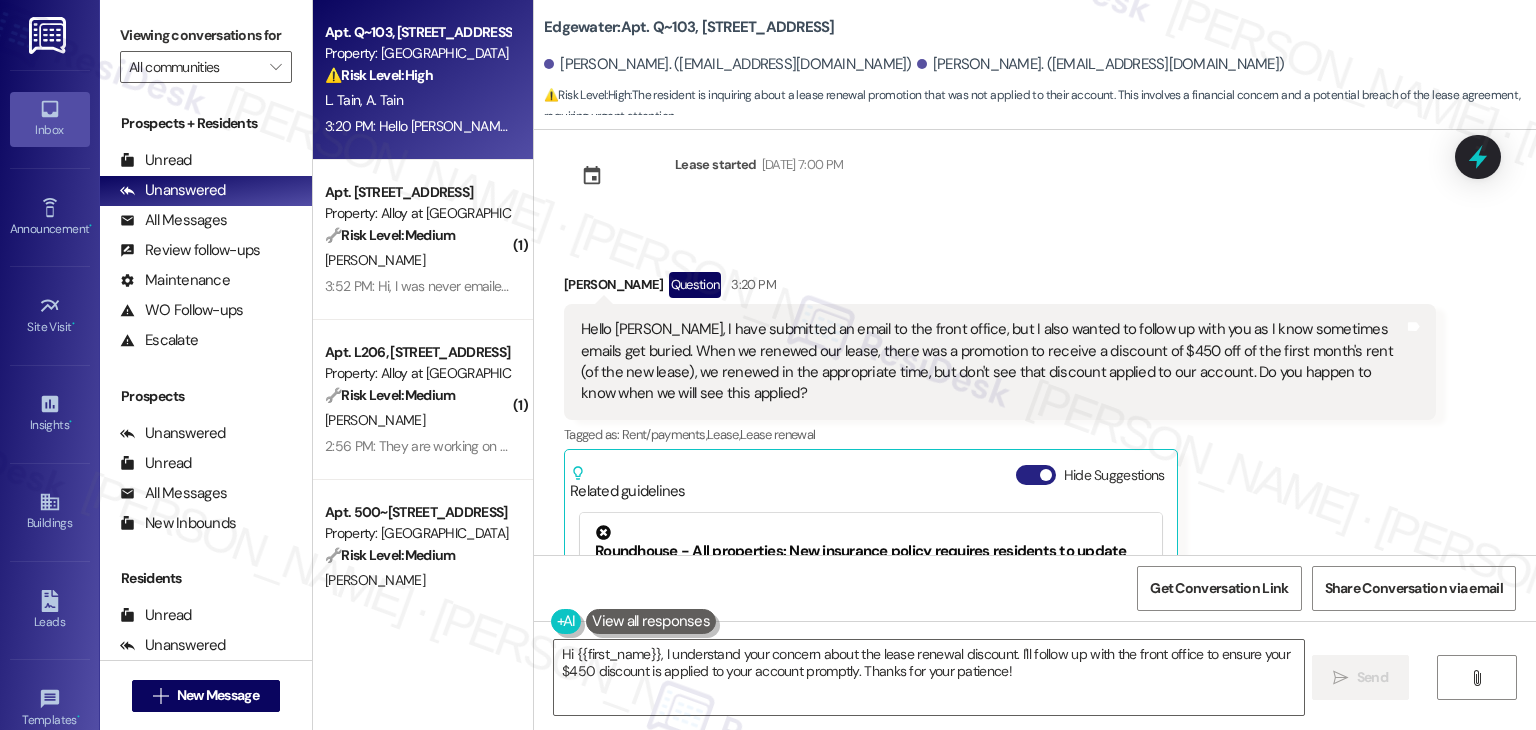 click on "Hide Suggestions" at bounding box center (1036, 475) 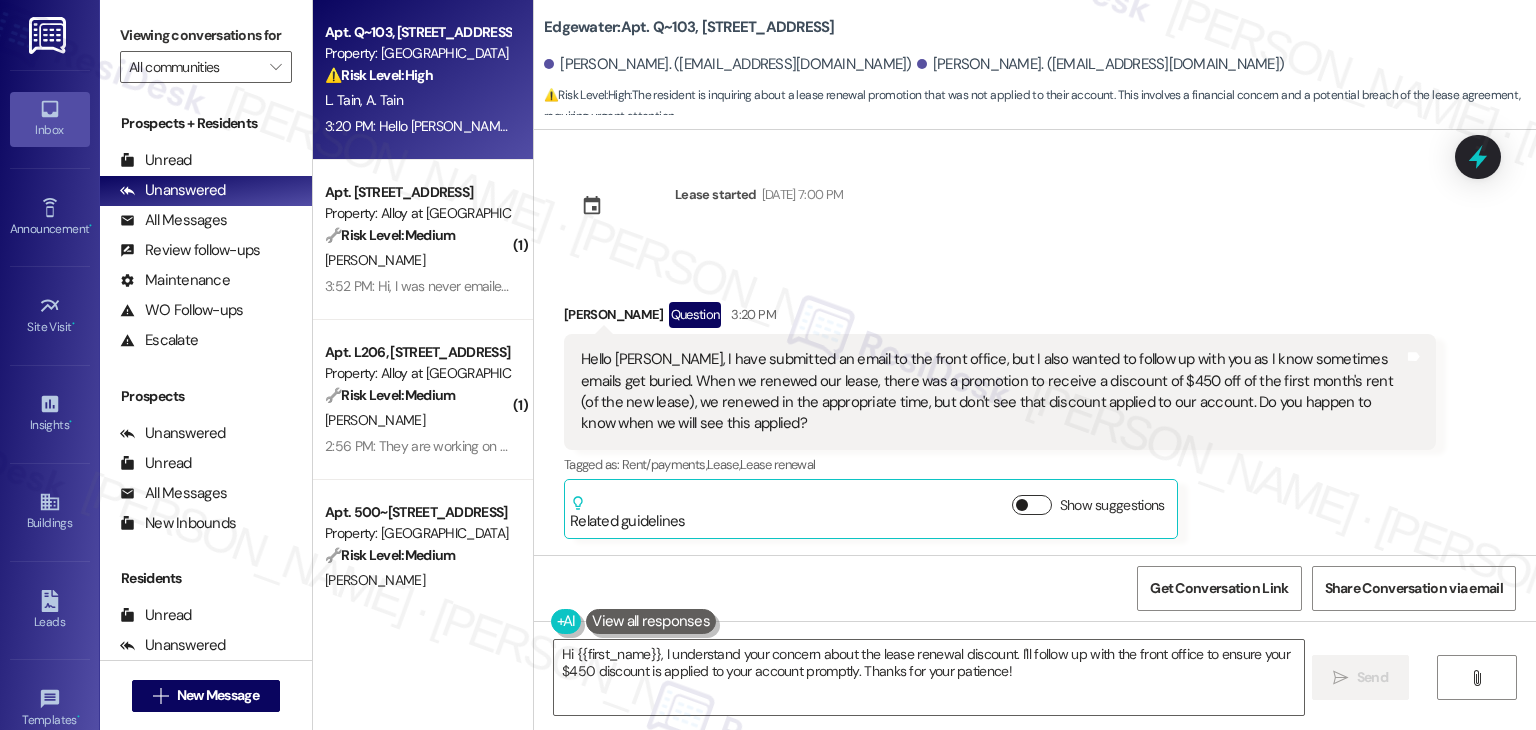 scroll, scrollTop: 9763, scrollLeft: 0, axis: vertical 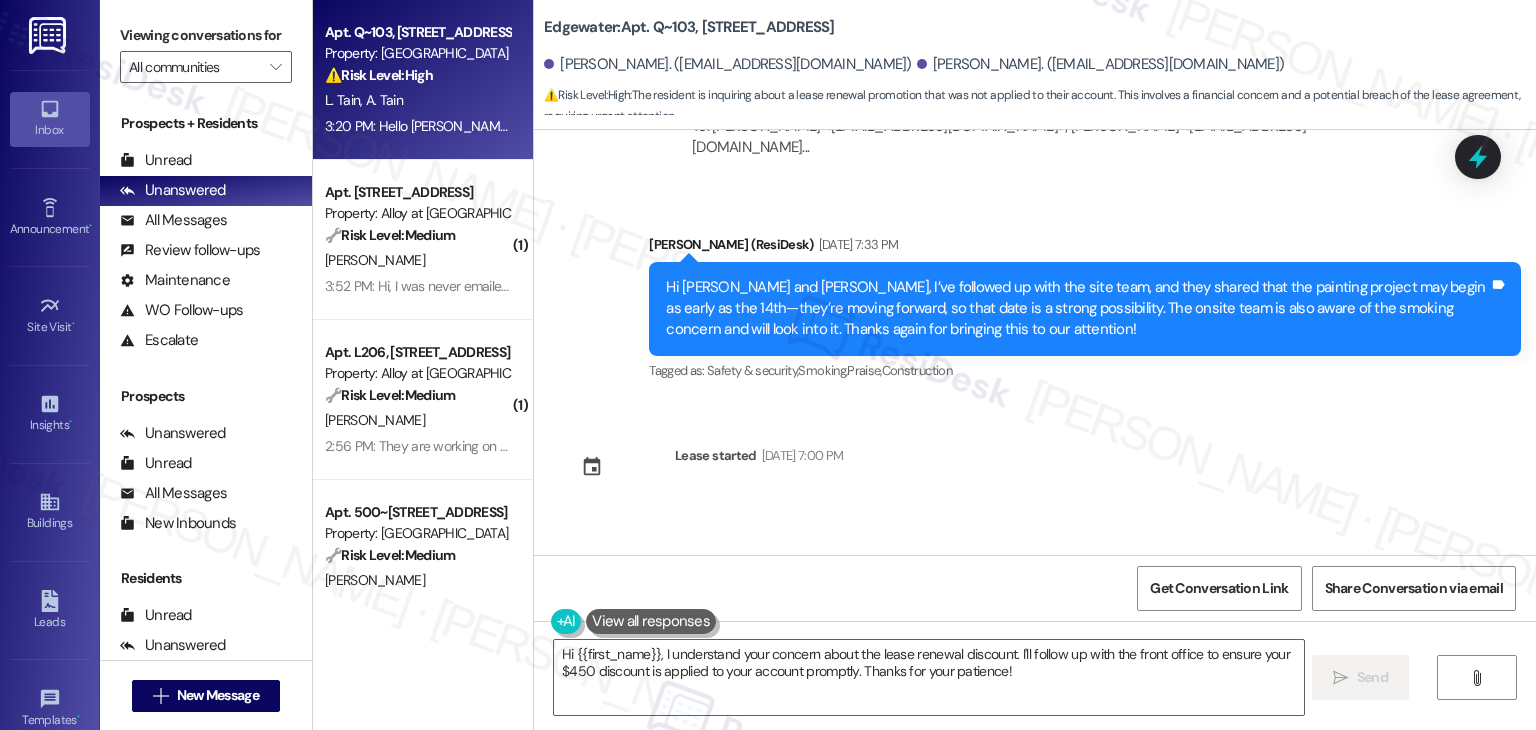 click on "Survey, sent via SMS Residesk Automated Survey [DATE] 12:25 PM Hi [PERSON_NAME] and [PERSON_NAME], I'm on the new offsite Resident Support Team for Edgewater! My job is to work with your on-site management team to improve your experience at the property. Text us here at any time for assistance or questions. We will also reach out periodically for feedback. Reply STOP to opt out of texts. (You can always reply STOP to opt out of future messages) Tags and notes Tagged as:   Property launch Click to highlight conversations about Property launch Announcement, sent via SMS [PERSON_NAME]  (ResiDesk) [DATE] 1:12 PM Great news! You can now text me for maintenance issues — no more messy apps or sign-ins. I'll file your tickets for you. You can still use the app if you prefer. I'm here to make things easier for you; feel free to reach out anytime! Tags and notes Tagged as:   Maintenance ,  Click to highlight conversations about Maintenance Maintenance request ,  Click to highlight conversations about Maintenance request" at bounding box center [1035, 342] 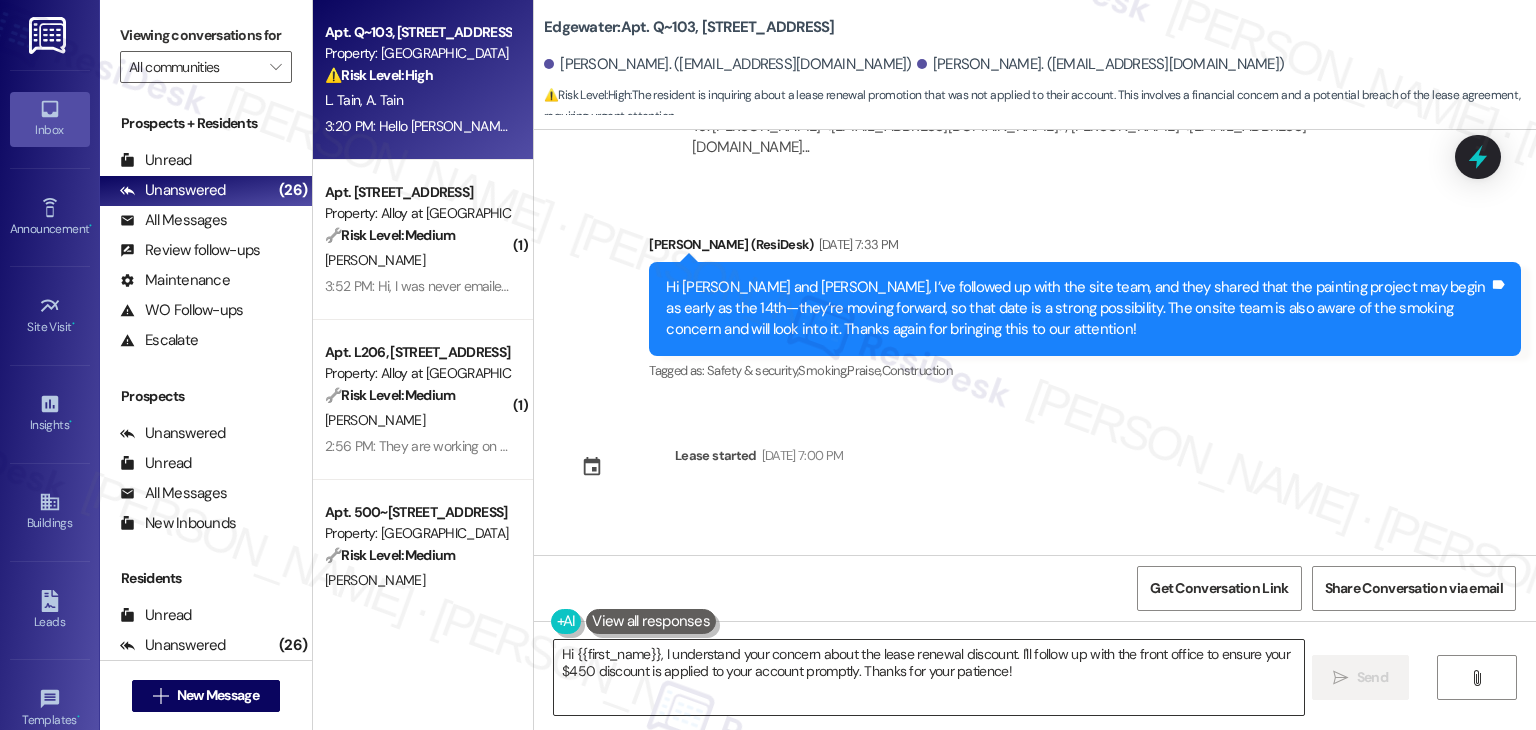 click on "Hi {{first_name}}, I understand your concern about the lease renewal discount. I'll follow up with the front office to ensure your $450 discount is applied to your account promptly. Thanks for your patience!" at bounding box center [928, 677] 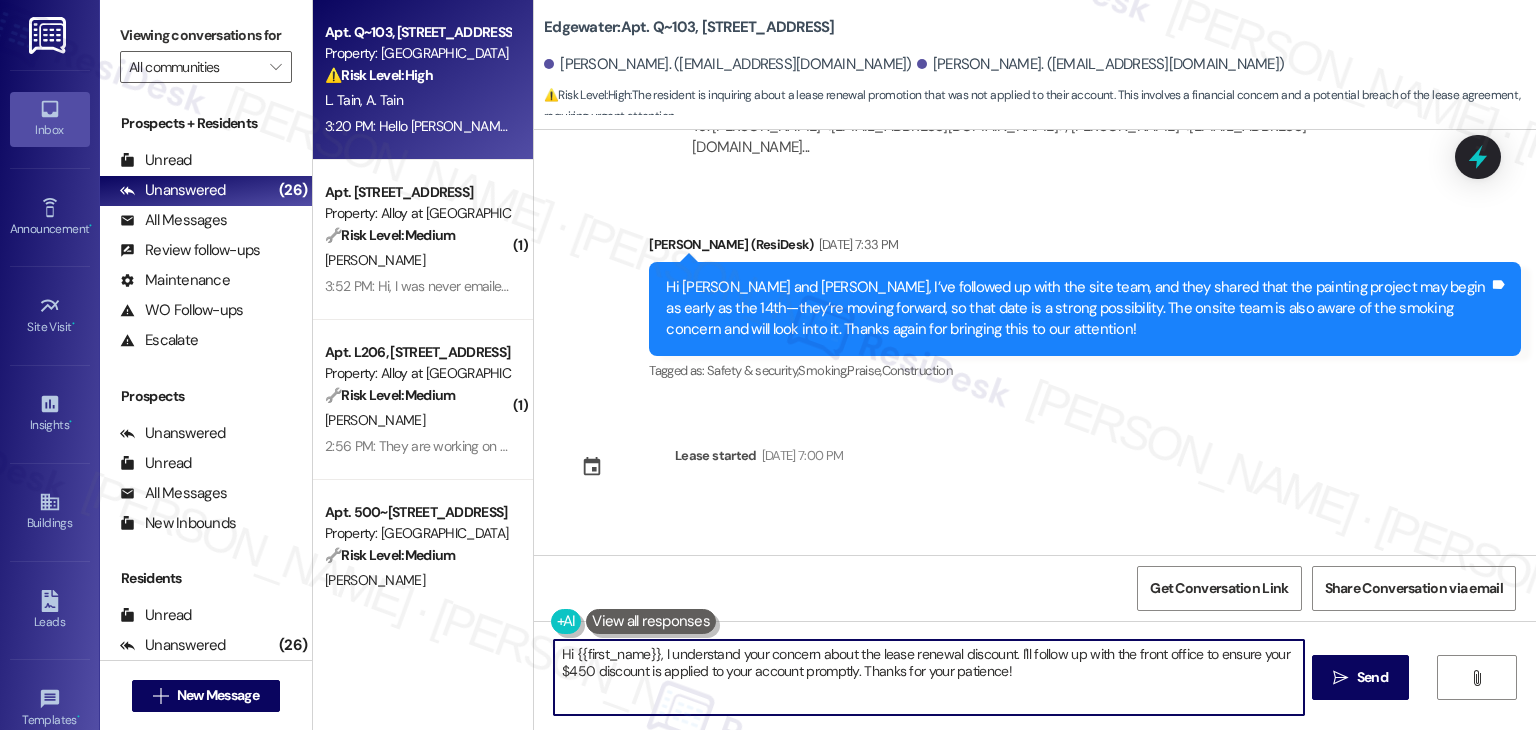 click on "Hi {{first_name}}, I understand your concern about the lease renewal discount. I'll follow up with the front office to ensure your $450 discount is applied to your account promptly. Thanks for your patience!" at bounding box center [928, 677] 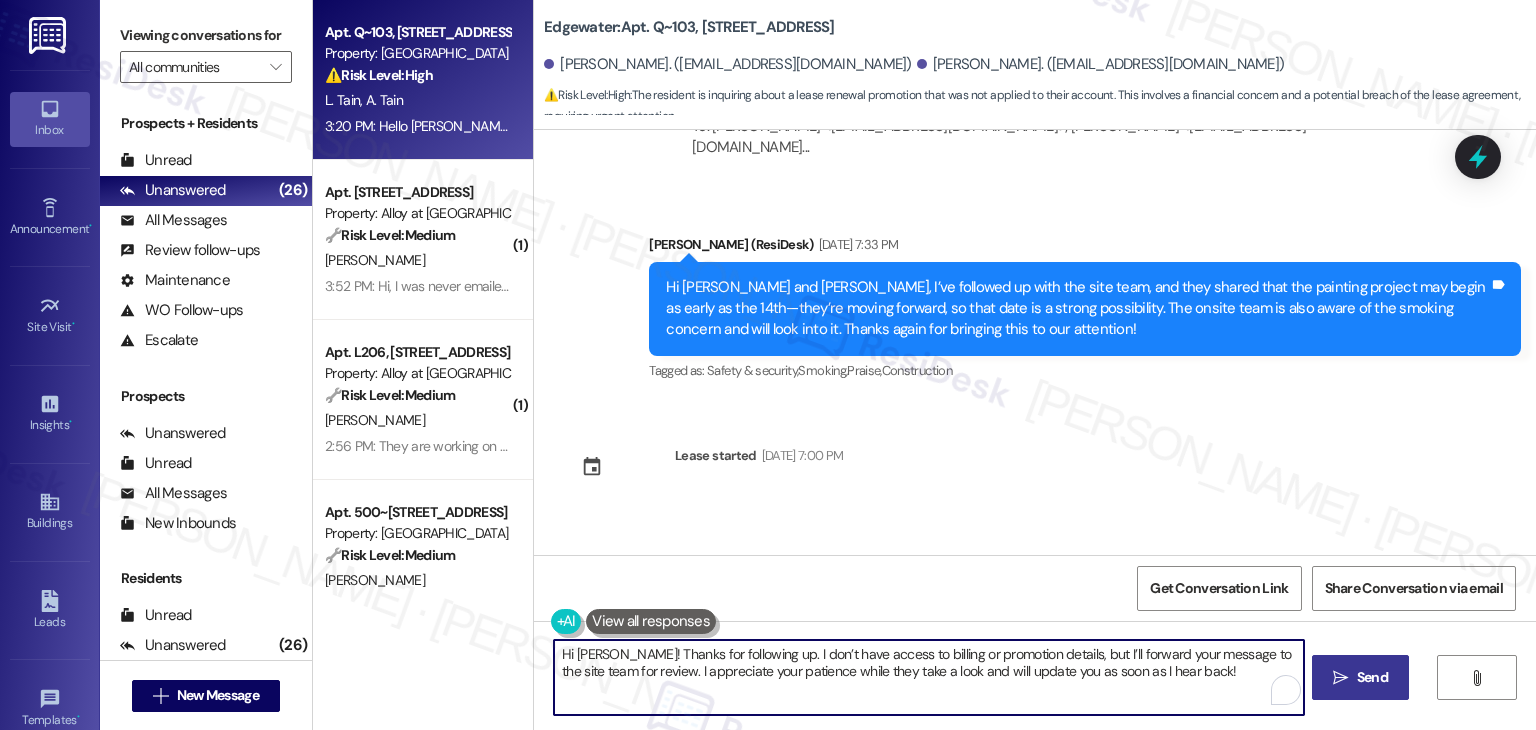 type on "Hi [PERSON_NAME]! Thanks for following up. I don’t have access to billing or promotion details, but I’ll forward your message to the site team for review. I appreciate your patience while they take a look and will update you as soon as I hear back!" 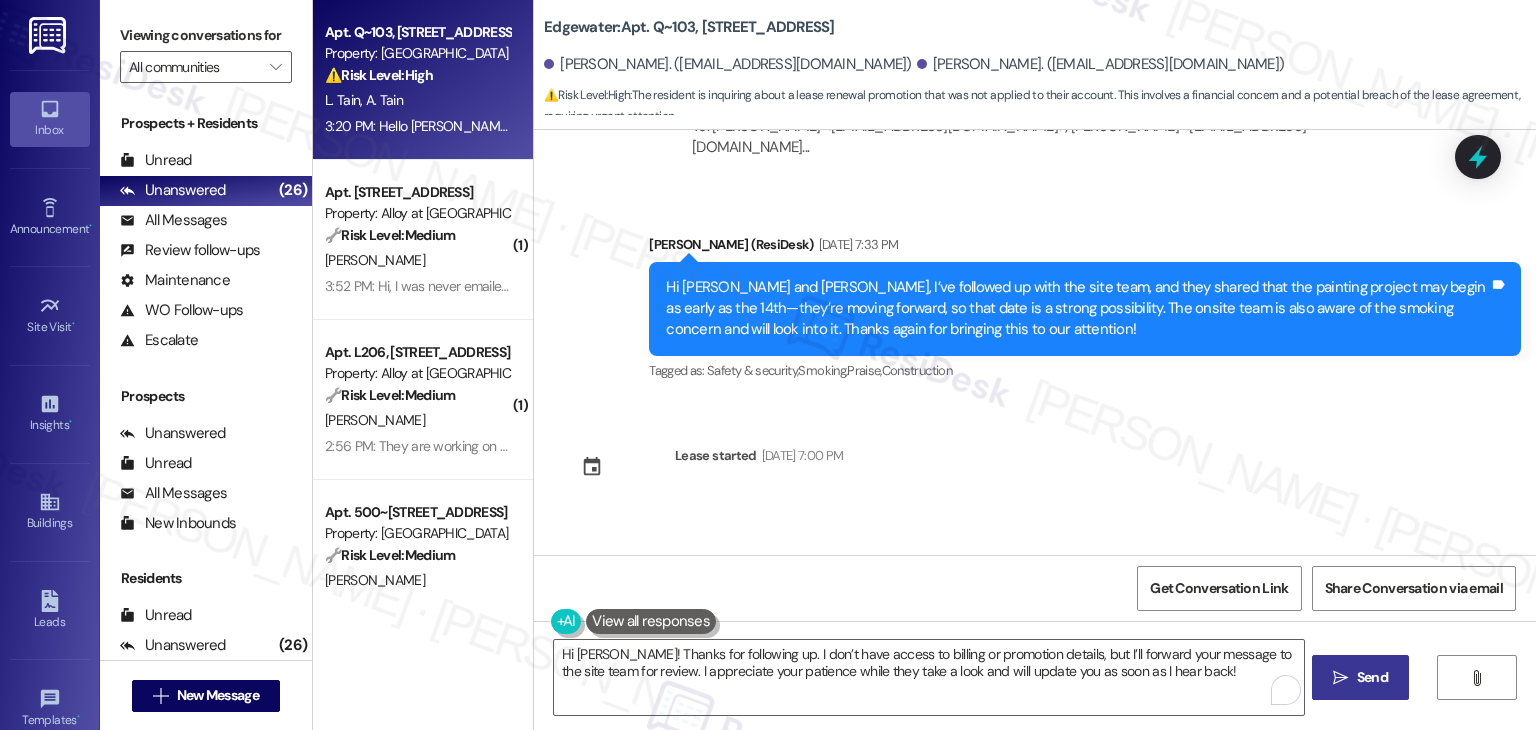 click on "Send" at bounding box center [1372, 677] 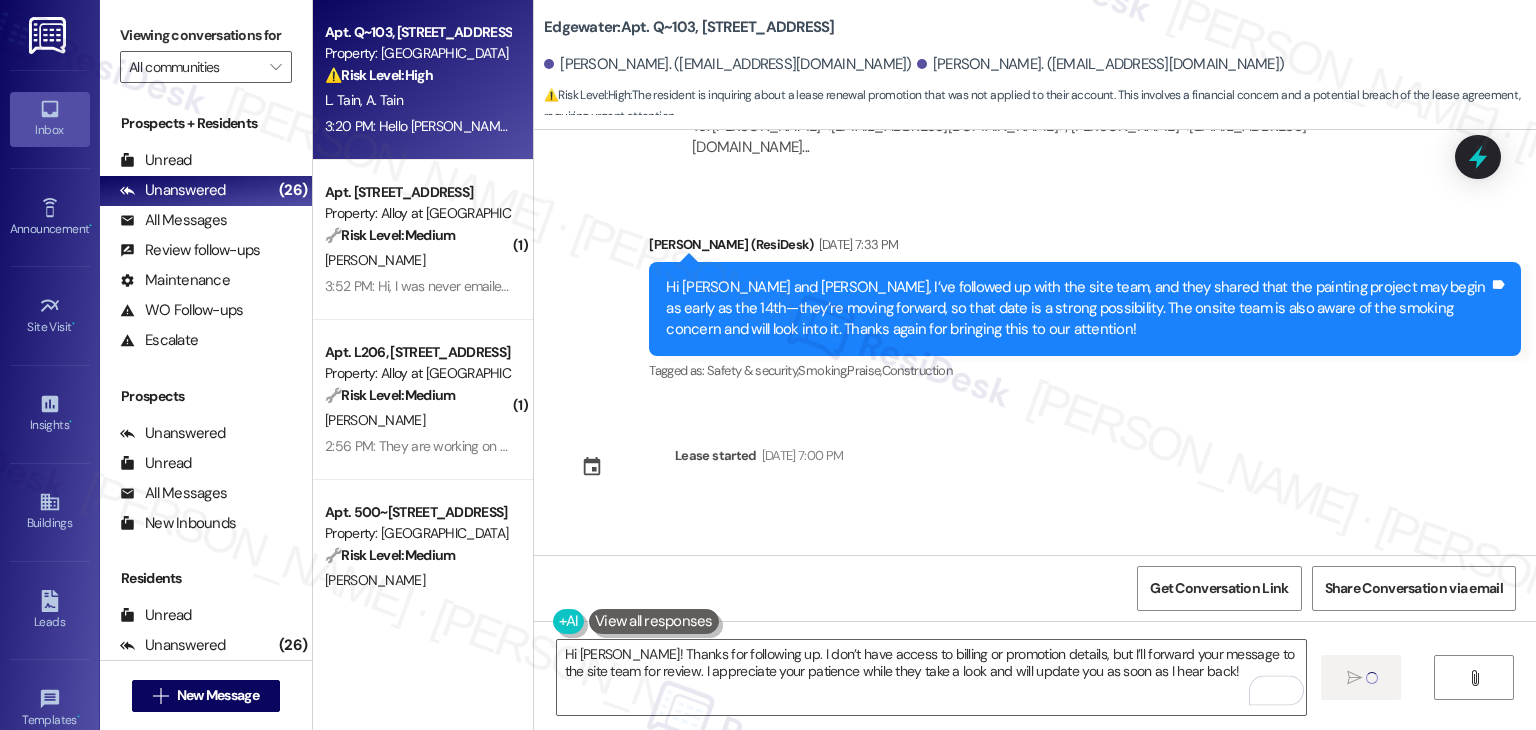 type 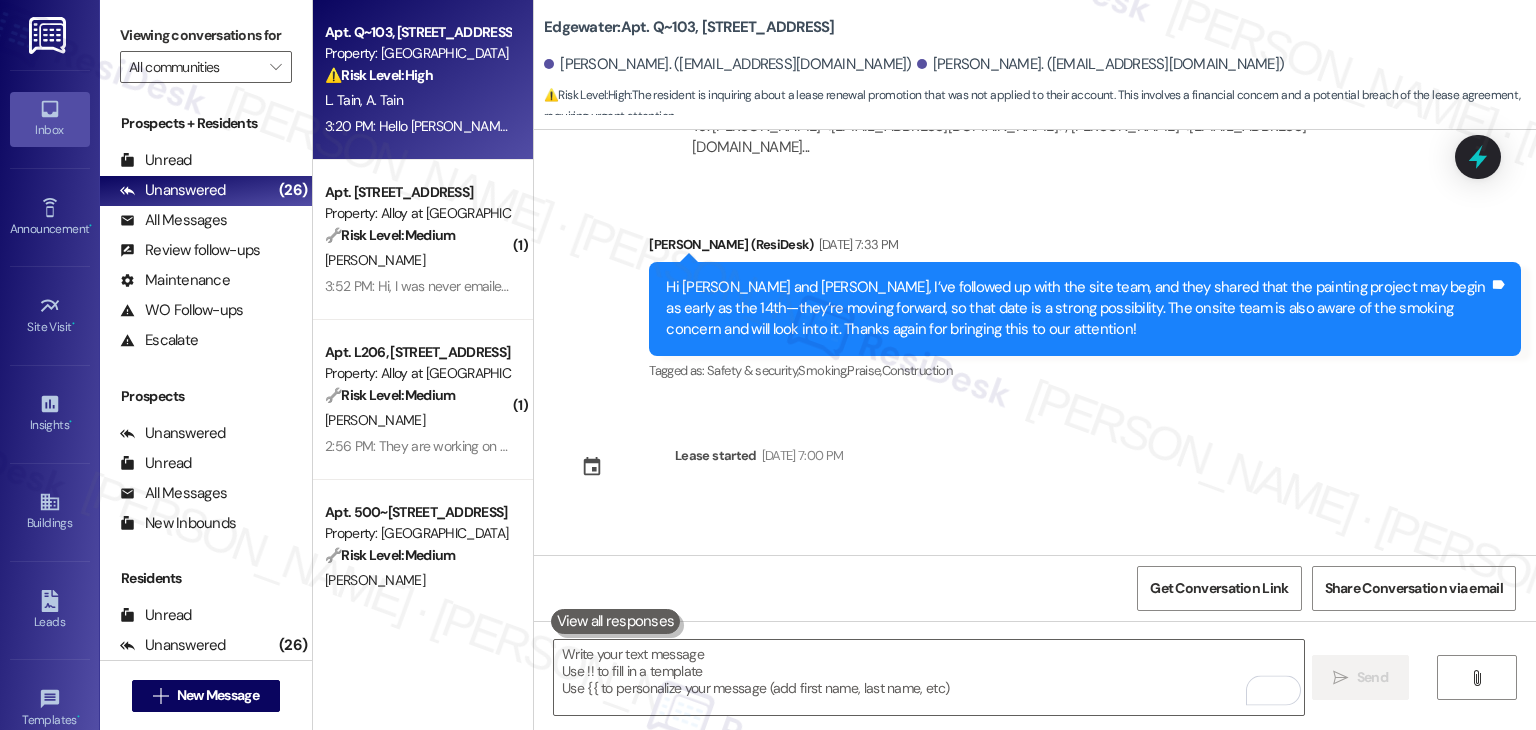 scroll, scrollTop: 9762, scrollLeft: 0, axis: vertical 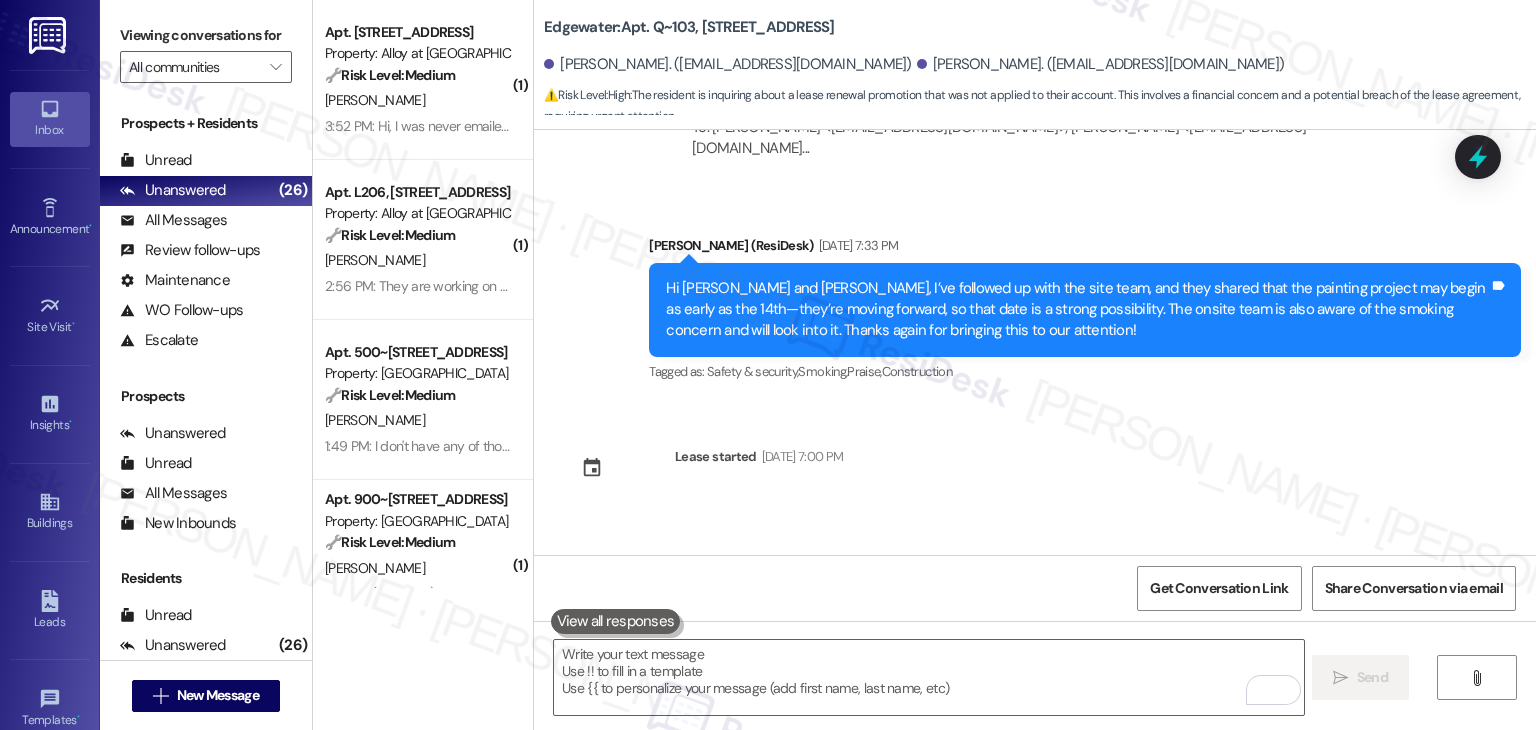 click on "Survey, sent via SMS Residesk Automated Survey [DATE] 12:25 PM Hi [PERSON_NAME] and [PERSON_NAME], I'm on the new offsite Resident Support Team for Edgewater! My job is to work with your on-site management team to improve your experience at the property. Text us here at any time for assistance or questions. We will also reach out periodically for feedback. Reply STOP to opt out of texts. (You can always reply STOP to opt out of future messages) Tags and notes Tagged as:   Property launch Click to highlight conversations about Property launch Announcement, sent via SMS [PERSON_NAME]  (ResiDesk) [DATE] 1:12 PM Great news! You can now text me for maintenance issues — no more messy apps or sign-ins. I'll file your tickets for you. You can still use the app if you prefer. I'm here to make things easier for you; feel free to reach out anytime! Tags and notes Tagged as:   Maintenance ,  Click to highlight conversations about Maintenance Maintenance request ,  Click to highlight conversations about Maintenance request" at bounding box center (1035, 342) 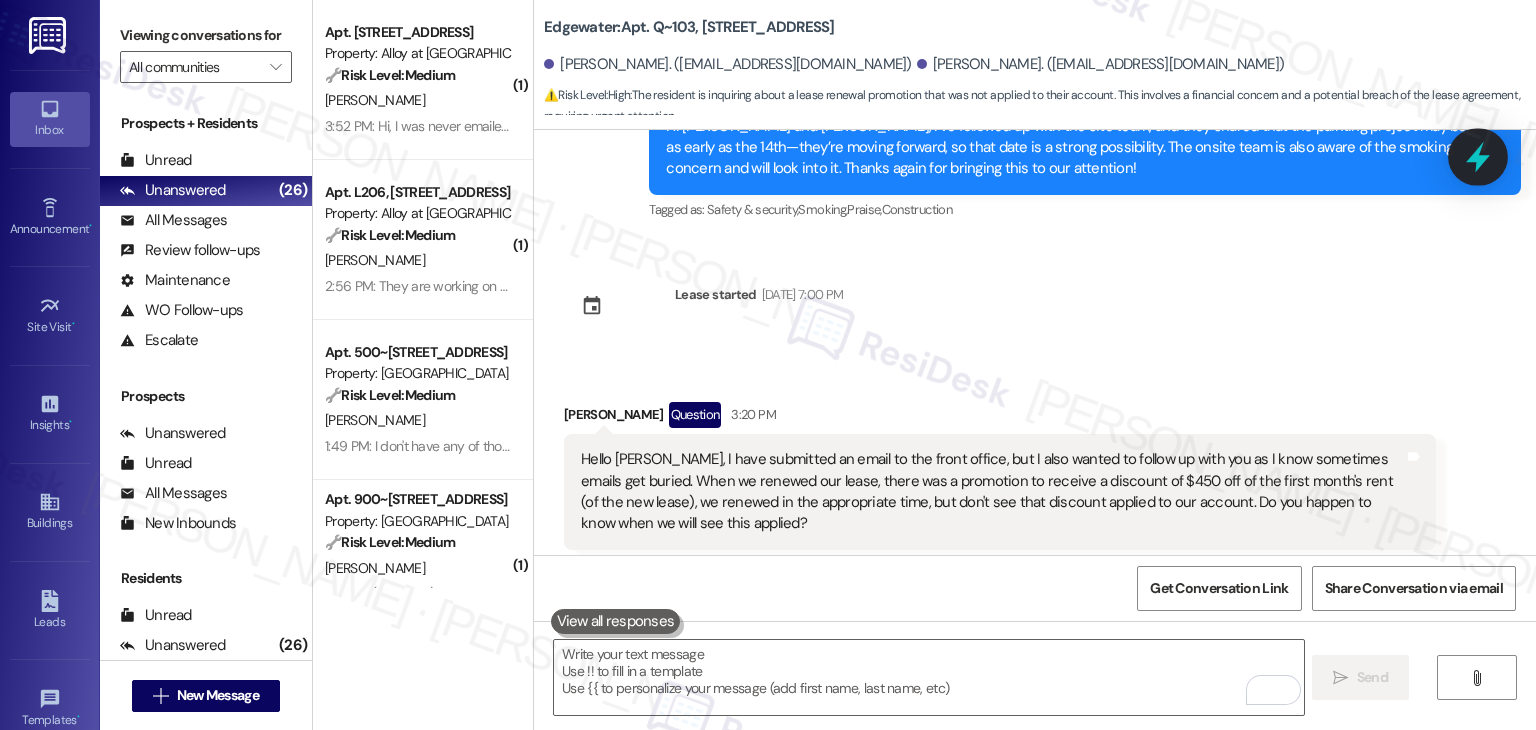 click 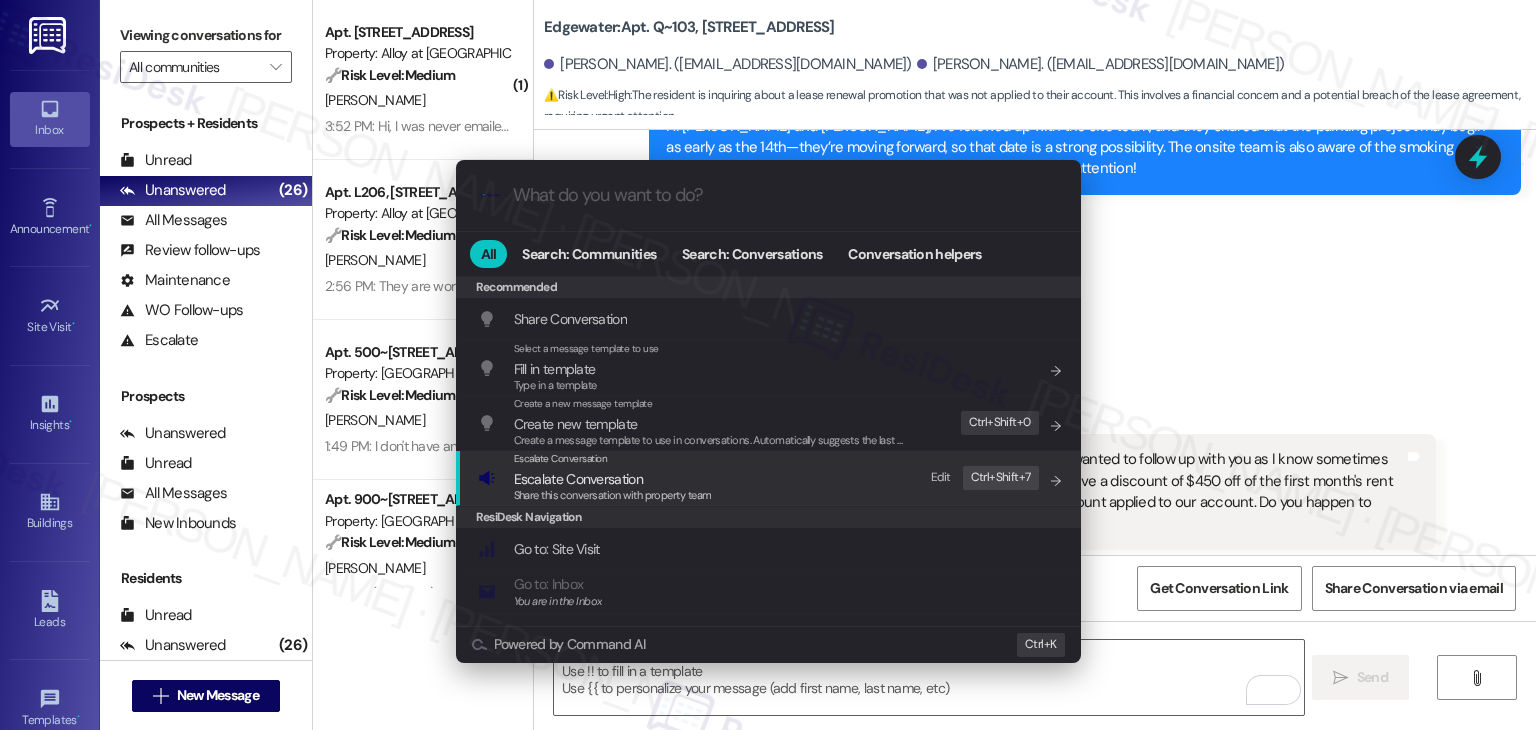 click on "Share this conversation with property team" at bounding box center [613, 495] 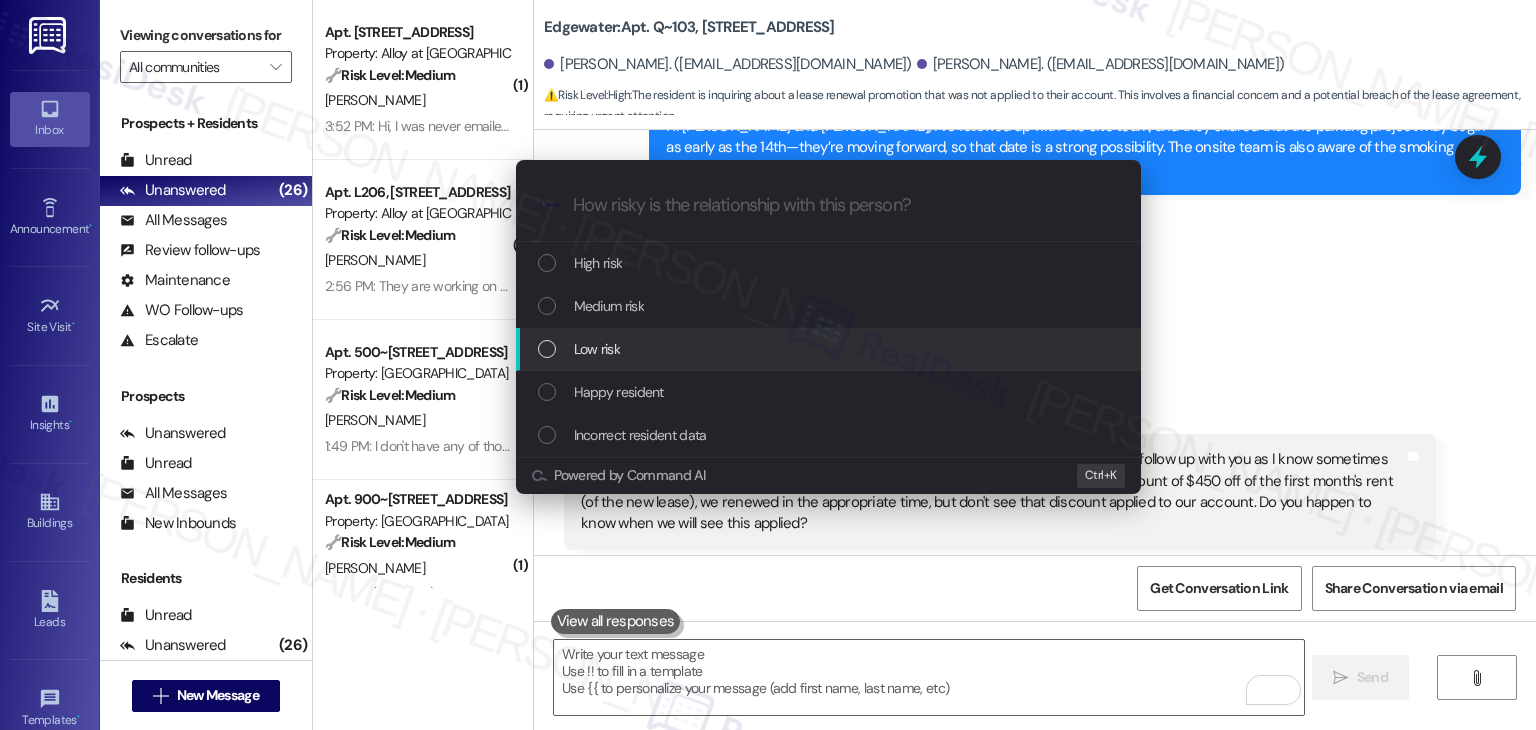 click at bounding box center (547, 349) 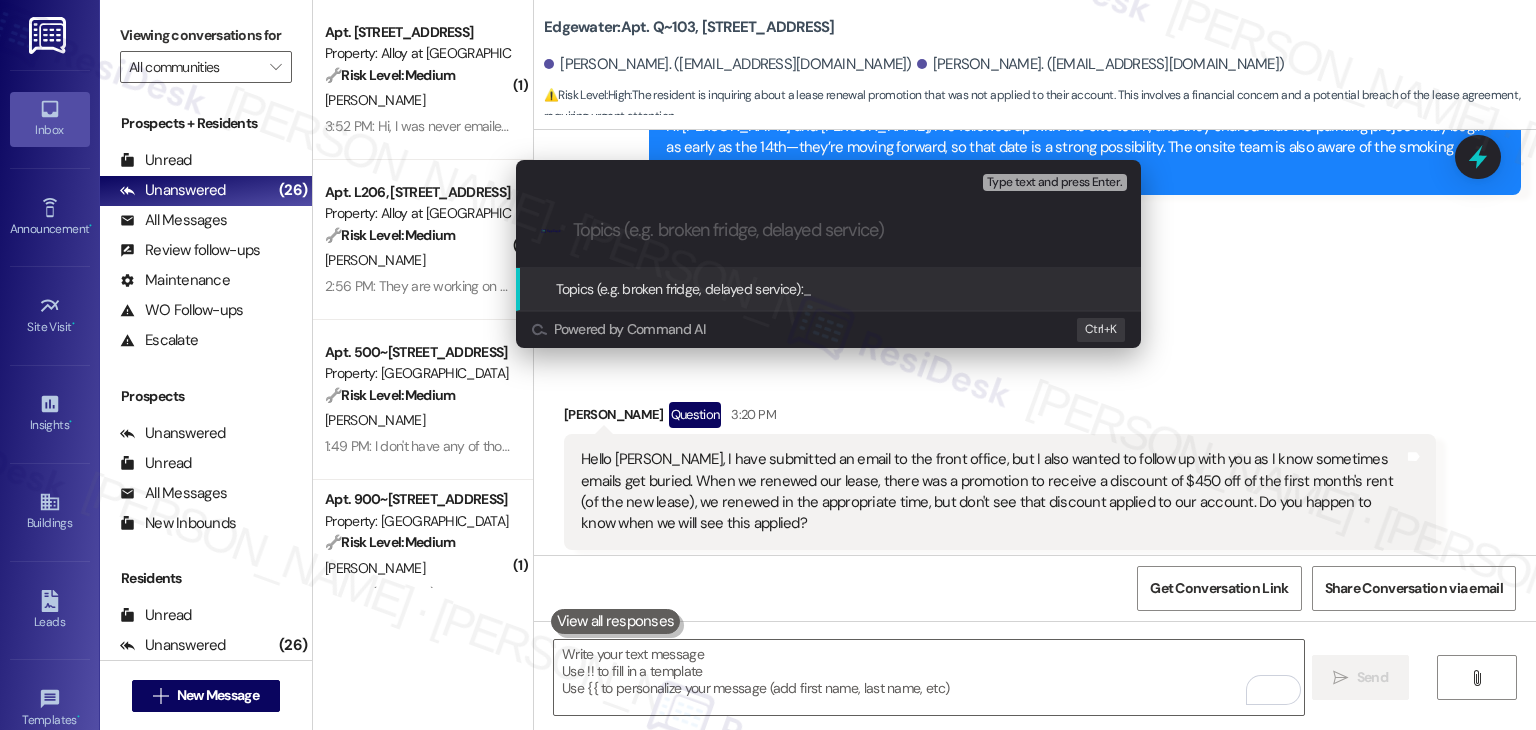 paste on "Promotional Rent Discount Not Applied – [PERSON_NAME] Follow-Up" 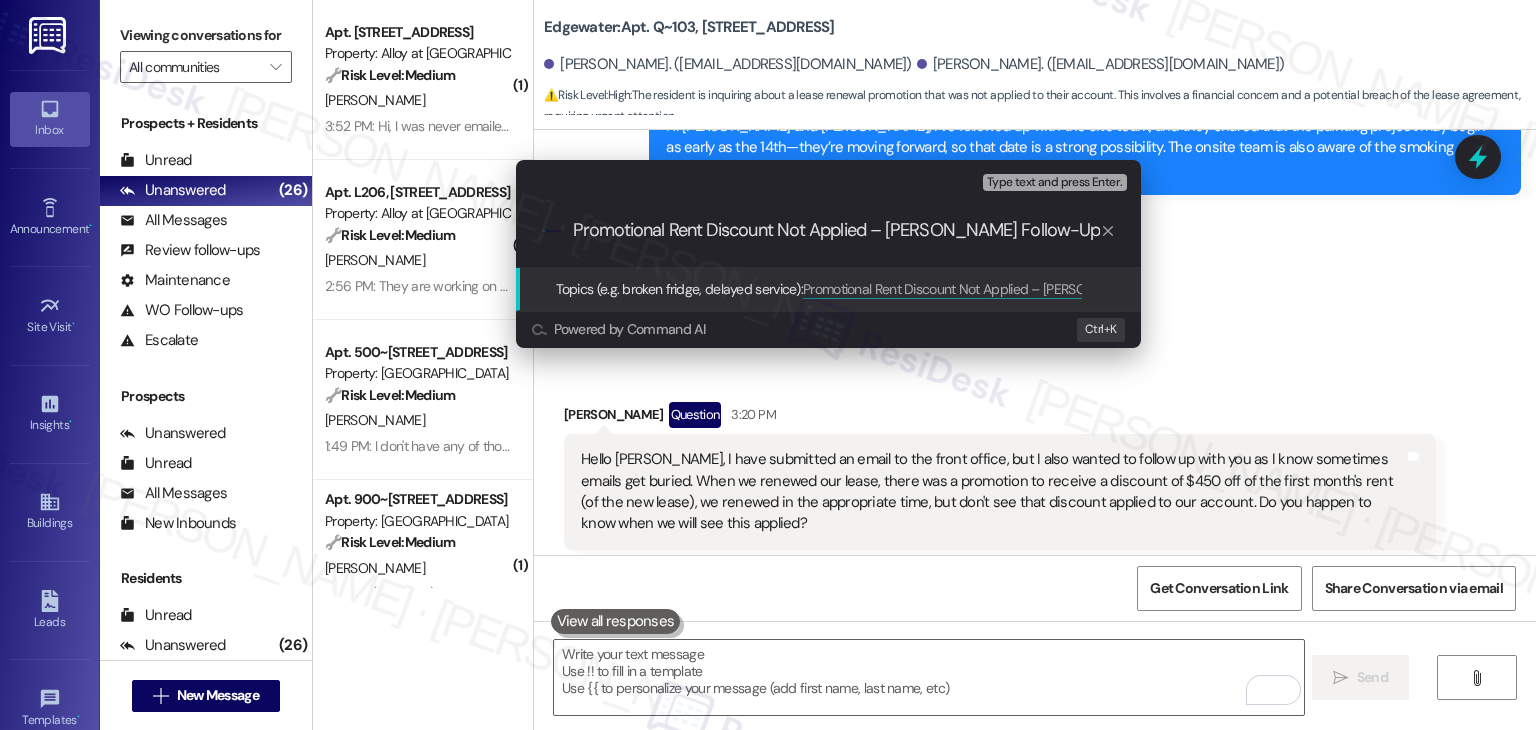 type 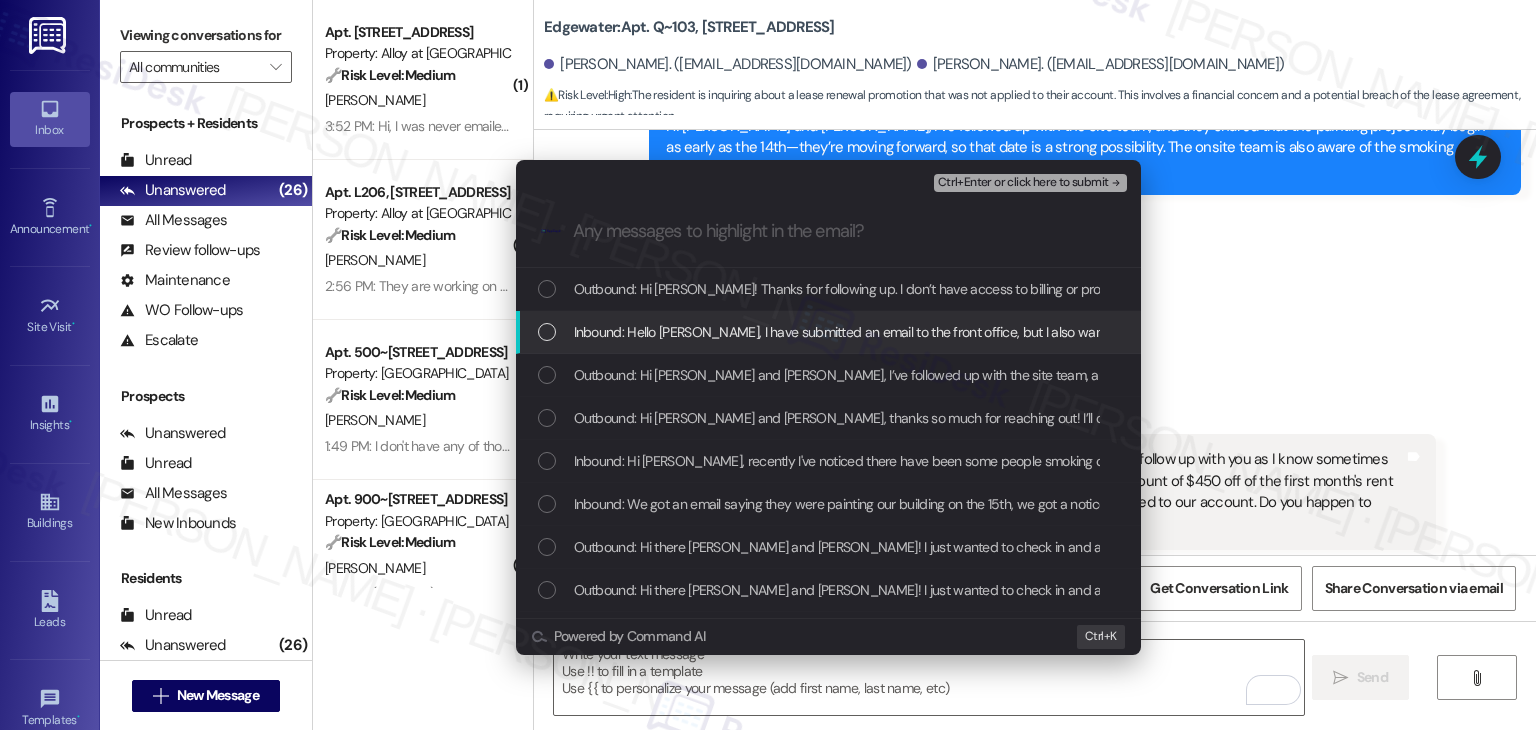 click at bounding box center [547, 332] 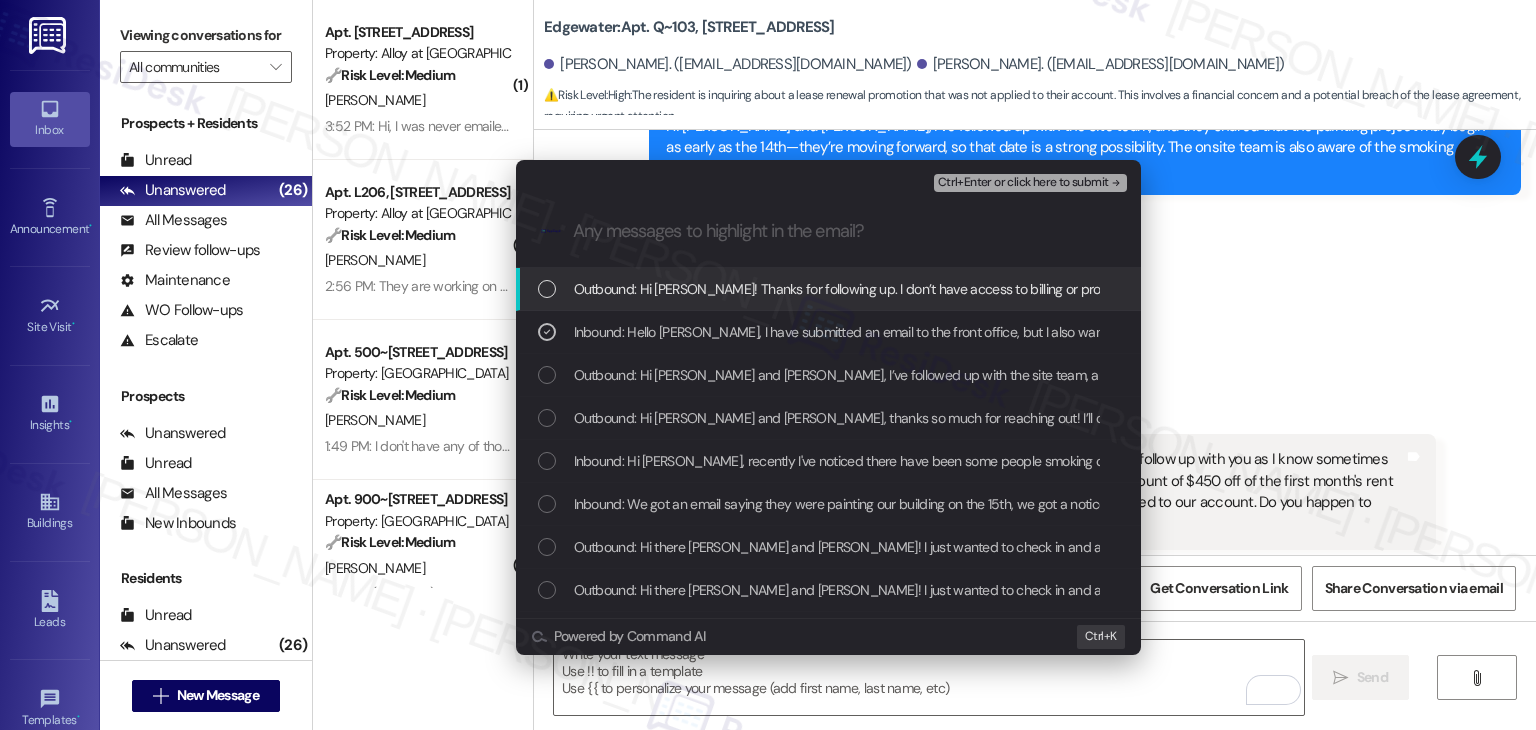click on "Ctrl+Enter or click here to submit" at bounding box center (1023, 183) 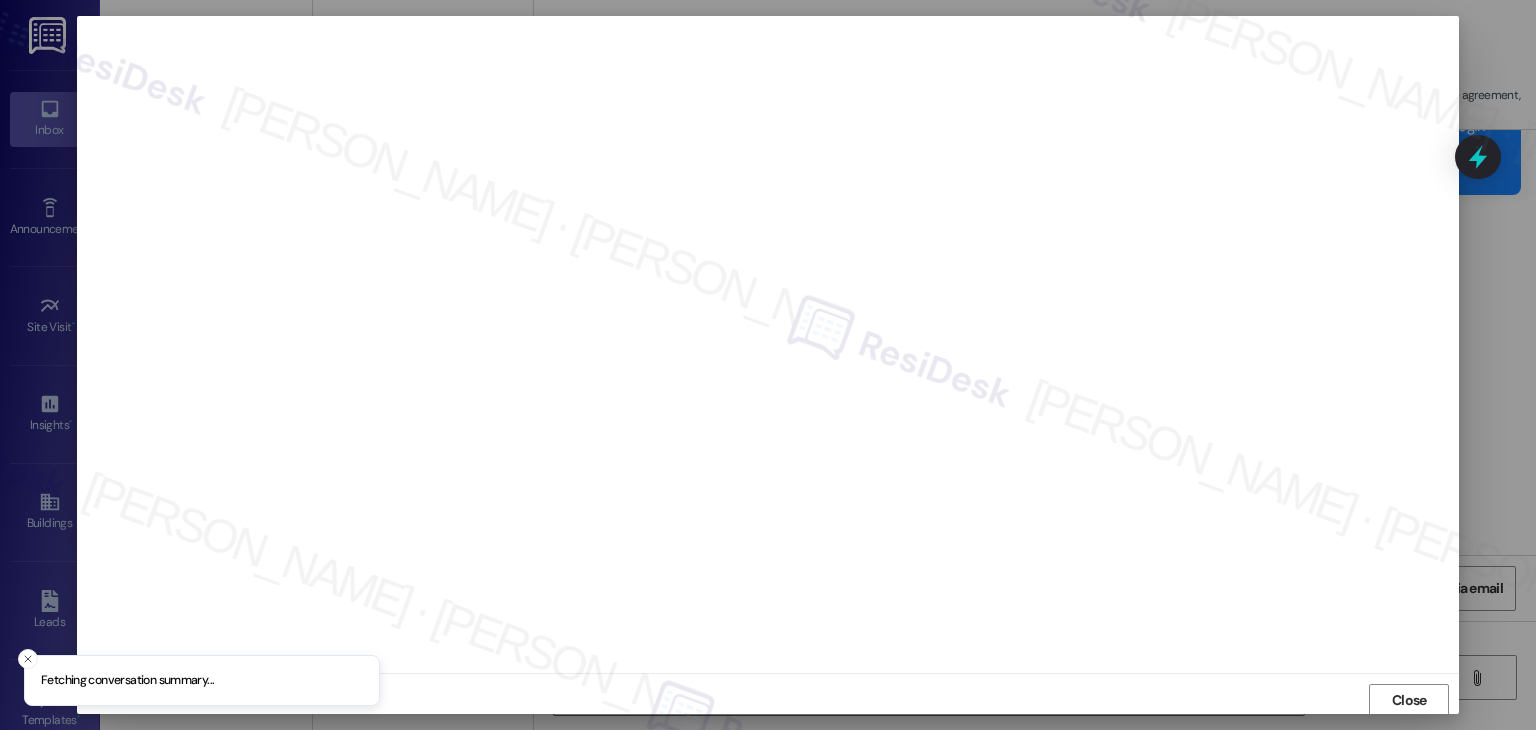 scroll, scrollTop: 1, scrollLeft: 0, axis: vertical 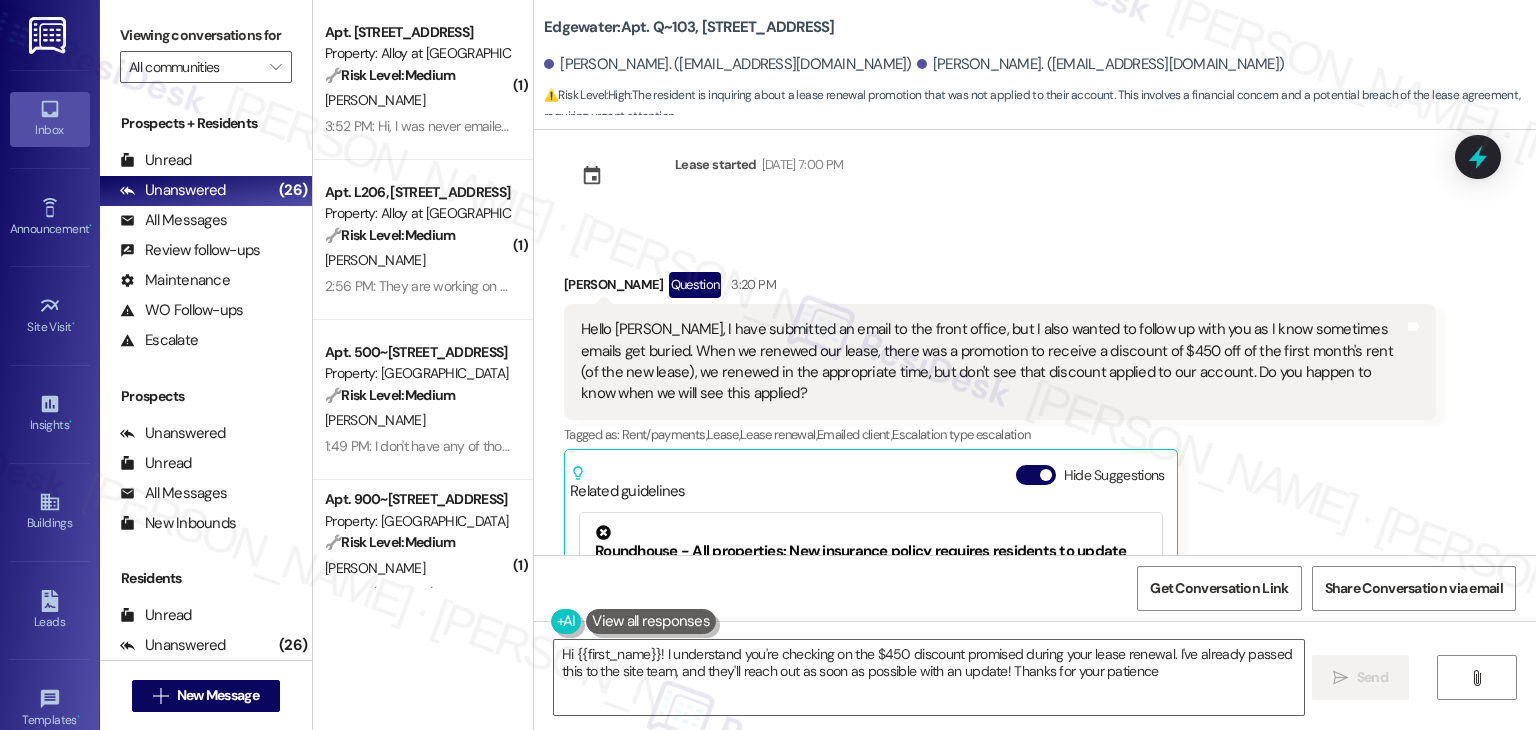 type on "Hi {{first_name}}! I understand you're checking on the $450 discount promised during your lease renewal. I've already passed this to the site team, and they'll reach out as soon as possible with an update! Thanks for your patience." 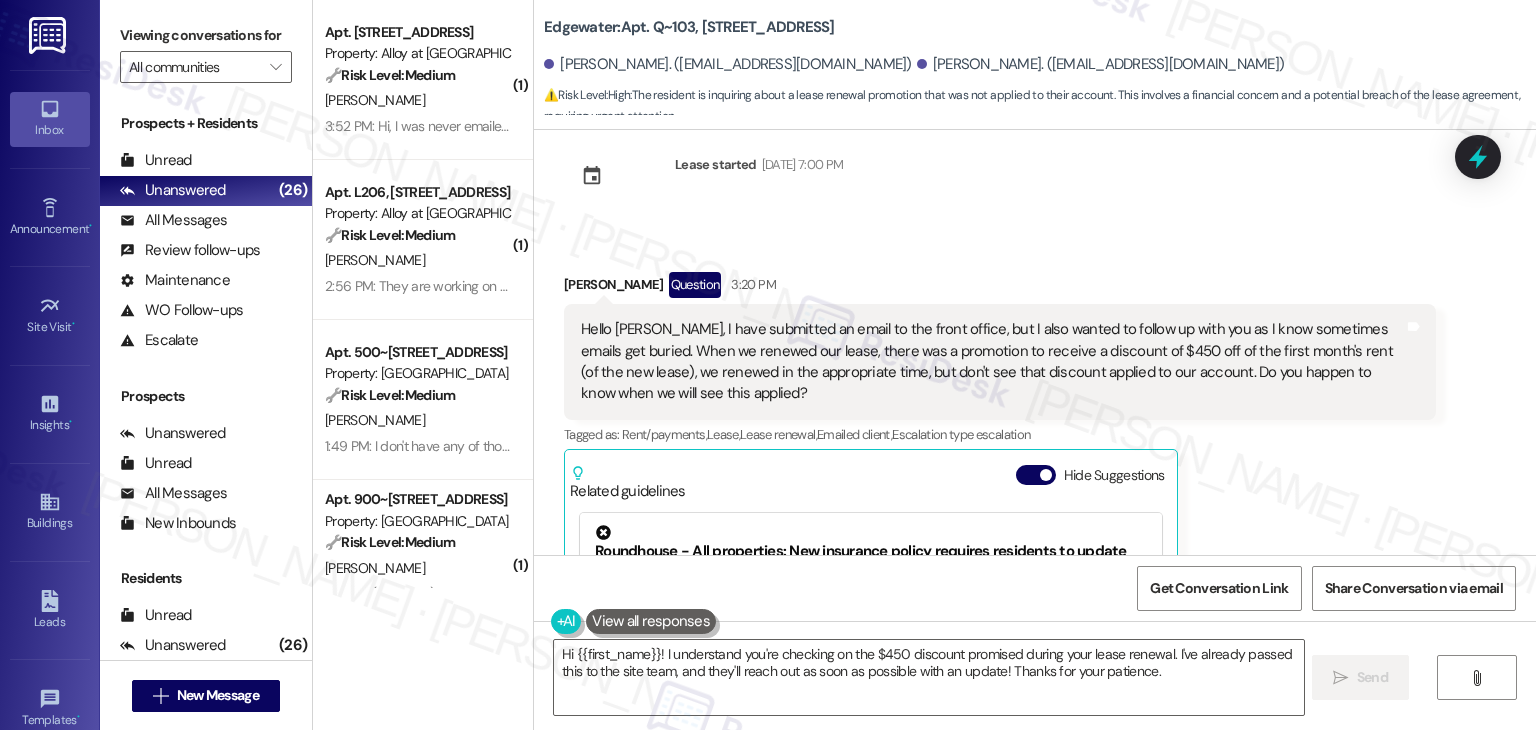 click on "[PERSON_NAME] Question 3:20 PM Hello [PERSON_NAME], I have submitted an email to the front office, but I also wanted to follow up with you as I know sometimes emails get buried. When we renewed our lease, there was a promotion to receive a discount of $450 off of the first month's rent (of the new lease), we renewed in the appropriate time, but don't see that discount applied to our account. Do you happen to know when we will see this applied? Tags and notes Tagged as:   Rent/payments ,  Click to highlight conversations about Rent/payments Lease ,  Click to highlight conversations about Lease Lease renewal ,  Click to highlight conversations about Lease renewal Emailed client ,  Click to highlight conversations about Emailed client Escalation type escalation Click to highlight conversations about Escalation type escalation  Related guidelines Hide Suggestions Created  a year ago Account level guideline  ( 73 % match) FAQs generated by ResiDesk AI How do I update my insurance policy with the new 3rd interested party?  (" at bounding box center [1000, 536] 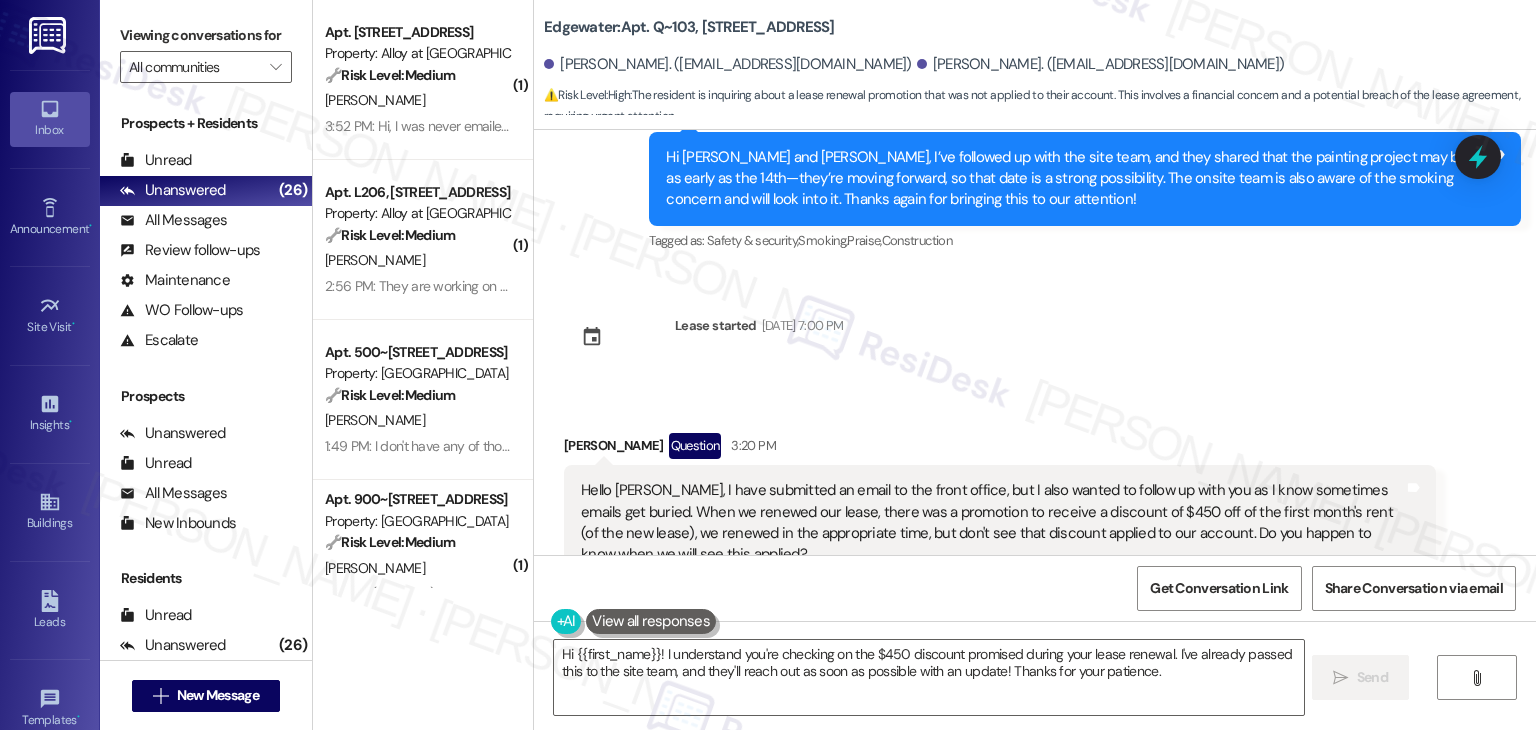 scroll, scrollTop: 10092, scrollLeft: 0, axis: vertical 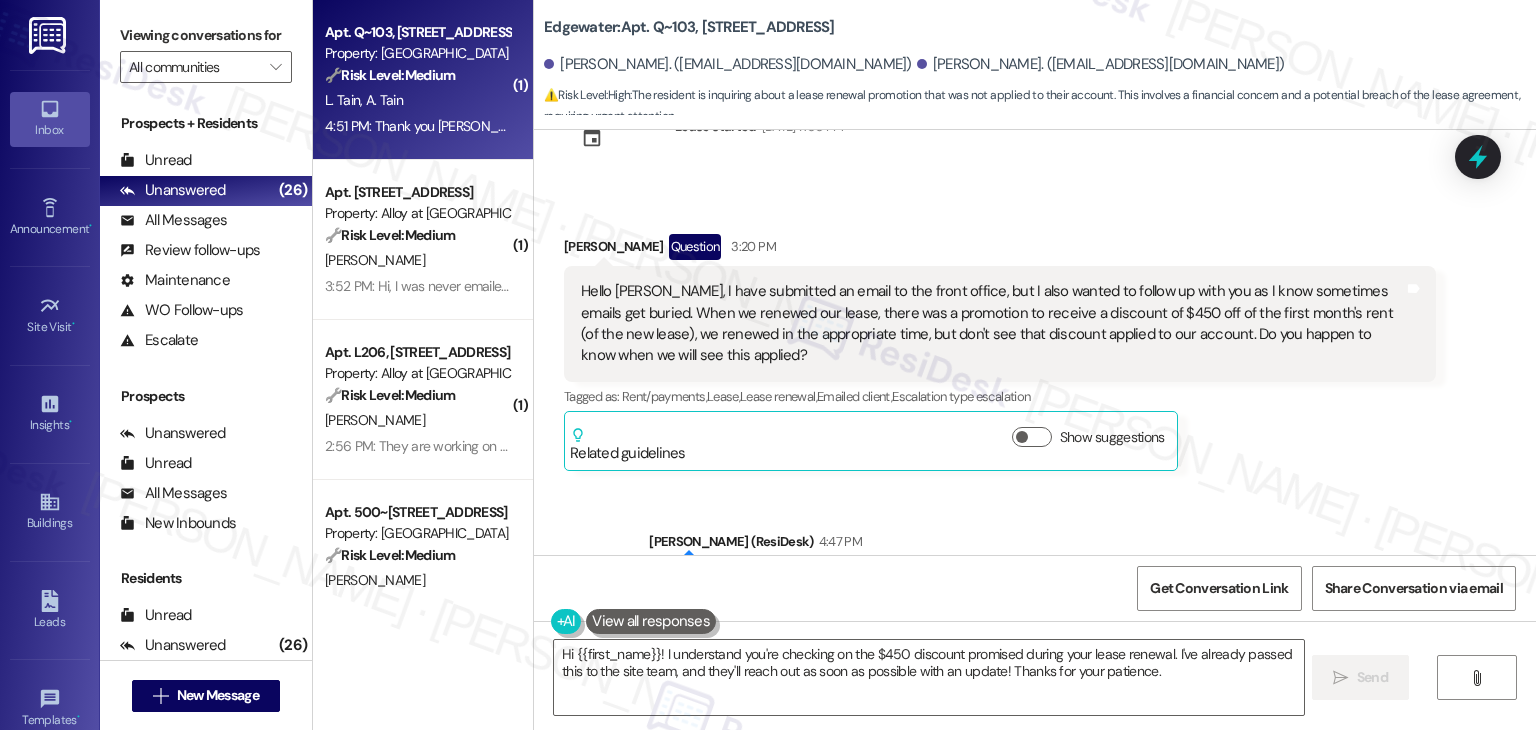 type 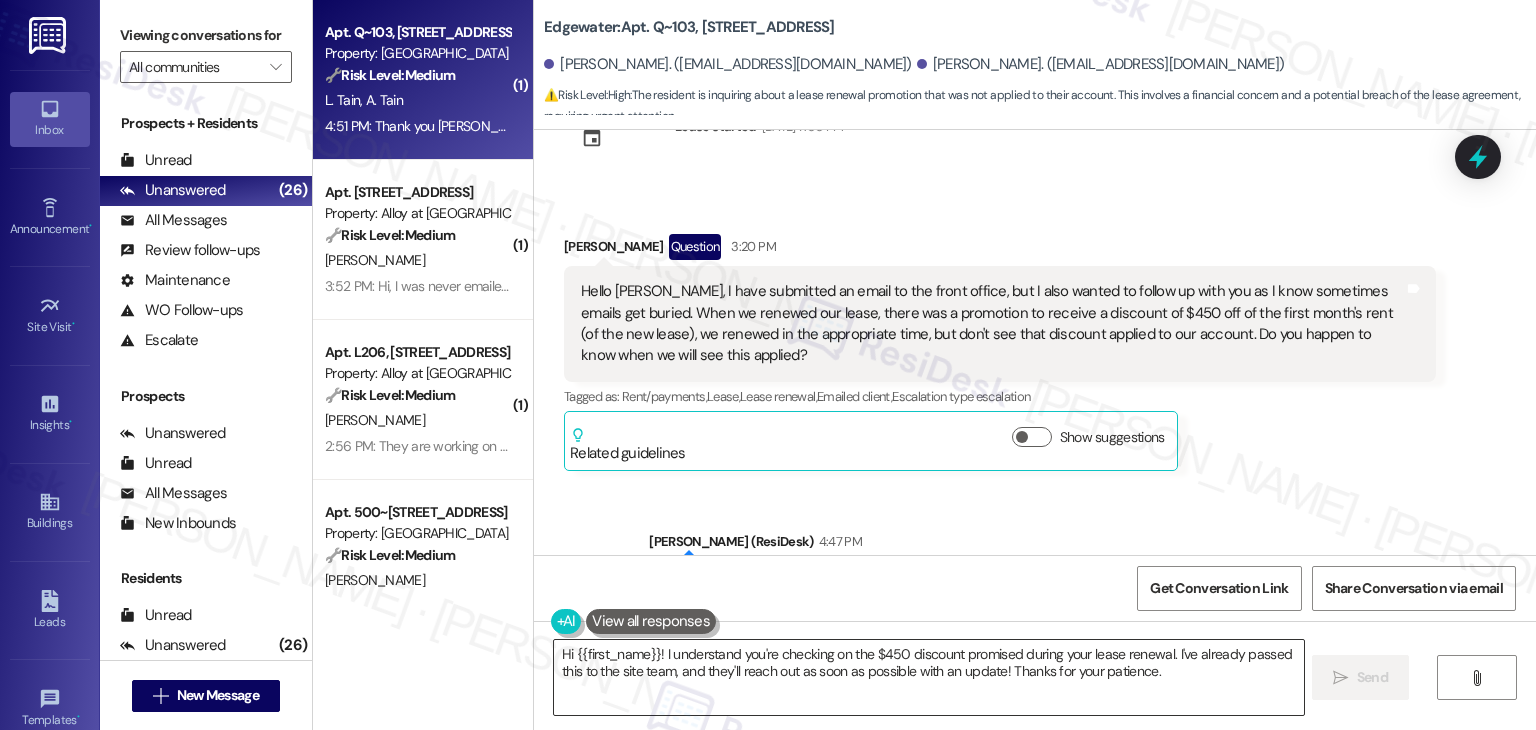 click on "Hi {{first_name}}! I understand you're checking on the $450 discount promised during your lease renewal. I've already passed this to the site team, and they'll reach out as soon as possible with an update! Thanks for your patience." at bounding box center [928, 677] 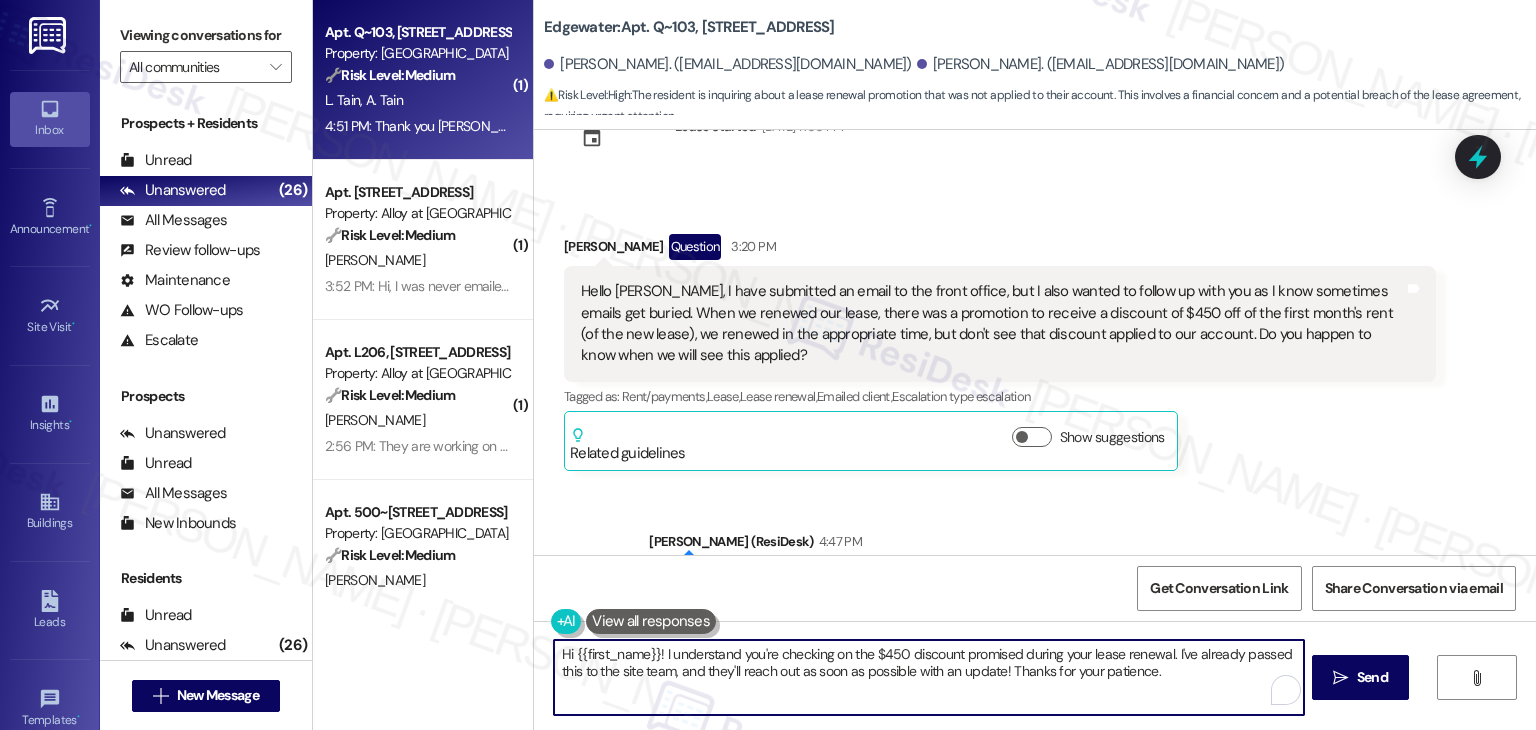drag, startPoint x: 842, startPoint y: 646, endPoint x: 872, endPoint y: 656, distance: 31.622776 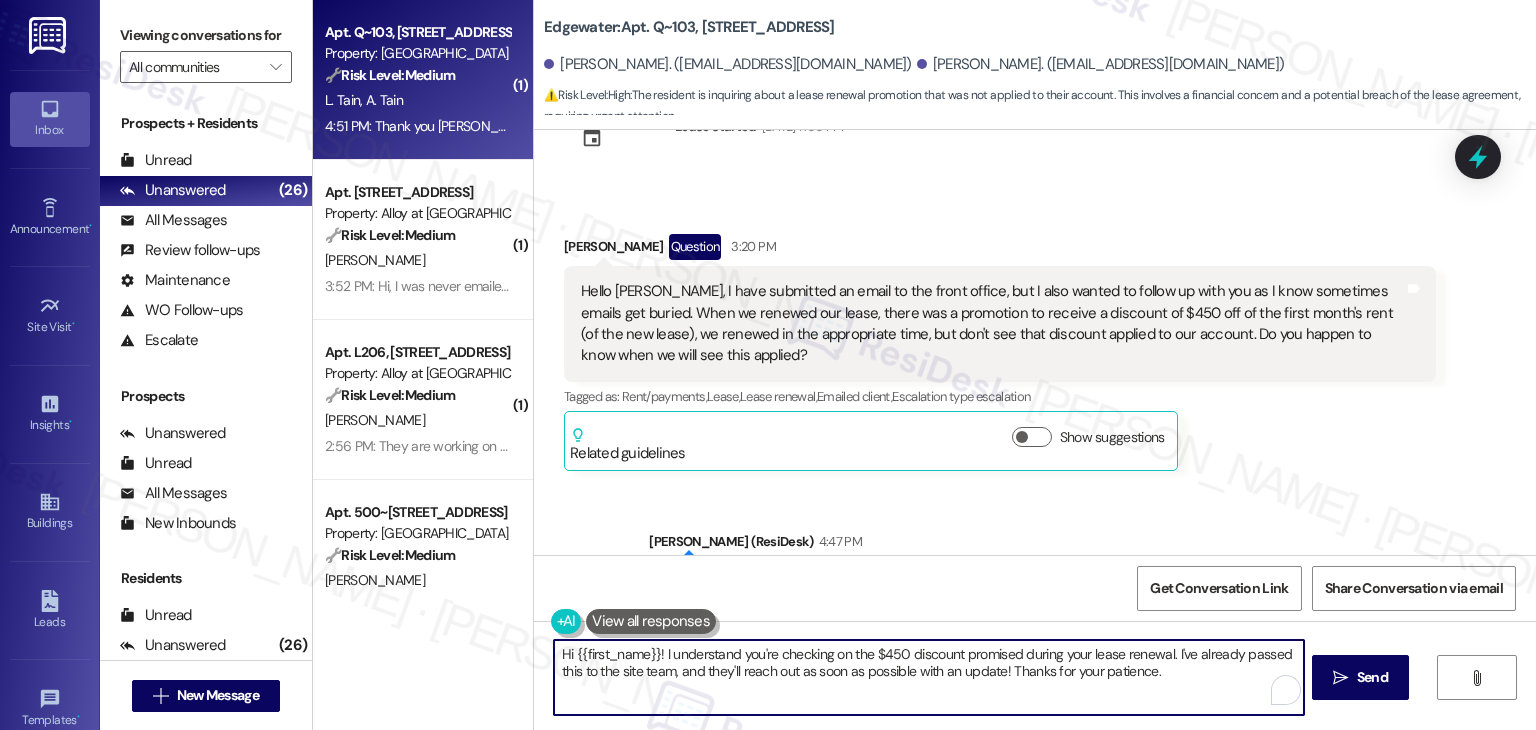 click on "Hi {{first_name}}! I understand you're checking on the $450 discount promised during your lease renewal. I've already passed this to the site team, and they'll reach out as soon as possible with an update! Thanks for your patience." at bounding box center [928, 677] 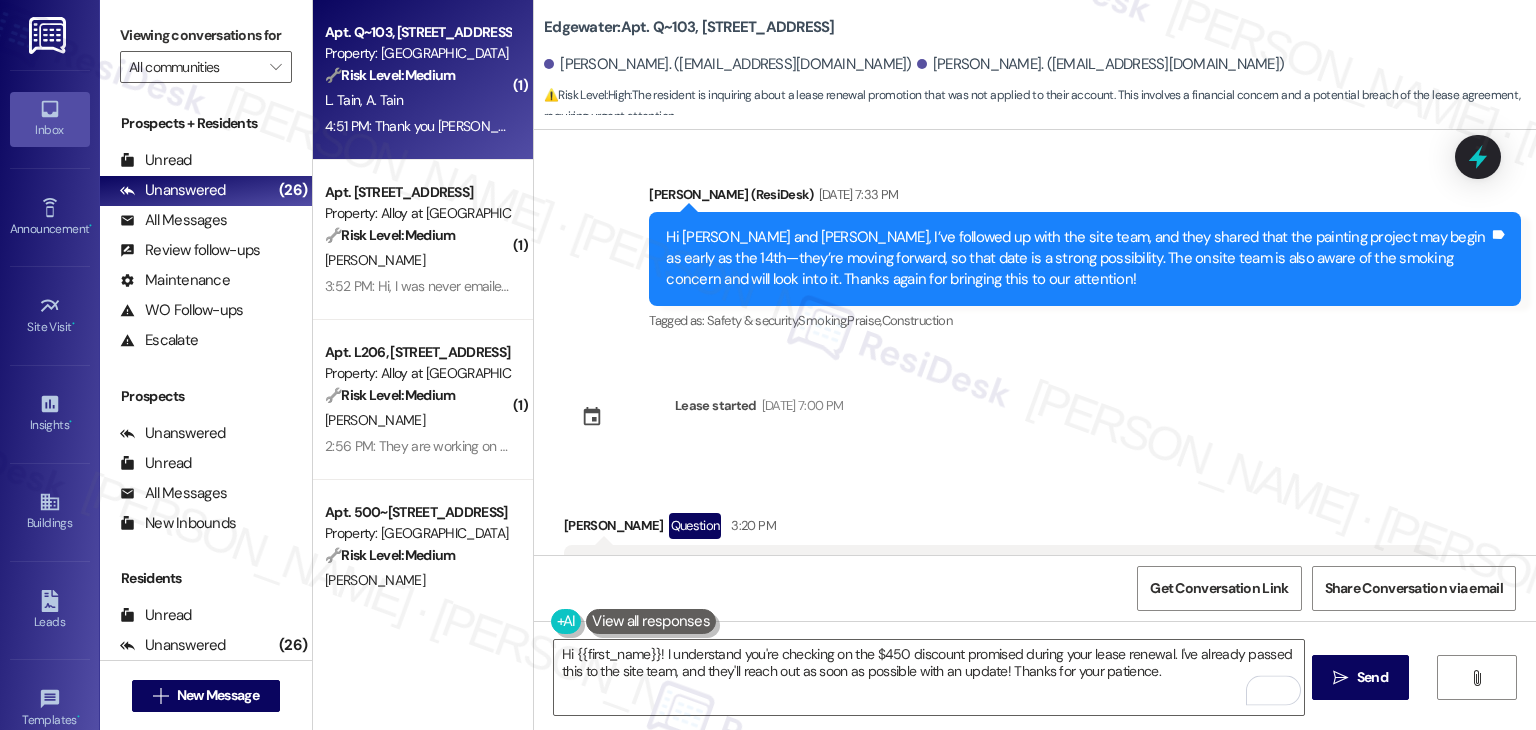 scroll, scrollTop: 9792, scrollLeft: 0, axis: vertical 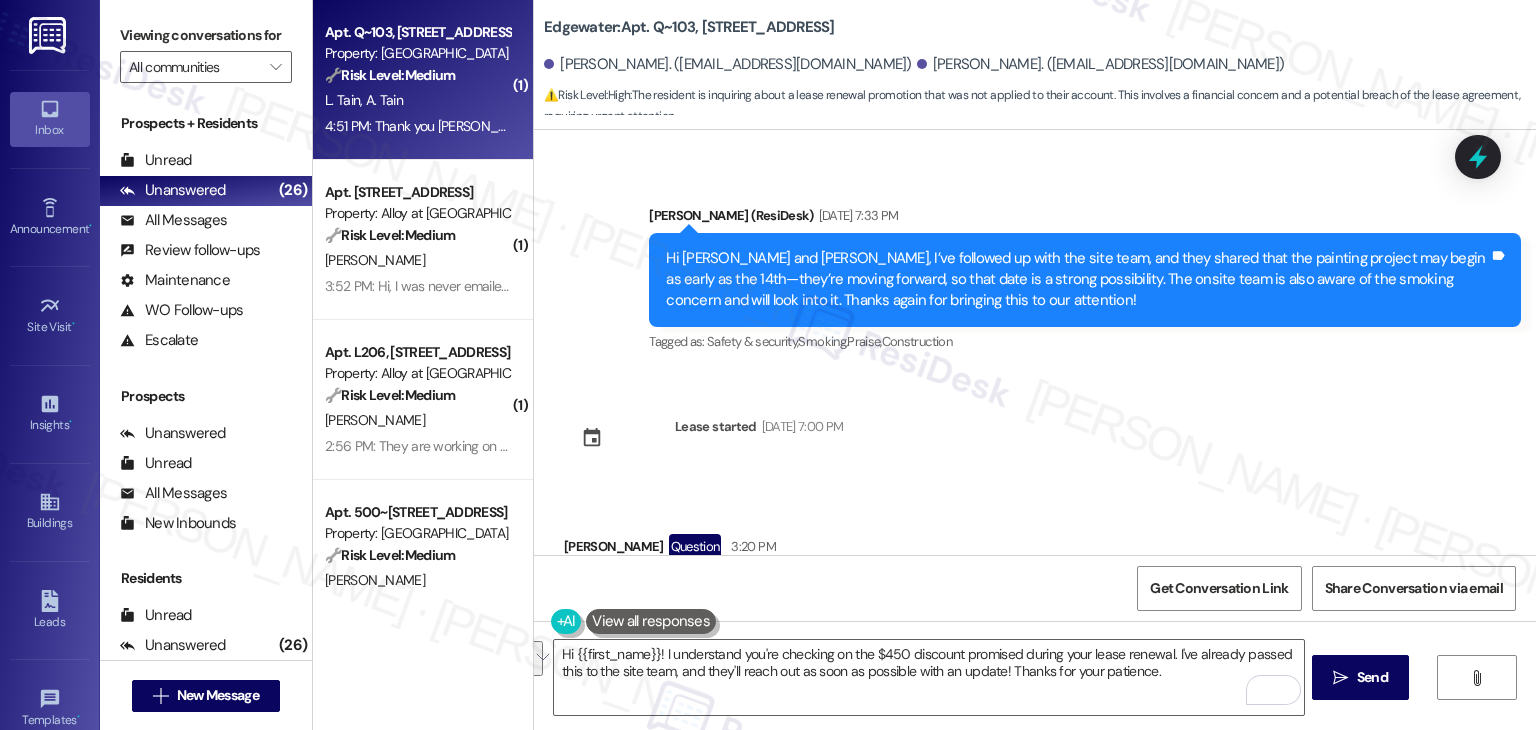click on "Sent via SMS [PERSON_NAME]  (ResiDesk) 4:47 PM Hi [PERSON_NAME]! Thanks for following up. I don’t have access to billing or promotion details, but I’ll forward your message to the site team for review. I appreciate your patience while they take a look and will update you as soon as I hear back! Tags and notes Tagged as:   Access ,  Click to highlight conversations about Access Bad communication ,  Click to highlight conversations about Bad communication Call request Click to highlight conversations about Call request" at bounding box center [1035, 881] 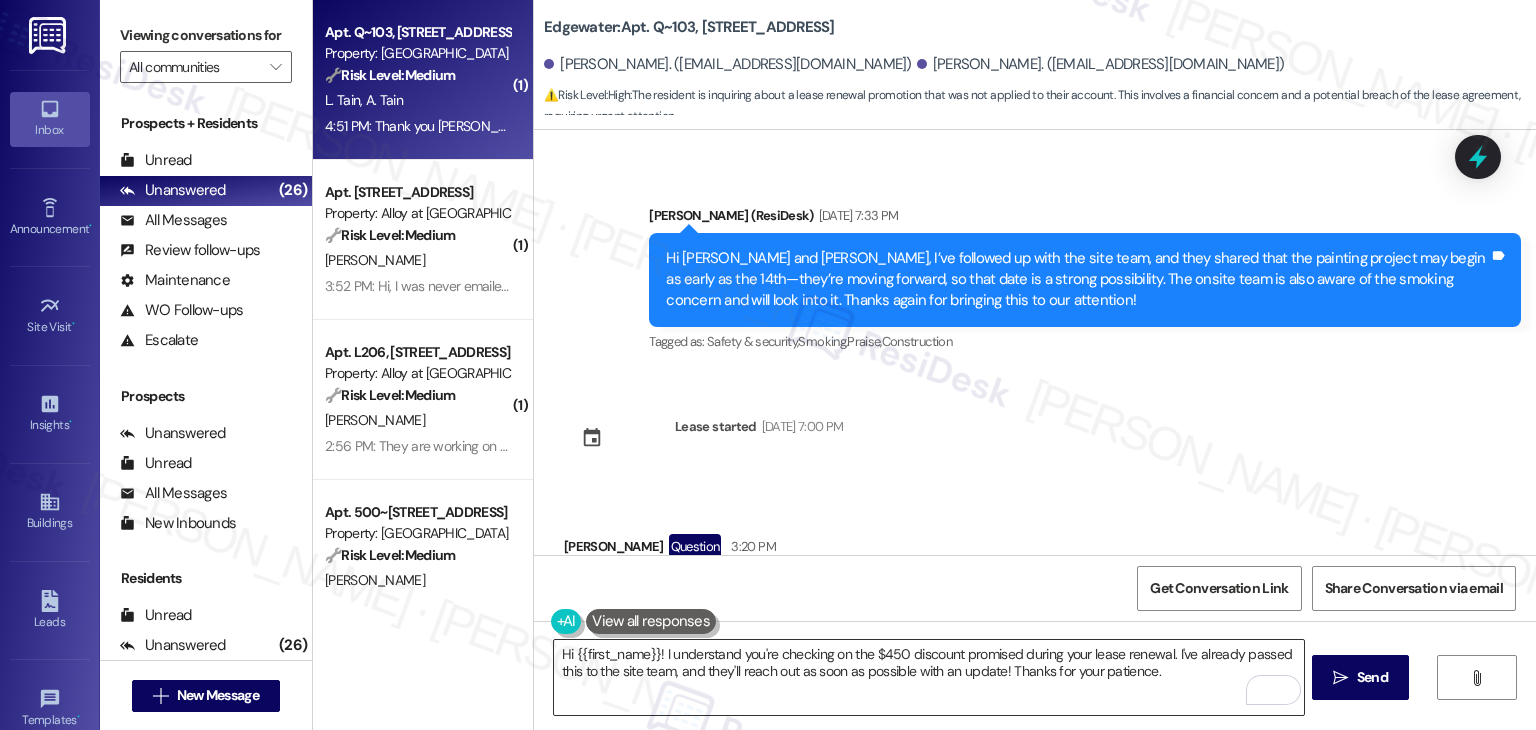 click on "Hi {{first_name}}! I understand you're checking on the $450 discount promised during your lease renewal. I've already passed this to the site team, and they'll reach out as soon as possible with an update! Thanks for your patience." at bounding box center (928, 677) 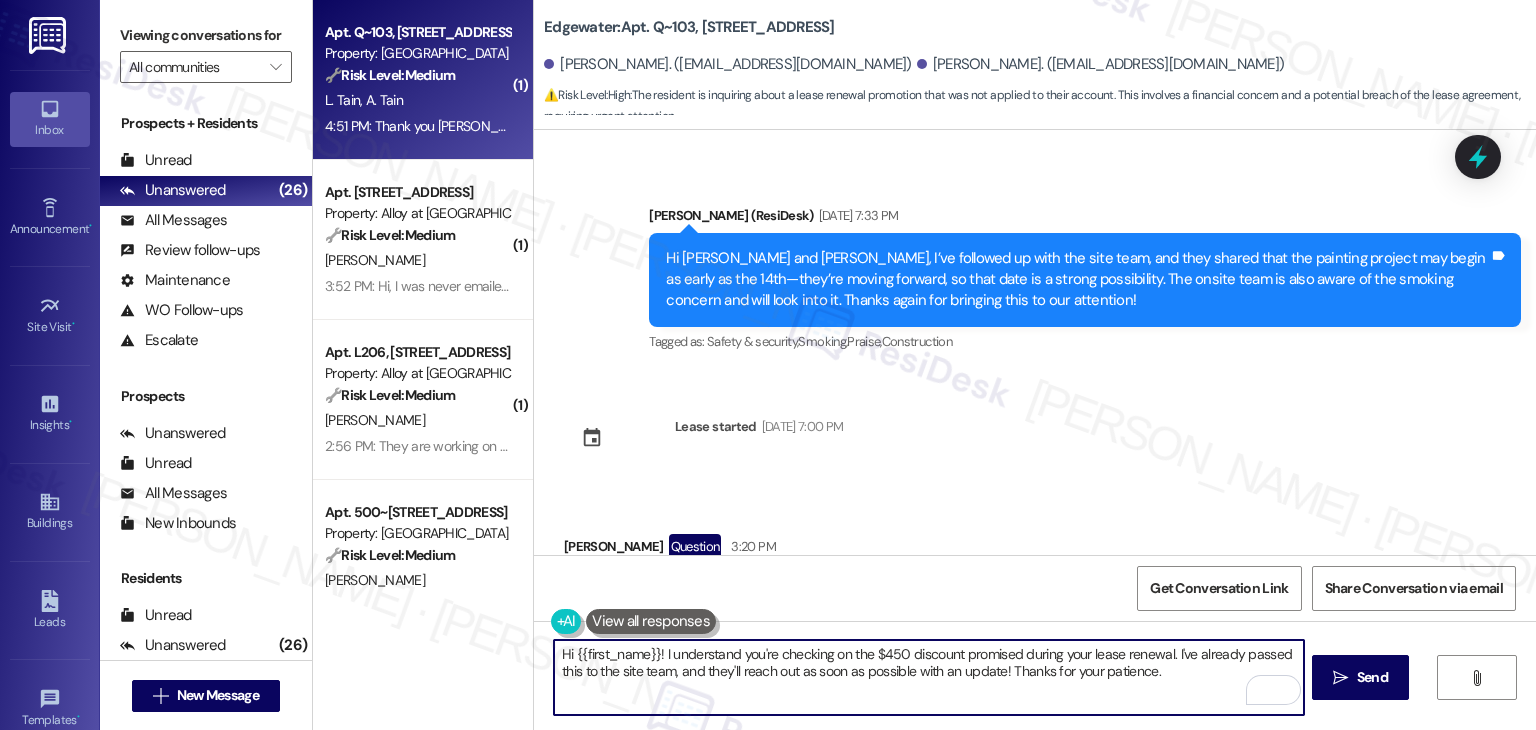 click on "Hi {{first_name}}! I understand you're checking on the $450 discount promised during your lease renewal. I've already passed this to the site team, and they'll reach out as soon as possible with an update! Thanks for your patience." at bounding box center [928, 677] 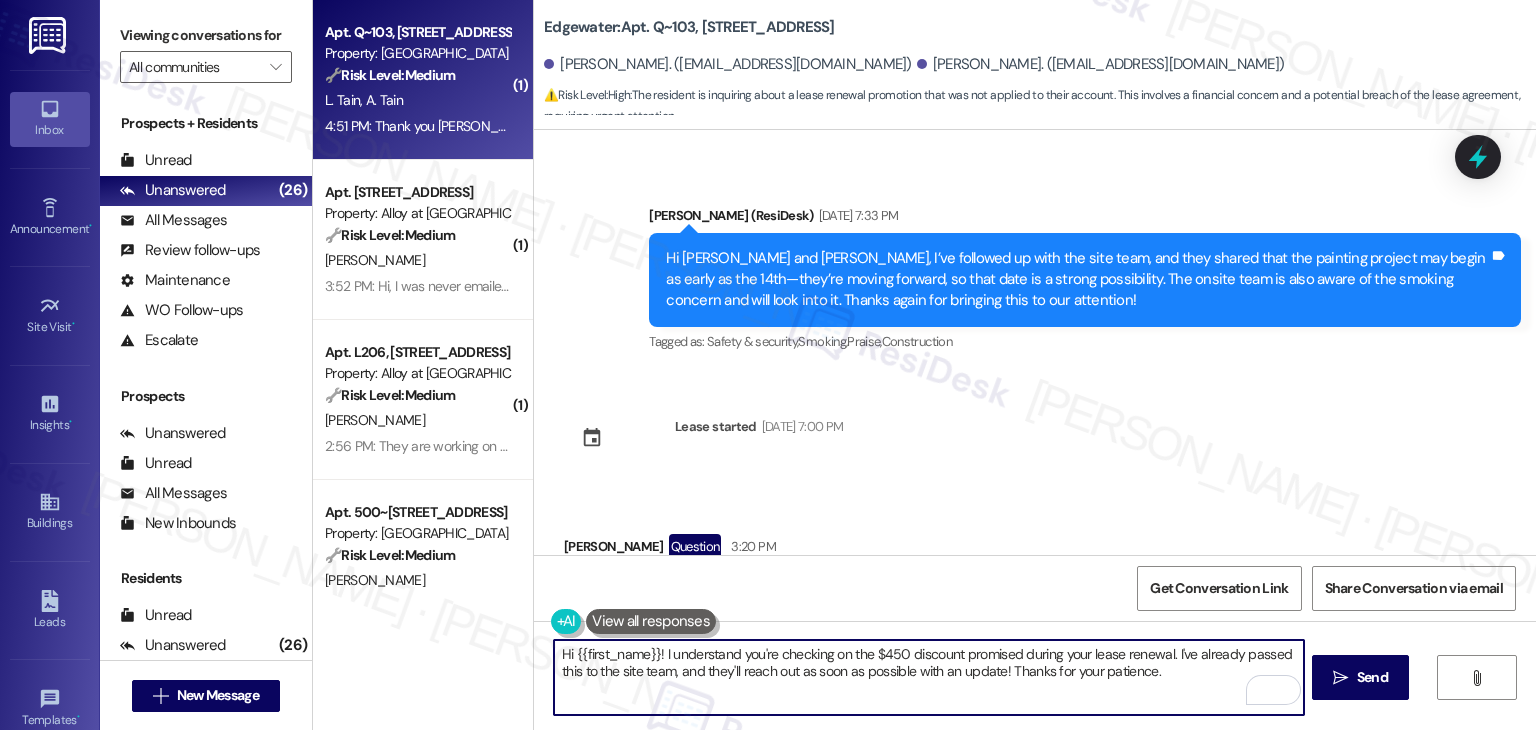 click on "Hi {{first_name}}! I understand you're checking on the $450 discount promised during your lease renewal. I've already passed this to the site team, and they'll reach out as soon as possible with an update! Thanks for your patience." at bounding box center (928, 677) 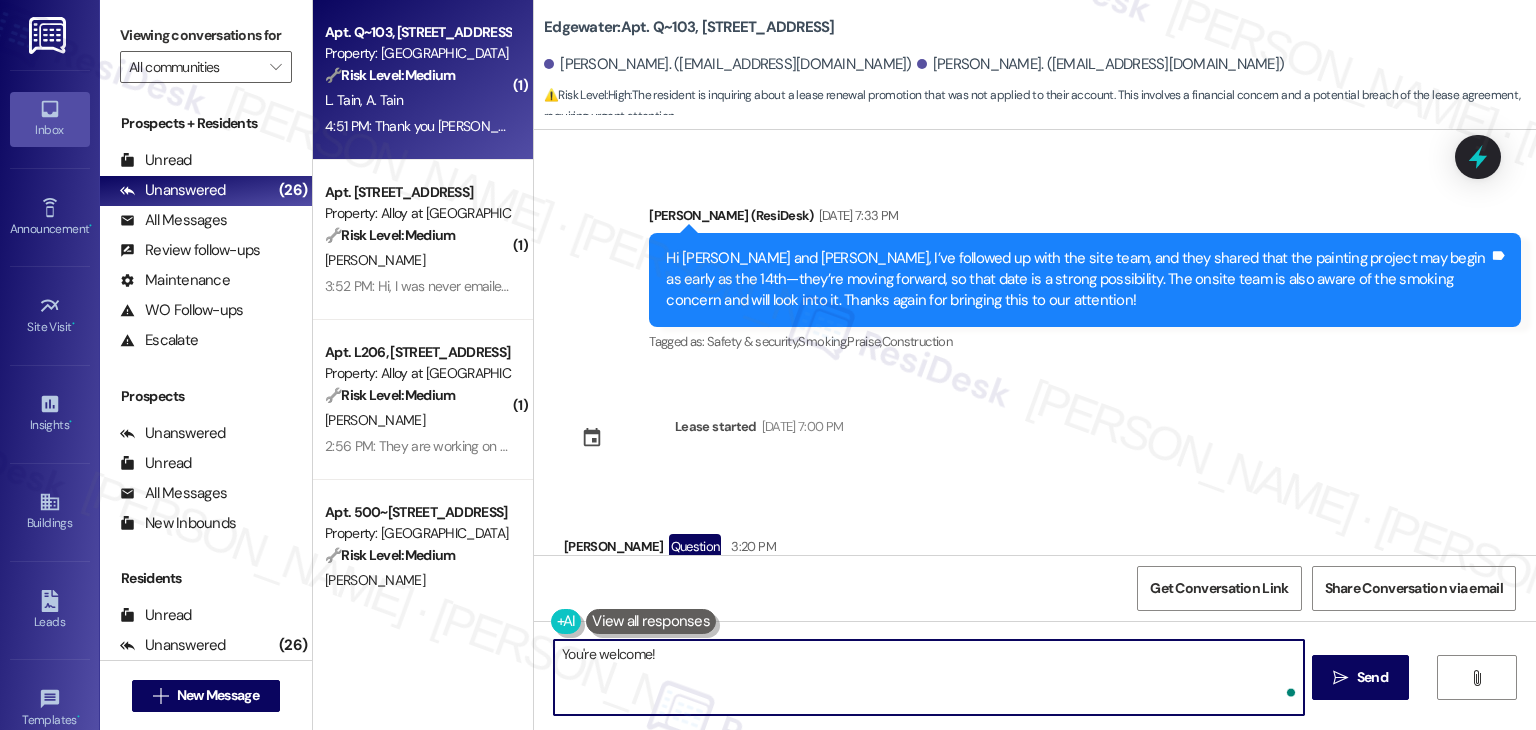 paste on "Should you have any questions or need help with anything else, please don't hesitate to contact us. Have a wonderful day!" 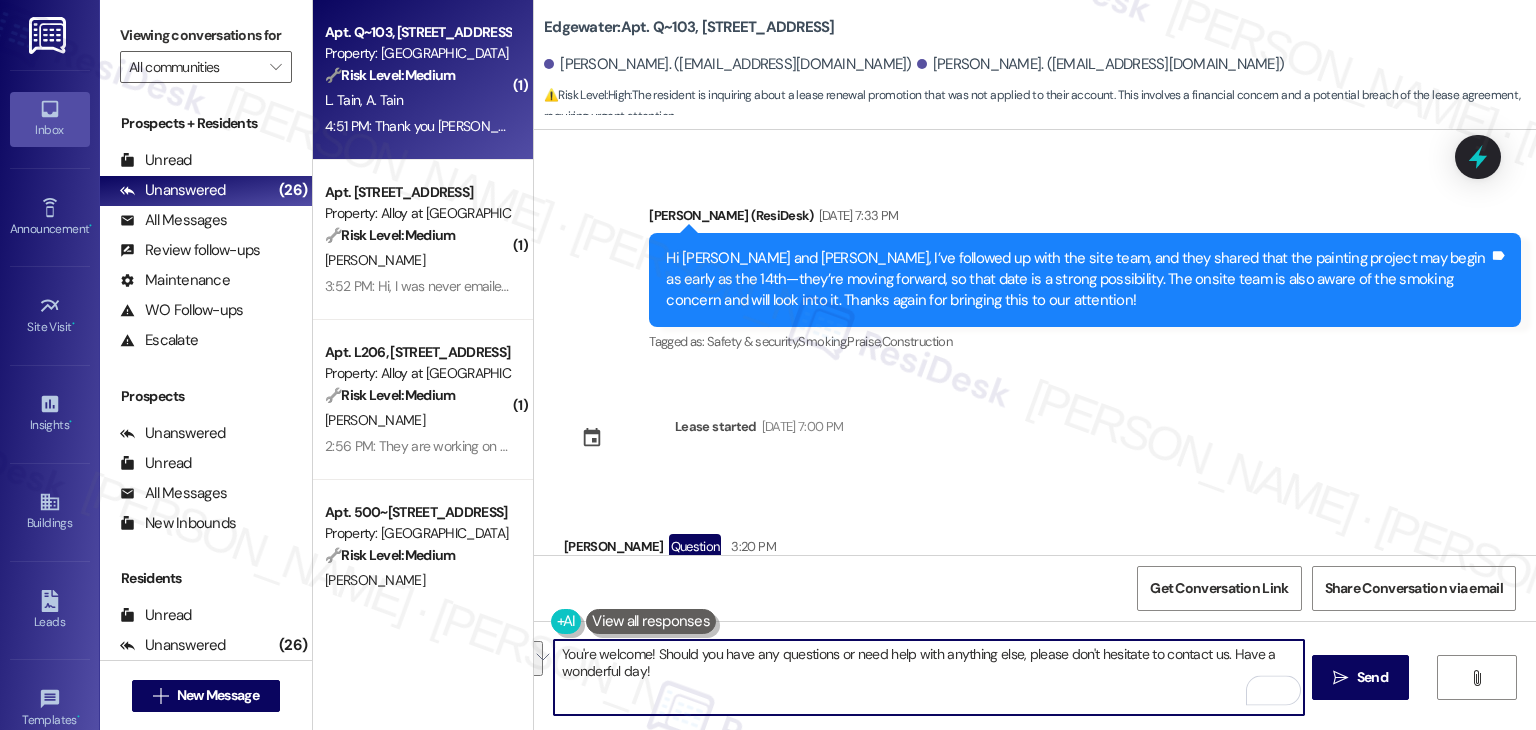 drag, startPoint x: 1210, startPoint y: 682, endPoint x: 1226, endPoint y: 661, distance: 26.400757 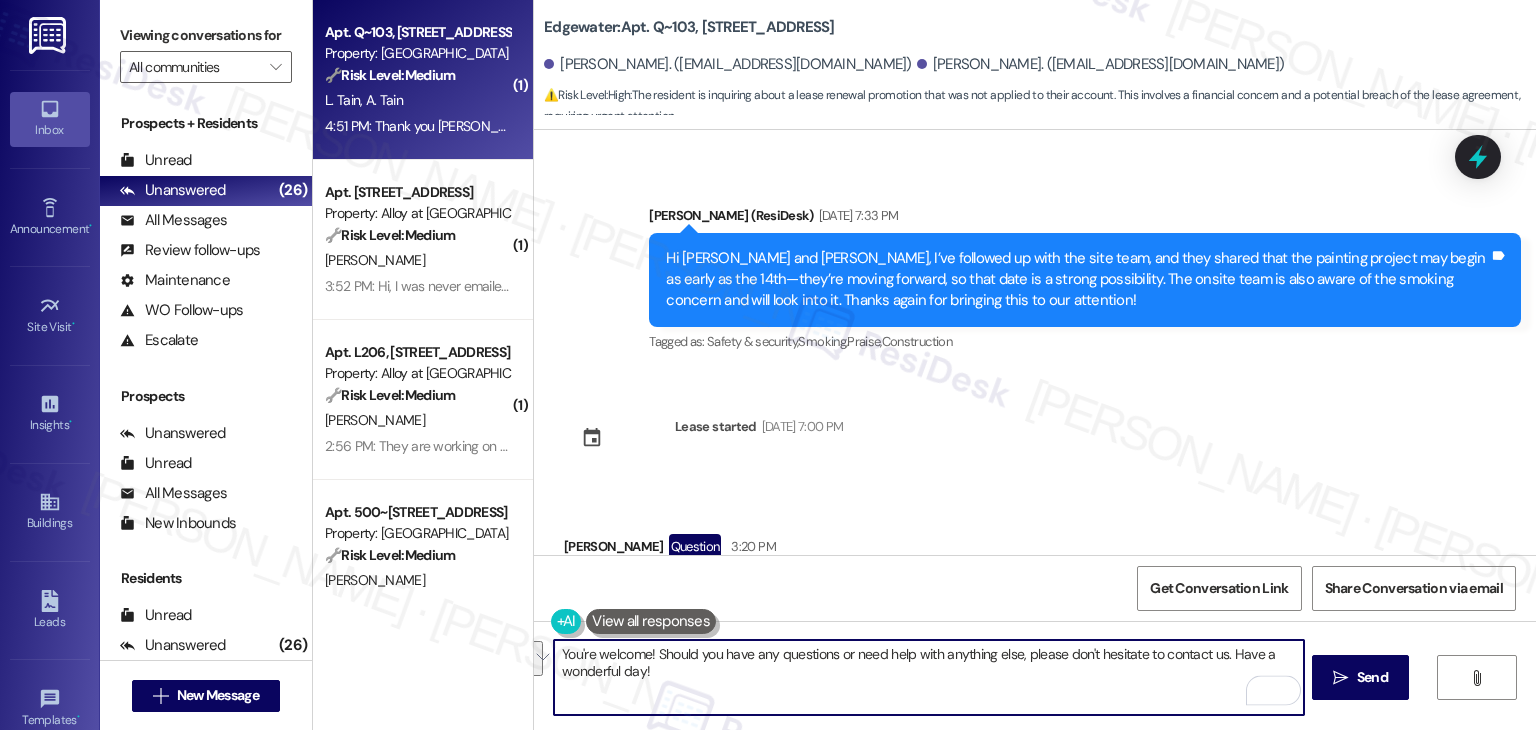 click on "You're welcome! Should you have any questions or need help with anything else, please don't hesitate to contact us. Have a wonderful day!" at bounding box center [928, 677] 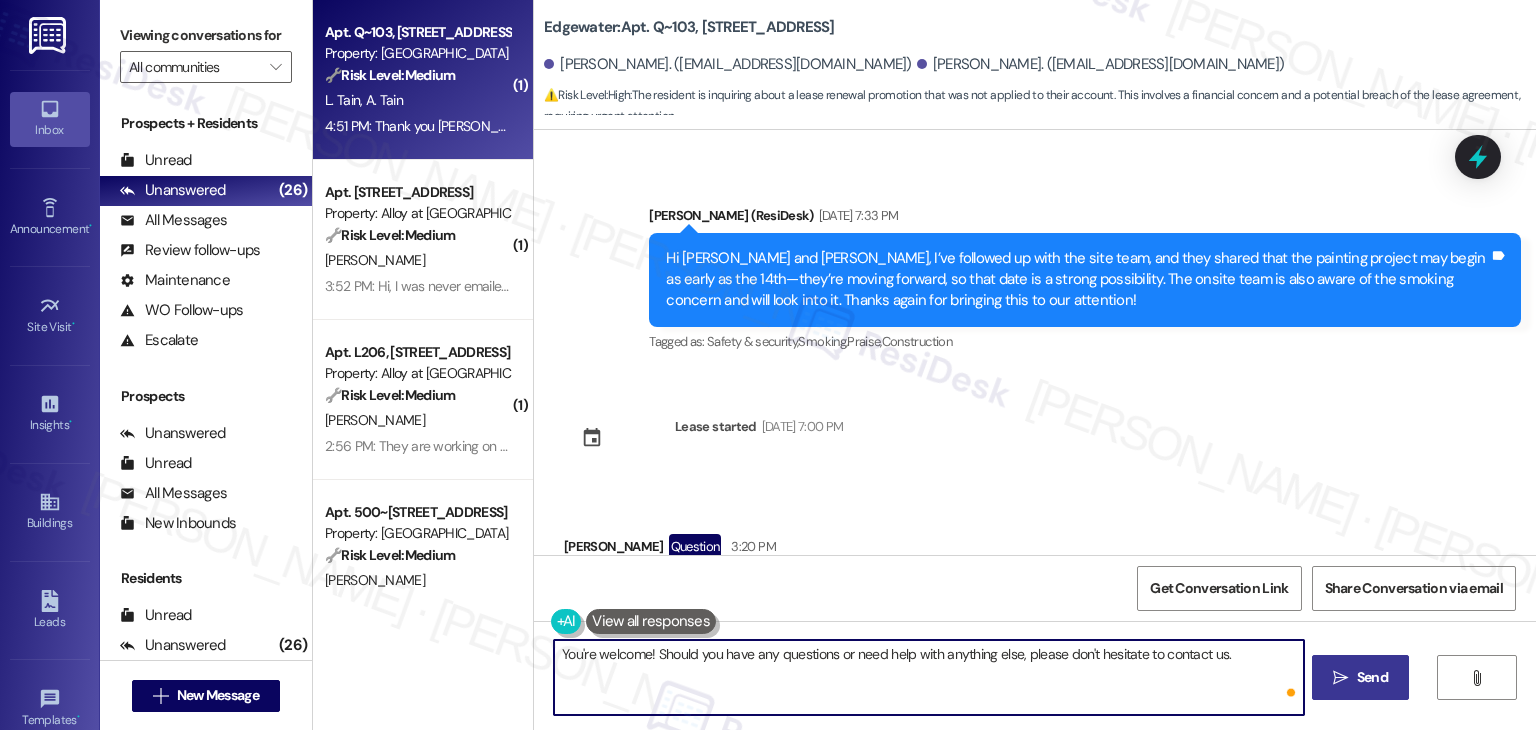 type on "You're welcome! Should you have any questions or need help with anything else, please don't hesitate to contact us." 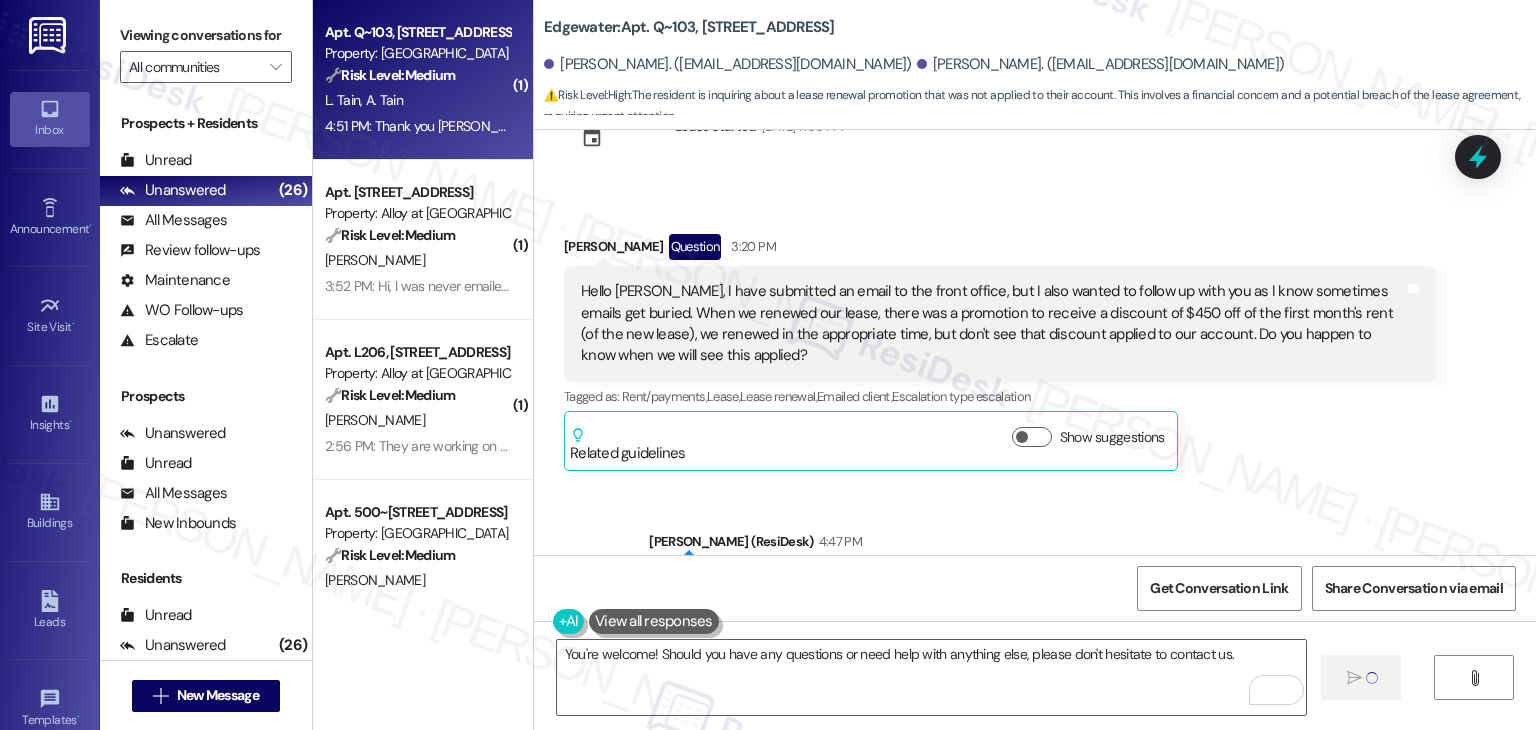scroll, scrollTop: 10092, scrollLeft: 0, axis: vertical 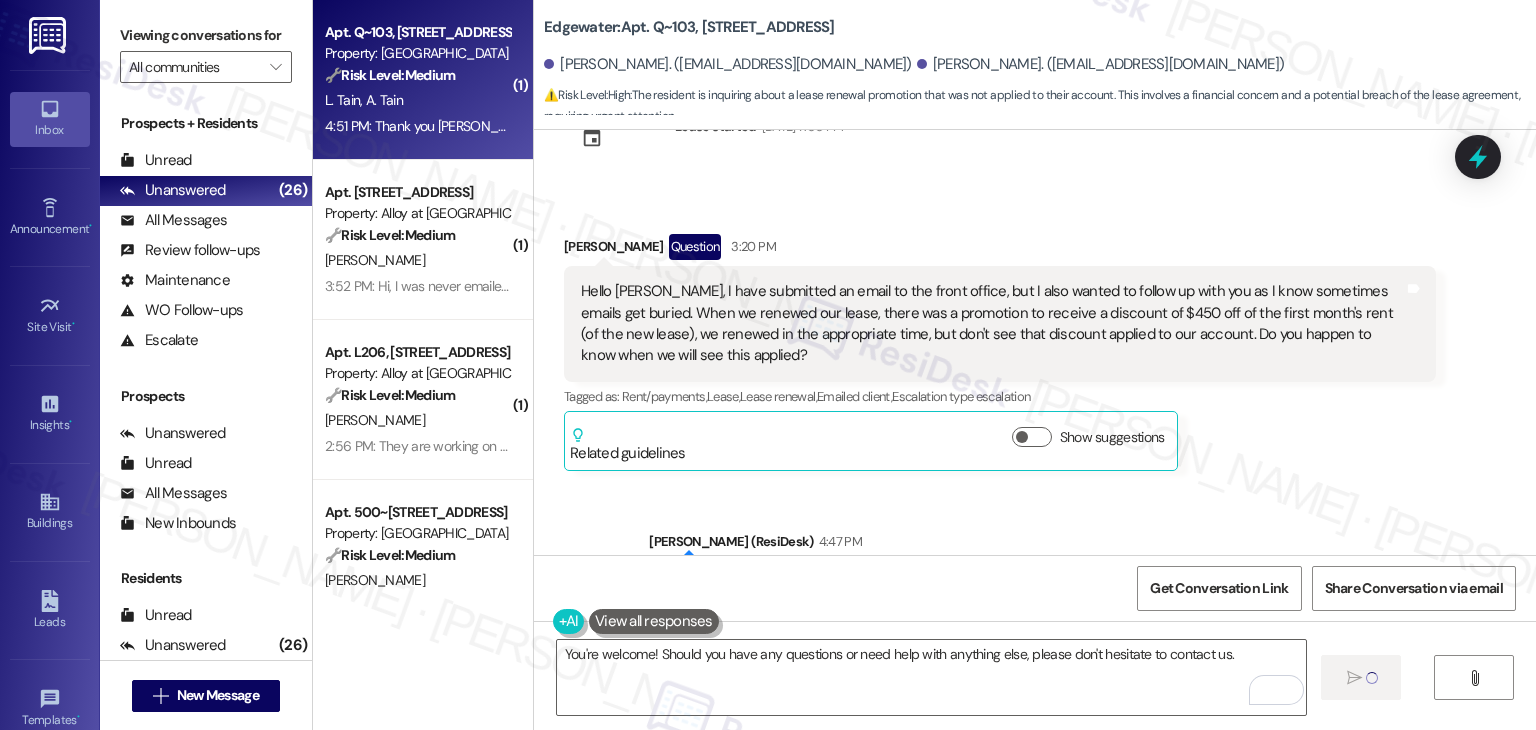 type 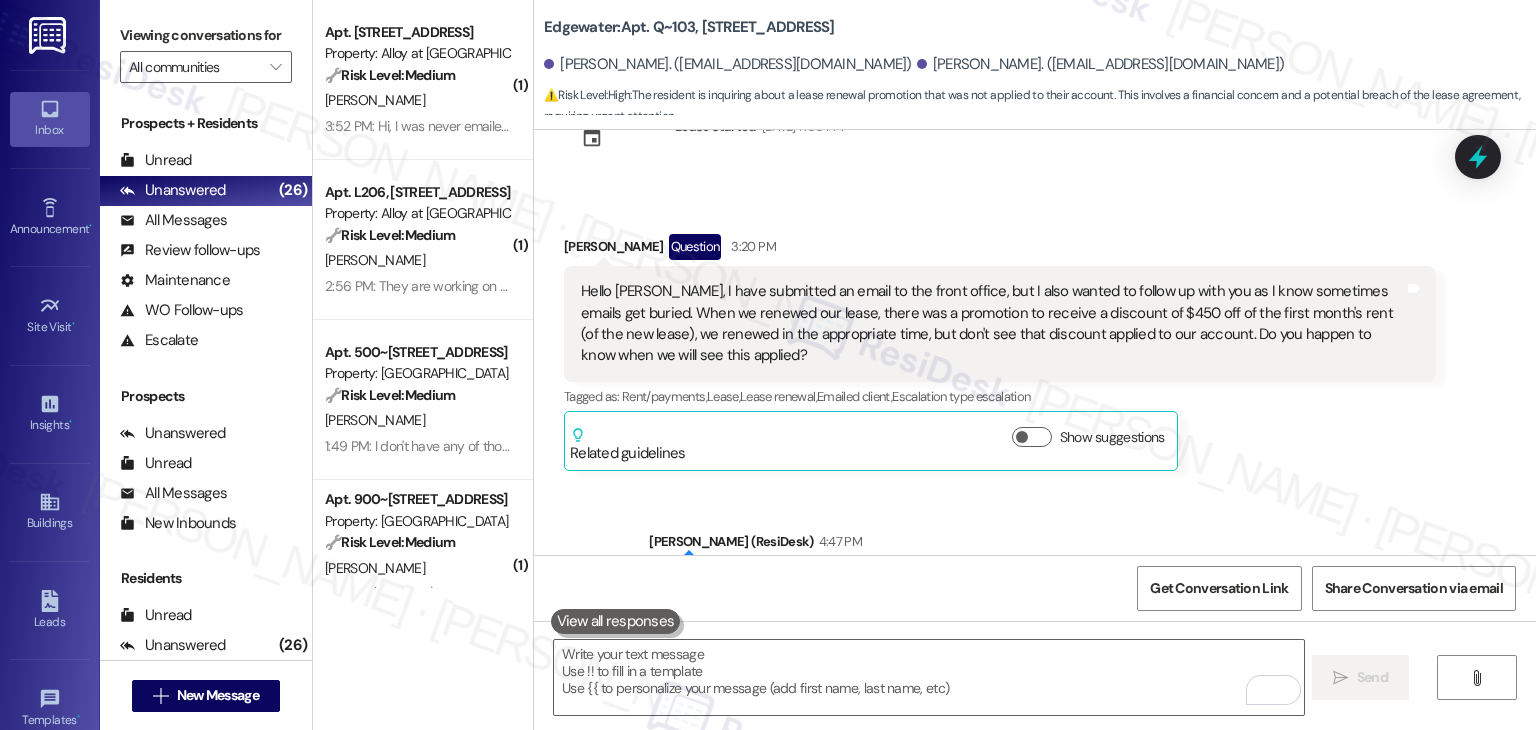 scroll, scrollTop: 10232, scrollLeft: 0, axis: vertical 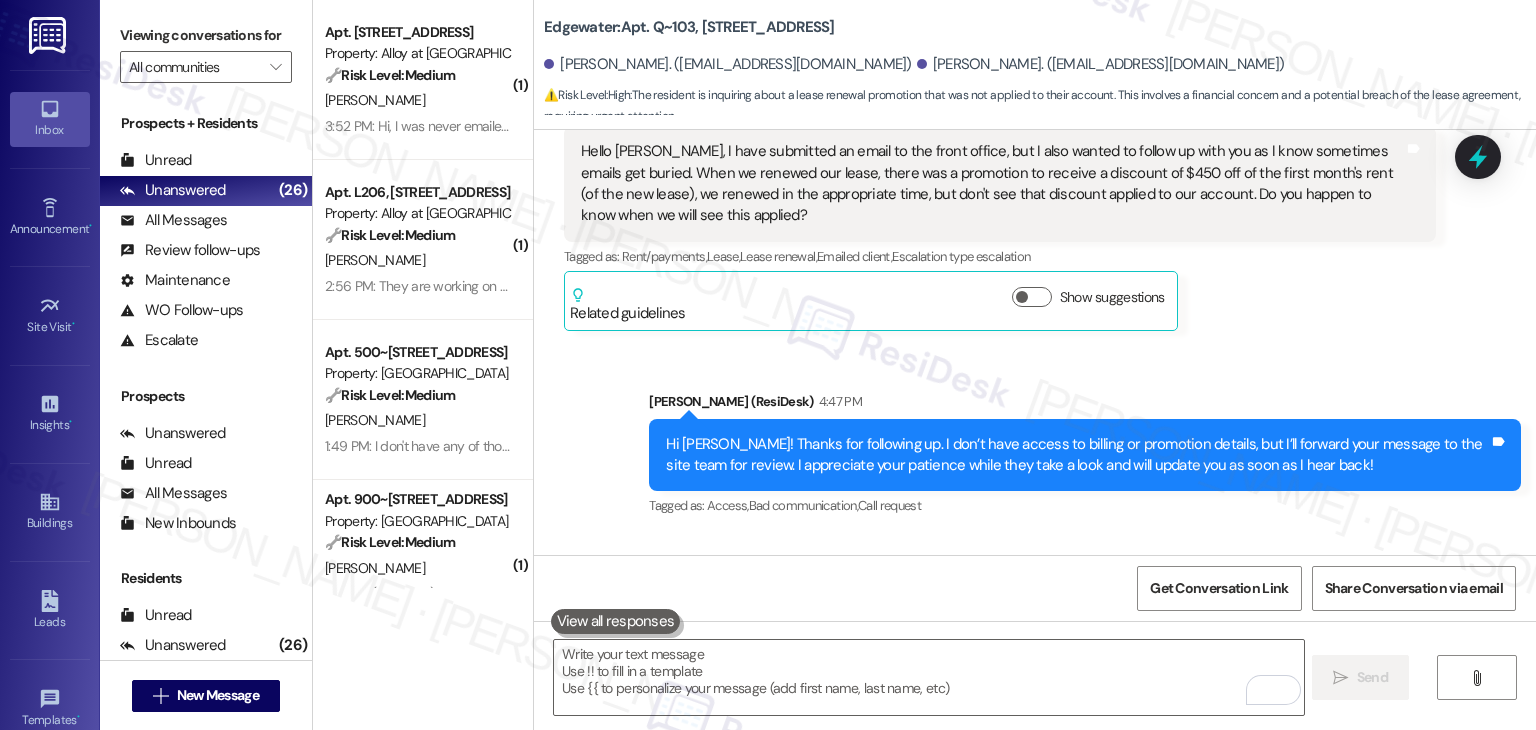 click on "Sent via SMS [PERSON_NAME] 4:52 PM You're welcome! Should you have any questions or need help with anything else, please don't hesitate to contact us. Tags and notes" at bounding box center [1035, 744] 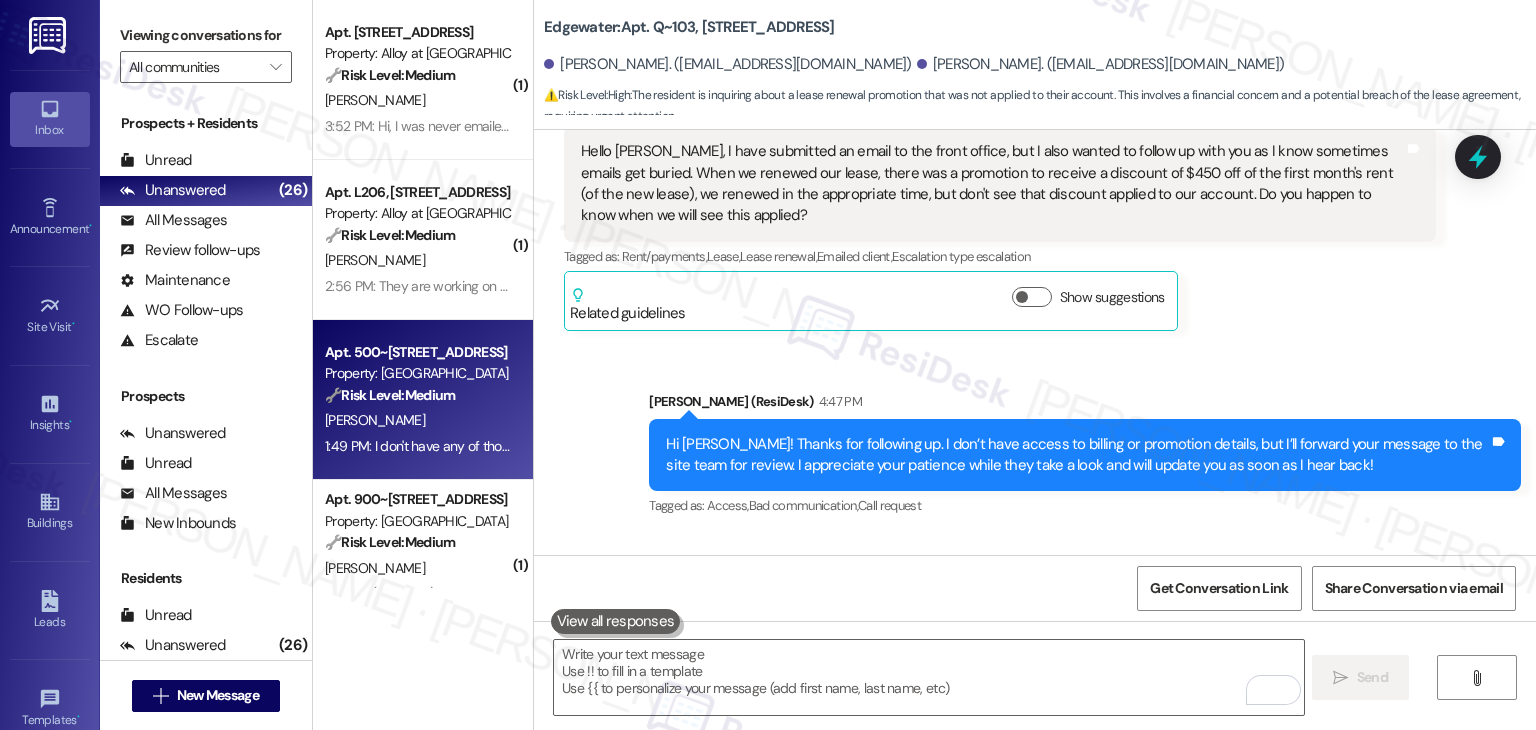 click on "1:49 PM: I don't have any of those things. My neighbor does, I don't. I'm in 507 with the red patio chairs.  1:49 PM: I don't have any of those things. My neighbor does, I don't. I'm in 507 with the red patio chairs." at bounding box center [417, 446] 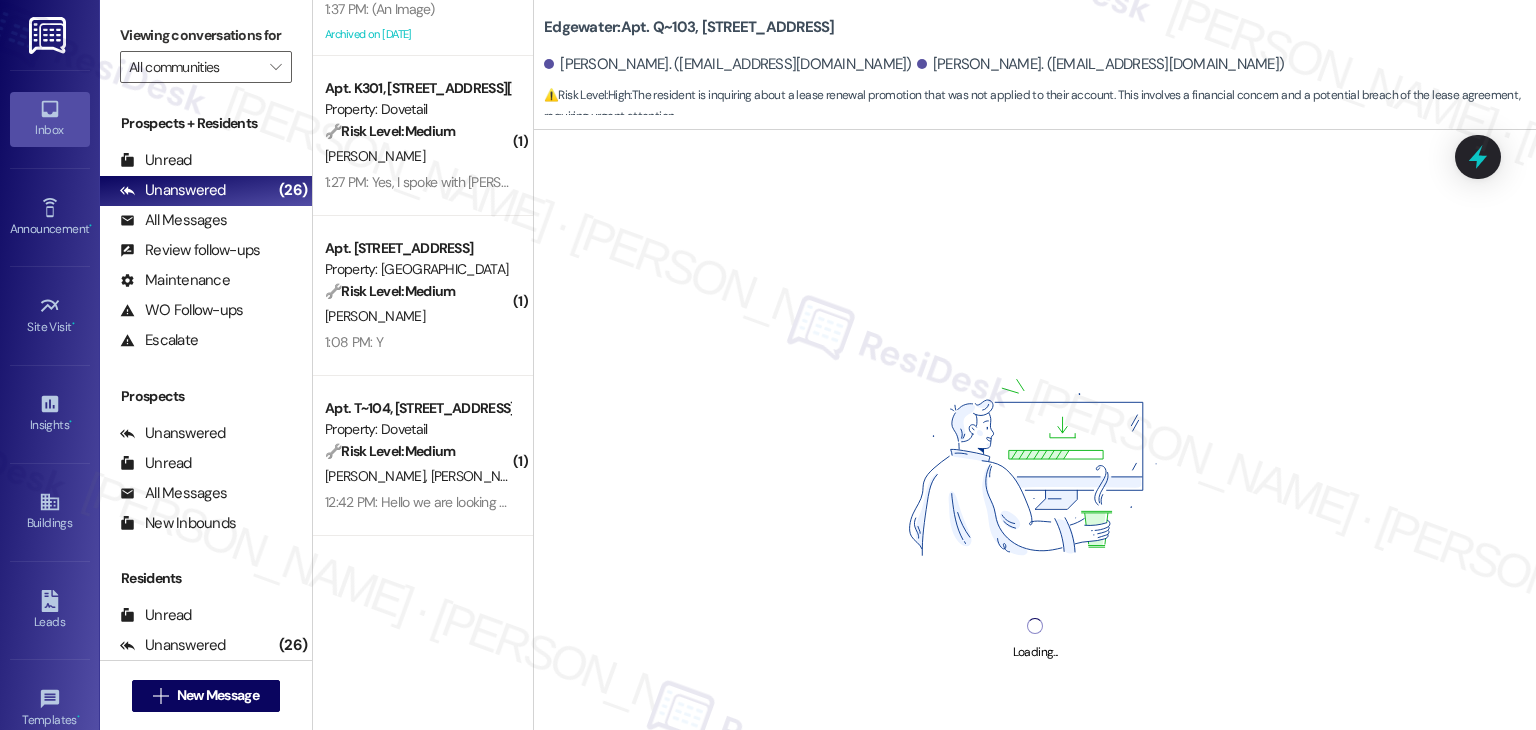 scroll, scrollTop: 600, scrollLeft: 0, axis: vertical 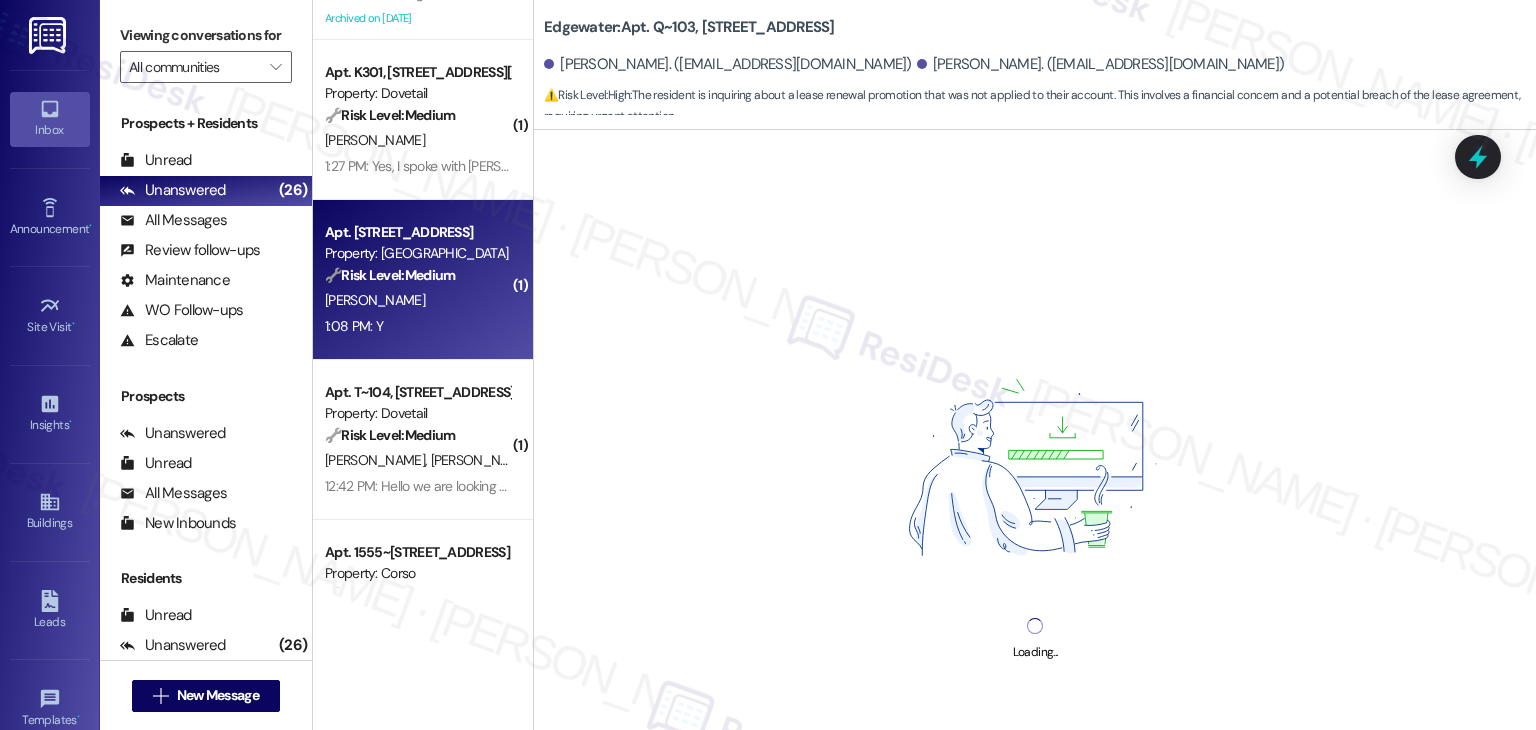 click on "[PERSON_NAME]" at bounding box center [417, 300] 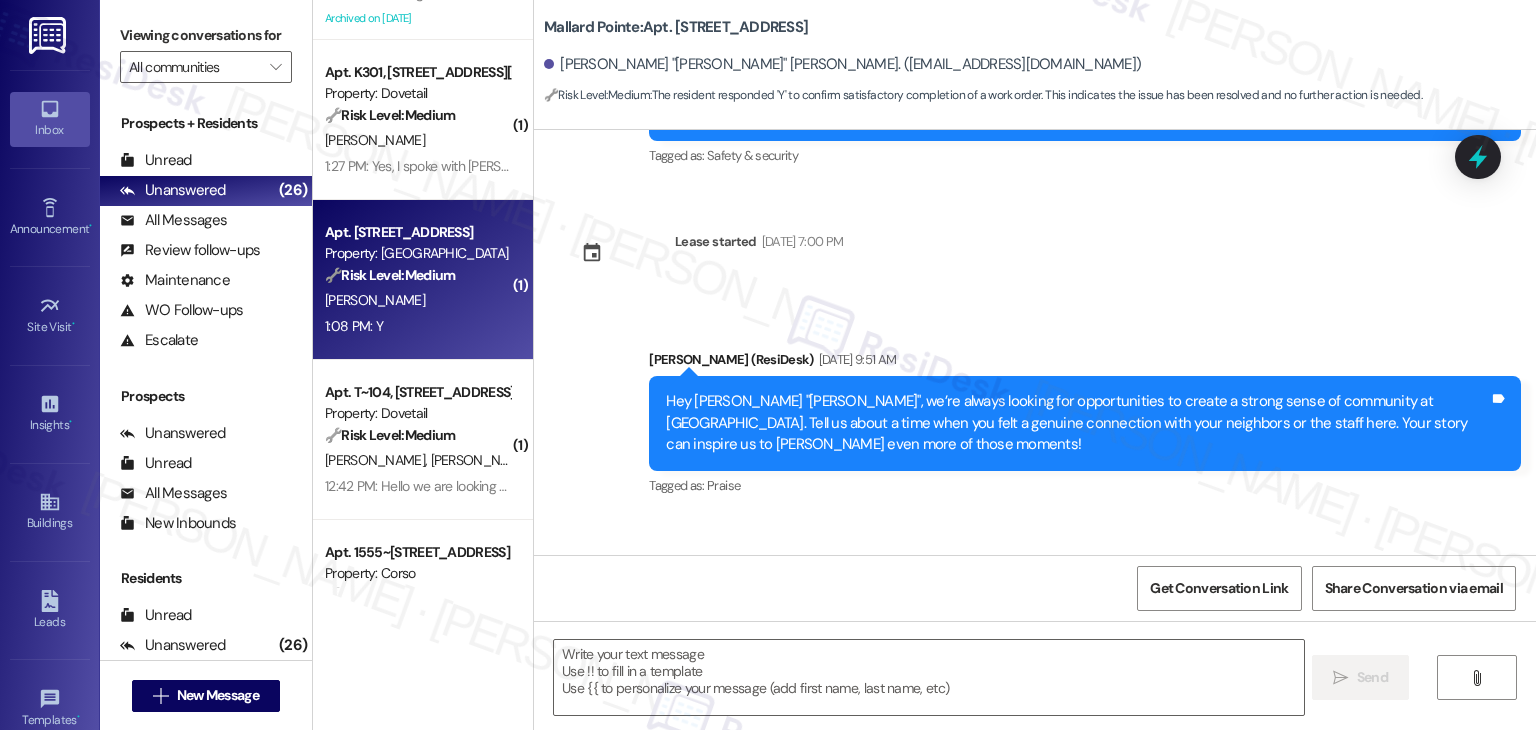 scroll, scrollTop: 4055, scrollLeft: 0, axis: vertical 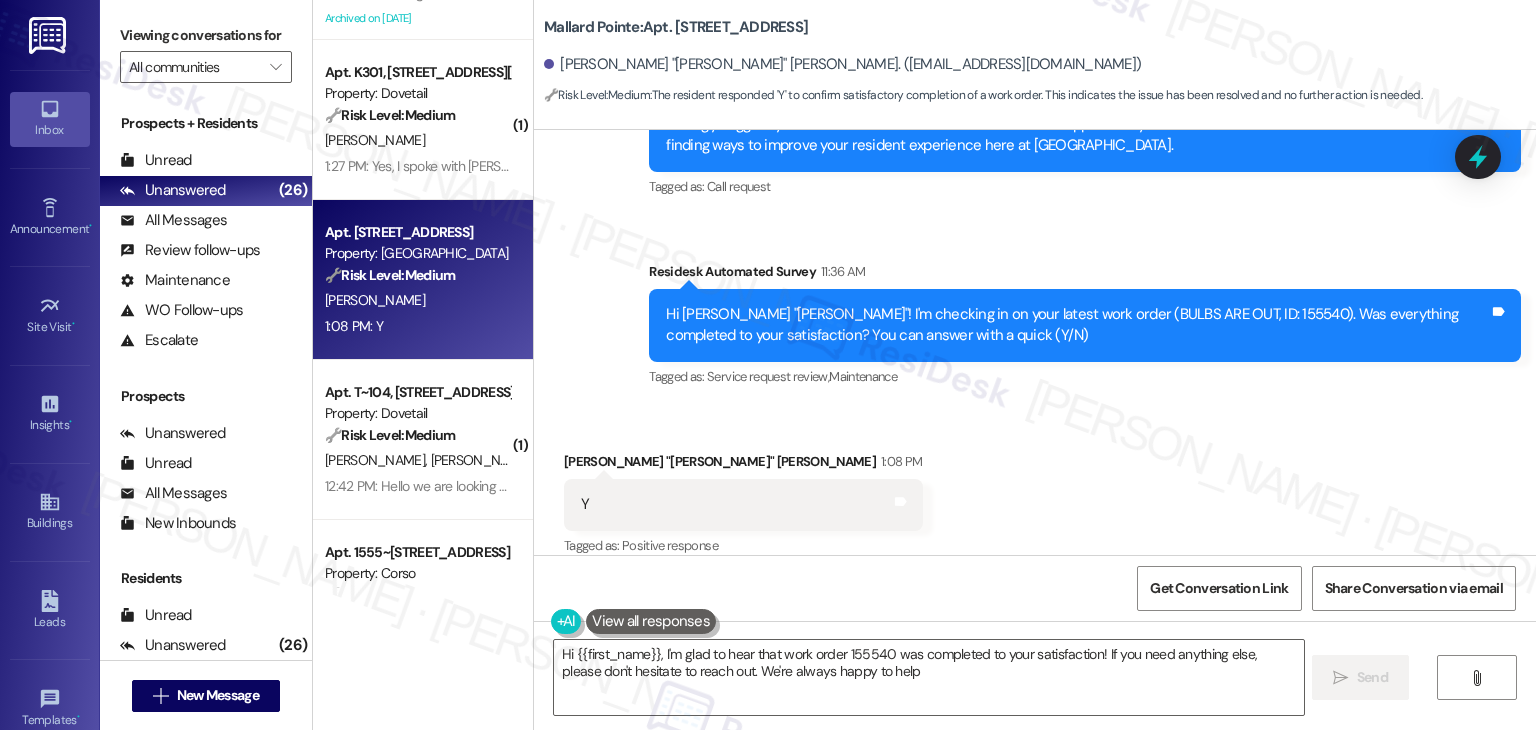 type on "Hi {{first_name}}, I'm glad to hear that work order 155540 was completed to your satisfaction! If you need anything else, please don't hesitate to reach out. We're always happy to help!" 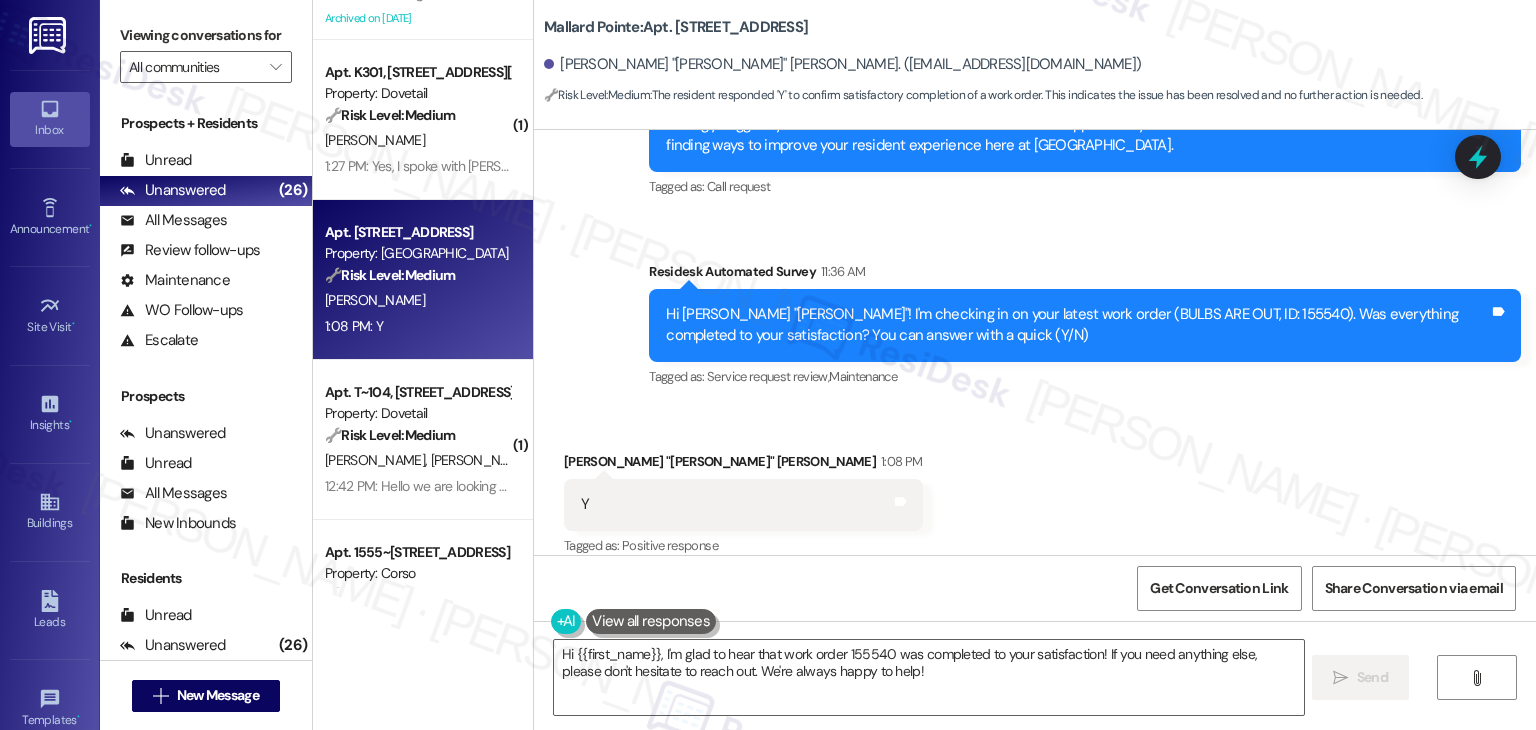 click on "Received via SMS [PERSON_NAME] "[PERSON_NAME]" [PERSON_NAME] 1:08 PM Y Tags and notes Tagged as:   Positive response Click to highlight conversations about Positive response" at bounding box center (1035, 490) 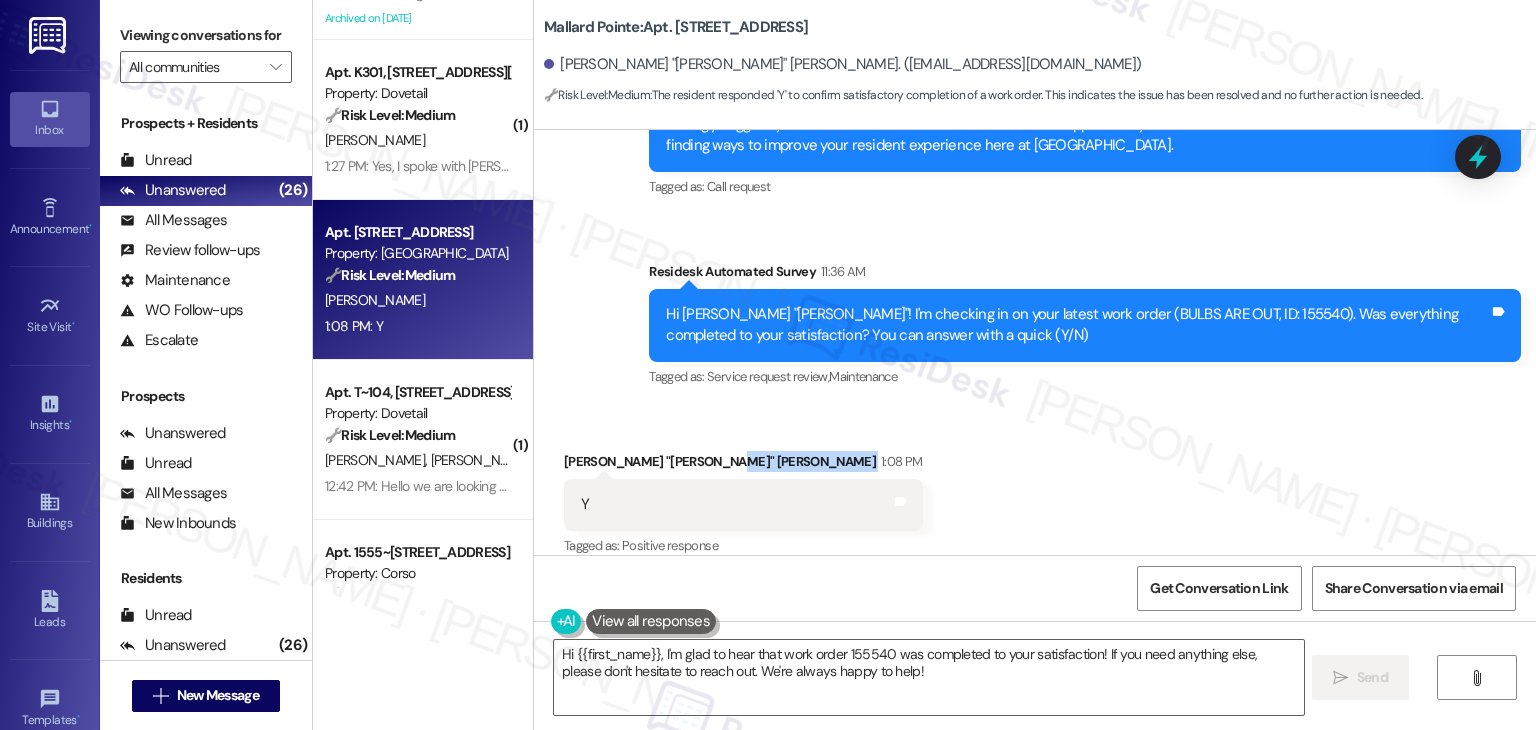 click on "Received via SMS [PERSON_NAME] "[PERSON_NAME]" [PERSON_NAME] 1:08 PM Y Tags and notes Tagged as:   Positive response Click to highlight conversations about Positive response" at bounding box center [1035, 490] 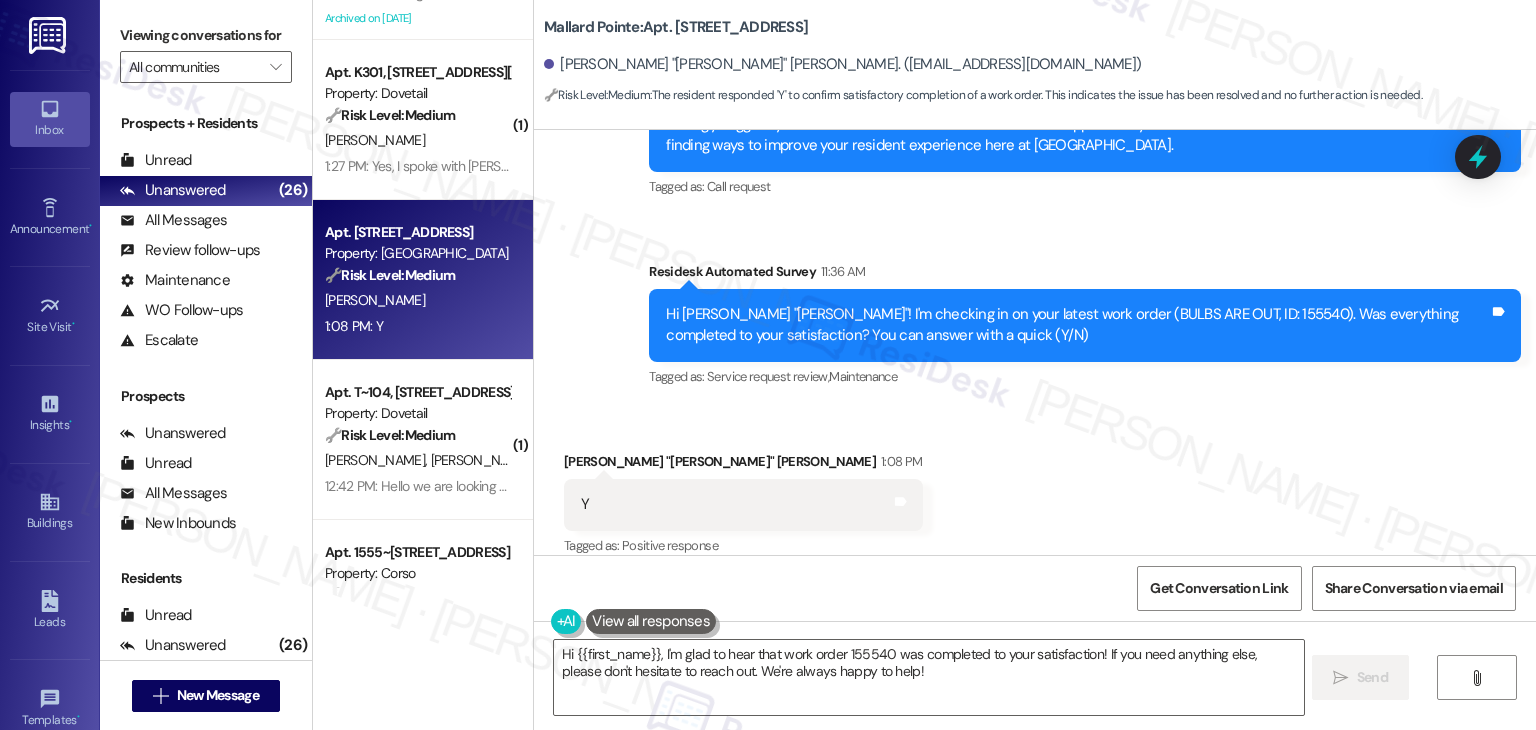 click on "Received via SMS [PERSON_NAME] "[PERSON_NAME]" [PERSON_NAME] 1:08 PM Y Tags and notes Tagged as:   Positive response Click to highlight conversations about Positive response" at bounding box center (1035, 490) 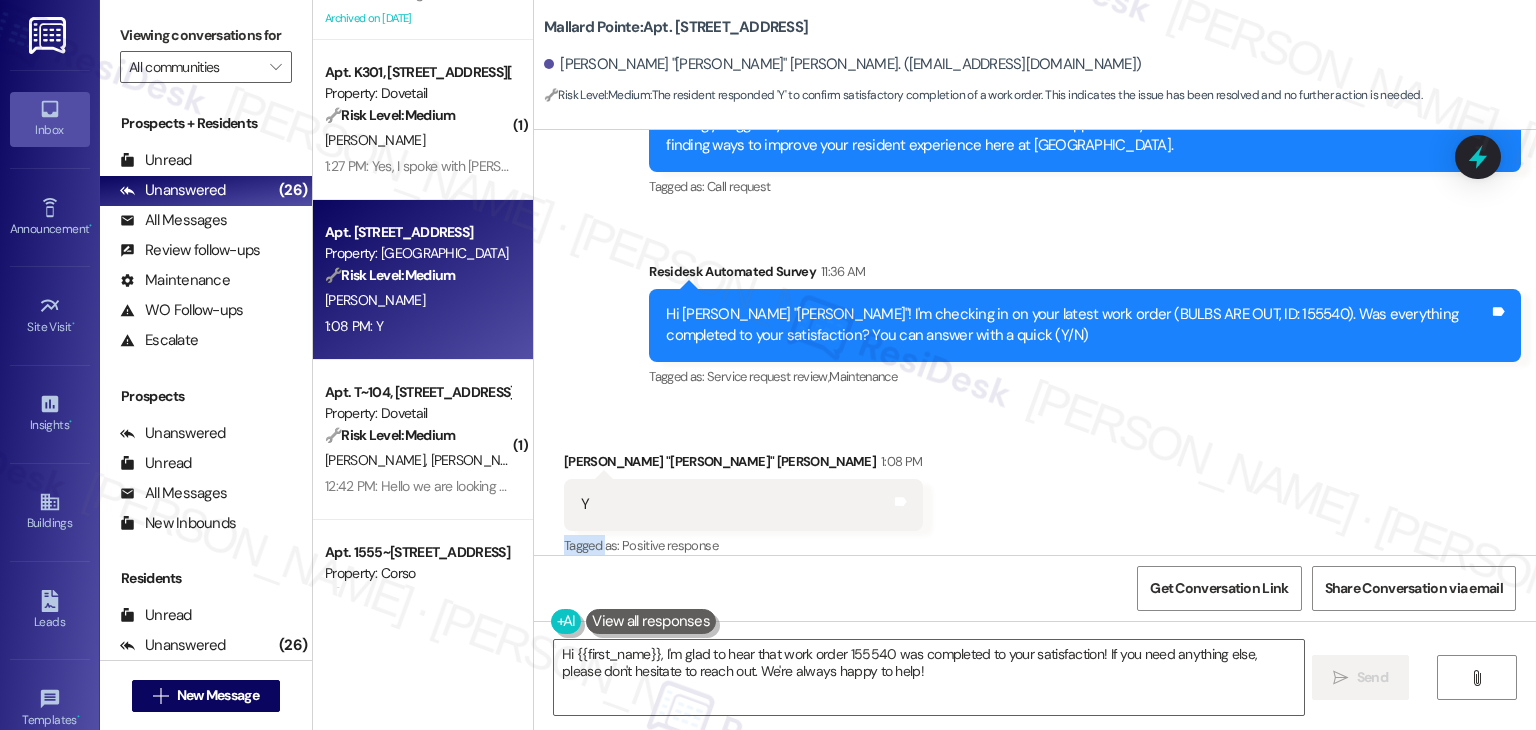 click on "Received via SMS [PERSON_NAME] "[PERSON_NAME]" [PERSON_NAME] 1:08 PM Y Tags and notes Tagged as:   Positive response Click to highlight conversations about Positive response" at bounding box center [1035, 490] 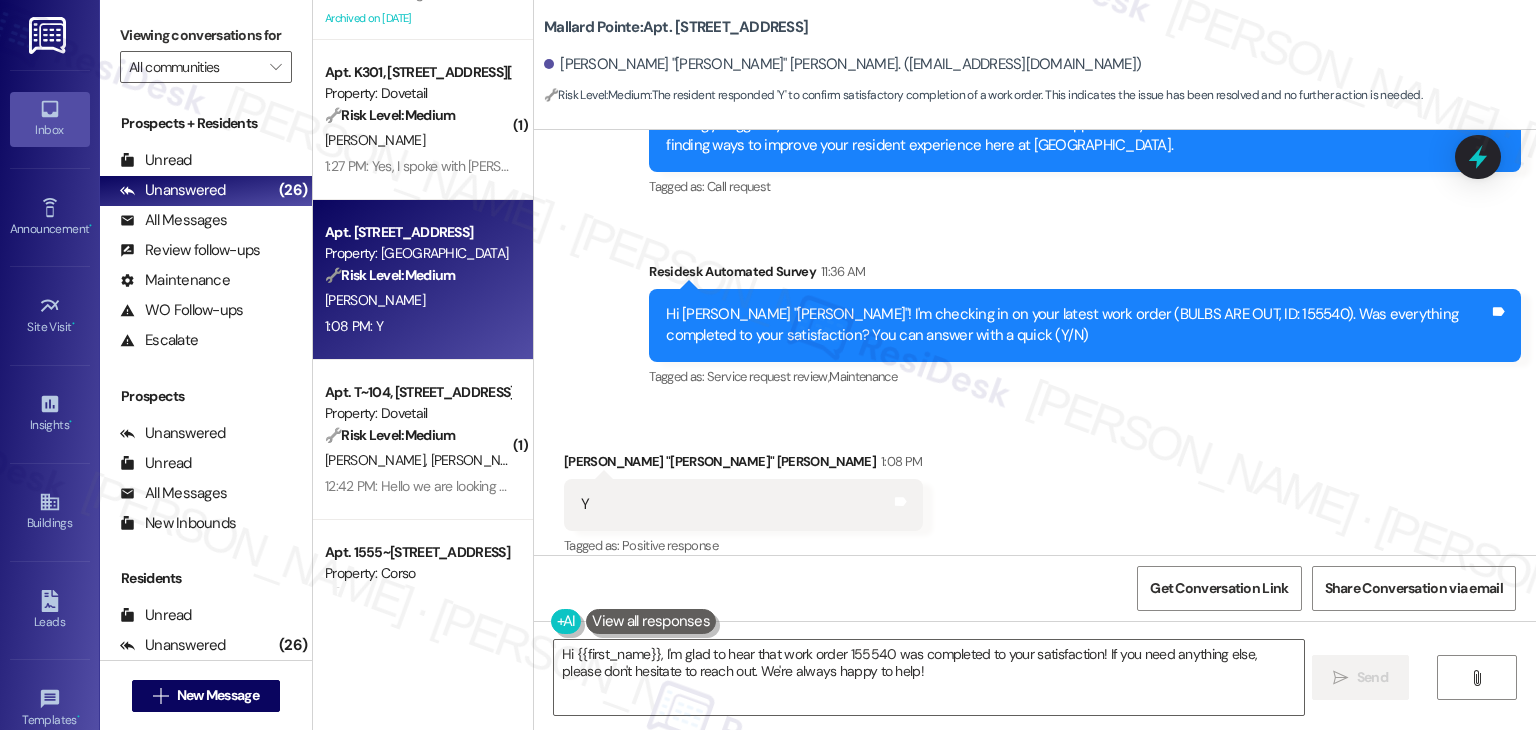 click on "Received via SMS [PERSON_NAME] "[PERSON_NAME]" [PERSON_NAME] 1:08 PM Y Tags and notes Tagged as:   Positive response Click to highlight conversations about Positive response" at bounding box center (1035, 490) 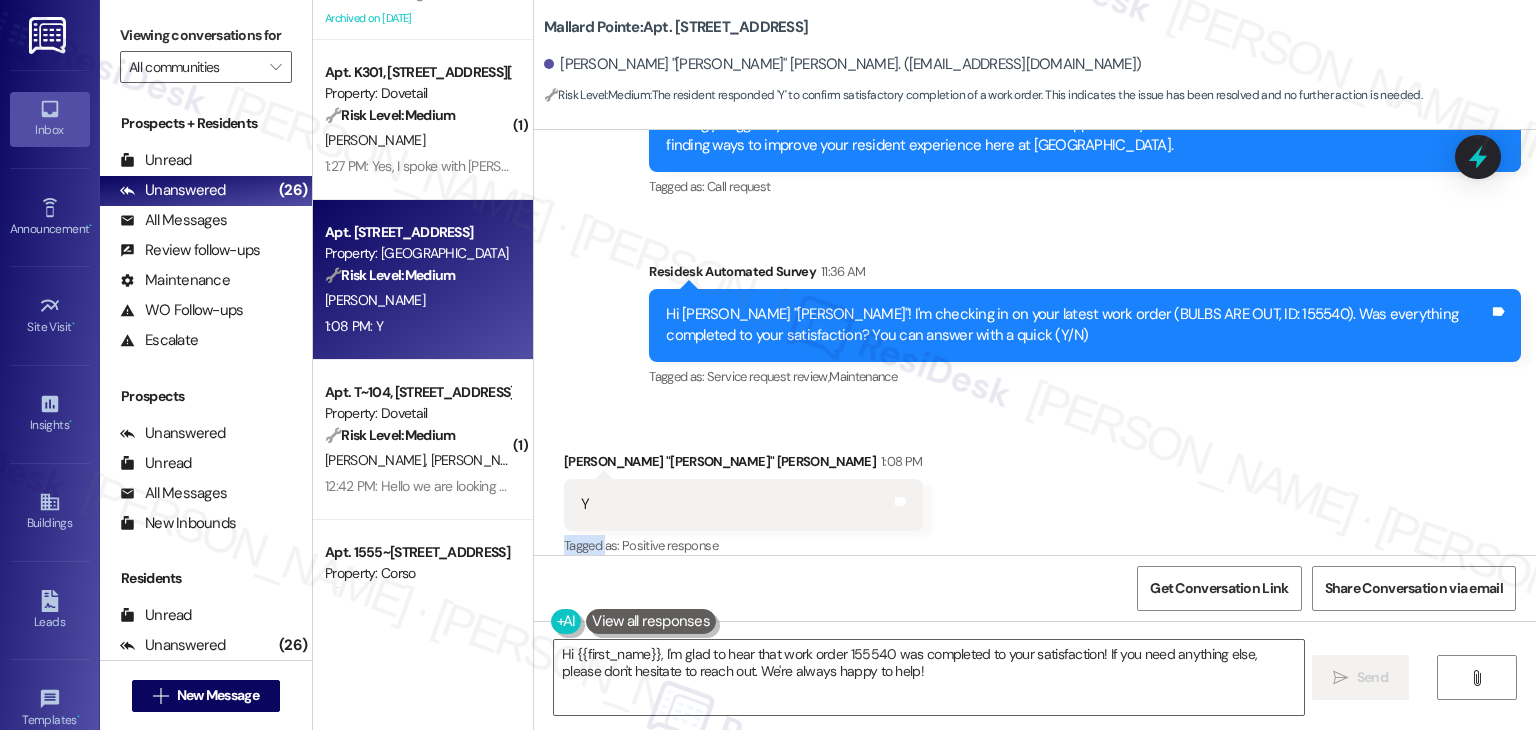 click on "Received via SMS [PERSON_NAME] "[PERSON_NAME]" [PERSON_NAME] 1:08 PM Y Tags and notes Tagged as:   Positive response Click to highlight conversations about Positive response" at bounding box center (1035, 490) 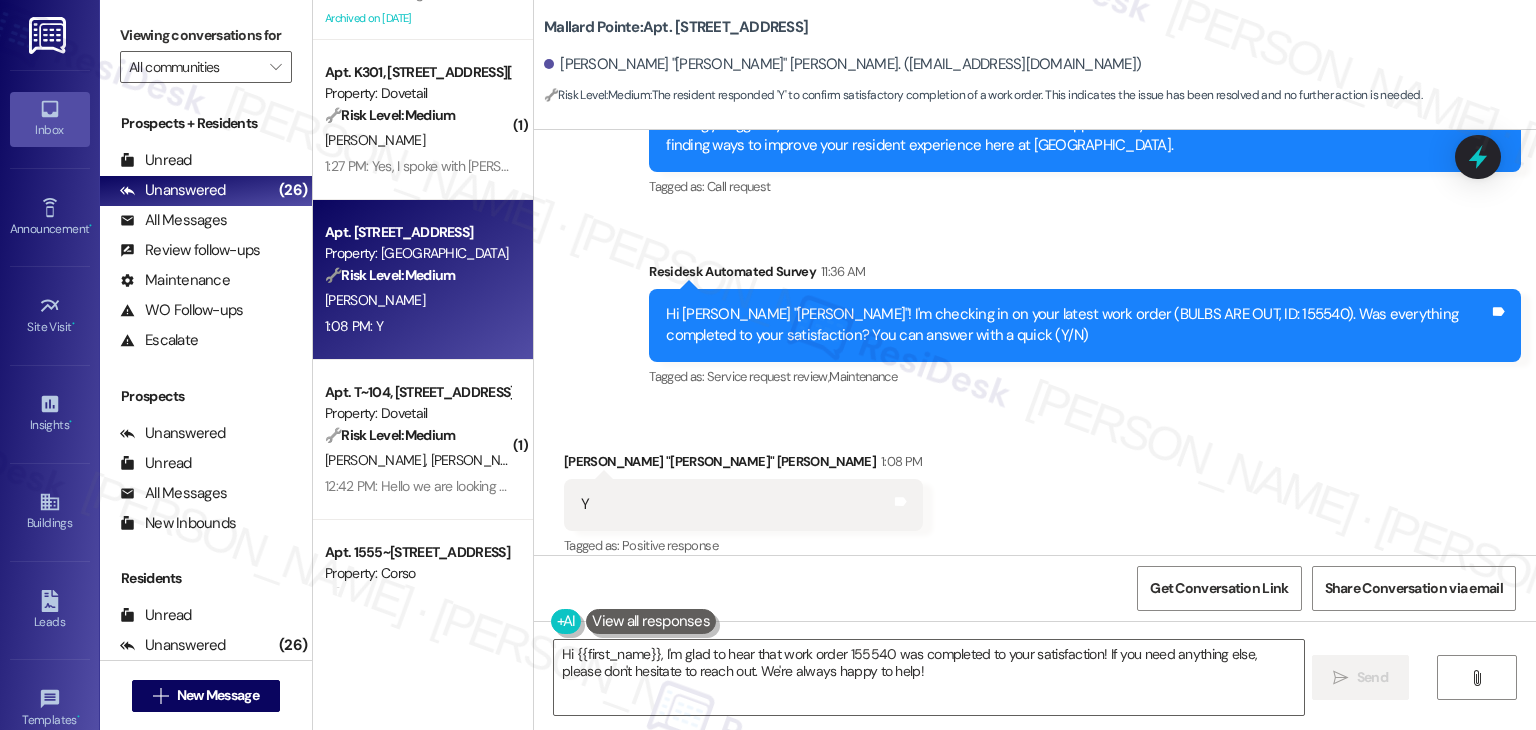 click on "Received via SMS [PERSON_NAME] "[PERSON_NAME]" [PERSON_NAME] 1:08 PM Y Tags and notes Tagged as:   Positive response Click to highlight conversations about Positive response" at bounding box center [1035, 490] 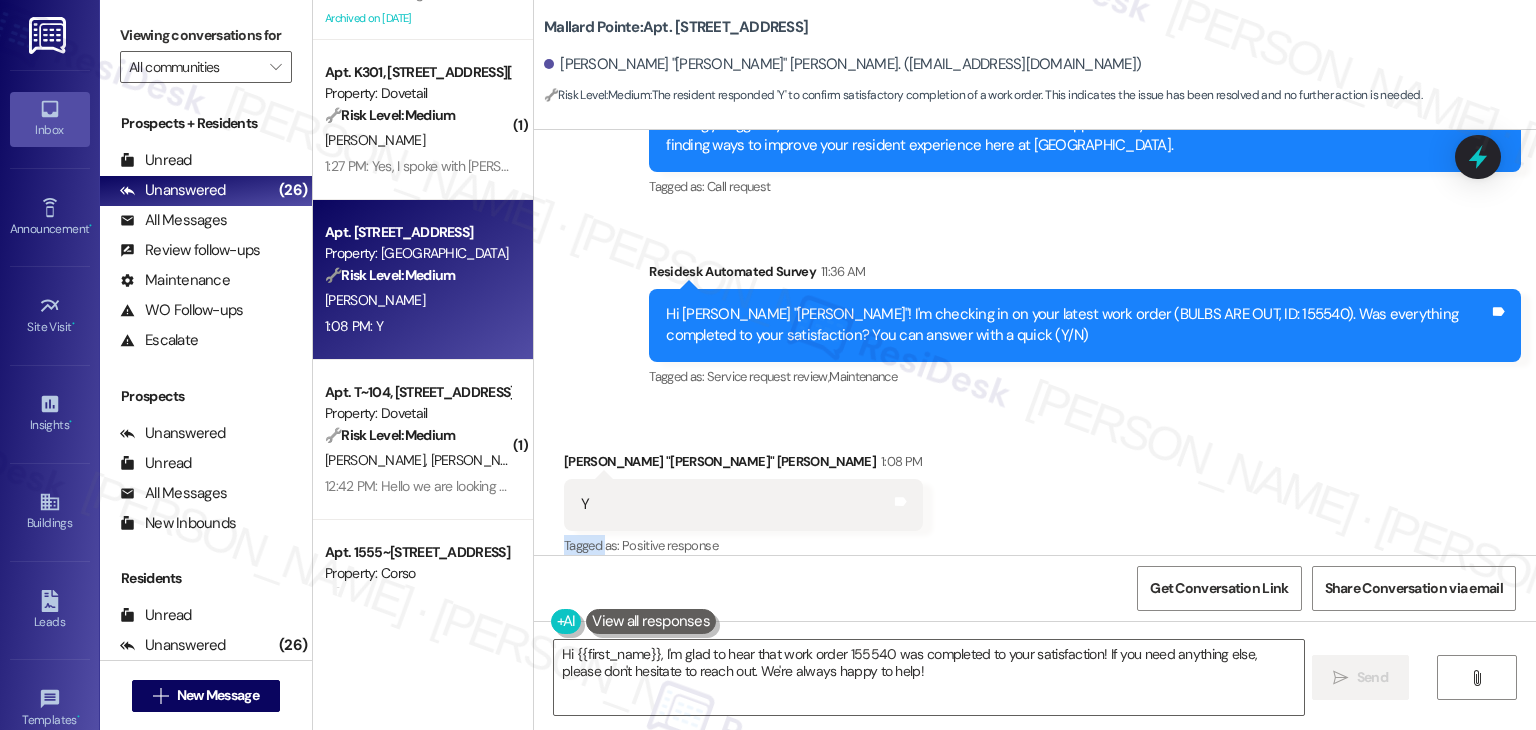 click on "Received via SMS [PERSON_NAME] "[PERSON_NAME]" [PERSON_NAME] 1:08 PM Y Tags and notes Tagged as:   Positive response Click to highlight conversations about Positive response" at bounding box center (1035, 490) 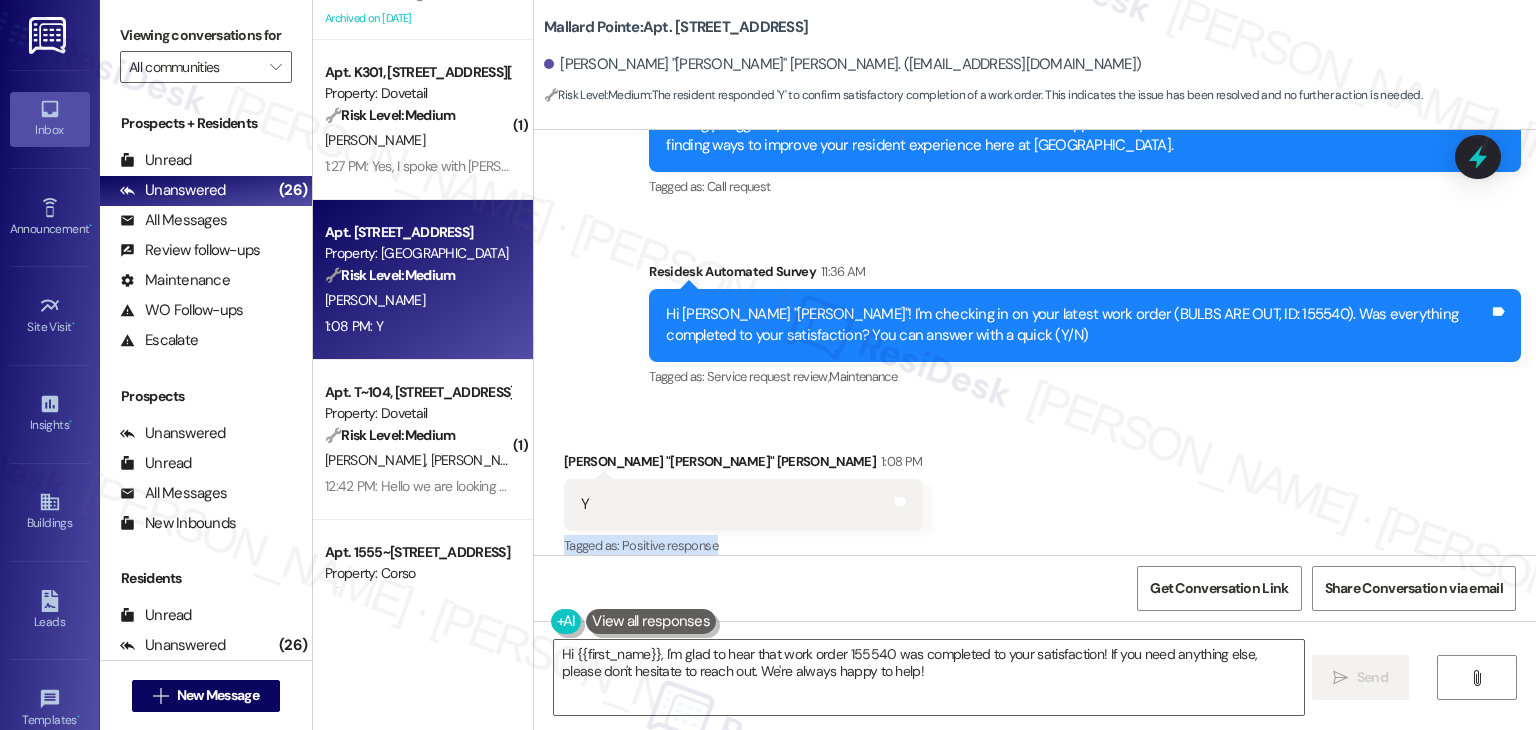 click on "Received via SMS [PERSON_NAME] "[PERSON_NAME]" [PERSON_NAME] 1:08 PM Y Tags and notes Tagged as:   Positive response Click to highlight conversations about Positive response" at bounding box center (1035, 490) 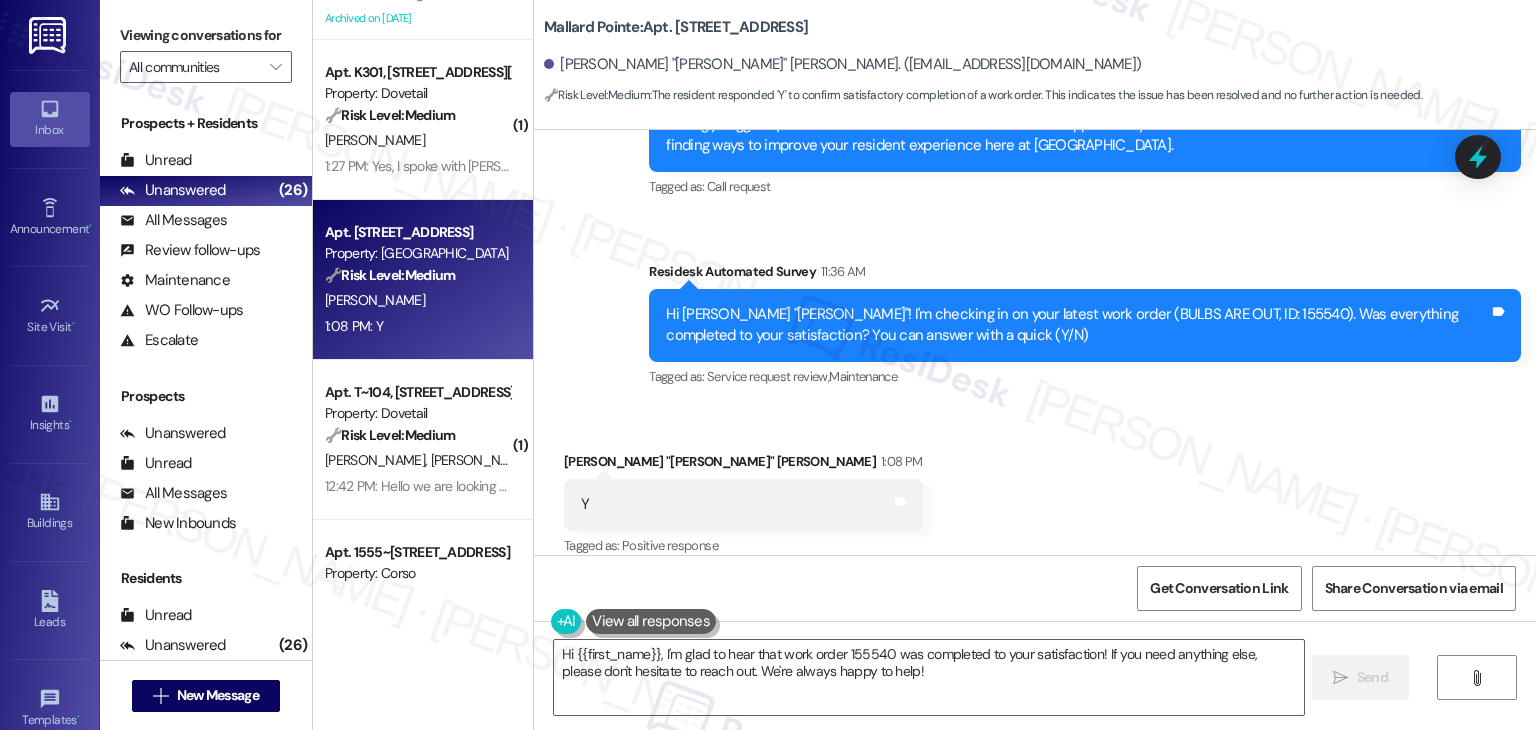 click on "Received via SMS [PERSON_NAME] "[PERSON_NAME]" [PERSON_NAME] 1:08 PM Y Tags and notes Tagged as:   Positive response Click to highlight conversations about Positive response" at bounding box center (1035, 490) 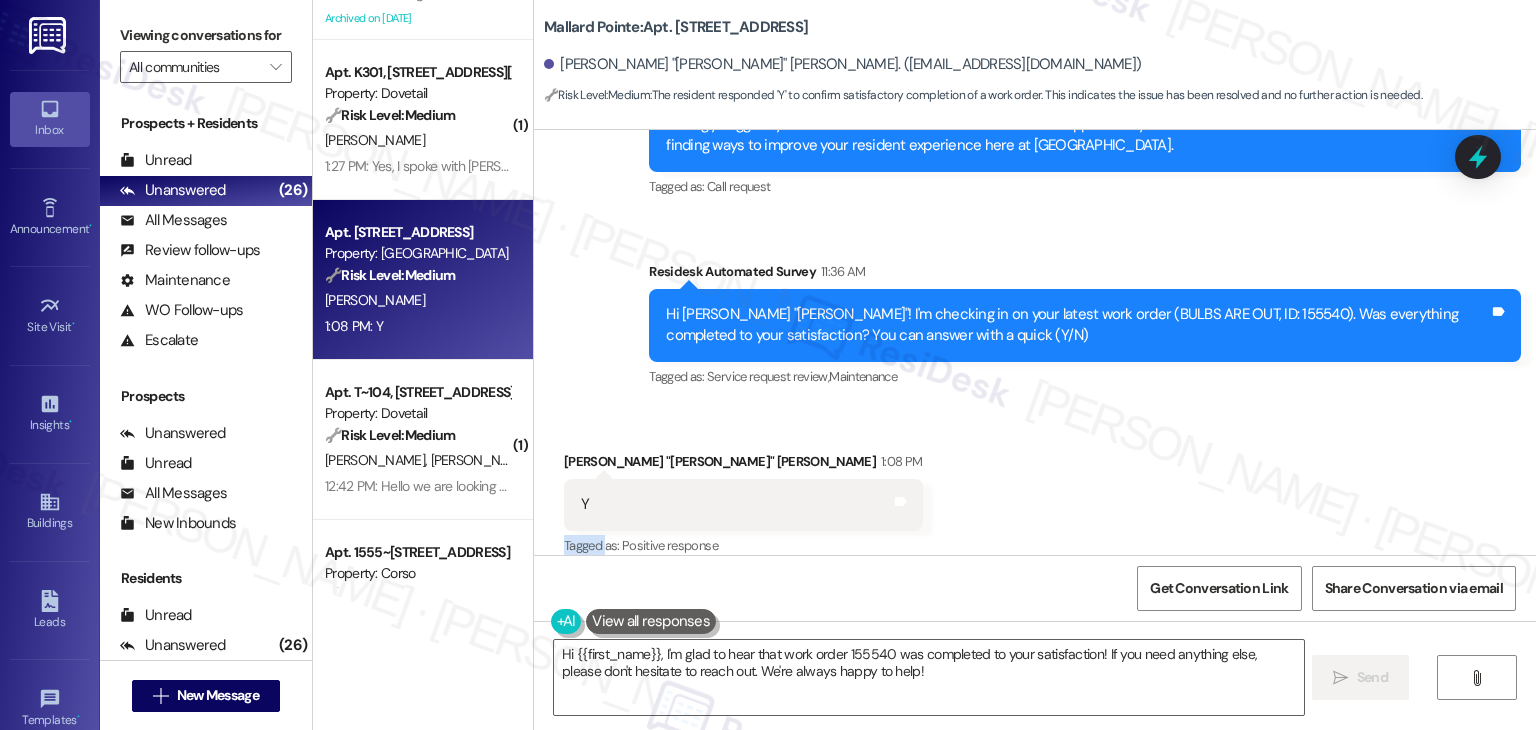click on "Received via SMS [PERSON_NAME] "[PERSON_NAME]" [PERSON_NAME] 1:08 PM Y Tags and notes Tagged as:   Positive response Click to highlight conversations about Positive response" at bounding box center (1035, 490) 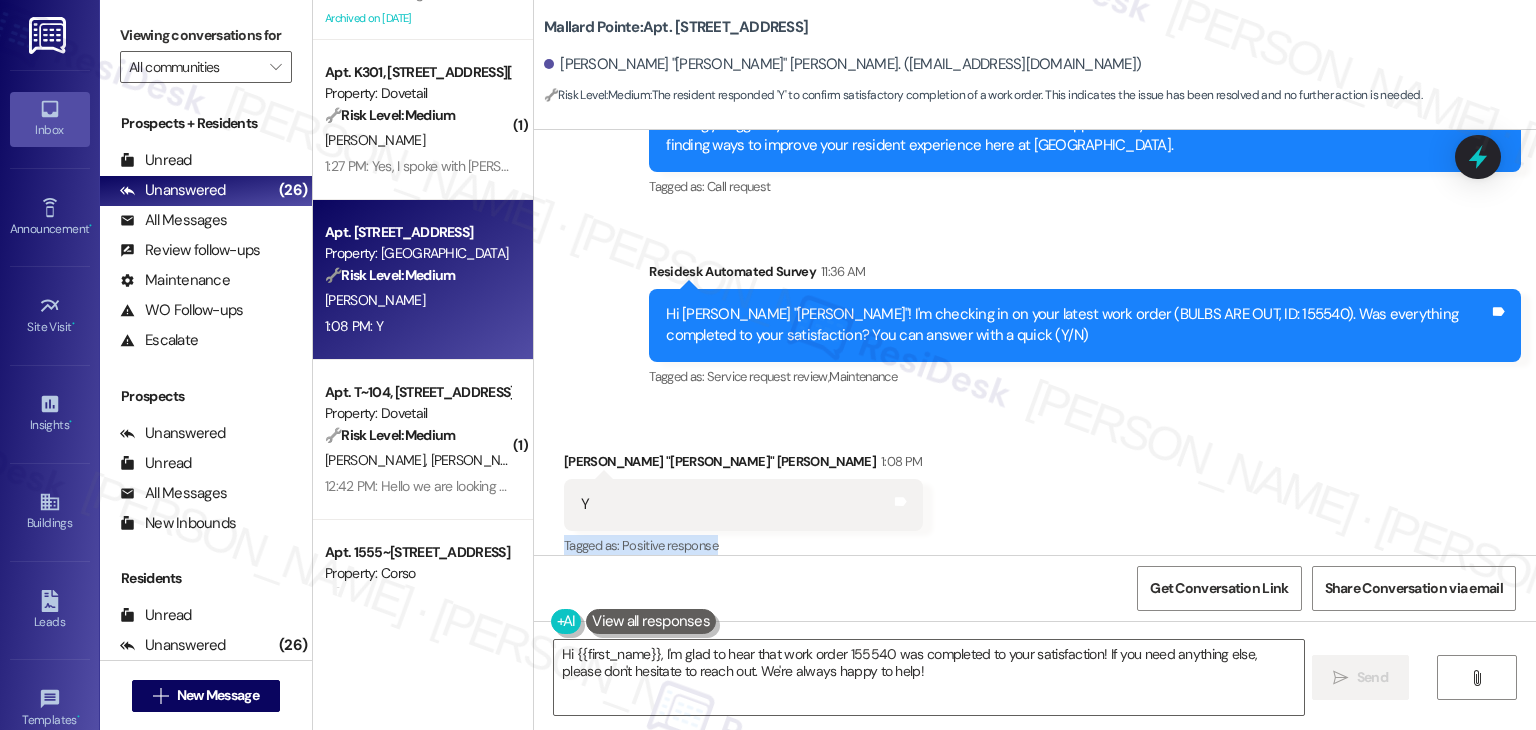 click on "Received via SMS [PERSON_NAME] "[PERSON_NAME]" [PERSON_NAME] 1:08 PM Y Tags and notes Tagged as:   Positive response Click to highlight conversations about Positive response" at bounding box center (1035, 490) 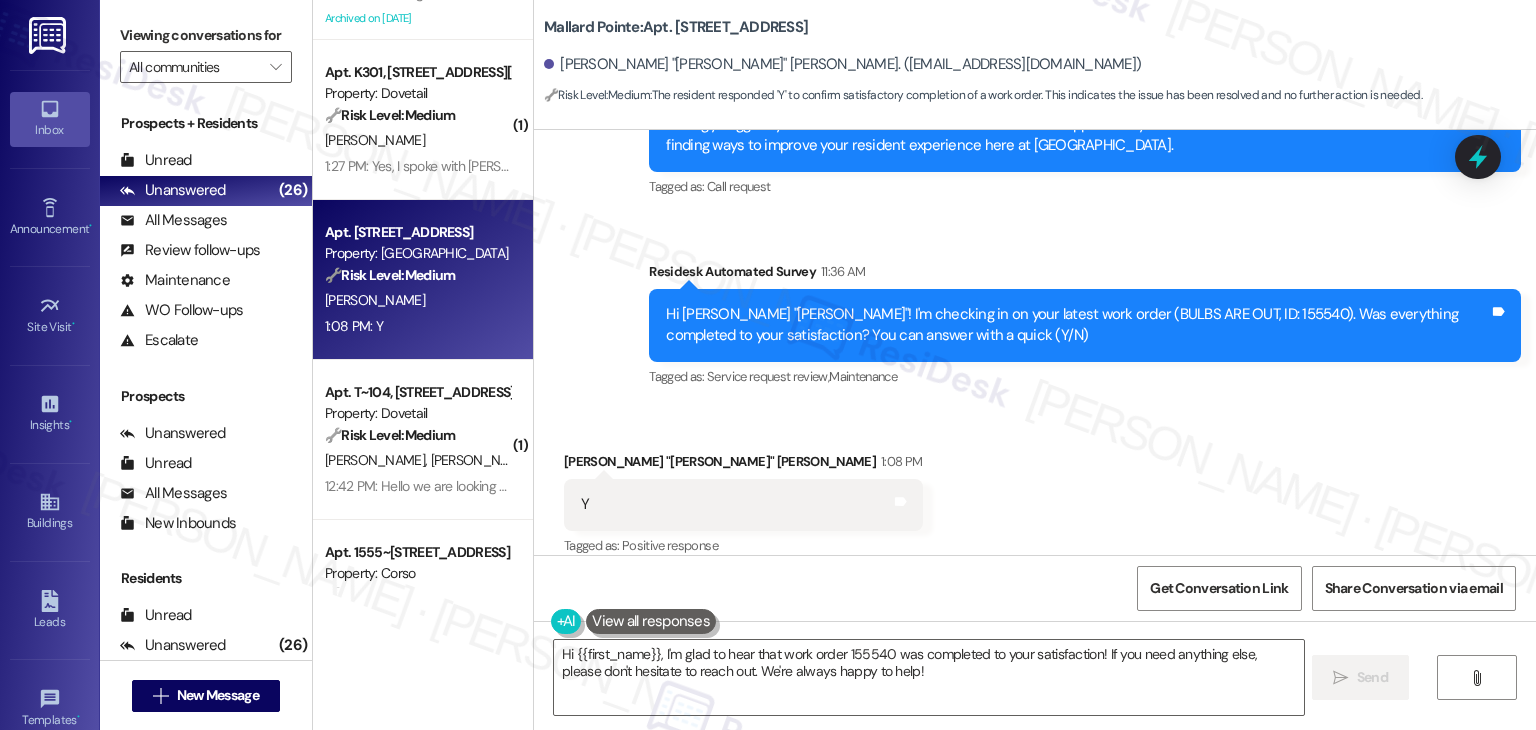 click on "Received via SMS [PERSON_NAME] "[PERSON_NAME]" [PERSON_NAME] 1:08 PM Y Tags and notes Tagged as:   Positive response Click to highlight conversations about Positive response" at bounding box center [1035, 490] 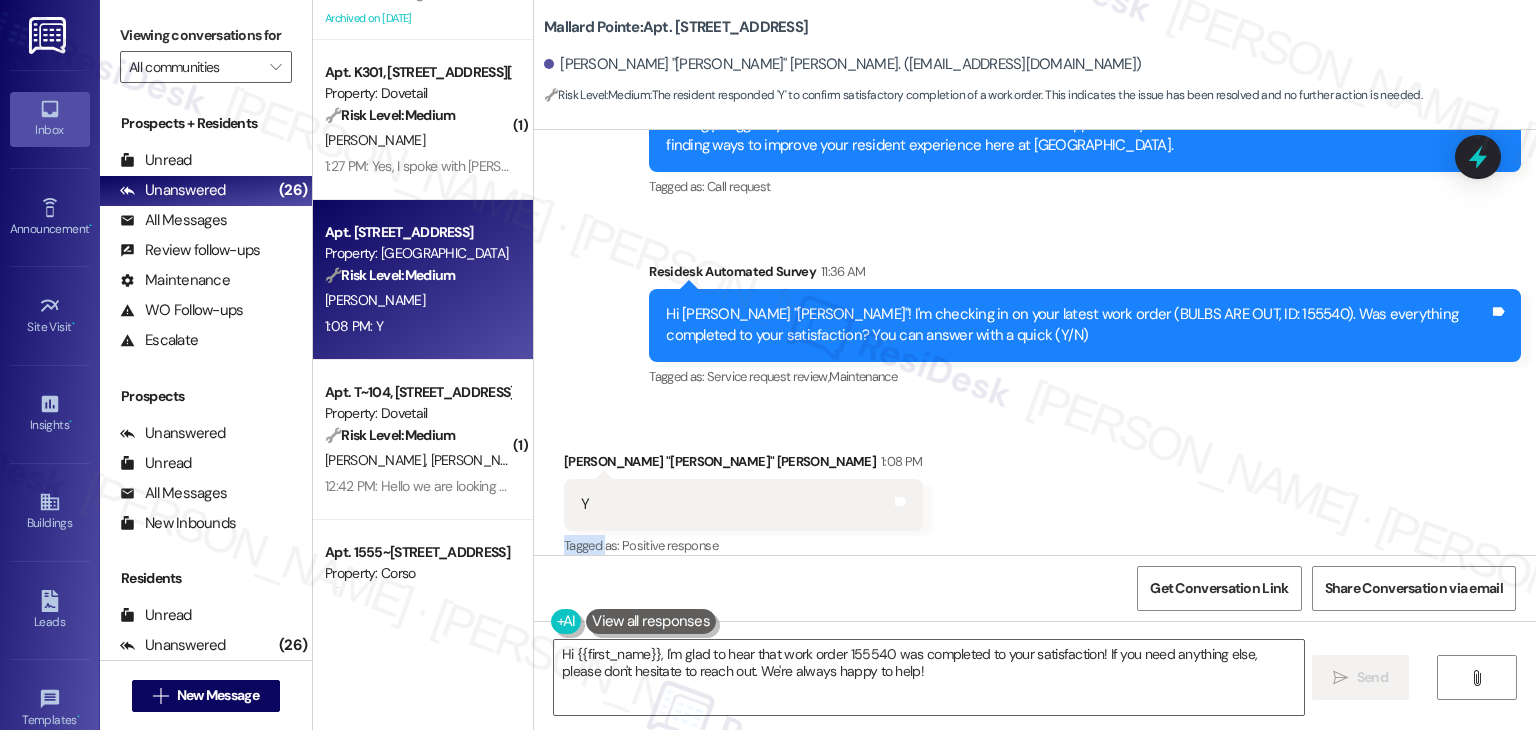 click on "Received via SMS [PERSON_NAME] "[PERSON_NAME]" [PERSON_NAME] 1:08 PM Y Tags and notes Tagged as:   Positive response Click to highlight conversations about Positive response" at bounding box center (1035, 490) 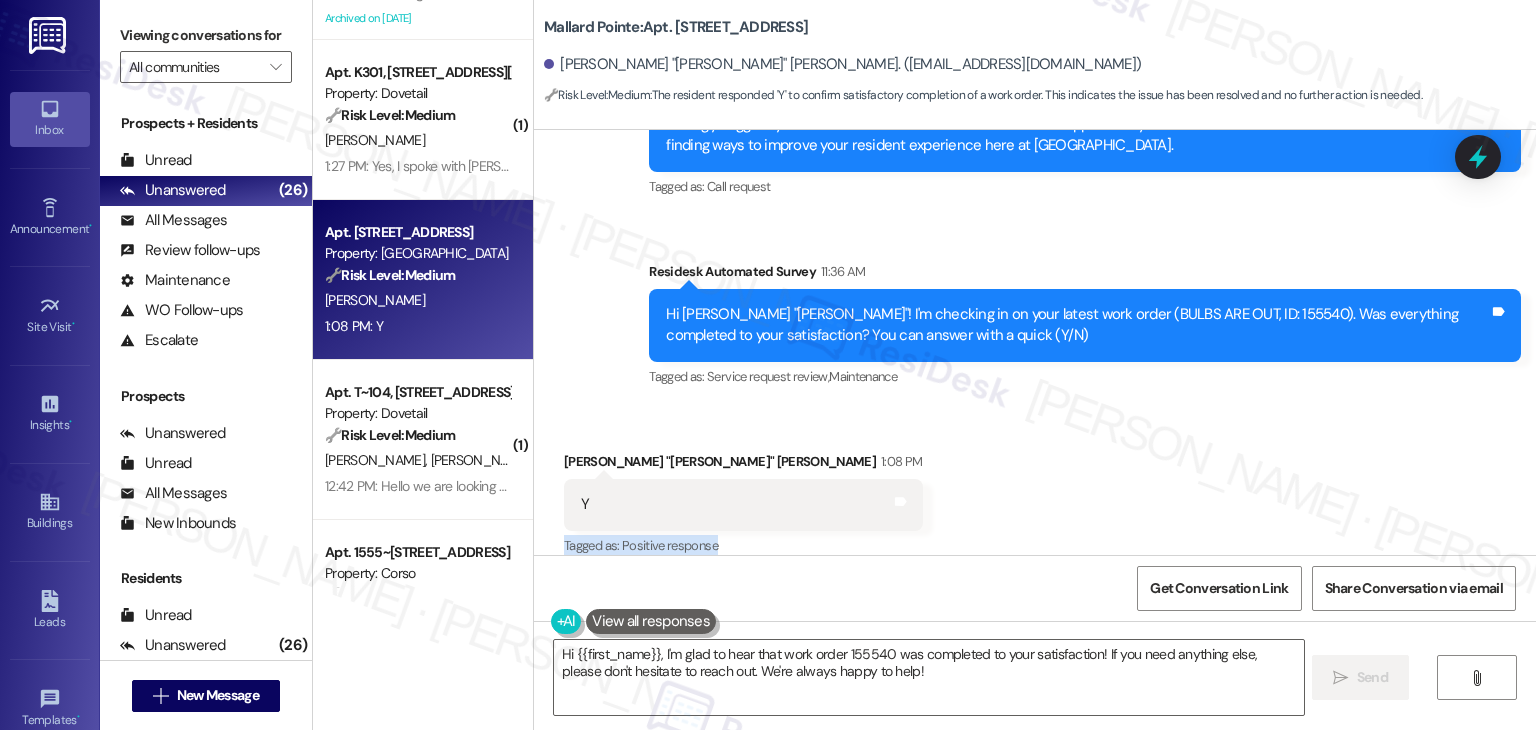 click on "Received via SMS [PERSON_NAME] "[PERSON_NAME]" [PERSON_NAME] 1:08 PM Y Tags and notes Tagged as:   Positive response Click to highlight conversations about Positive response" at bounding box center [1035, 490] 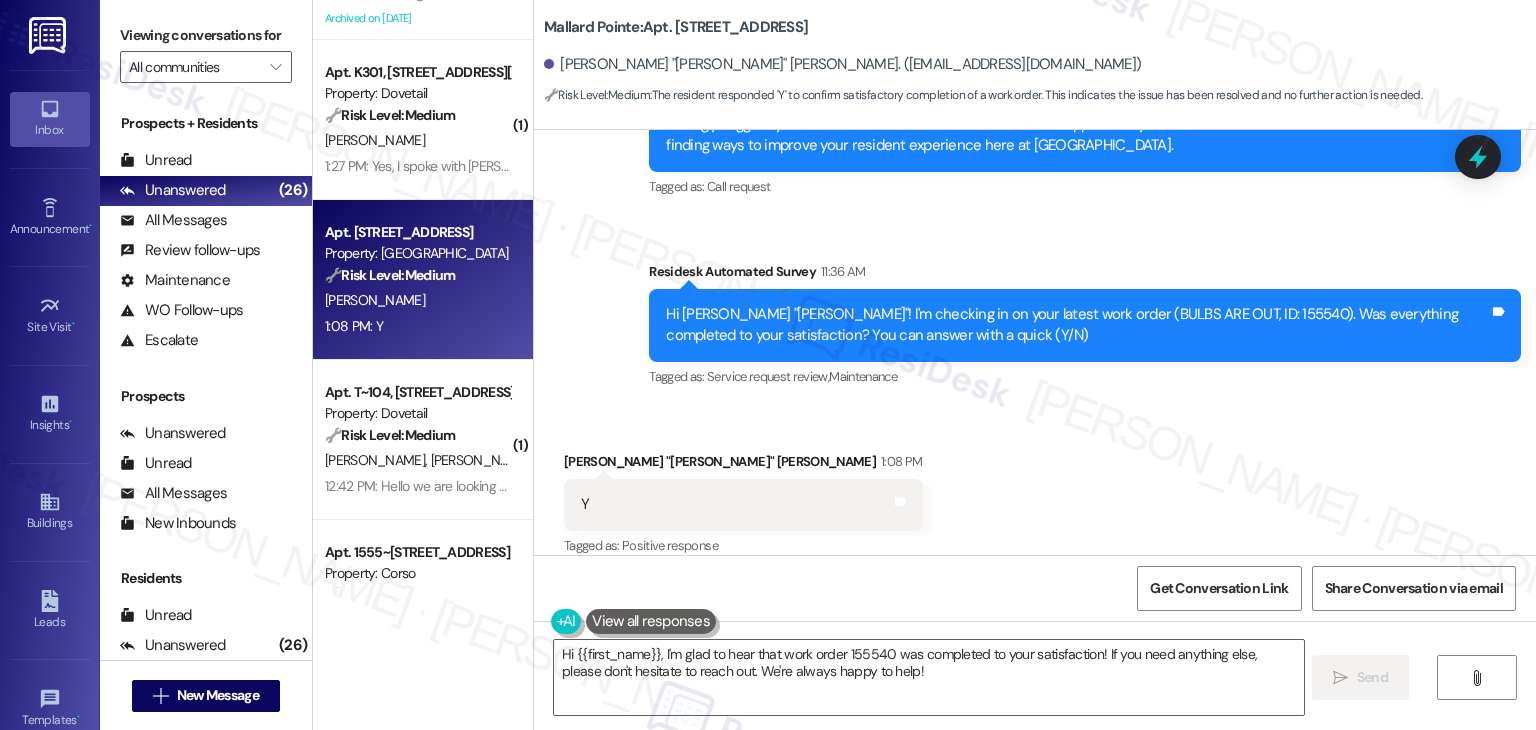 click on "Received via SMS [PERSON_NAME] "[PERSON_NAME]" [PERSON_NAME] 1:08 PM Y Tags and notes Tagged as:   Positive response Click to highlight conversations about Positive response" at bounding box center [1035, 490] 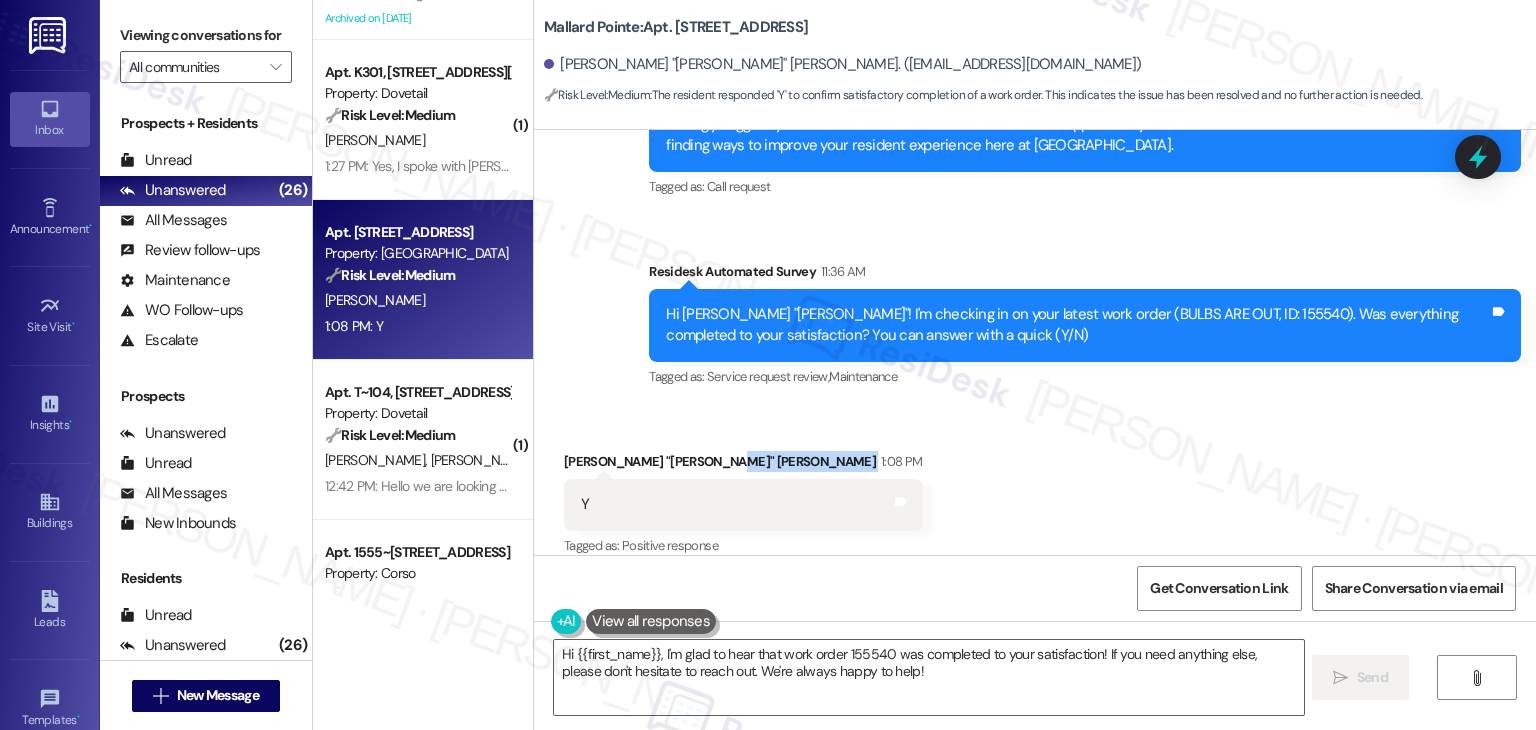click on "Received via SMS [PERSON_NAME] "[PERSON_NAME]" [PERSON_NAME] 1:08 PM Y Tags and notes Tagged as:   Positive response Click to highlight conversations about Positive response" at bounding box center (1035, 490) 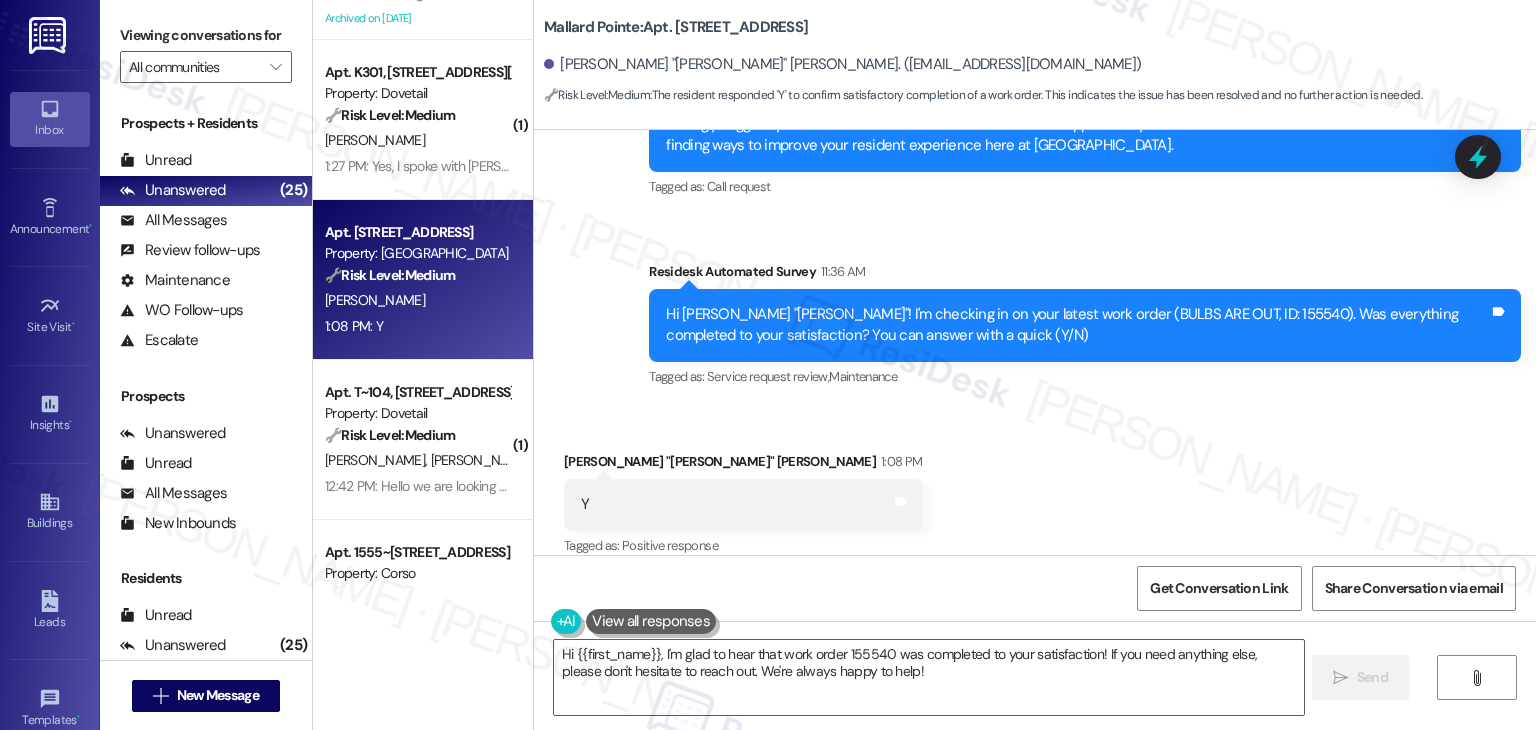 click on "Received via SMS [PERSON_NAME] "[PERSON_NAME]" [PERSON_NAME] 1:08 PM Y Tags and notes Tagged as:   Positive response Click to highlight conversations about Positive response" at bounding box center (1035, 490) 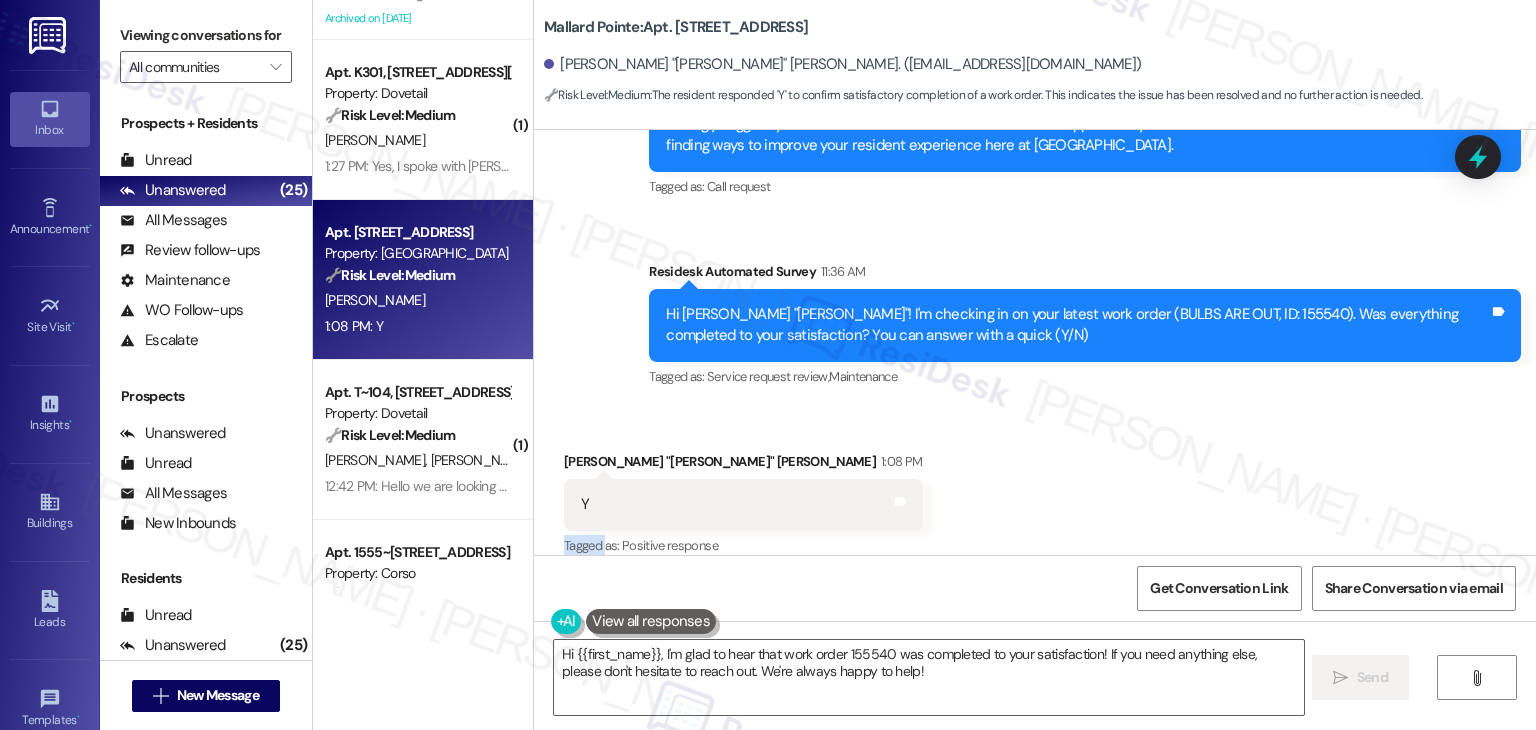 click on "Received via SMS [PERSON_NAME] "[PERSON_NAME]" [PERSON_NAME] 1:08 PM Y Tags and notes Tagged as:   Positive response Click to highlight conversations about Positive response" at bounding box center (1035, 490) 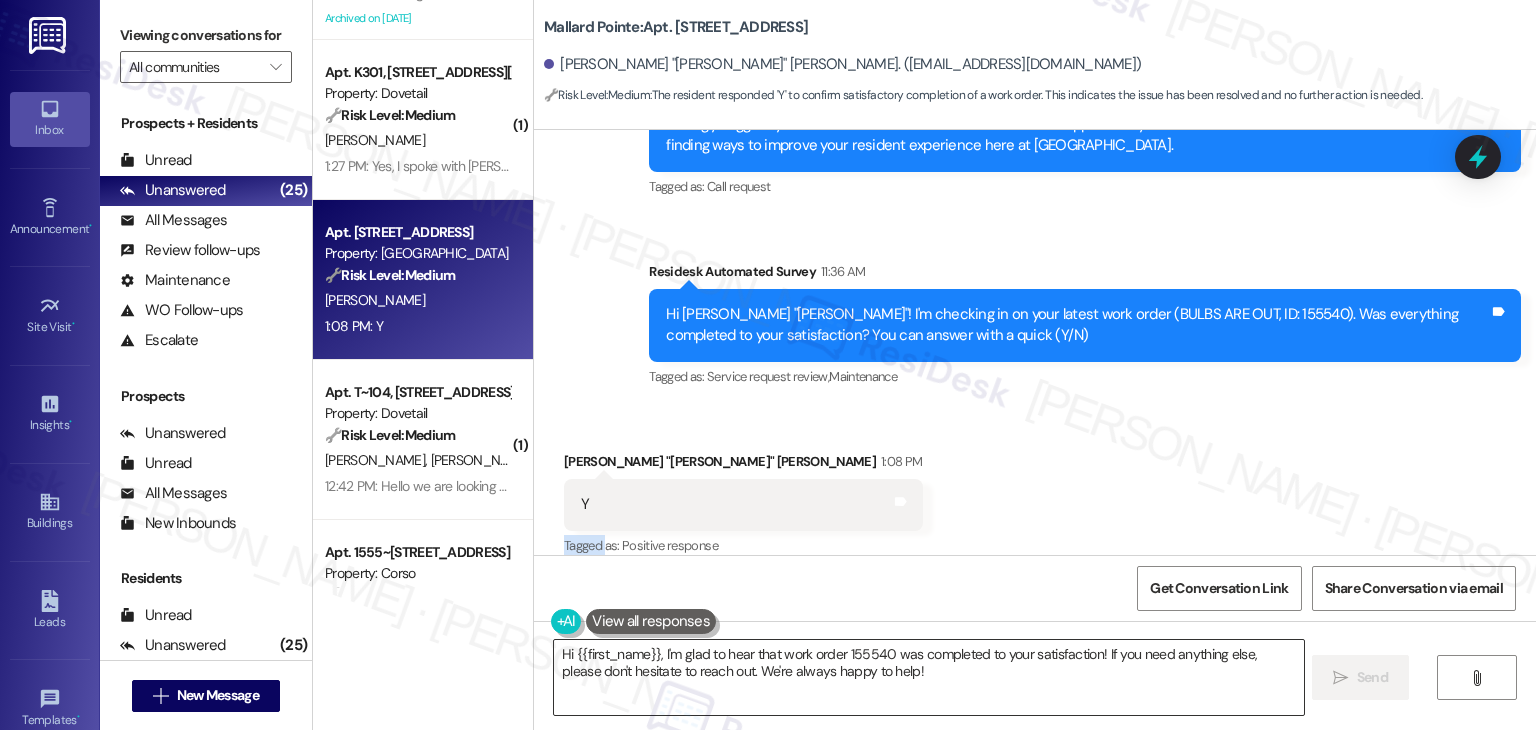 click on "Hi {{first_name}}, I'm glad to hear that work order 155540 was completed to your satisfaction! If you need anything else, please don't hesitate to reach out. We're always happy to help!" at bounding box center [928, 677] 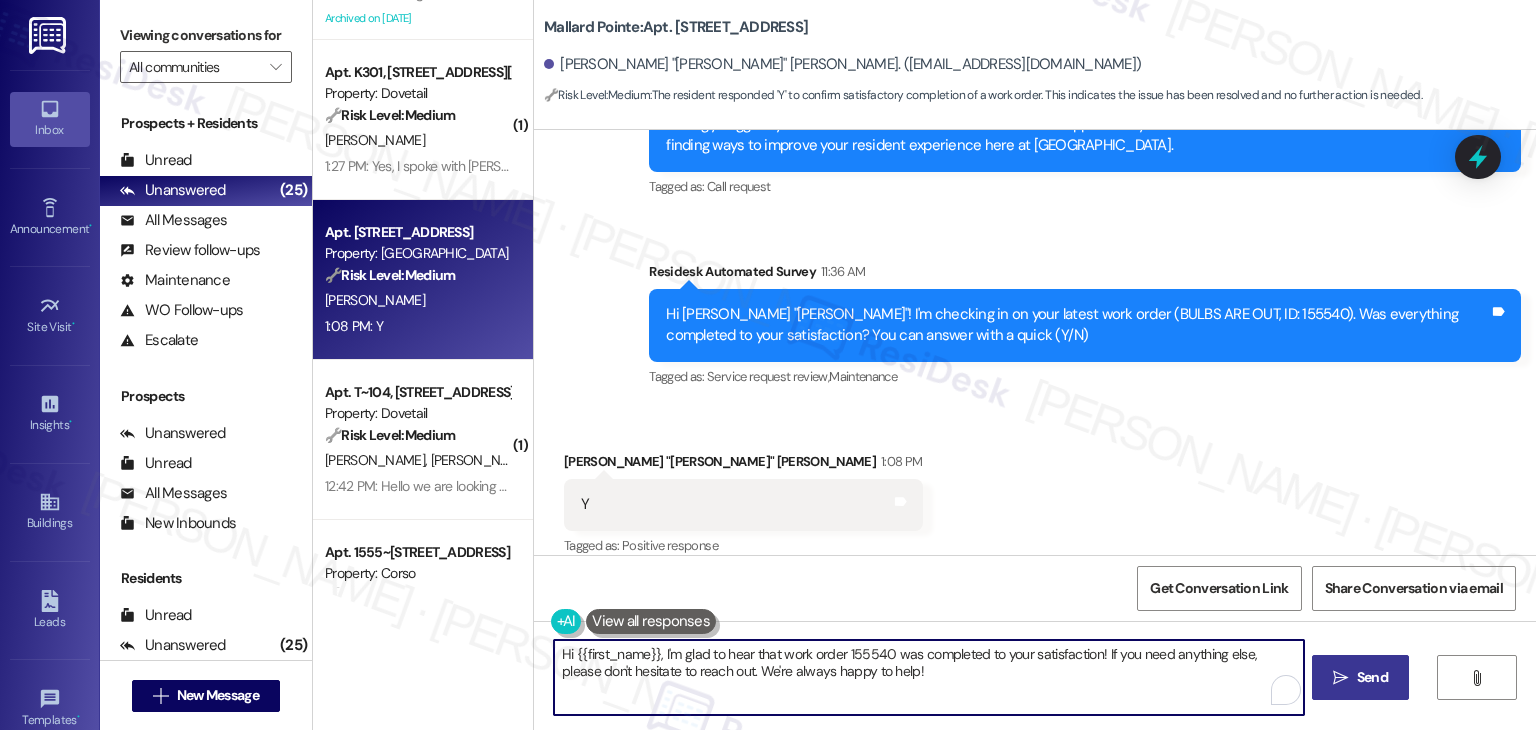 click on "Send" at bounding box center (1372, 677) 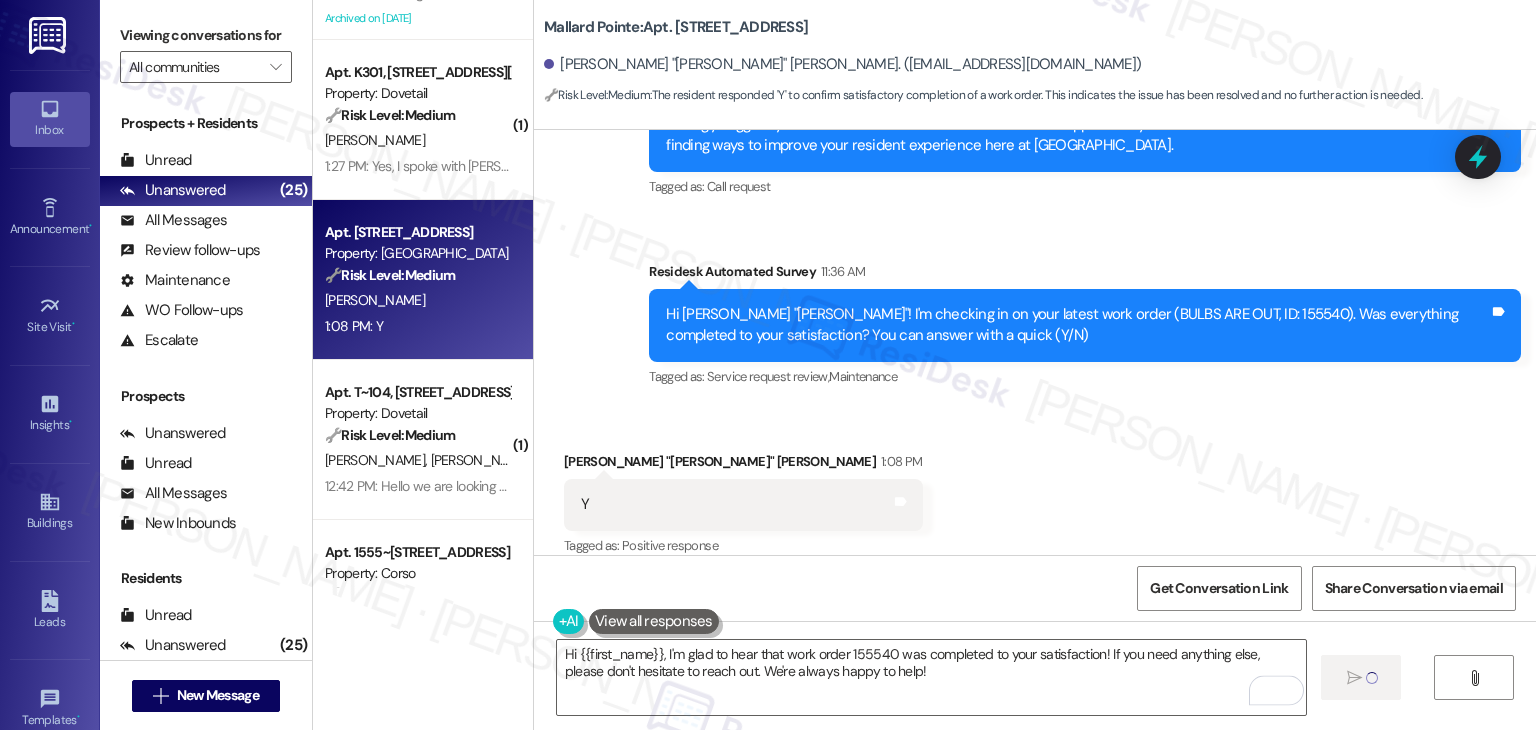 type 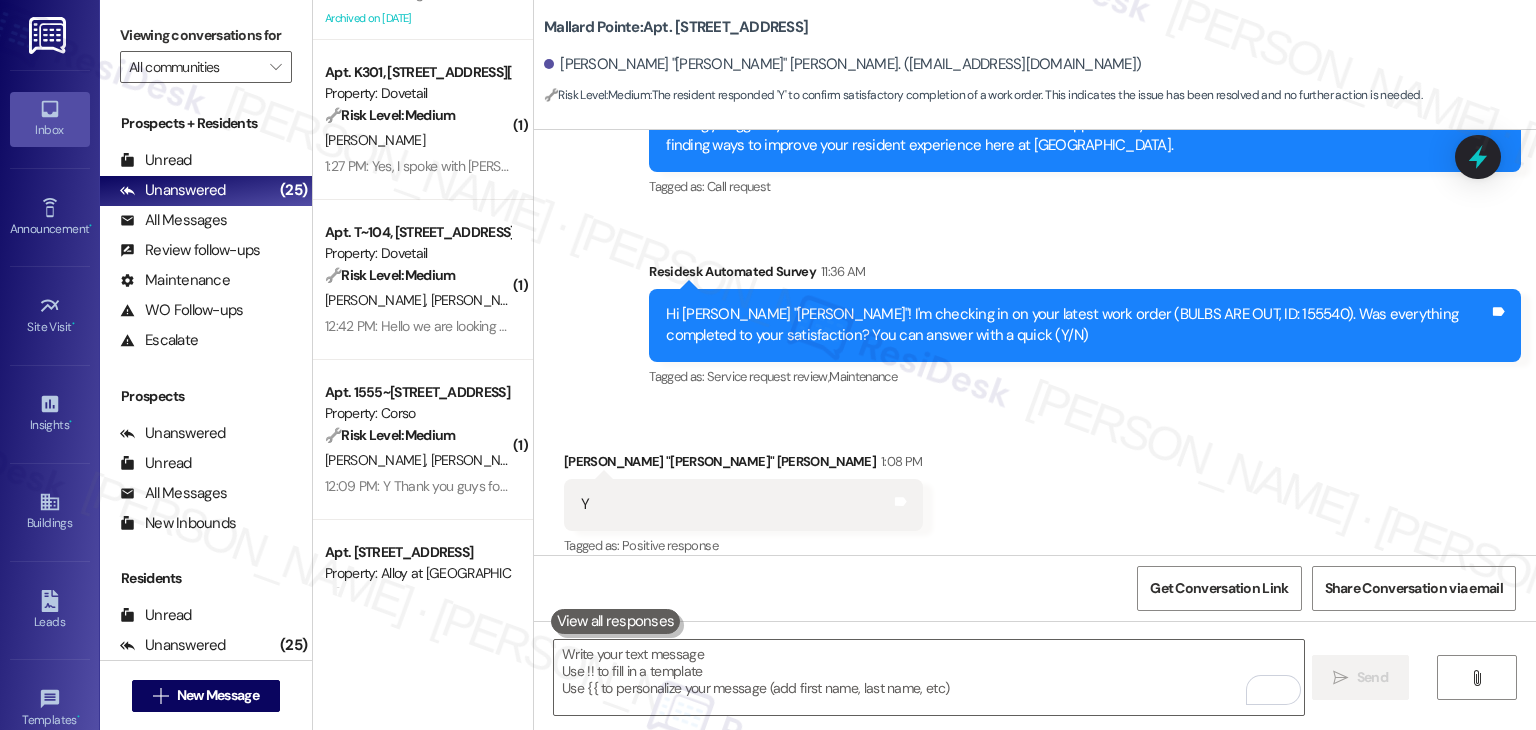 click on "Received via SMS [PERSON_NAME] "[PERSON_NAME]" [PERSON_NAME] 1:08 PM Y Tags and notes Tagged as:   Positive response Click to highlight conversations about Positive response" at bounding box center [1035, 490] 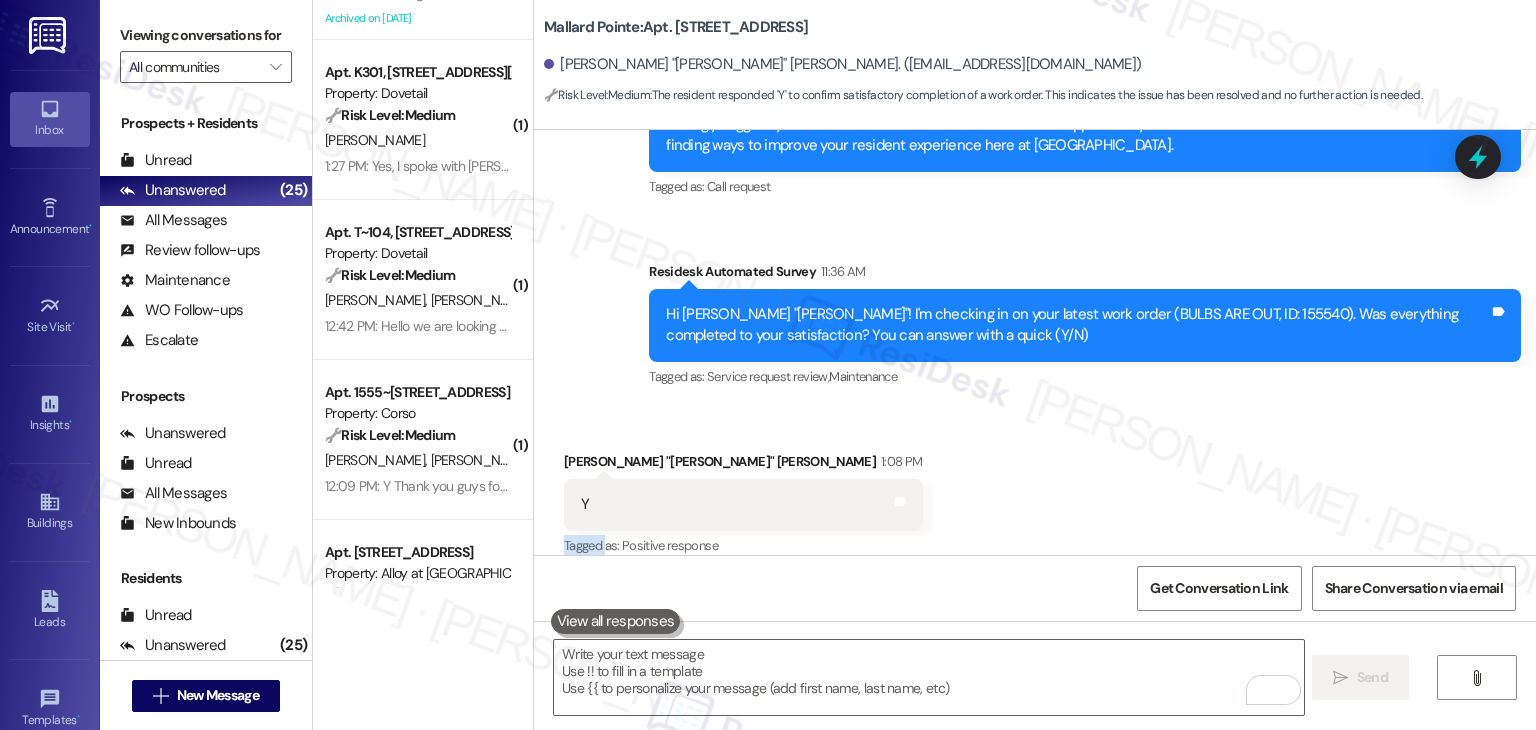 click on "Received via SMS [PERSON_NAME] "[PERSON_NAME]" [PERSON_NAME] 1:08 PM Y Tags and notes Tagged as:   Positive response Click to highlight conversations about Positive response" at bounding box center (1035, 490) 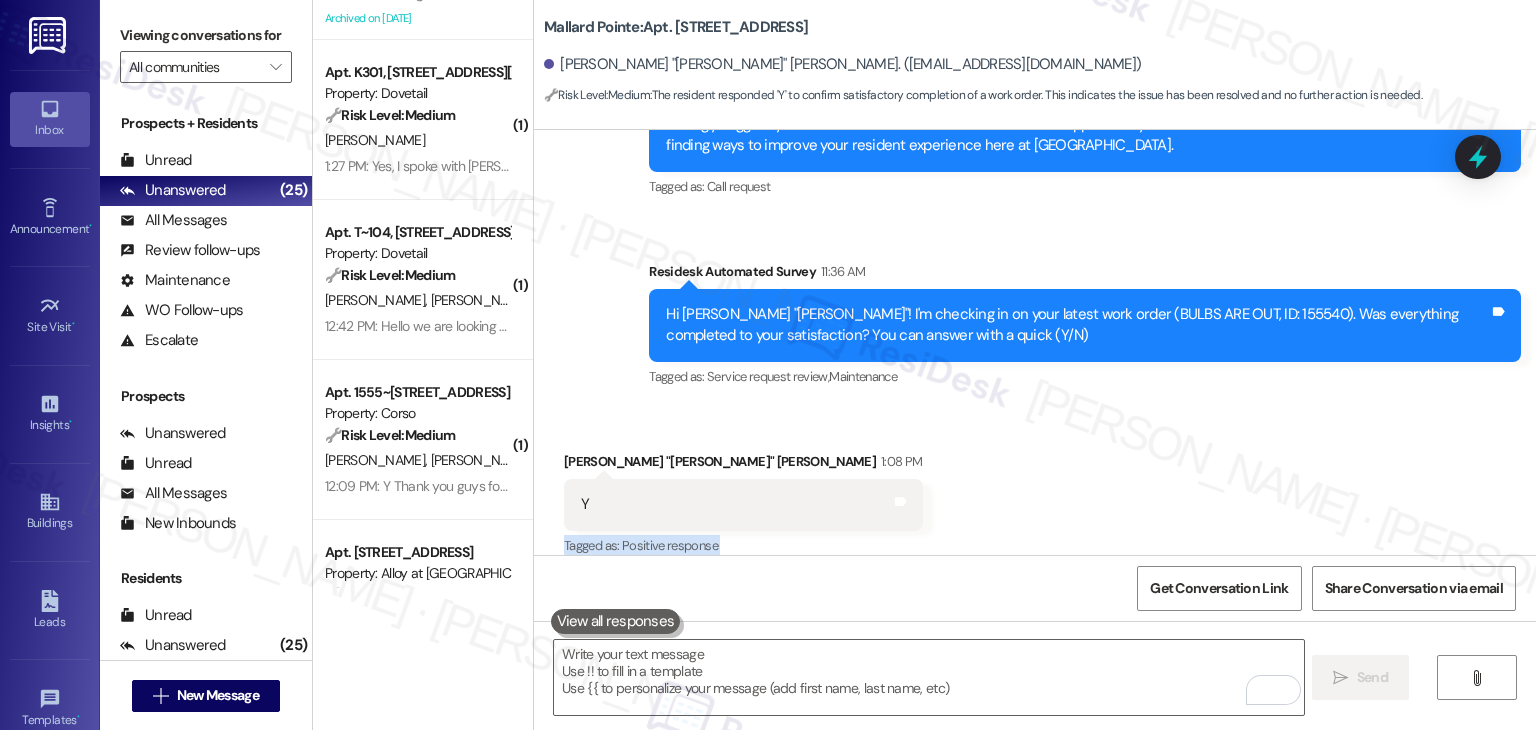click on "Received via SMS [PERSON_NAME] "[PERSON_NAME]" [PERSON_NAME] 1:08 PM Y Tags and notes Tagged as:   Positive response Click to highlight conversations about Positive response" at bounding box center [1035, 490] 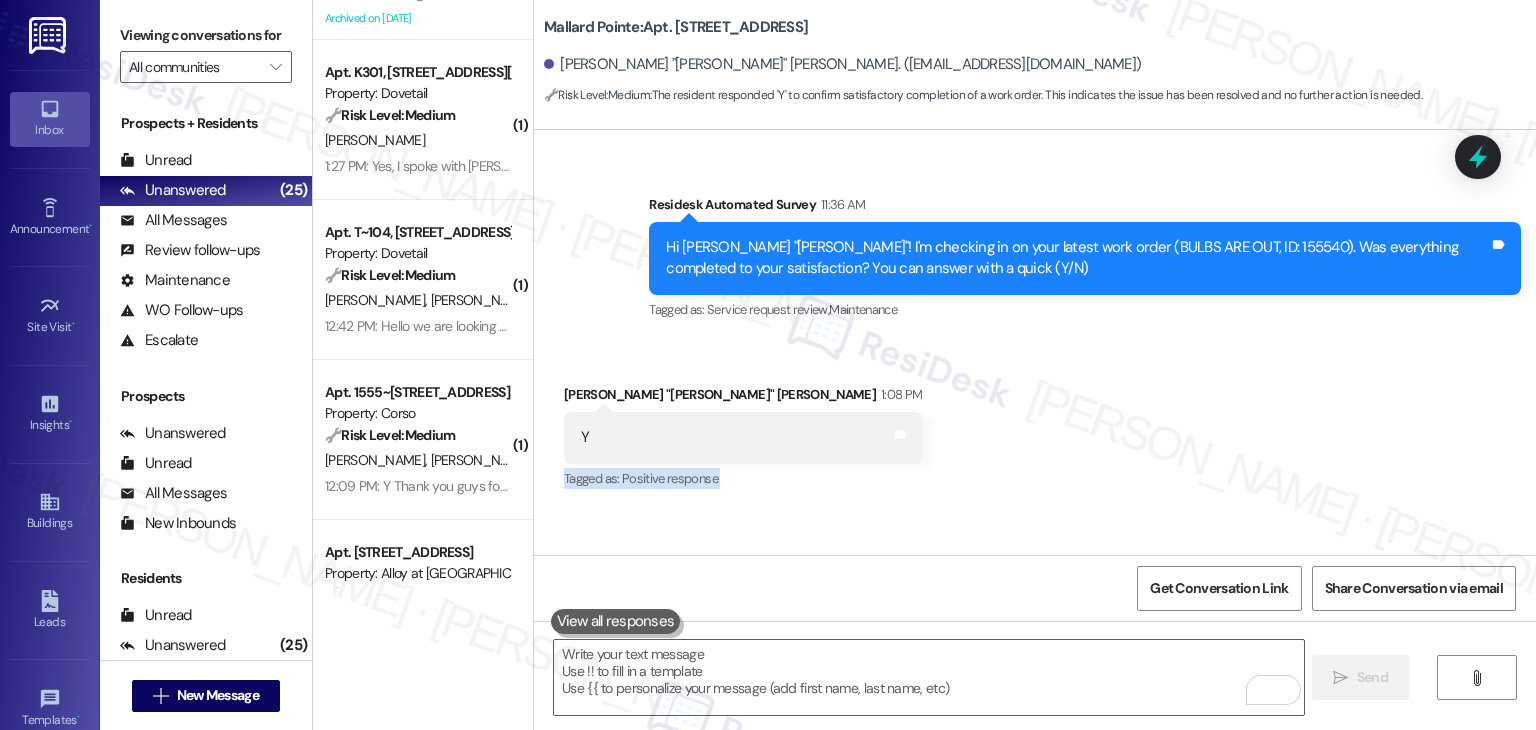 scroll, scrollTop: 4216, scrollLeft: 0, axis: vertical 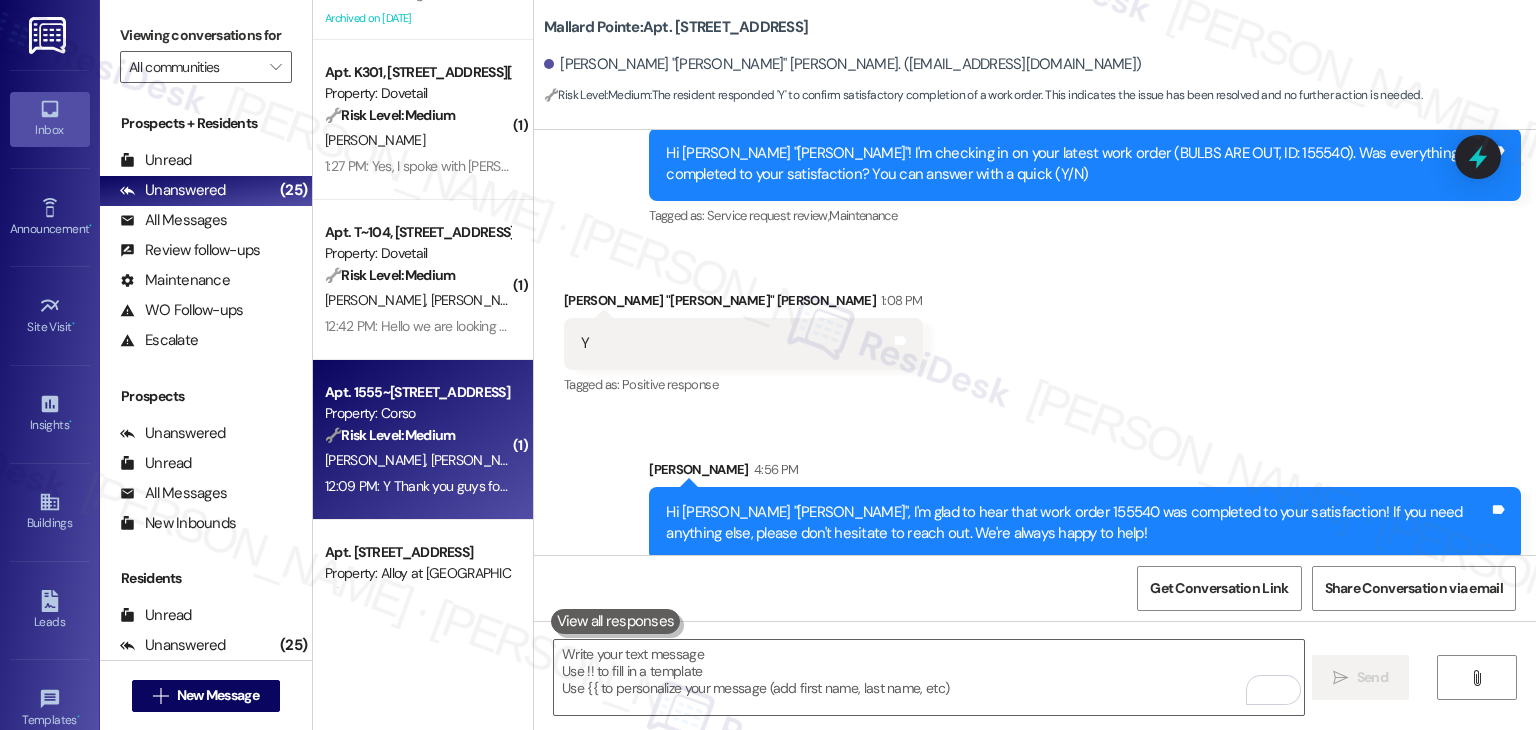 click on "12:09 PM: Y
Thank you guys for checking in! 12:09 PM: Y
Thank you guys for checking in!" at bounding box center (417, 486) 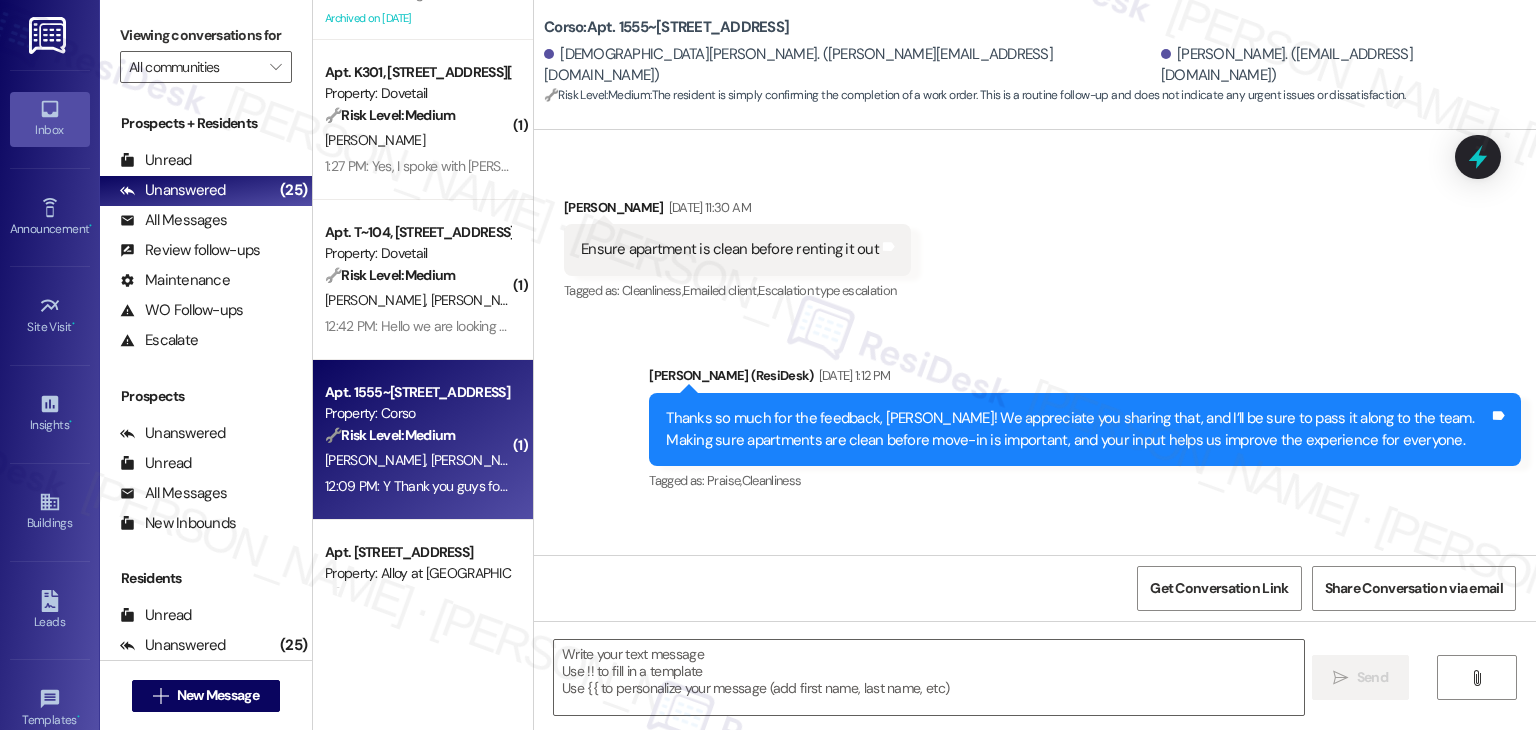 type on "Fetching suggested responses. Please feel free to read through the conversation in the meantime." 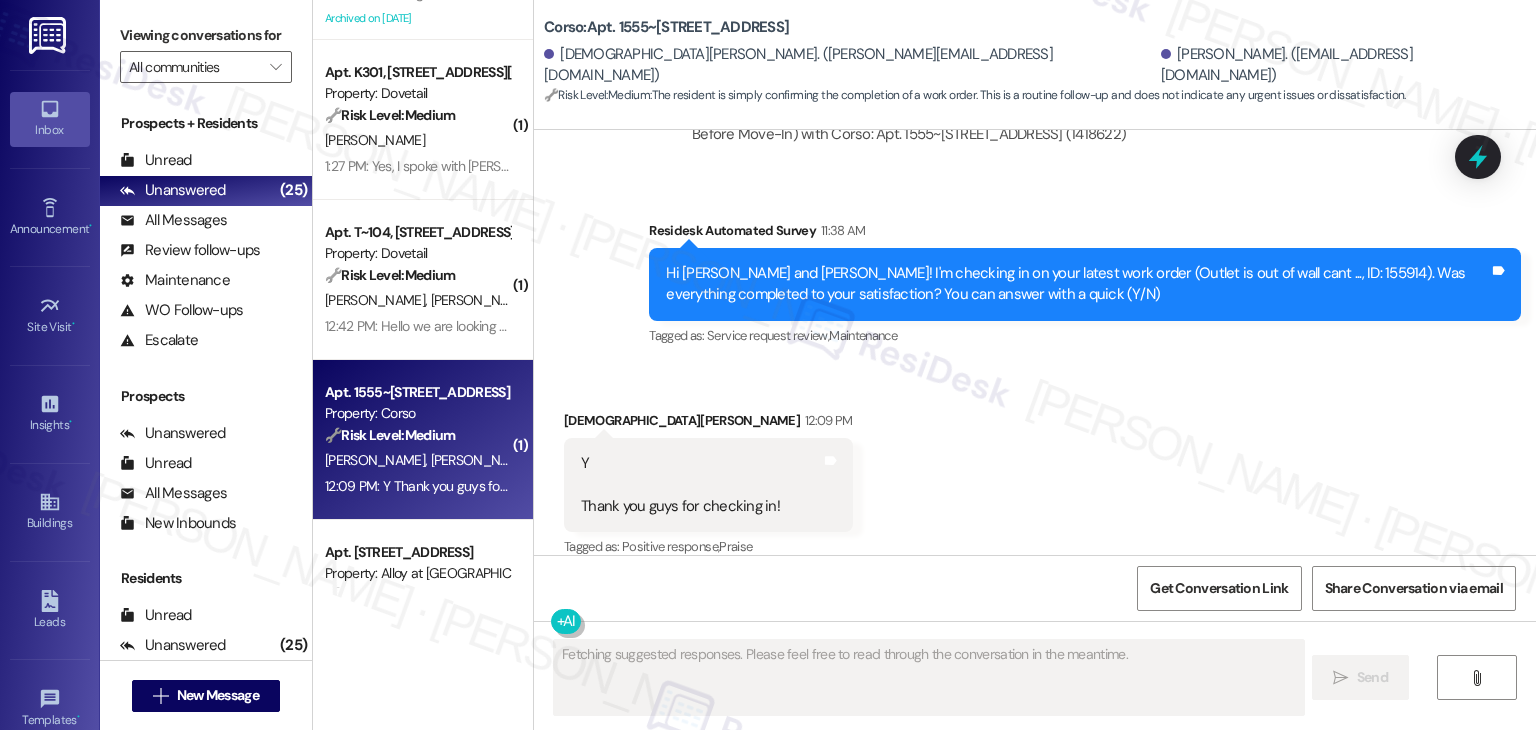 scroll, scrollTop: 907, scrollLeft: 0, axis: vertical 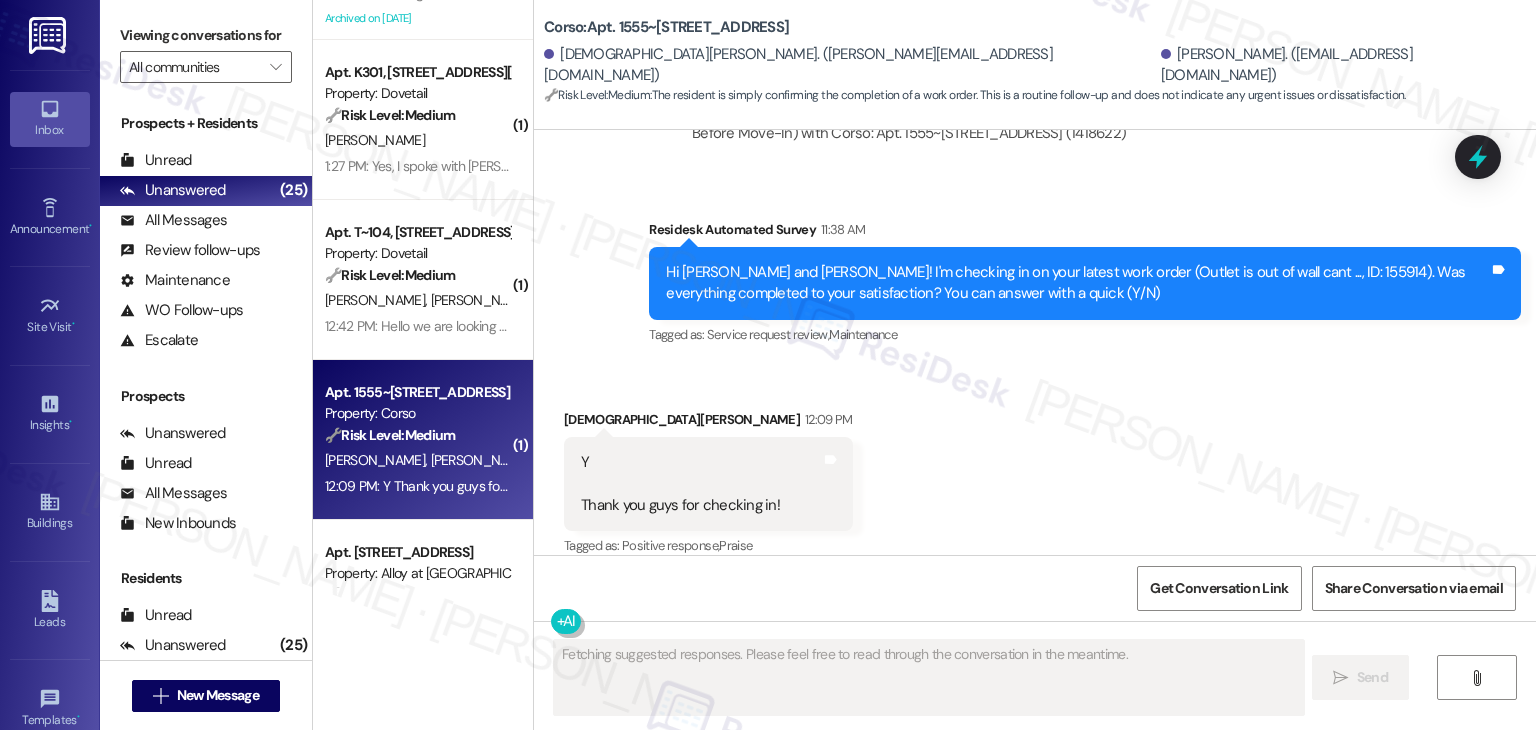 type 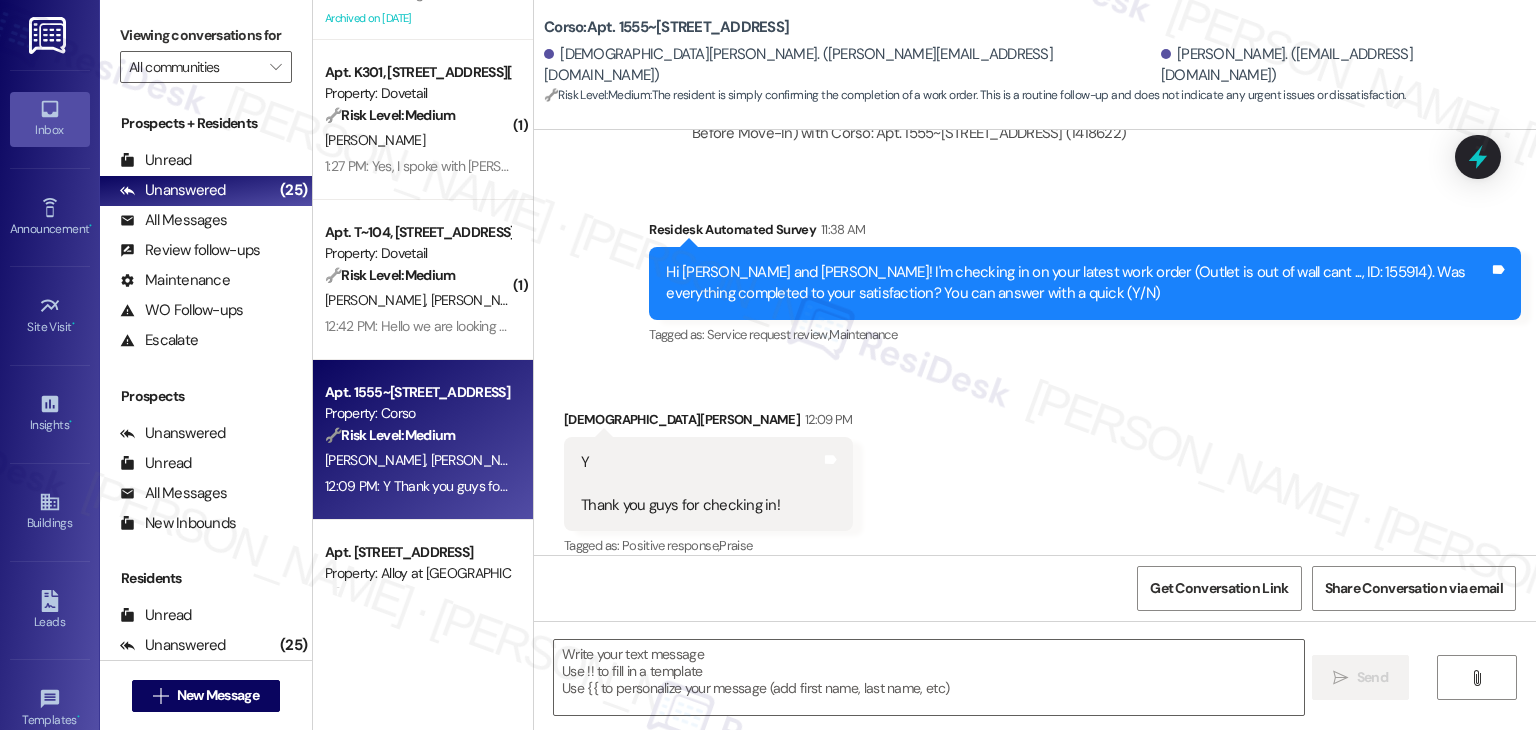 click on "Received via SMS [PERSON_NAME] 12:09 PM Y
Thank you guys for checking in! Tags and notes Tagged as:   Positive response ,  Click to highlight conversations about Positive response Praise Click to highlight conversations about Praise" at bounding box center (1035, 470) 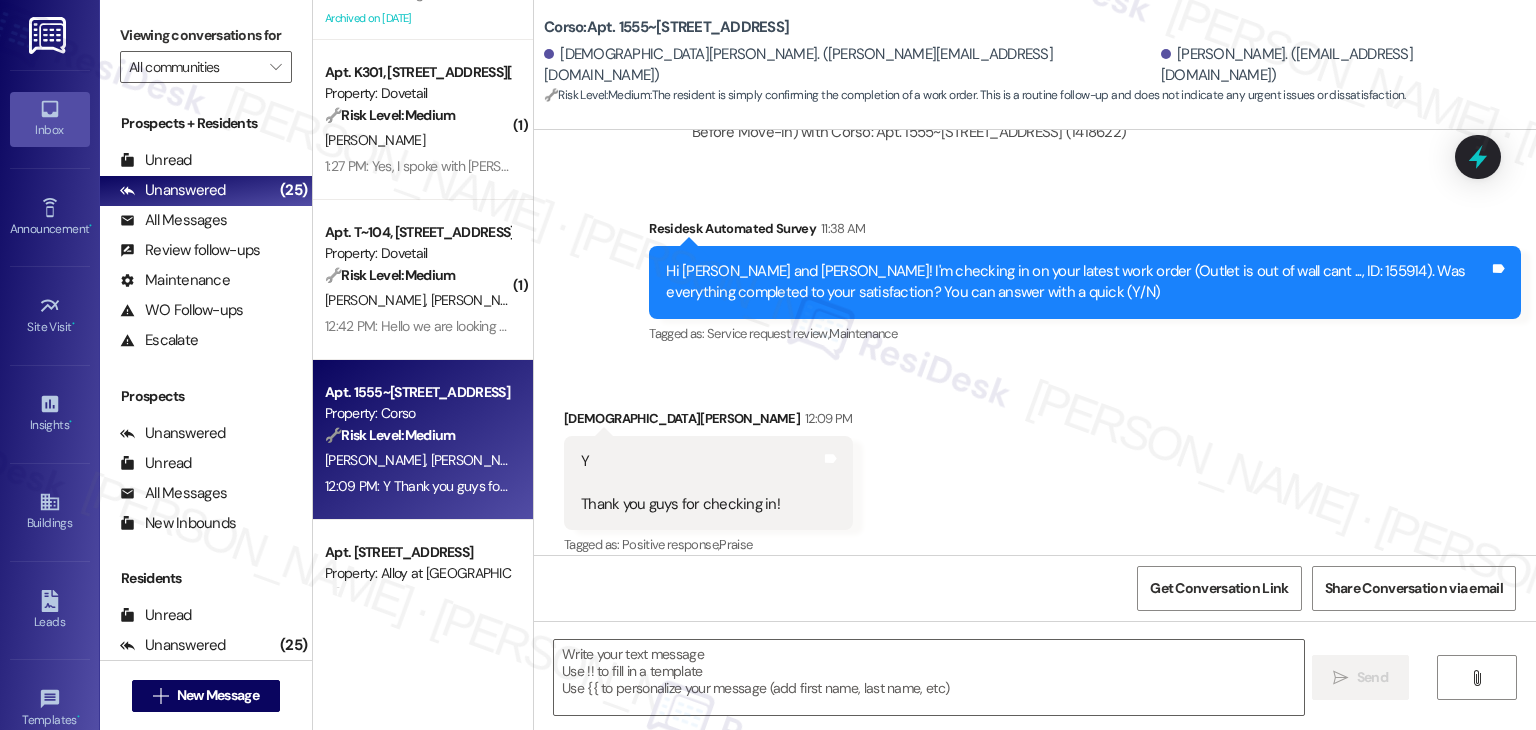 click on "Received via SMS [PERSON_NAME] 12:09 PM Y
Thank you guys for checking in! Tags and notes Tagged as:   Positive response ,  Click to highlight conversations about Positive response Praise Click to highlight conversations about Praise" at bounding box center [1035, 469] 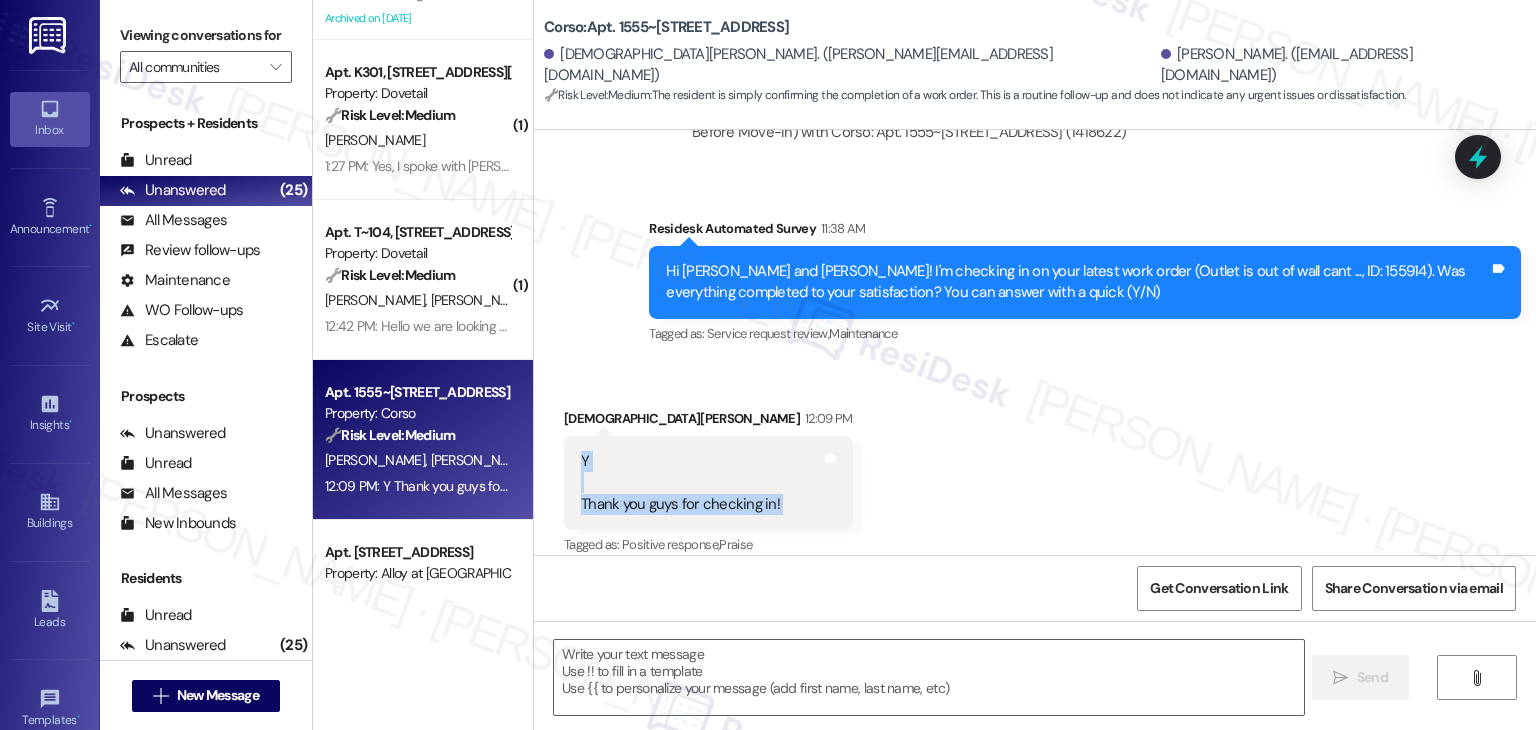 click on "Received via SMS [PERSON_NAME] 12:09 PM Y
Thank you guys for checking in! Tags and notes Tagged as:   Positive response ,  Click to highlight conversations about Positive response Praise Click to highlight conversations about Praise" at bounding box center [1035, 469] 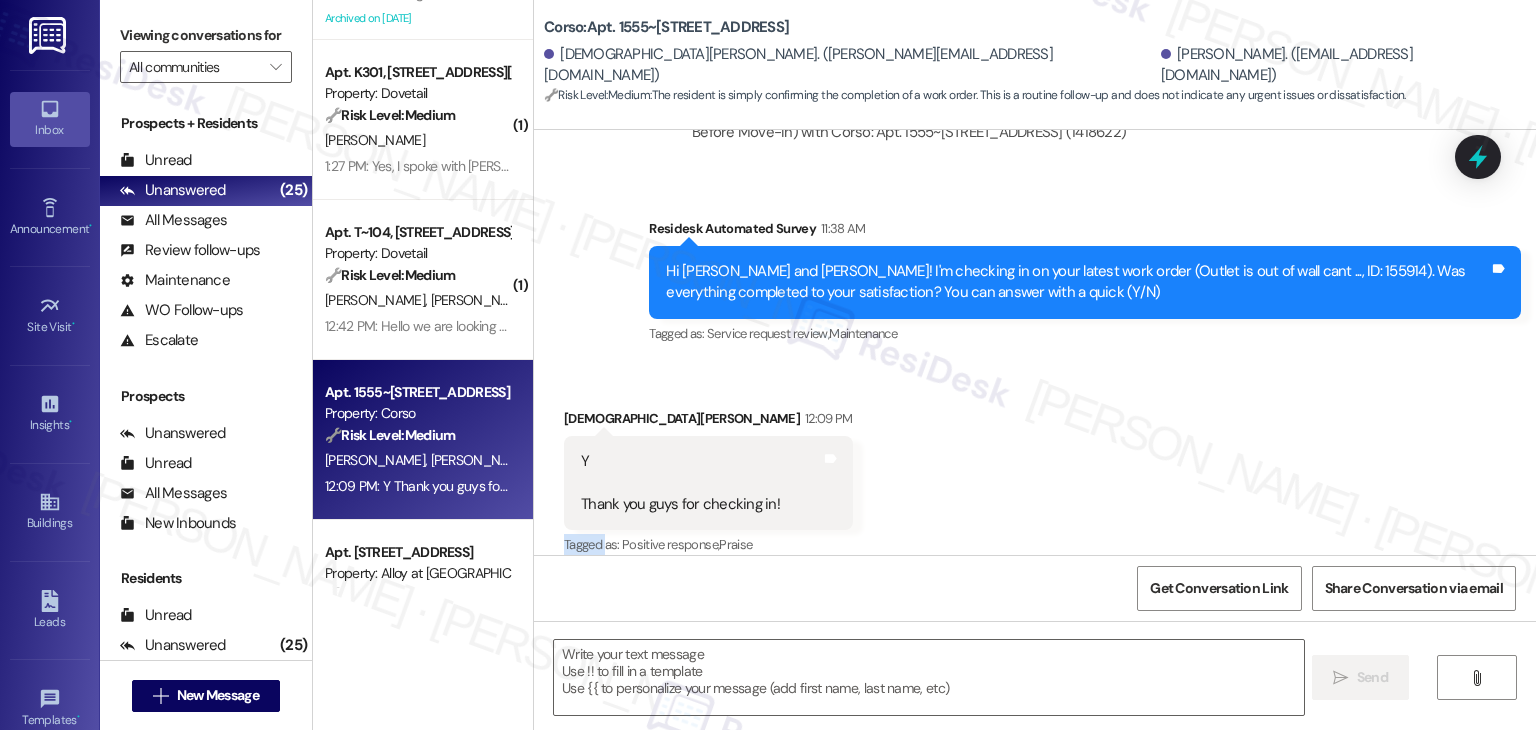 click on "Received via SMS [PERSON_NAME] 12:09 PM Y
Thank you guys for checking in! Tags and notes Tagged as:   Positive response ,  Click to highlight conversations about Positive response Praise Click to highlight conversations about Praise" at bounding box center [1035, 469] 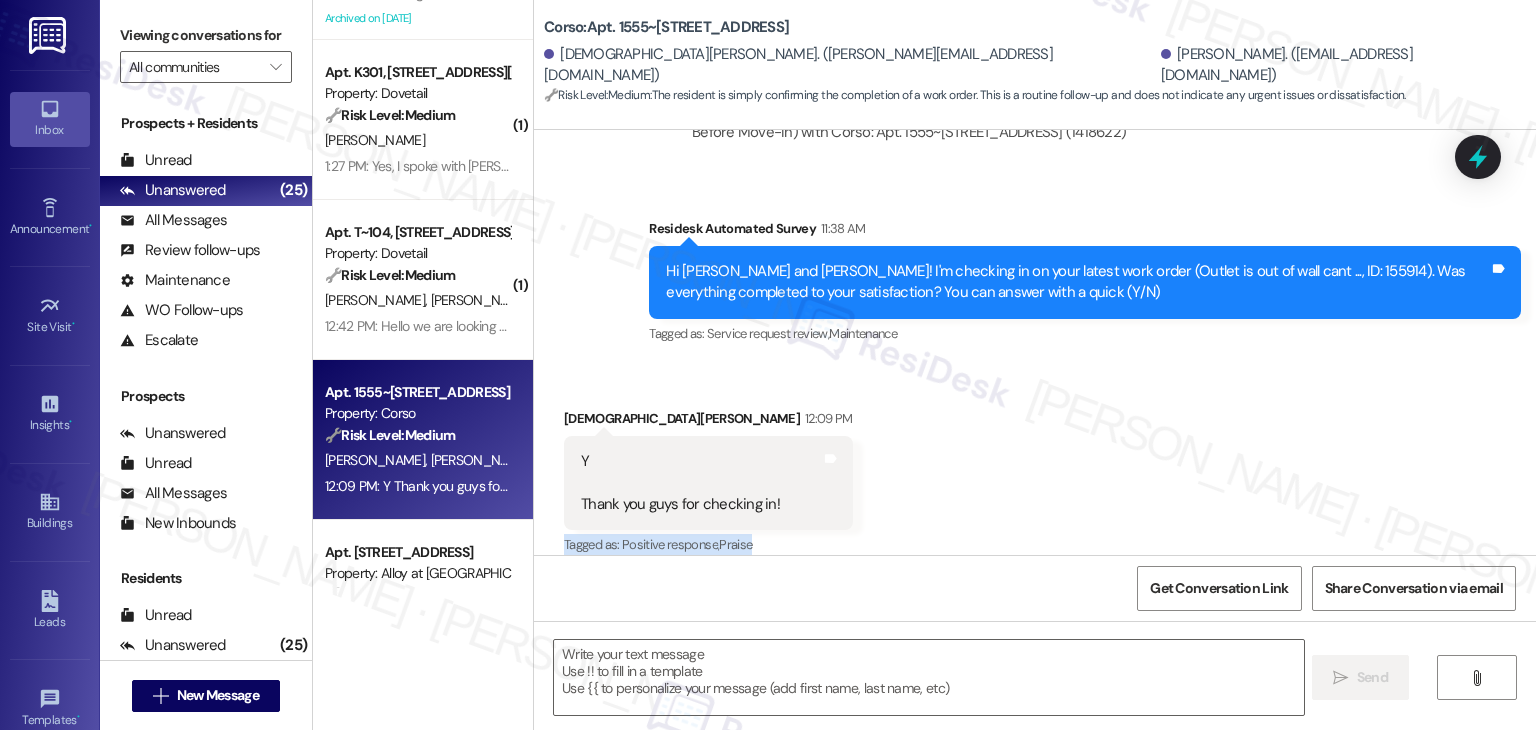 click on "Received via SMS [PERSON_NAME] 12:09 PM Y
Thank you guys for checking in! Tags and notes Tagged as:   Positive response ,  Click to highlight conversations about Positive response Praise Click to highlight conversations about Praise" at bounding box center (1035, 469) 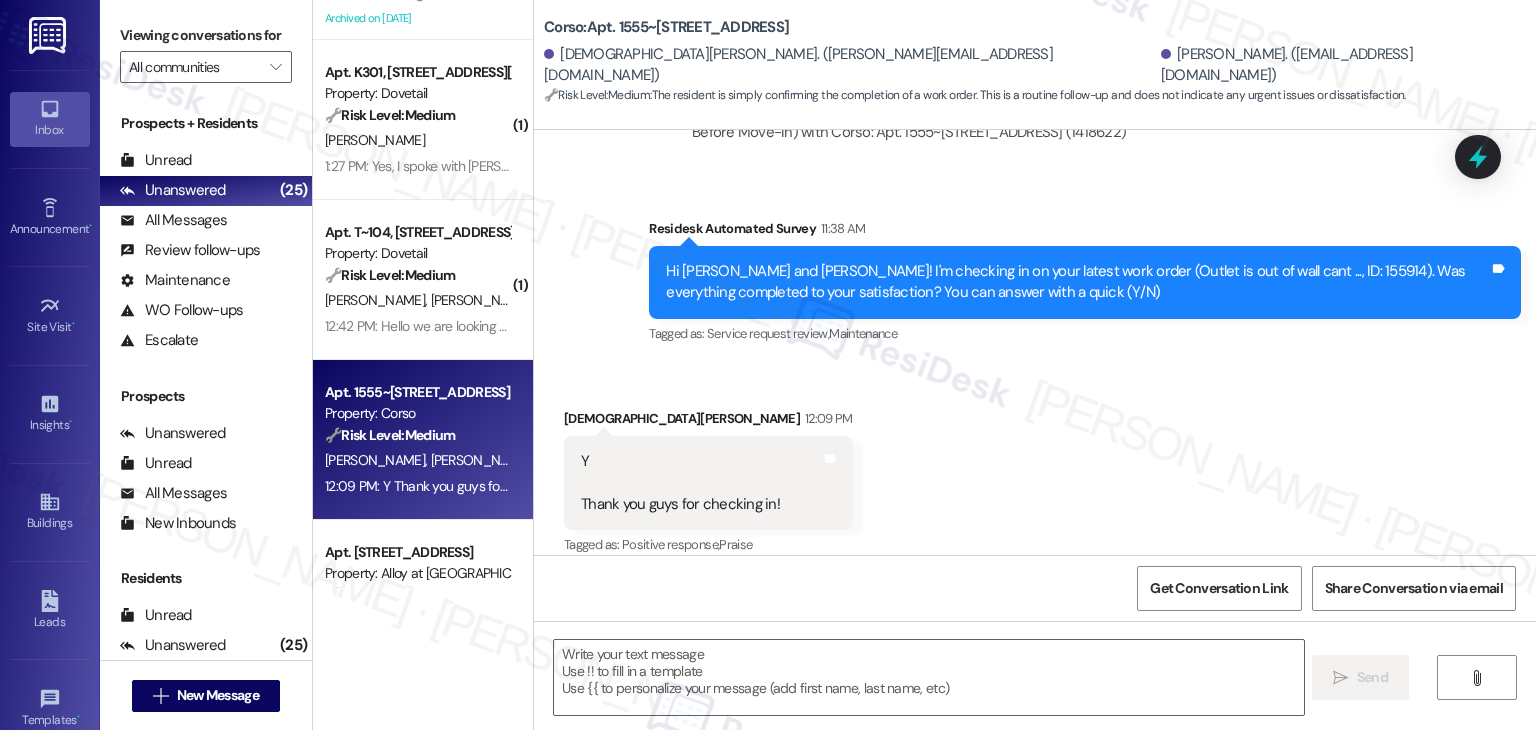 click on "Received via SMS [PERSON_NAME] 12:09 PM Y
Thank you guys for checking in! Tags and notes Tagged as:   Positive response ,  Click to highlight conversations about Positive response Praise Click to highlight conversations about Praise" at bounding box center [1035, 469] 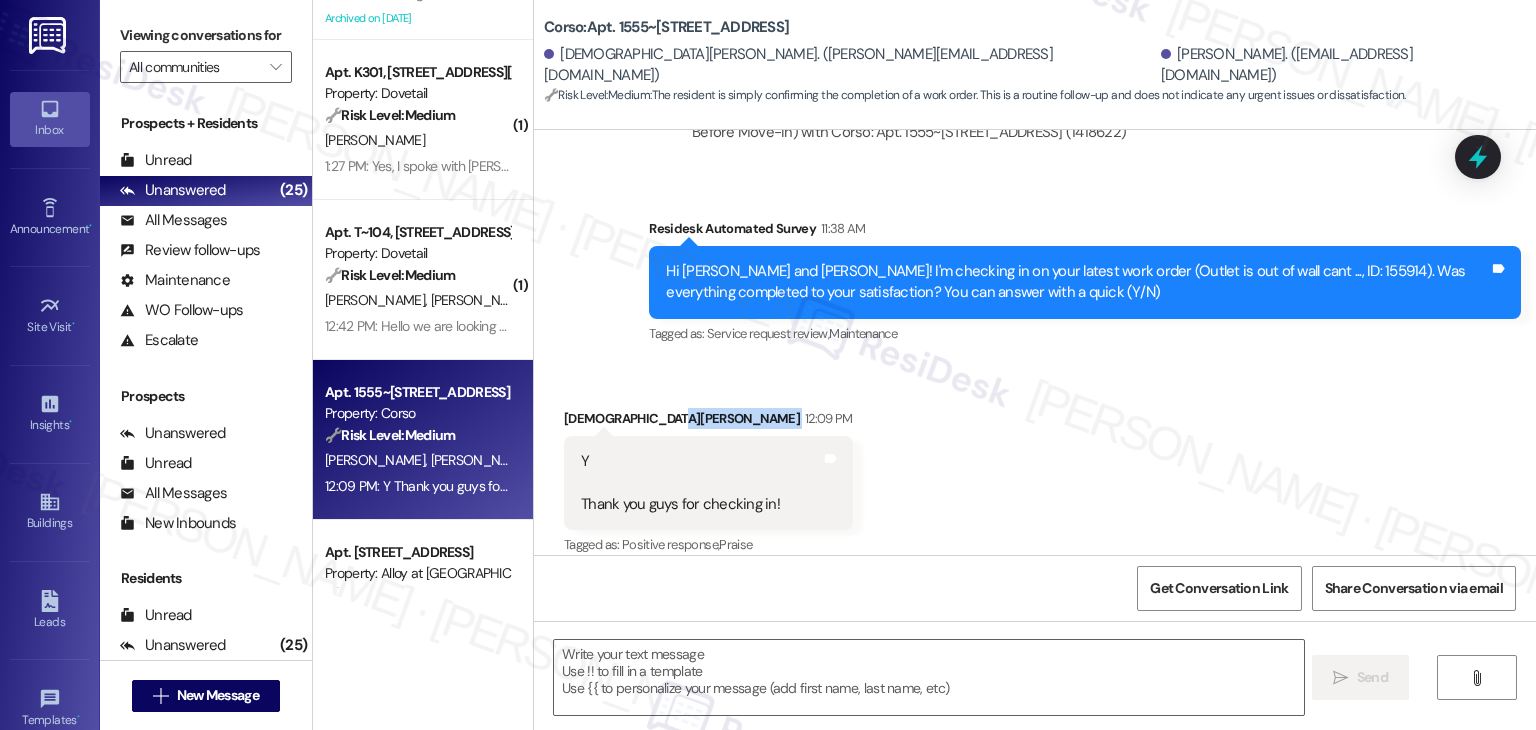 click on "Received via SMS [PERSON_NAME] 12:09 PM Y
Thank you guys for checking in! Tags and notes Tagged as:   Positive response ,  Click to highlight conversations about Positive response Praise Click to highlight conversations about Praise" at bounding box center [1035, 469] 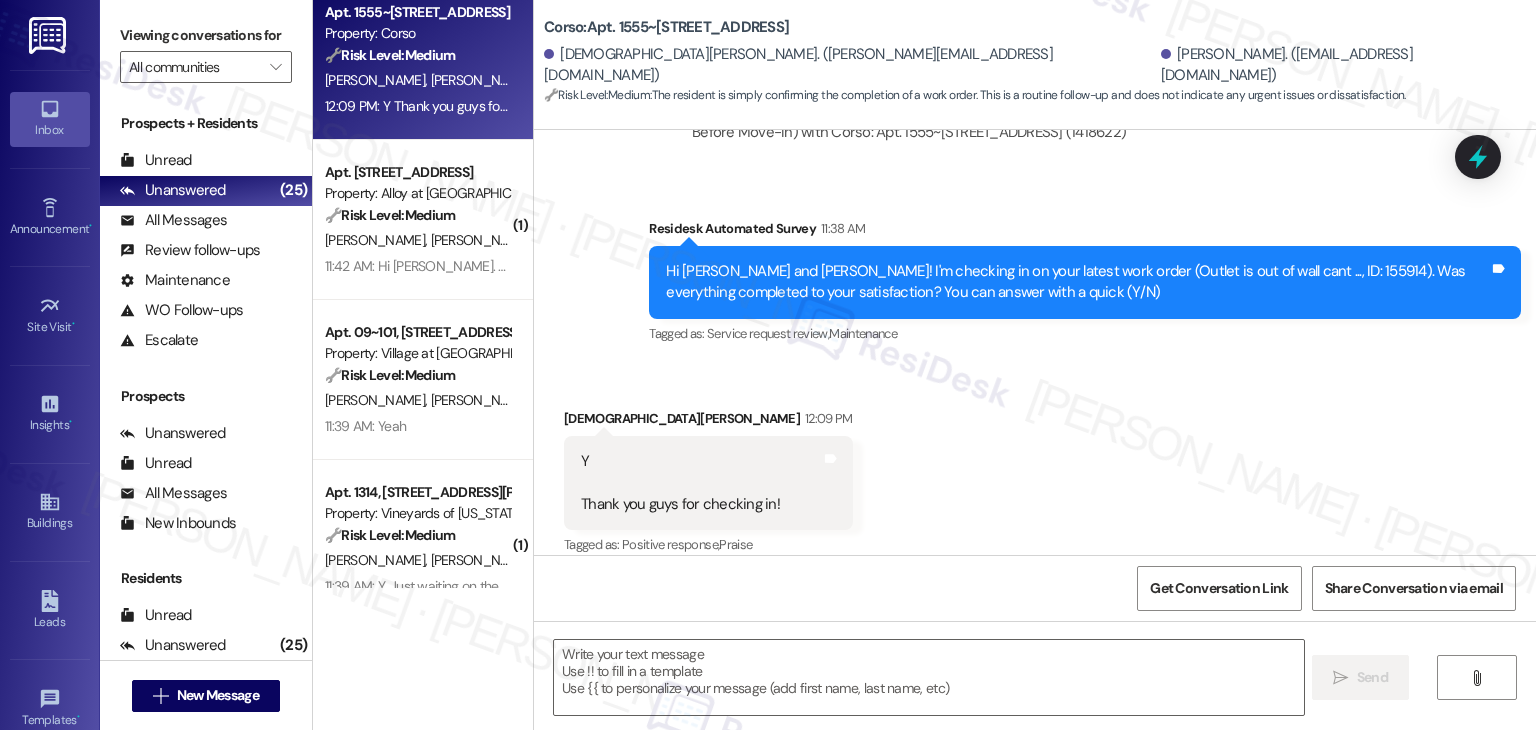 scroll, scrollTop: 1100, scrollLeft: 0, axis: vertical 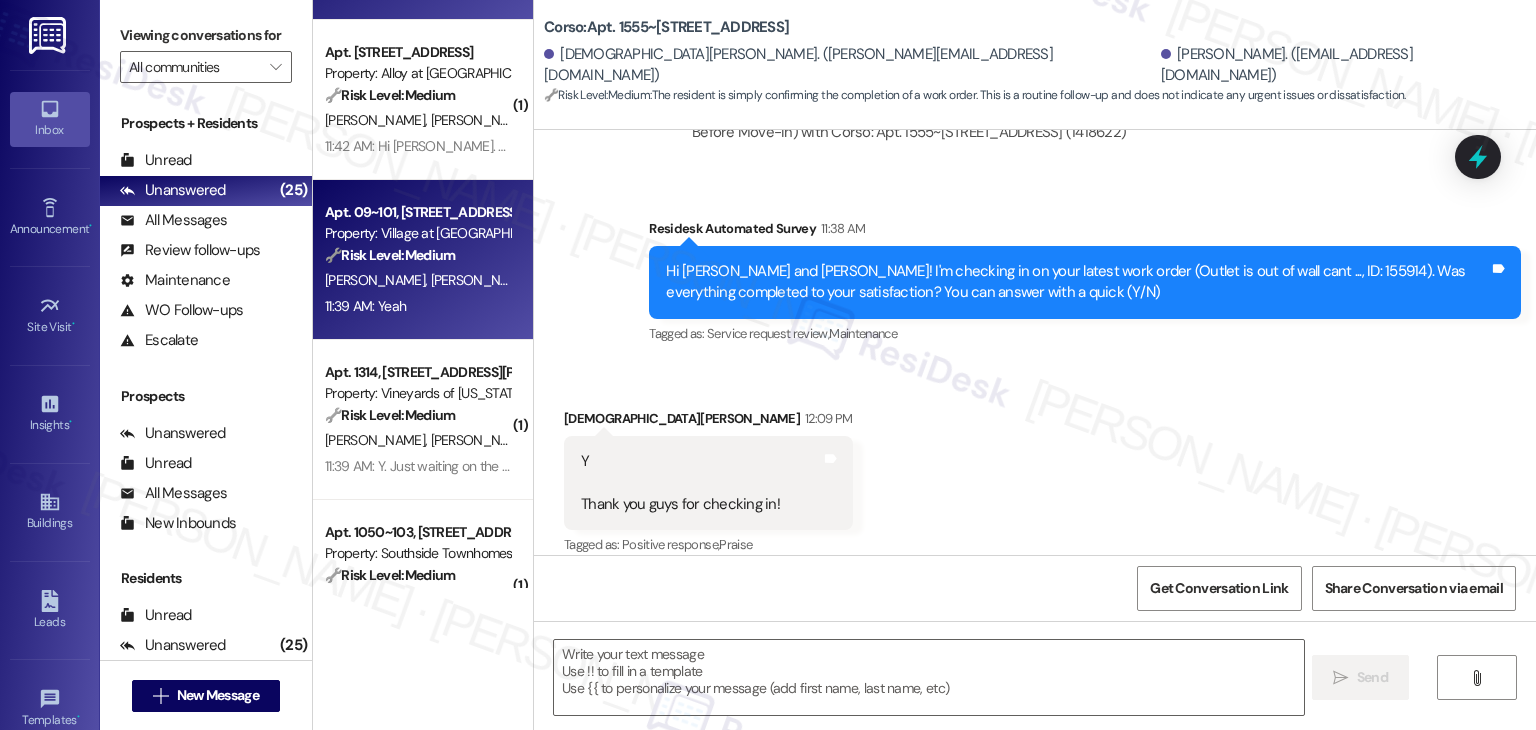 click on "11:39 AM: Yeah 11:39 AM: Yeah" at bounding box center (417, 306) 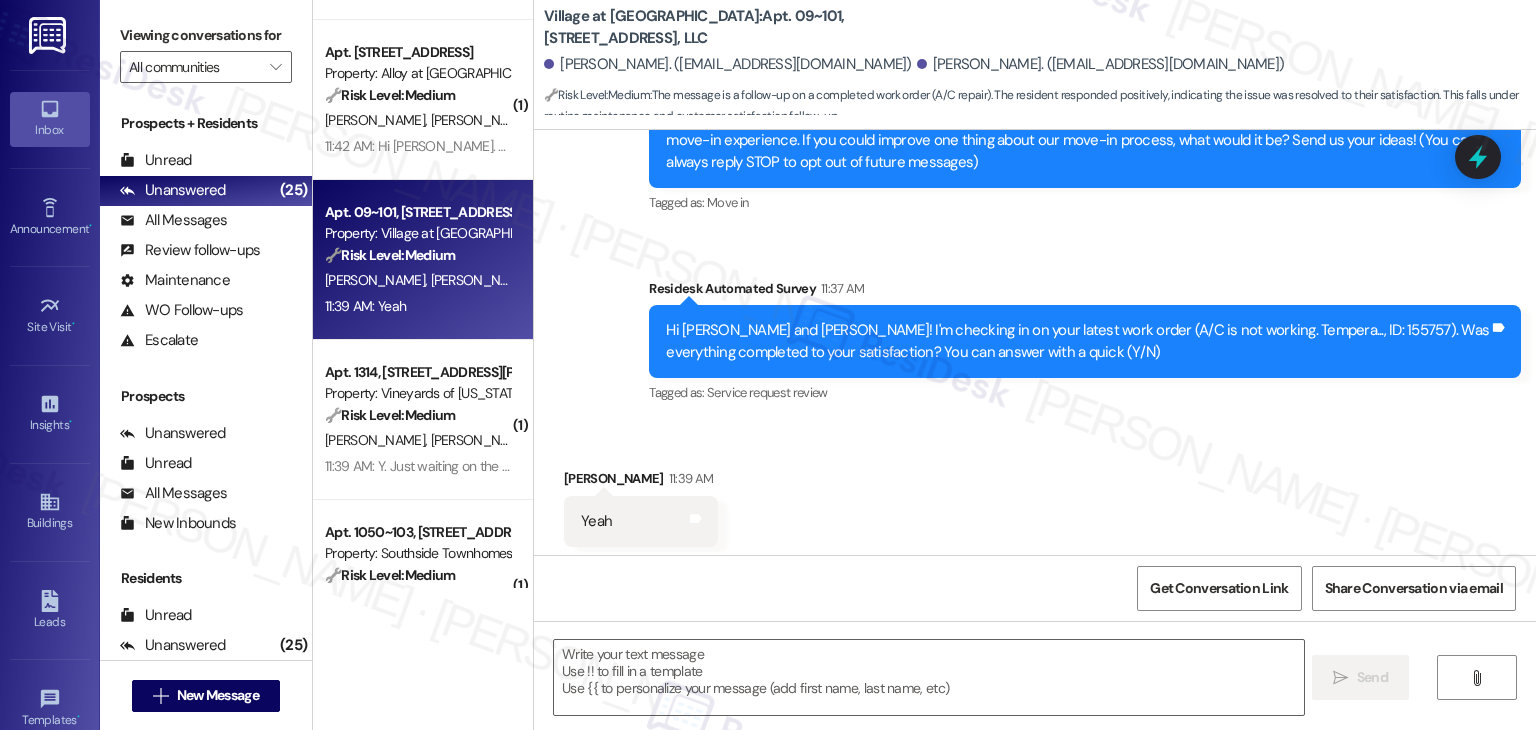 type on "Fetching suggested responses. Please feel free to read through the conversation in the meantime." 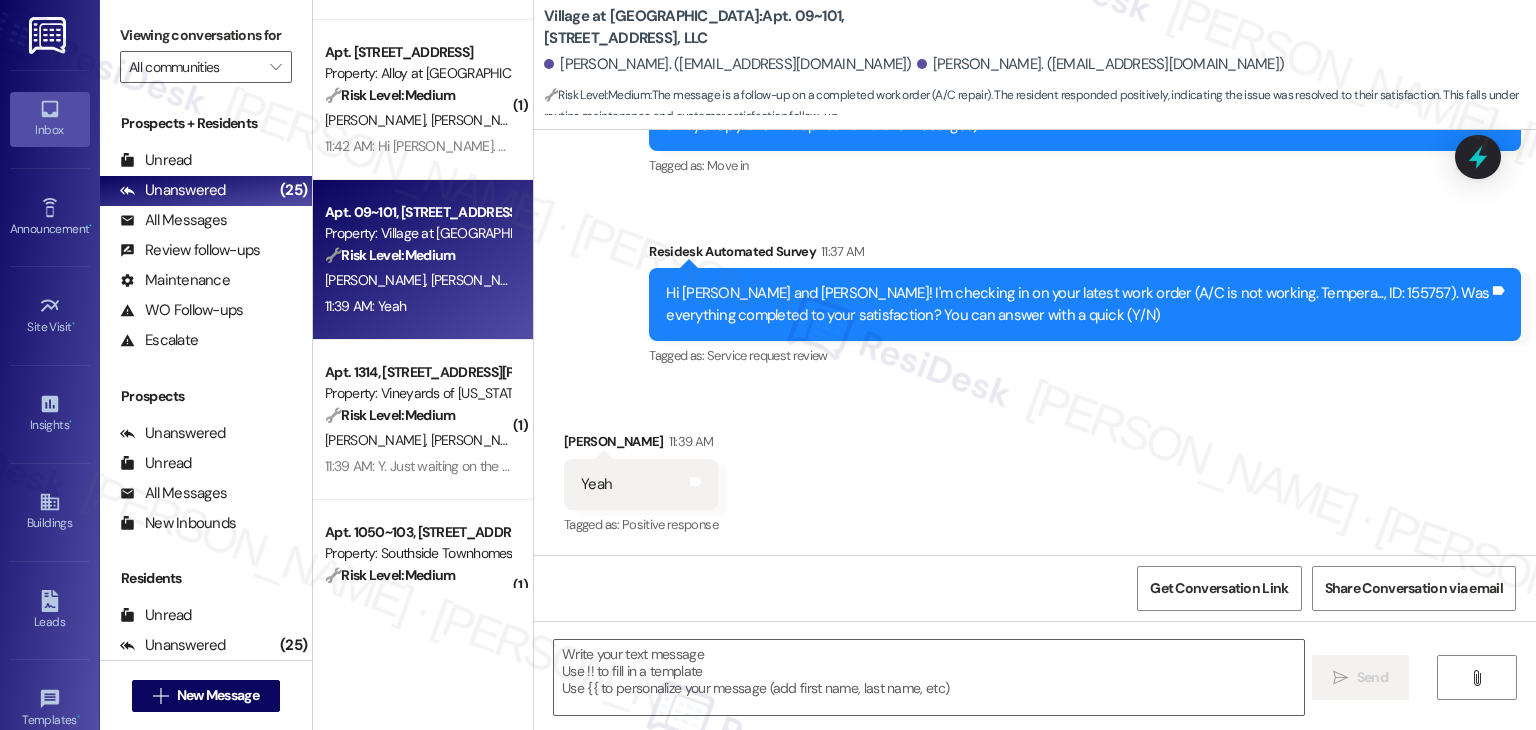 scroll, scrollTop: 280, scrollLeft: 0, axis: vertical 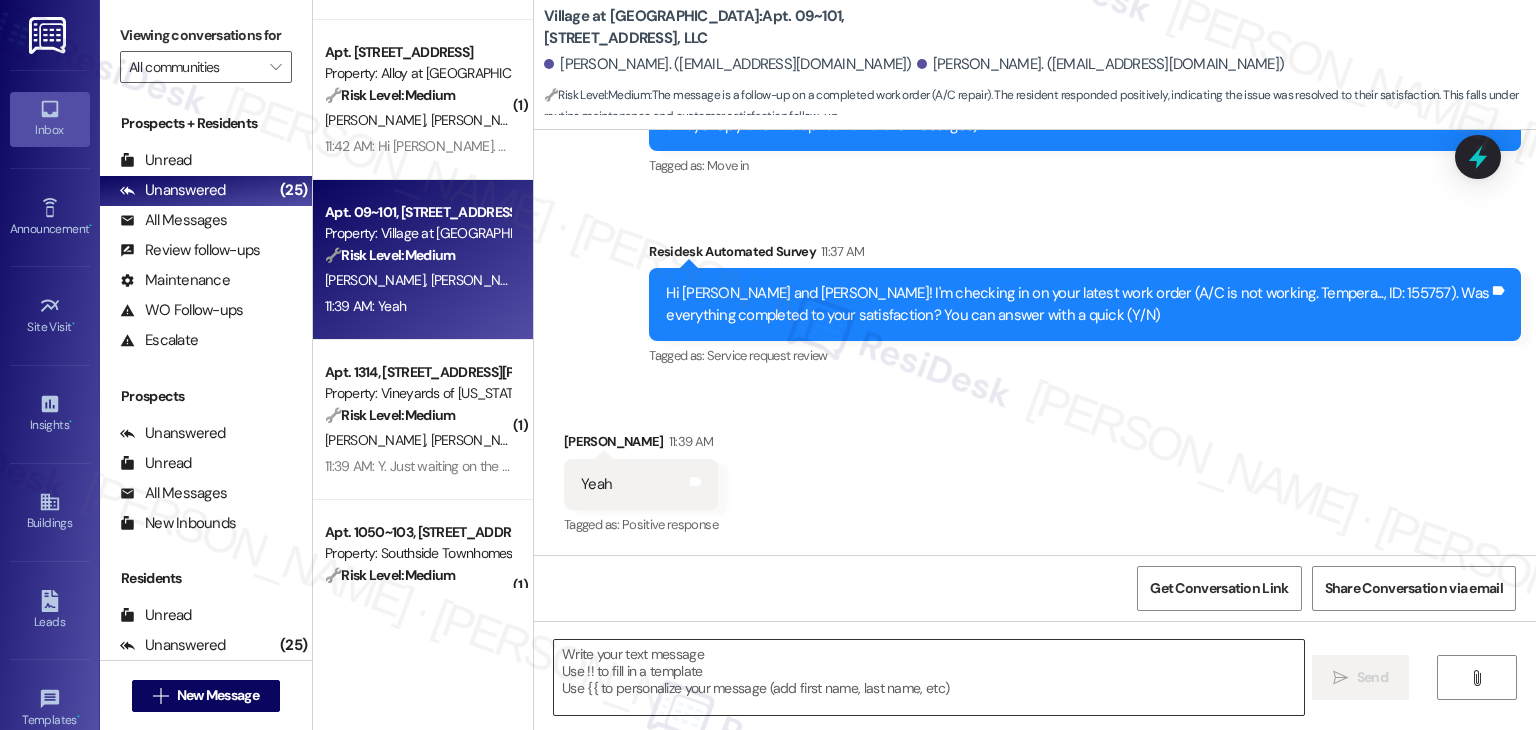 click at bounding box center (928, 677) 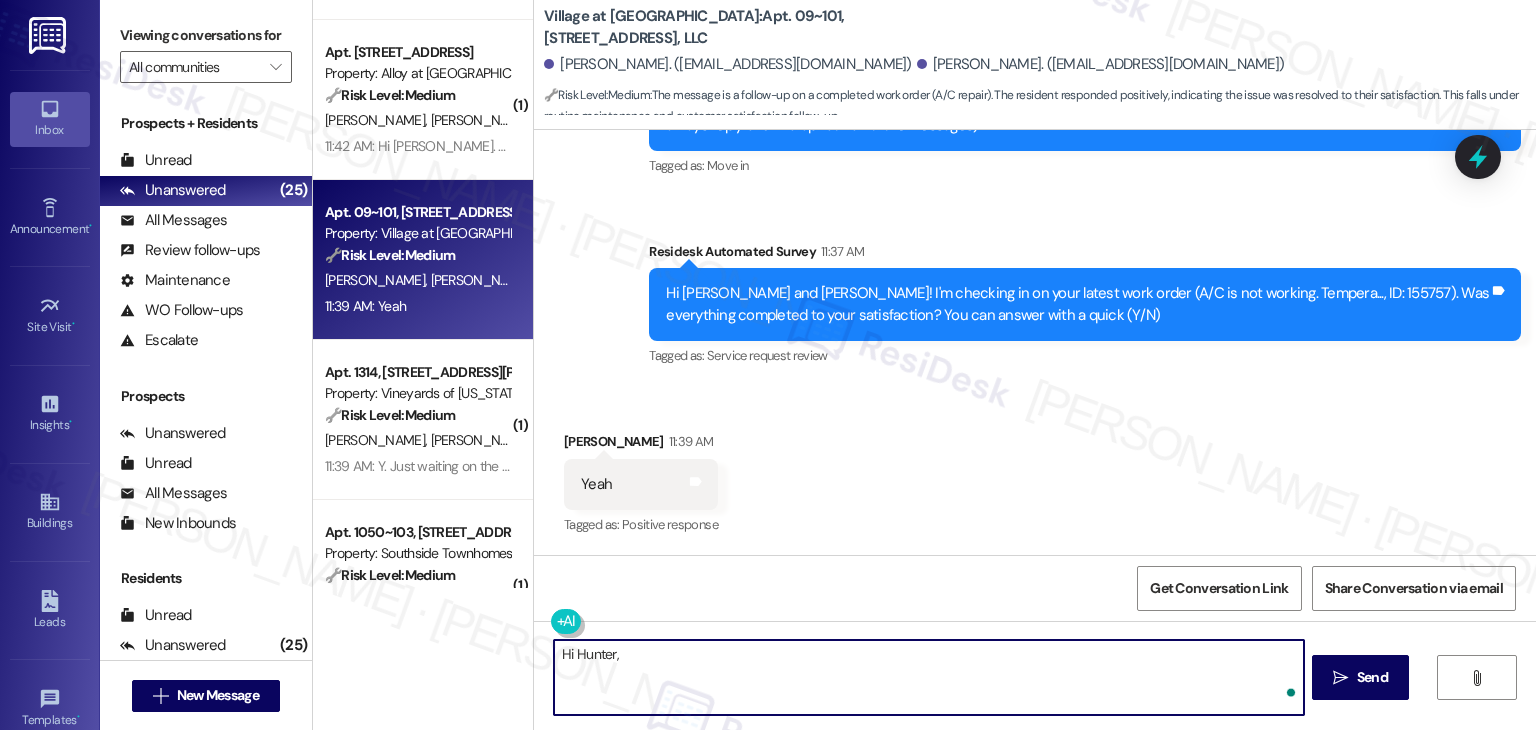 paste on "I appreciate your response. I am glad your latest work order was completed to your satisfaction. Feel free to let us know if there is anything else you'd like to address. We're happy to help!" 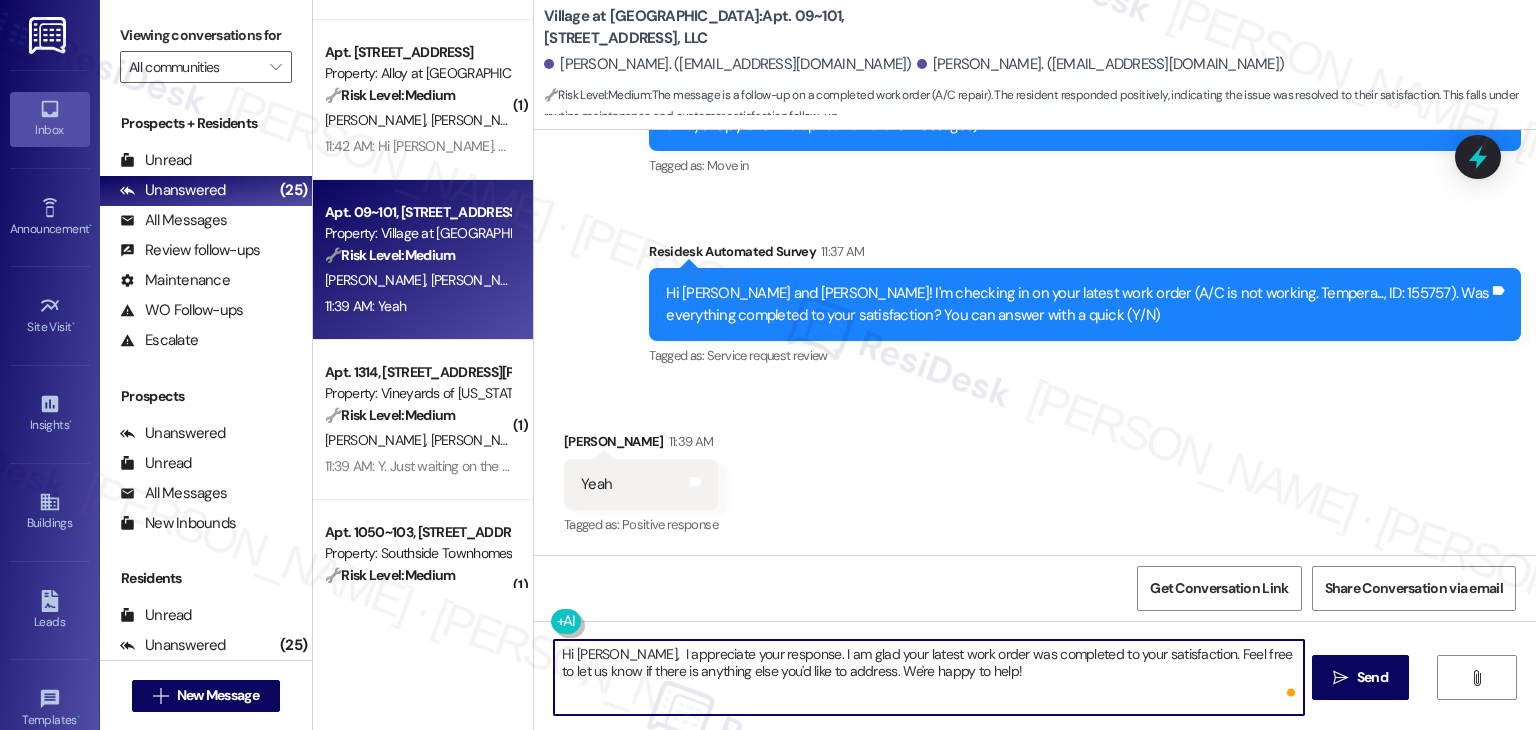 type on "Hi [PERSON_NAME],  I appreciate your response. I am glad your latest work order was completed to your satisfaction. Feel free to let us know if there is anything else you'd like to address. We're happy to help!" 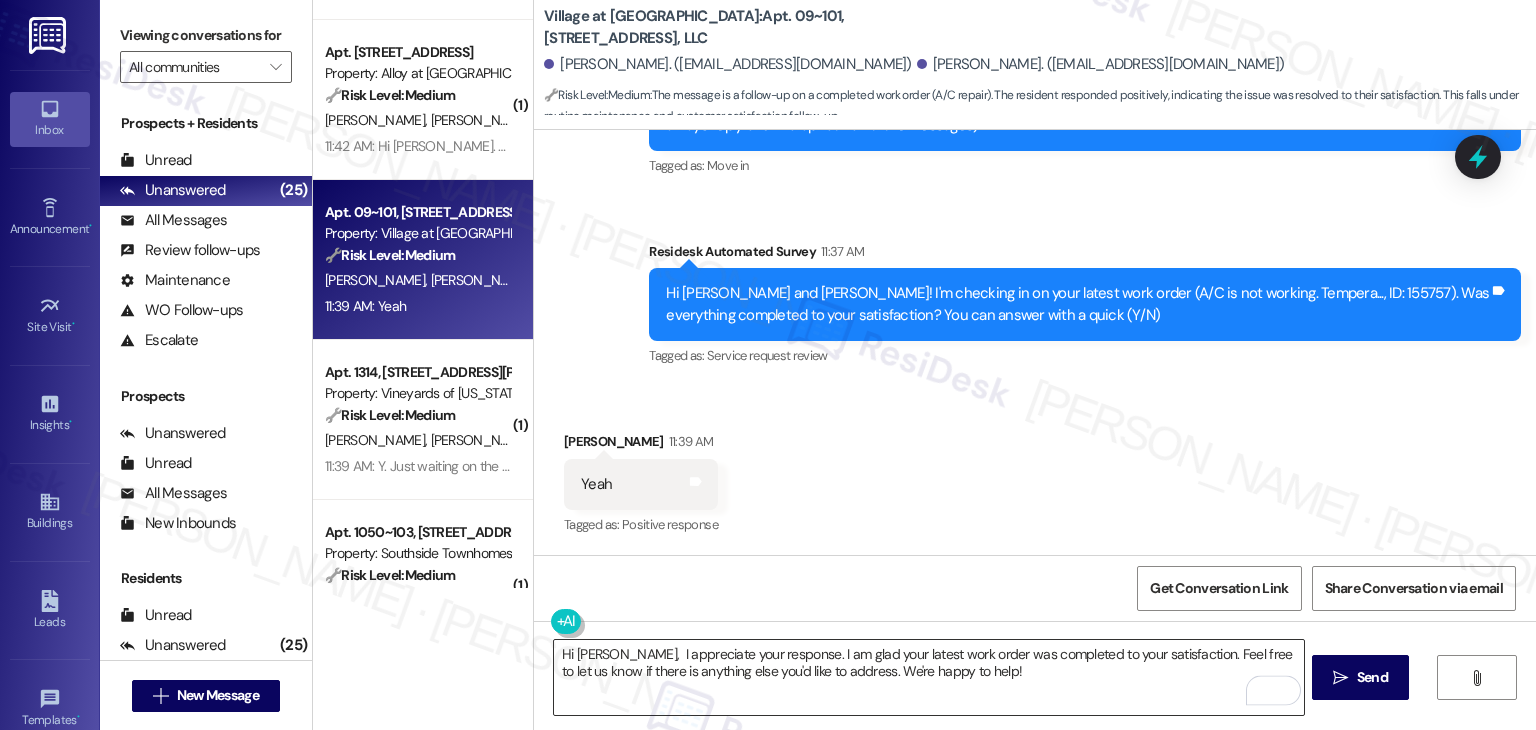 click on "Hi [PERSON_NAME],  I appreciate your response. I am glad your latest work order was completed to your satisfaction. Feel free to let us know if there is anything else you'd like to address. We're happy to help!" at bounding box center (928, 677) 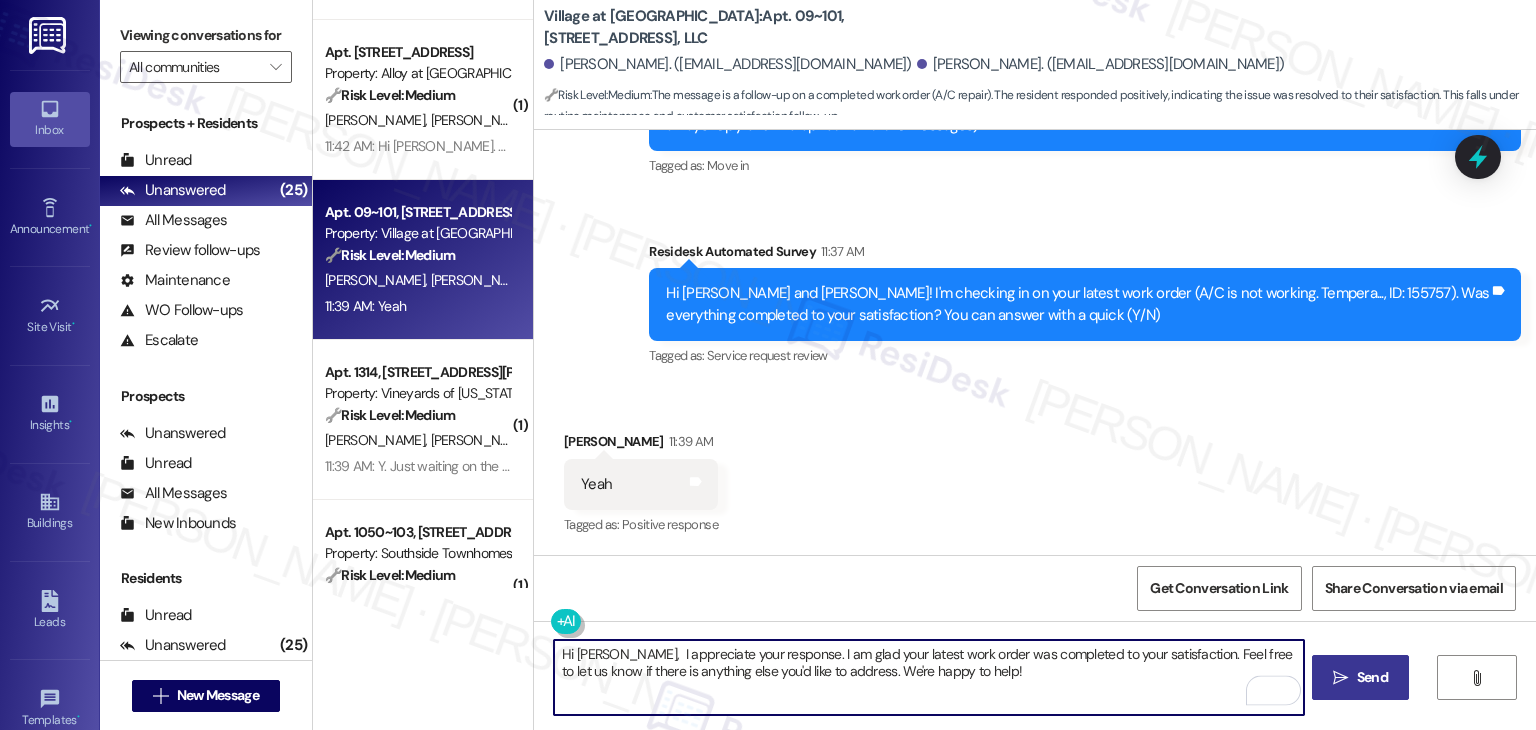 click on "Send" at bounding box center (1372, 677) 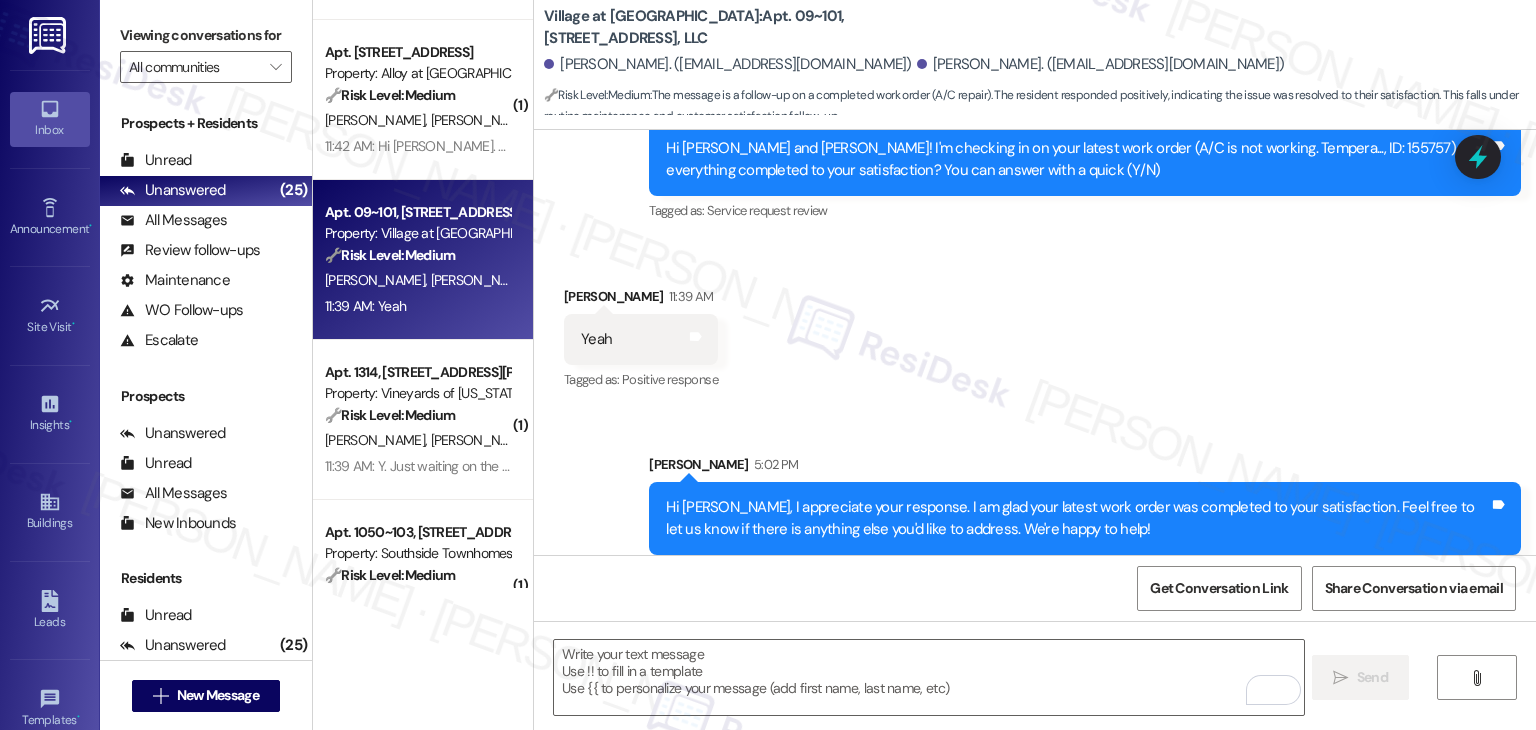 scroll, scrollTop: 441, scrollLeft: 0, axis: vertical 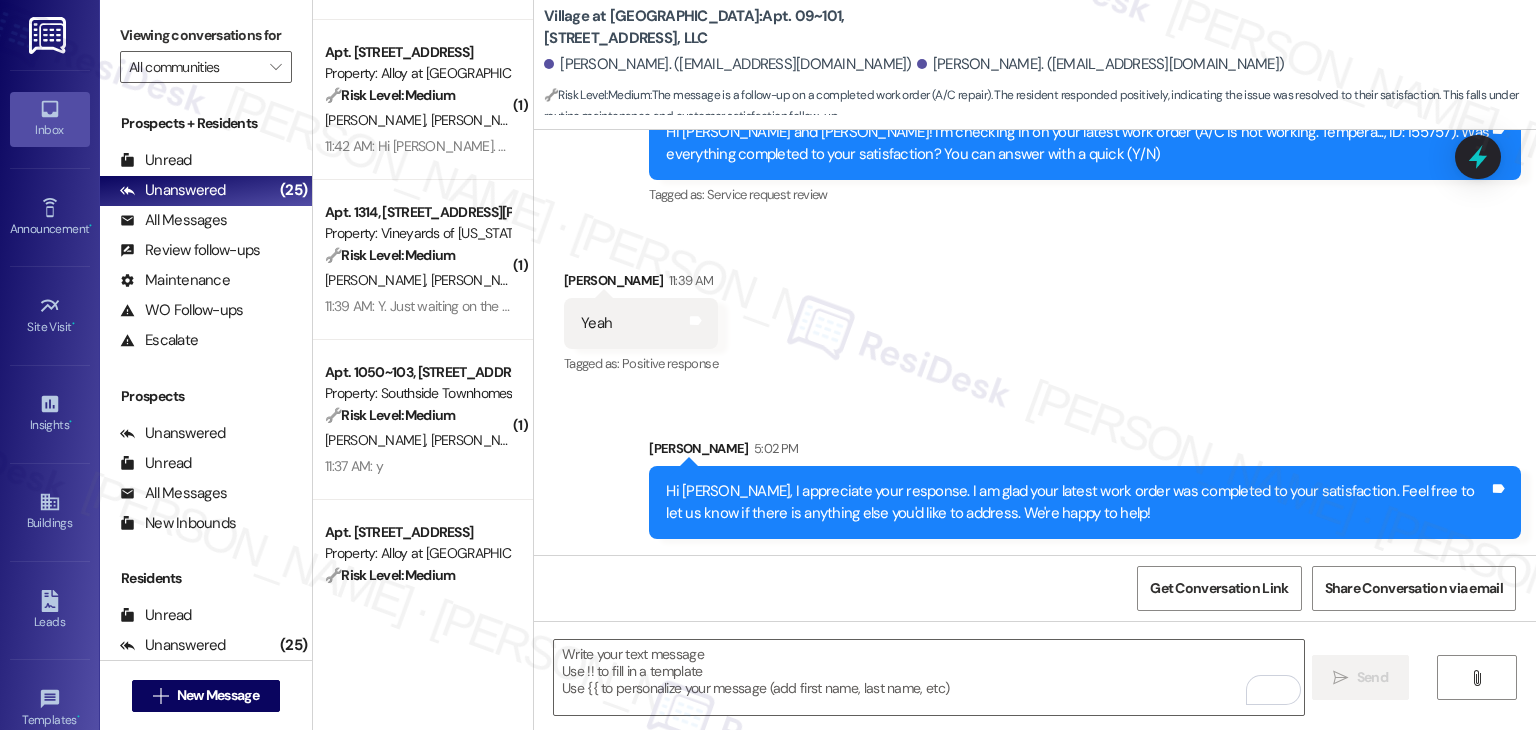 click on "Received via SMS [PERSON_NAME] 11:39 AM Yeah Tags and notes Tagged as:   Positive response Click to highlight conversations about Positive response" at bounding box center (1035, 309) 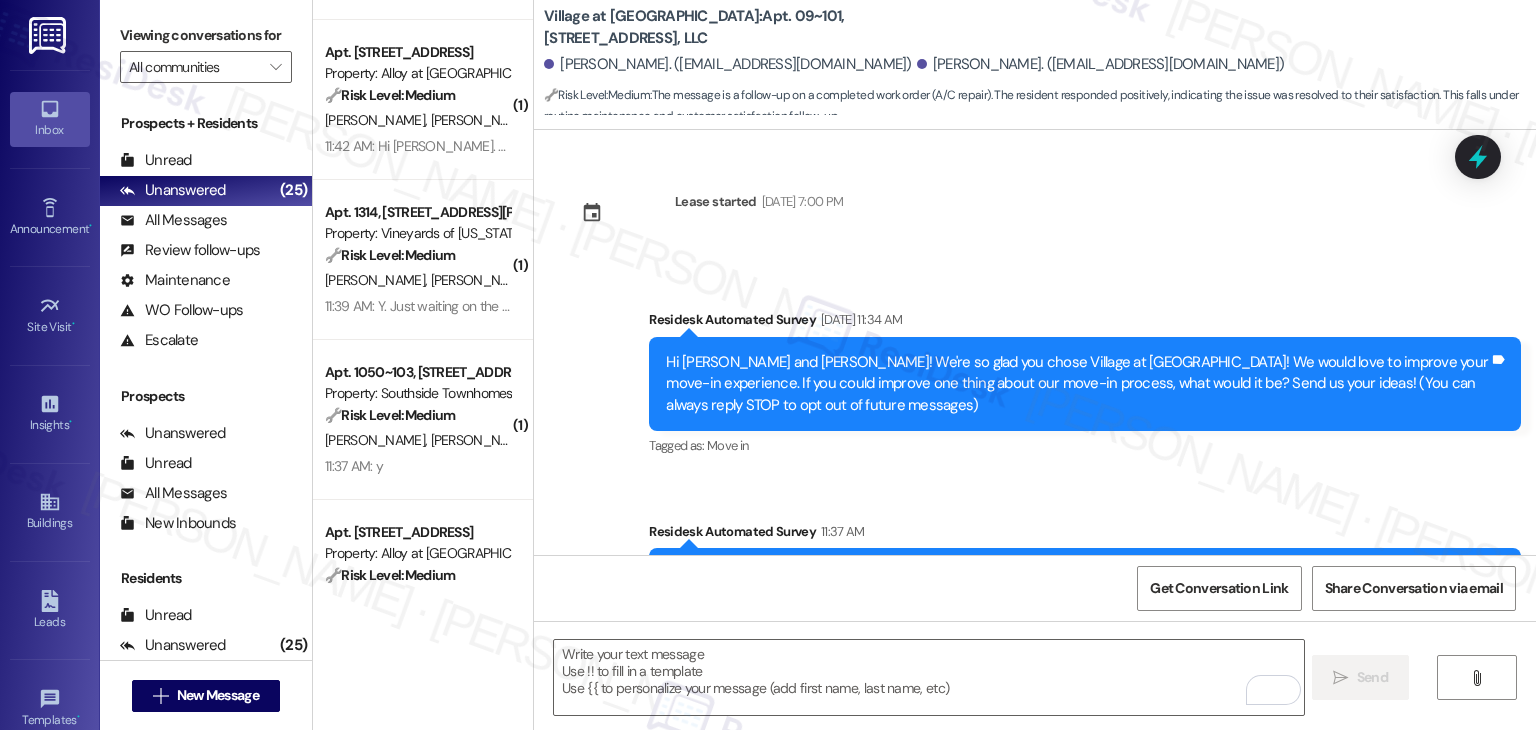 scroll, scrollTop: 194, scrollLeft: 0, axis: vertical 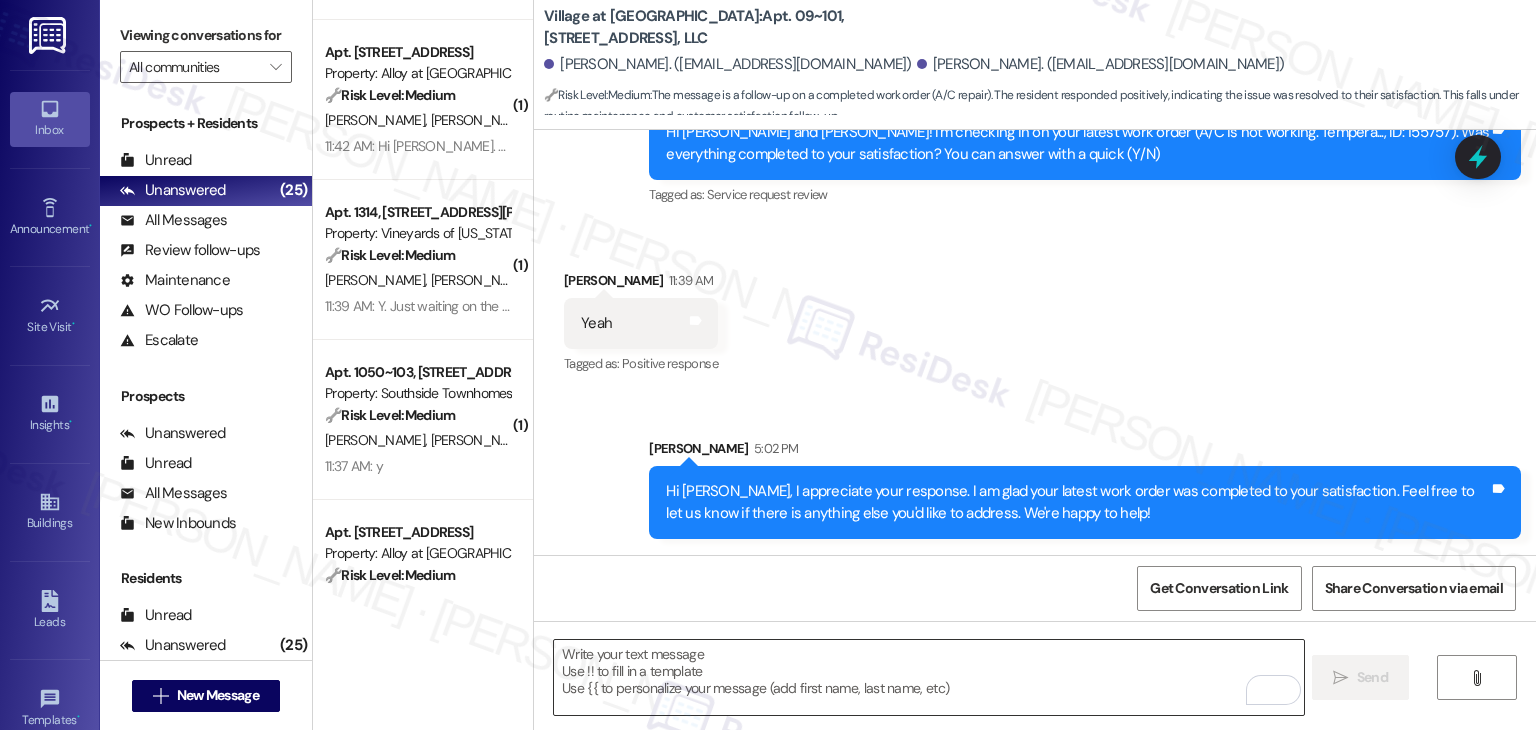 click at bounding box center (928, 677) 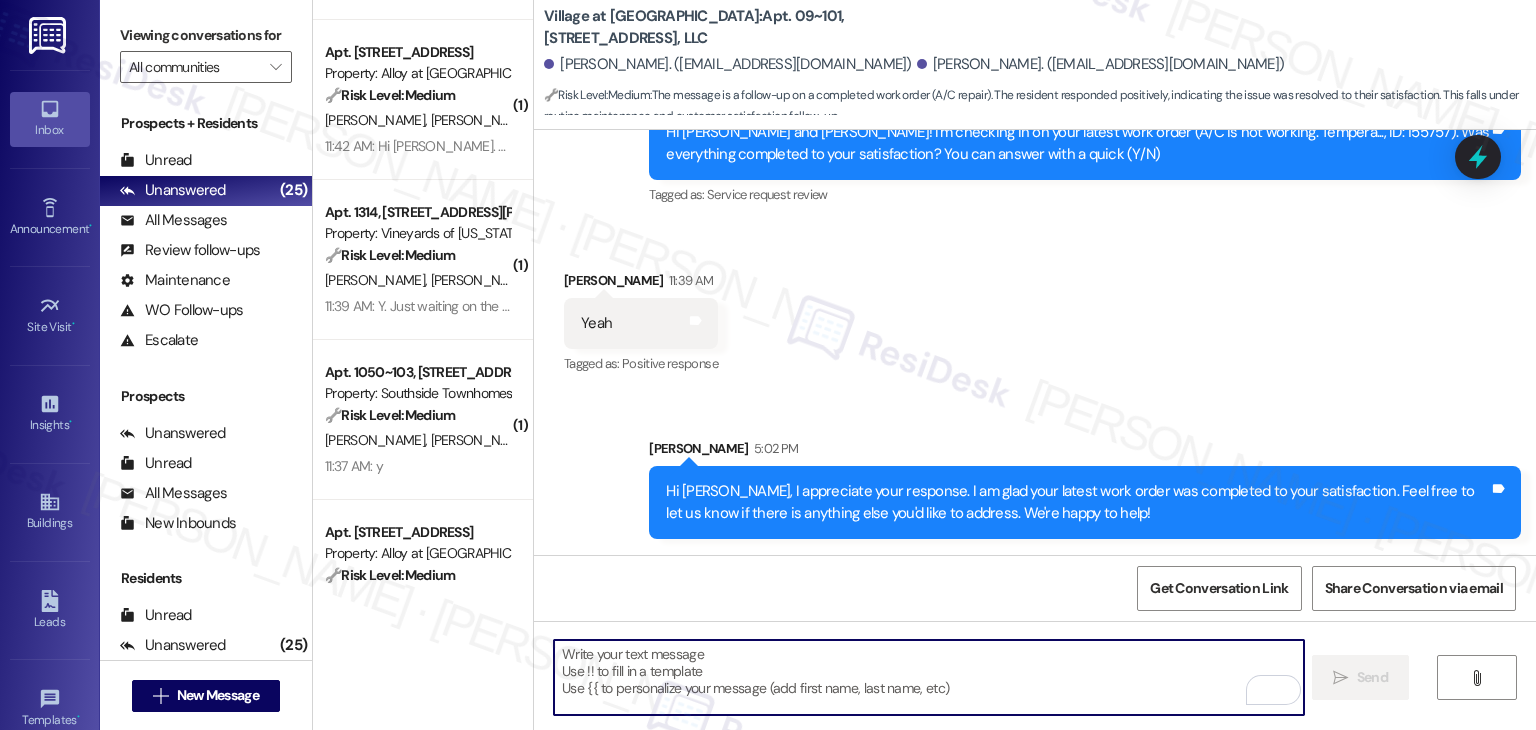 paste on "We're eager to know if {{property}} has met your expectations. Your feedback is important to us. Thank you, and enjoy the rest of your day! 😊" 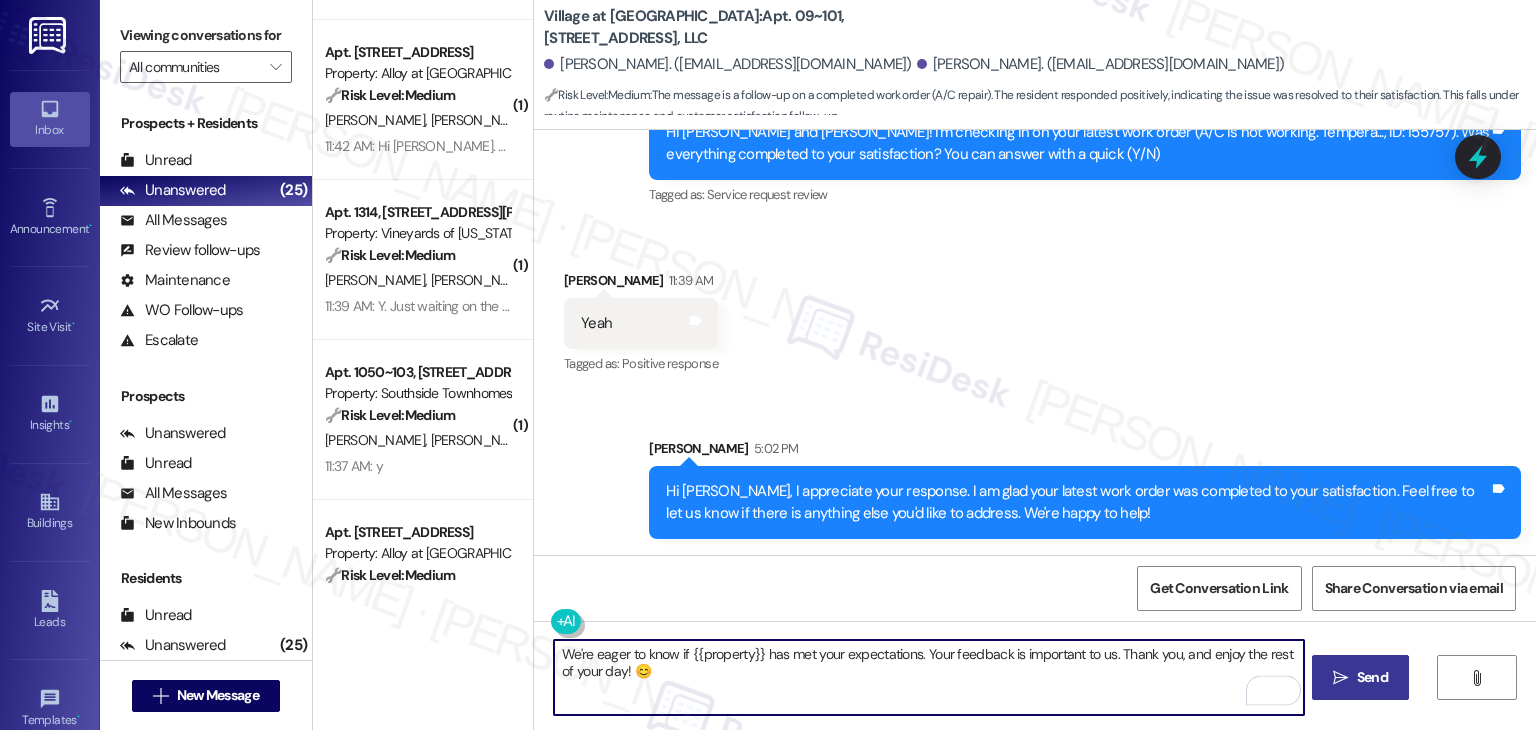 type on "We're eager to know if {{property}} has met your expectations. Your feedback is important to us. Thank you, and enjoy the rest of your day! 😊" 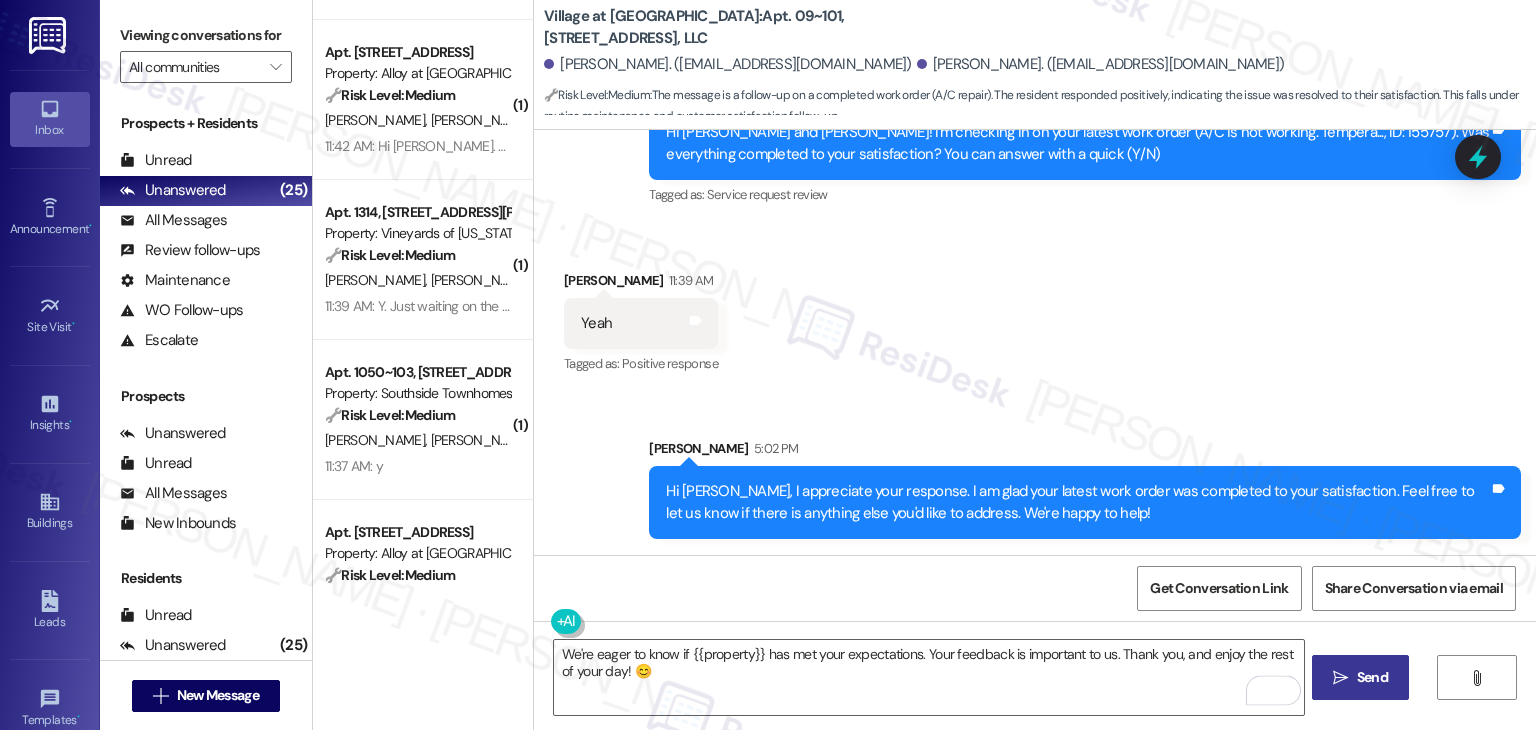click on "Send" at bounding box center (1372, 677) 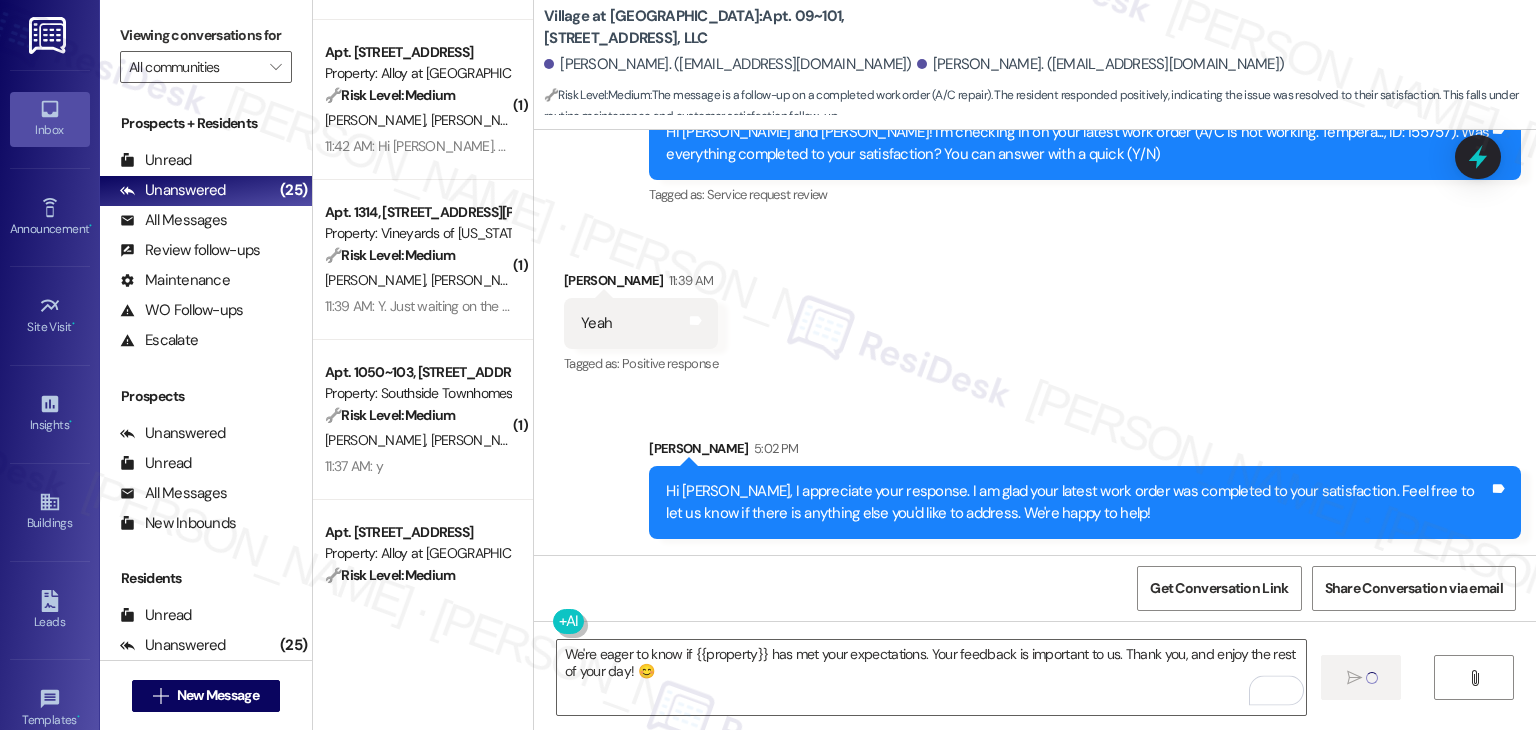 type 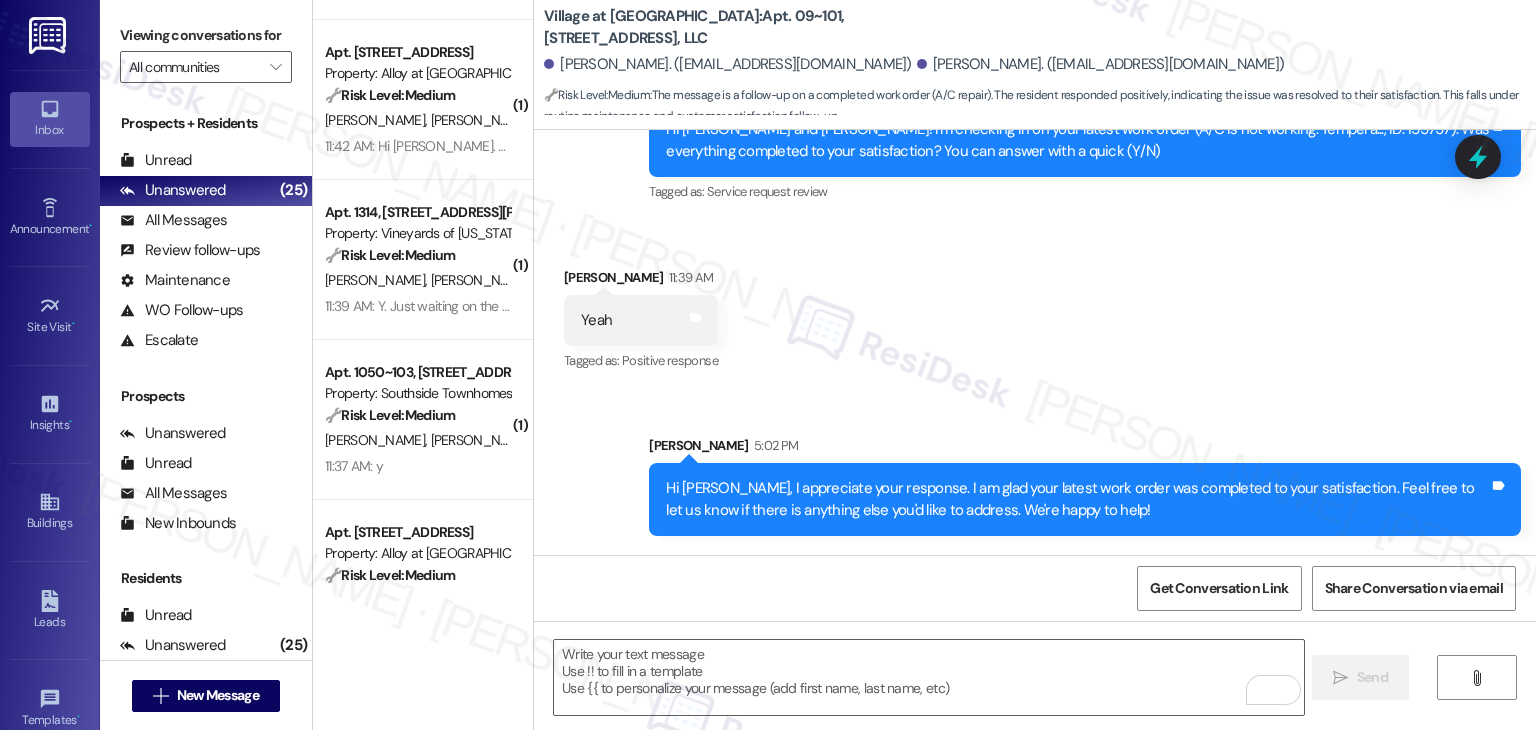 scroll, scrollTop: 602, scrollLeft: 0, axis: vertical 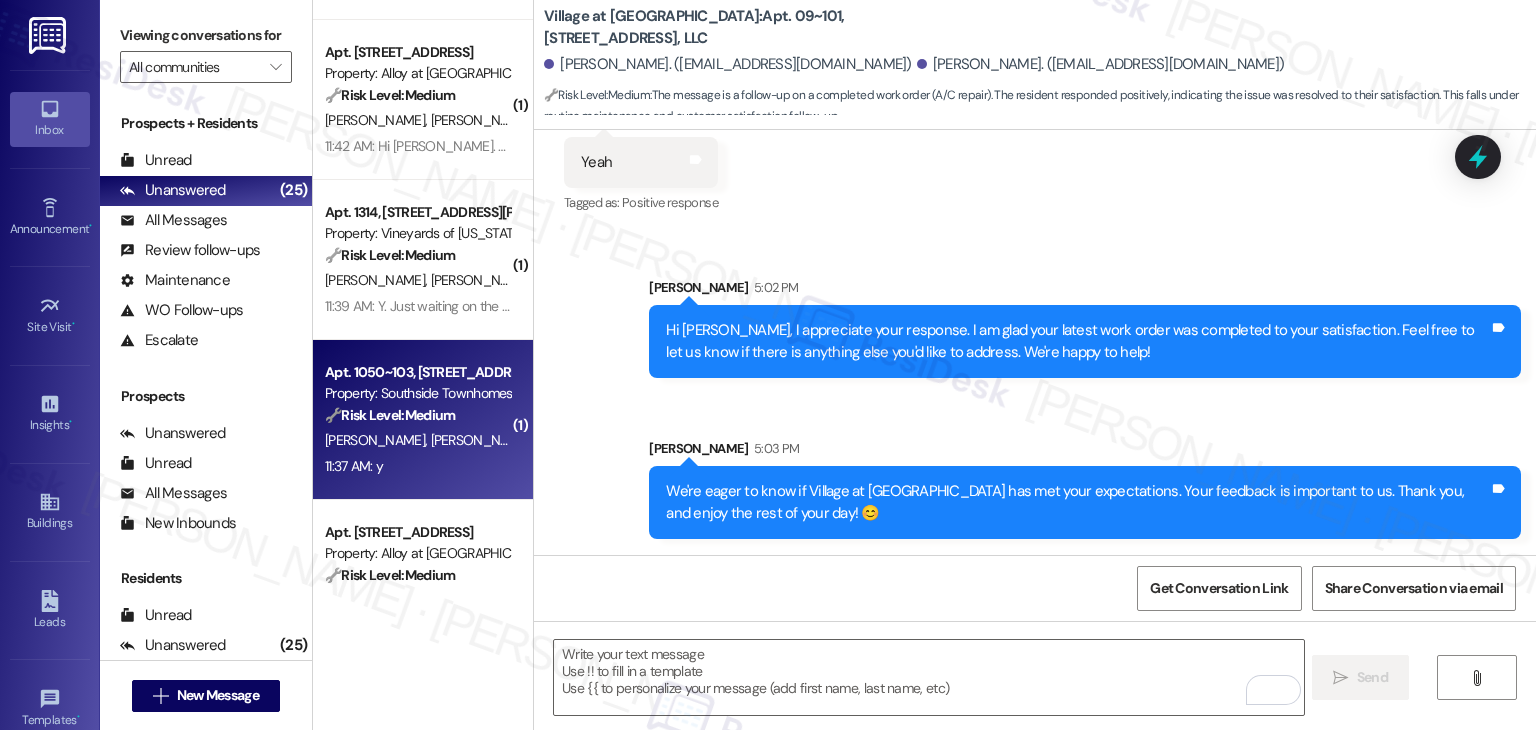 click on "[PERSON_NAME] [PERSON_NAME]" at bounding box center [417, 440] 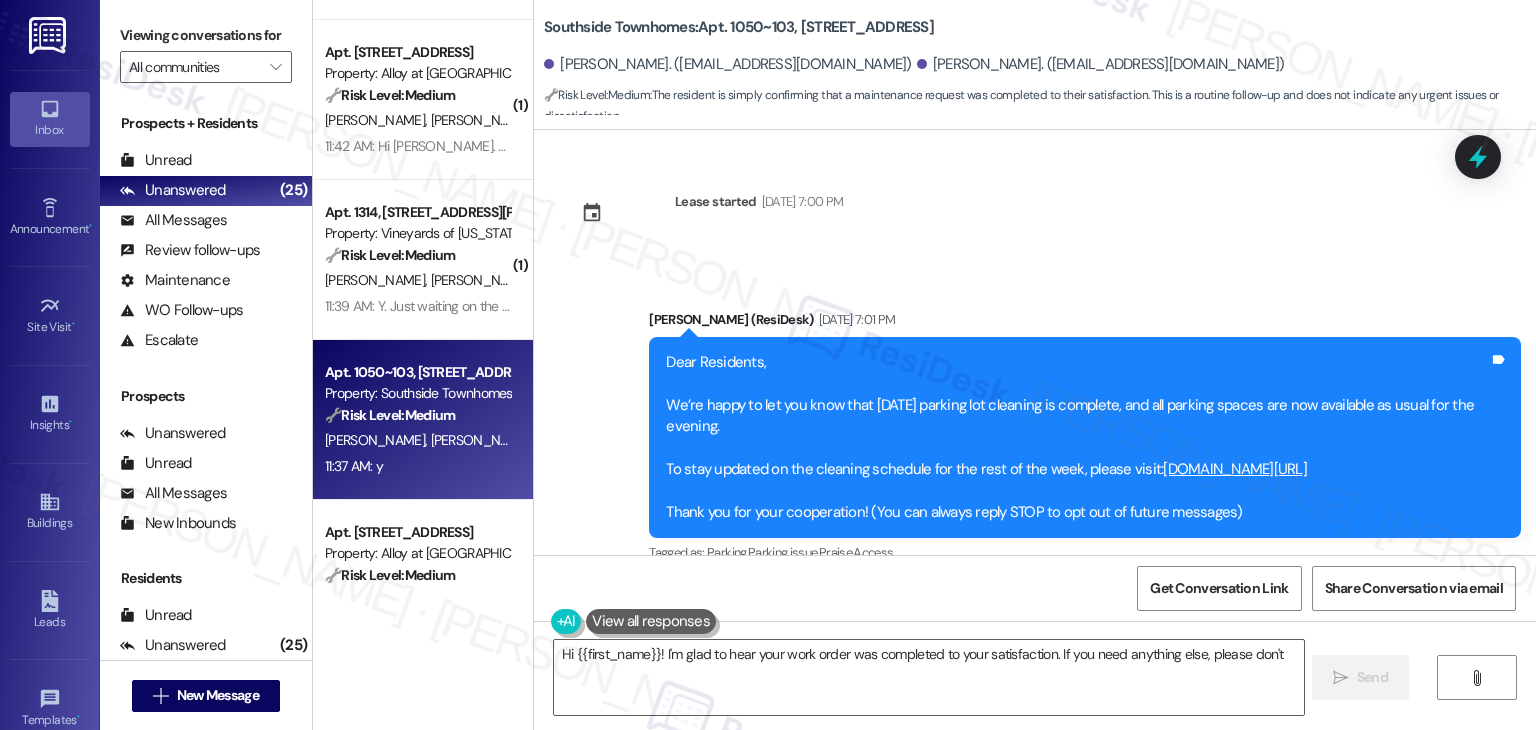 scroll, scrollTop: 10207, scrollLeft: 0, axis: vertical 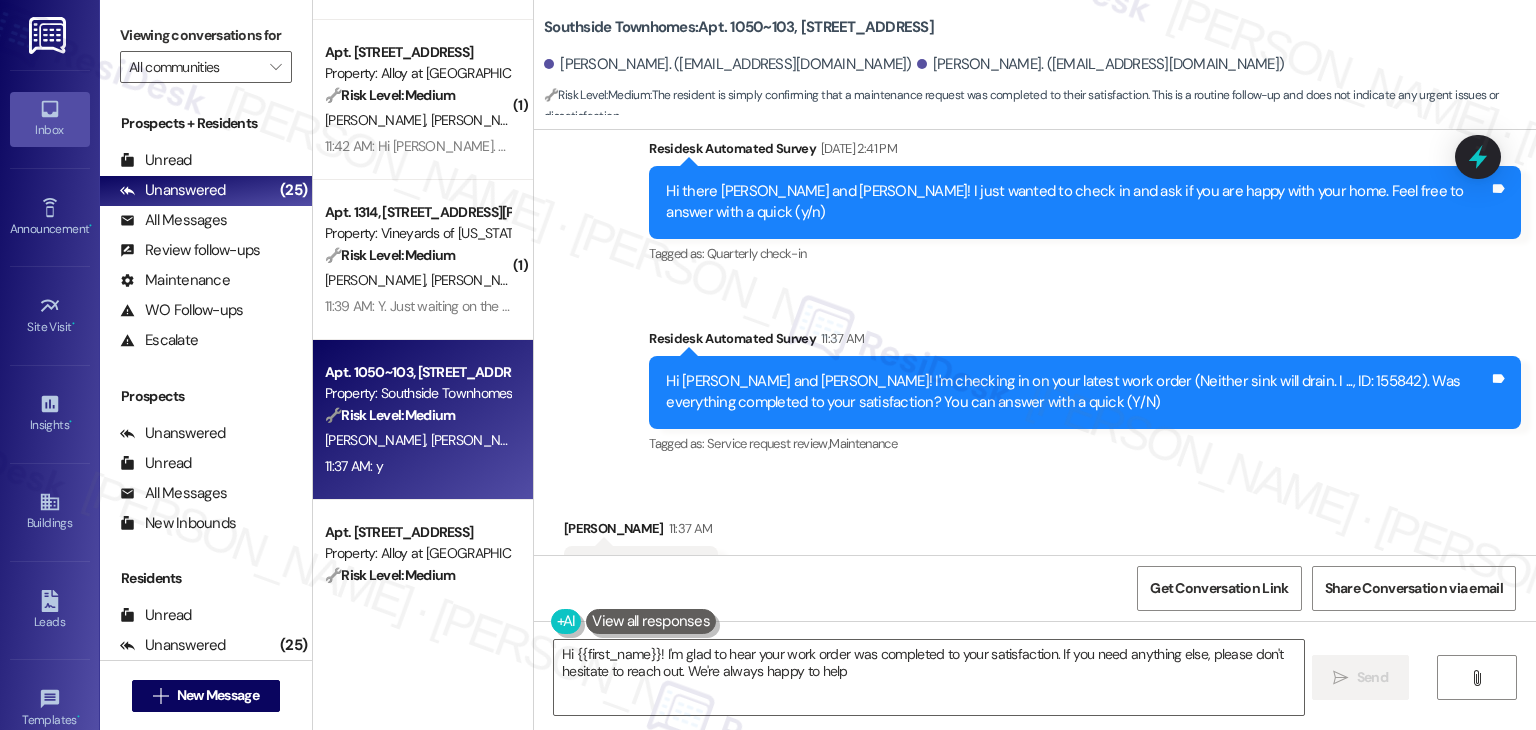type on "Hi {{first_name}}! I'm glad to hear your work order was completed to your satisfaction. If you need anything else, please don't hesitate to reach out. We're always happy to help!" 